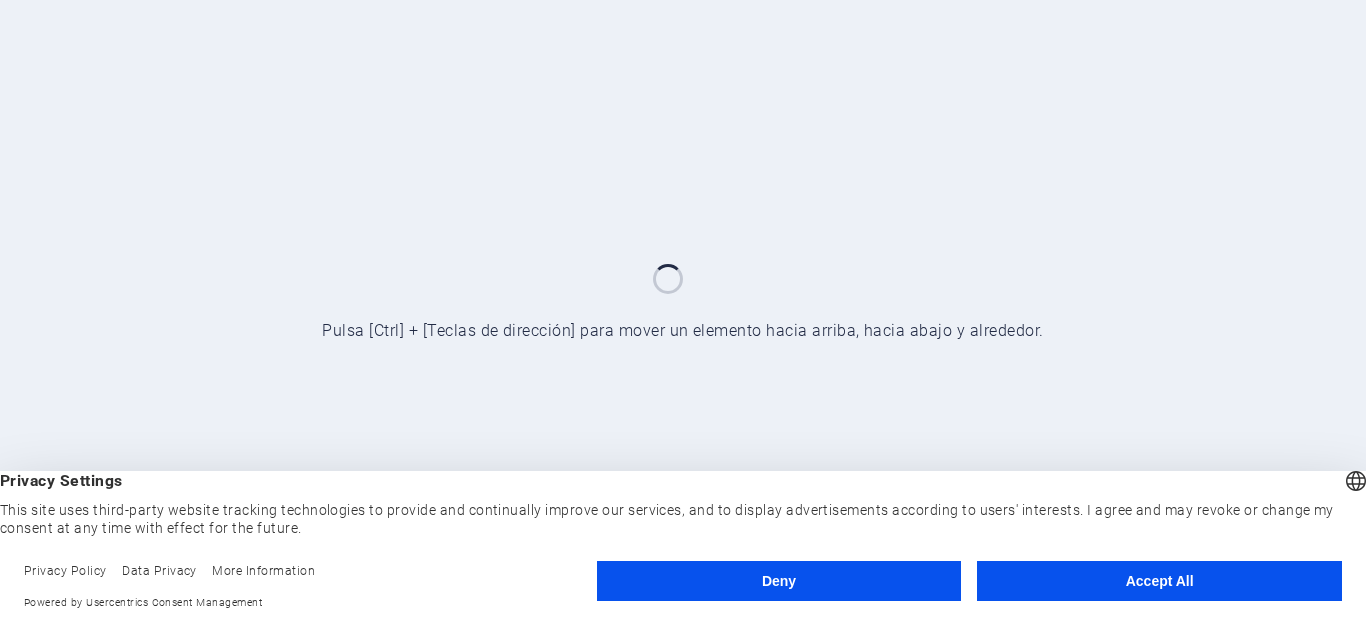 scroll, scrollTop: 0, scrollLeft: 0, axis: both 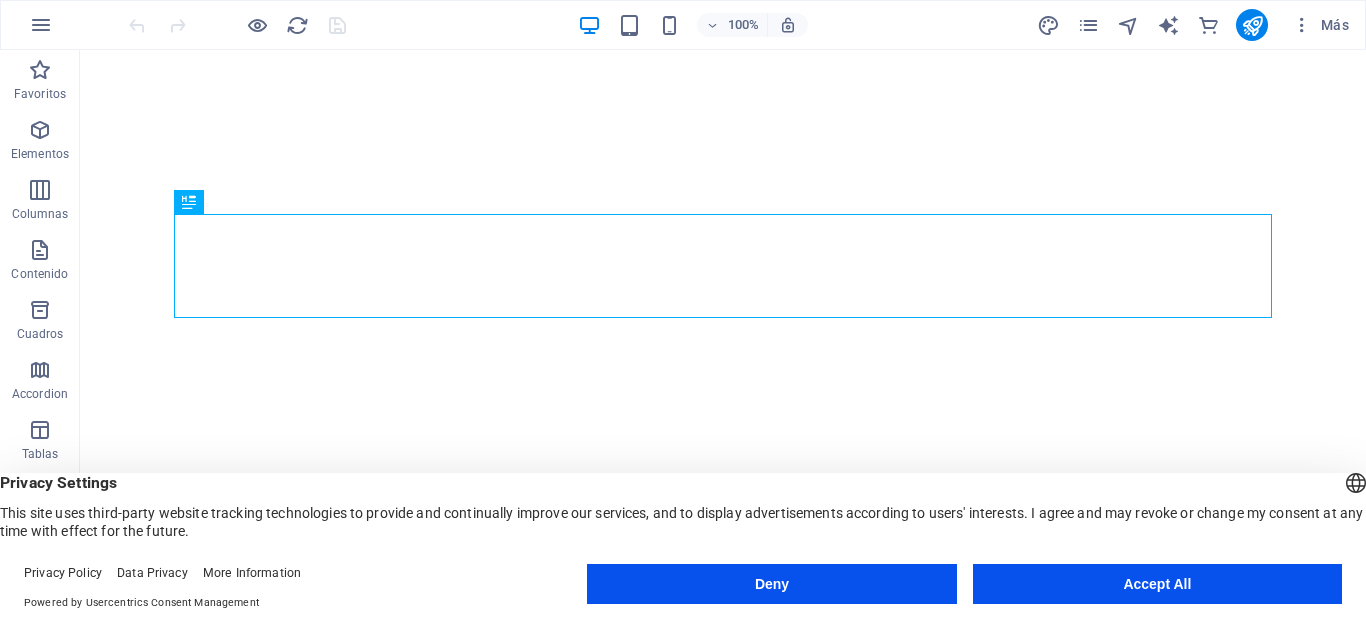 click on "Accept All" at bounding box center (1157, 584) 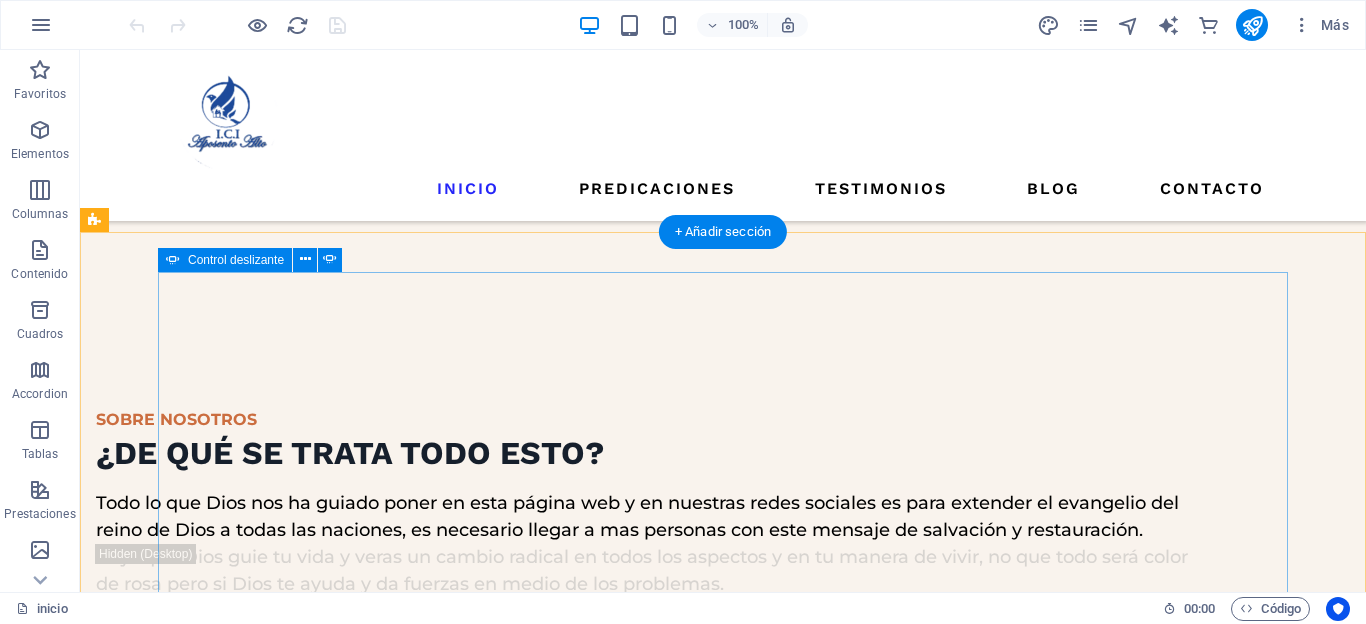 scroll, scrollTop: 2484, scrollLeft: 0, axis: vertical 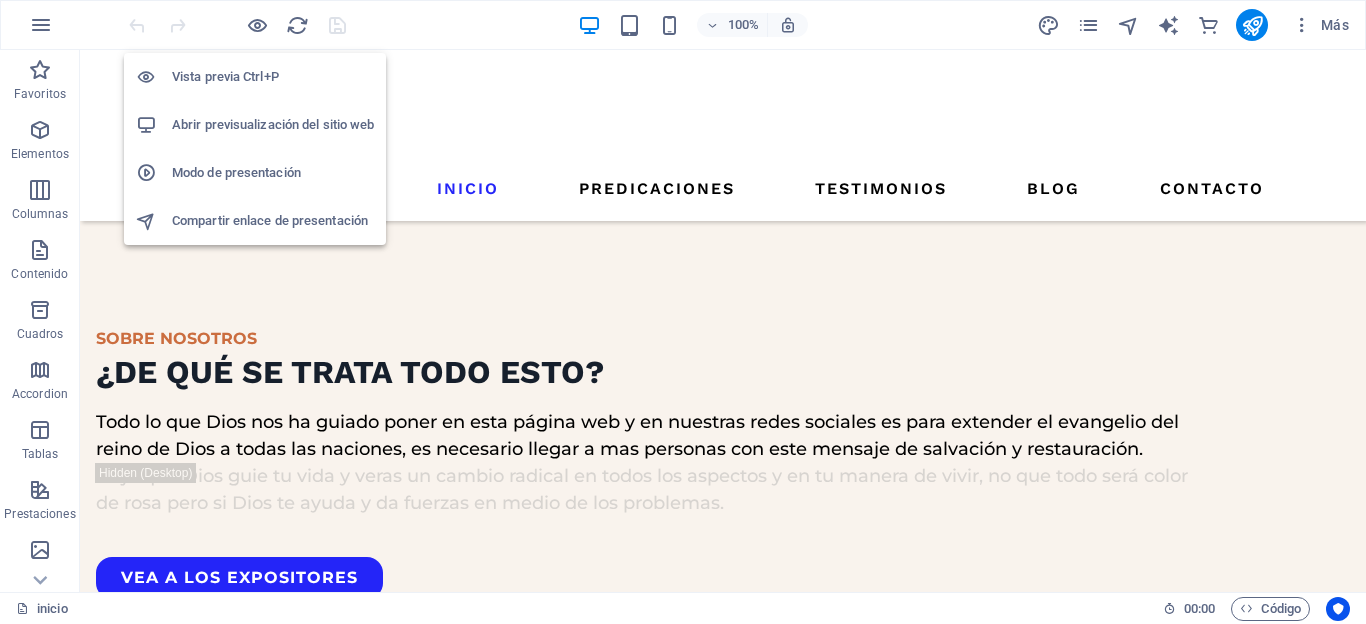 click on "Abrir previsualización del sitio web" at bounding box center [255, 125] 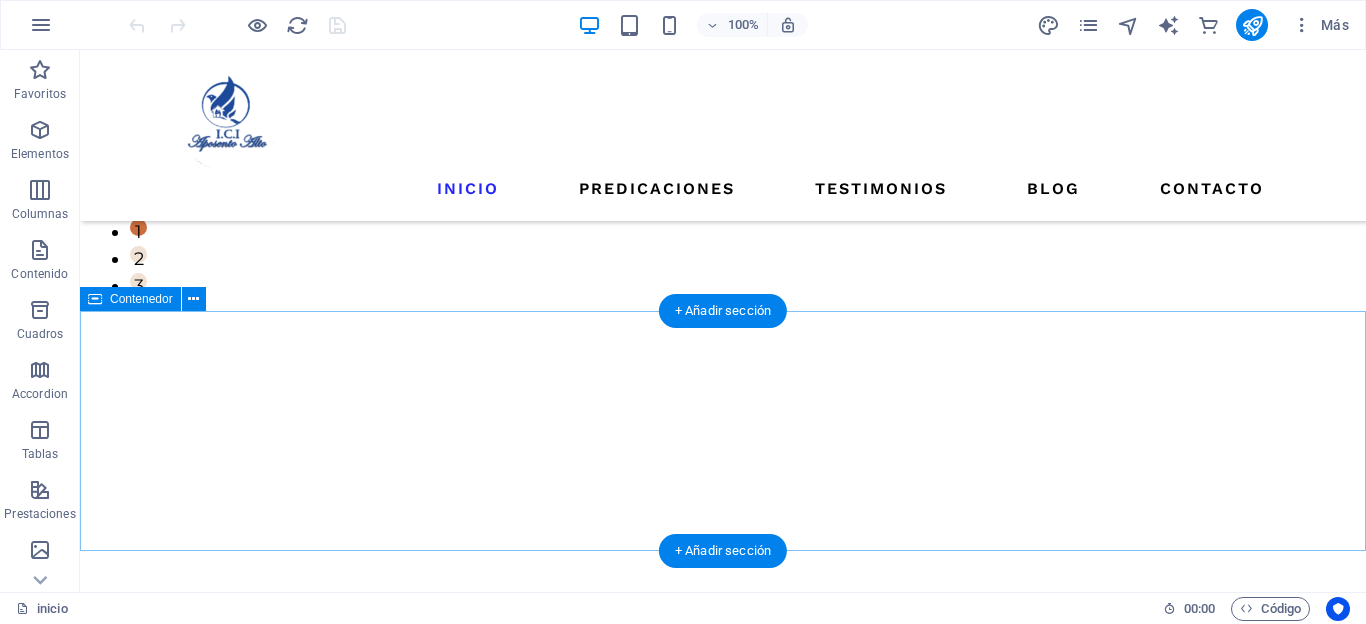 scroll, scrollTop: 414, scrollLeft: 0, axis: vertical 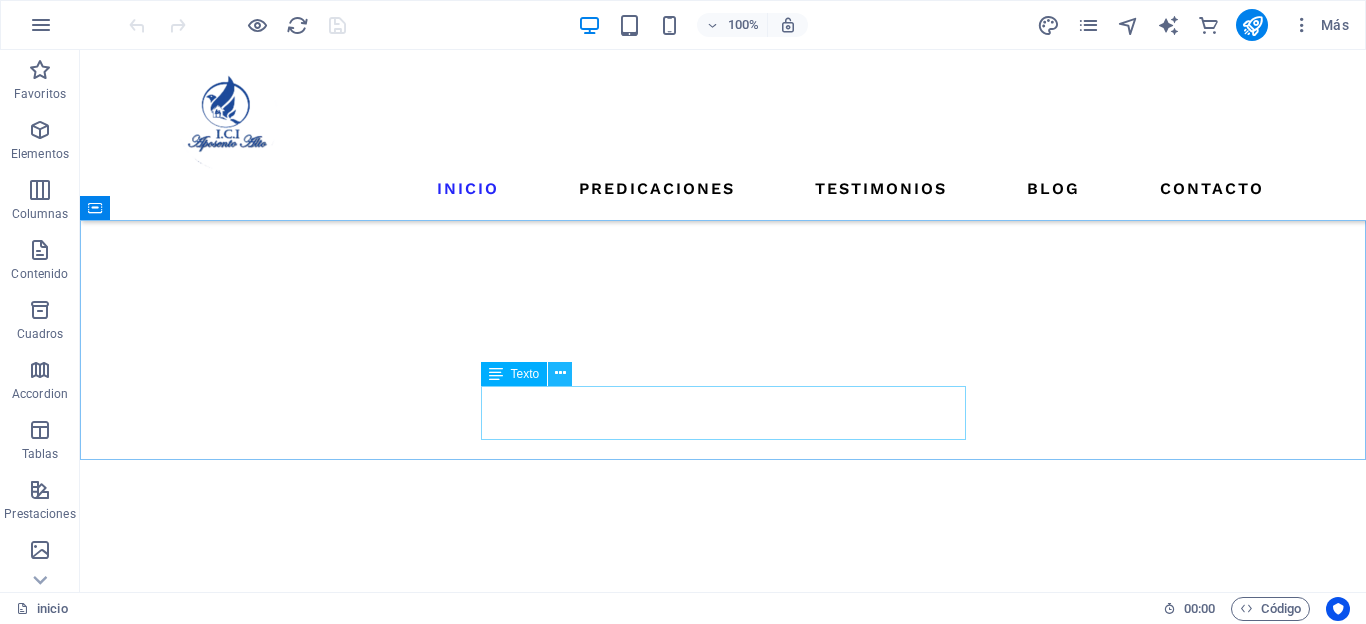 click at bounding box center (560, 374) 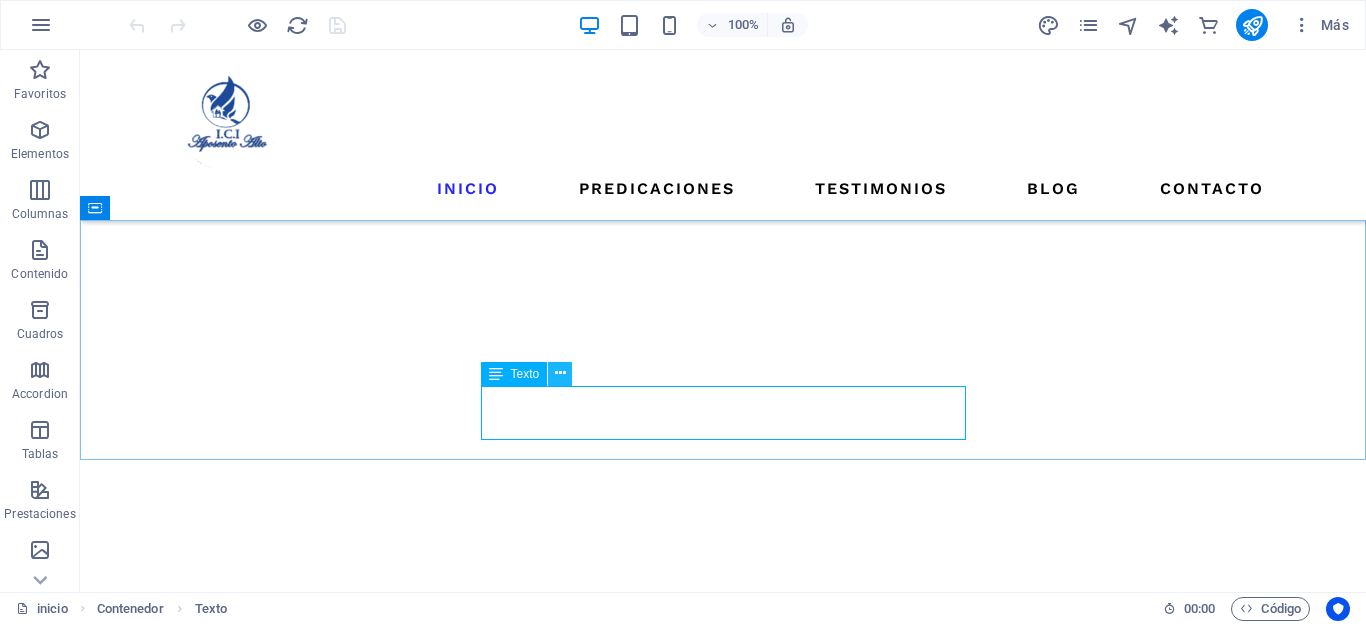 click at bounding box center [560, 373] 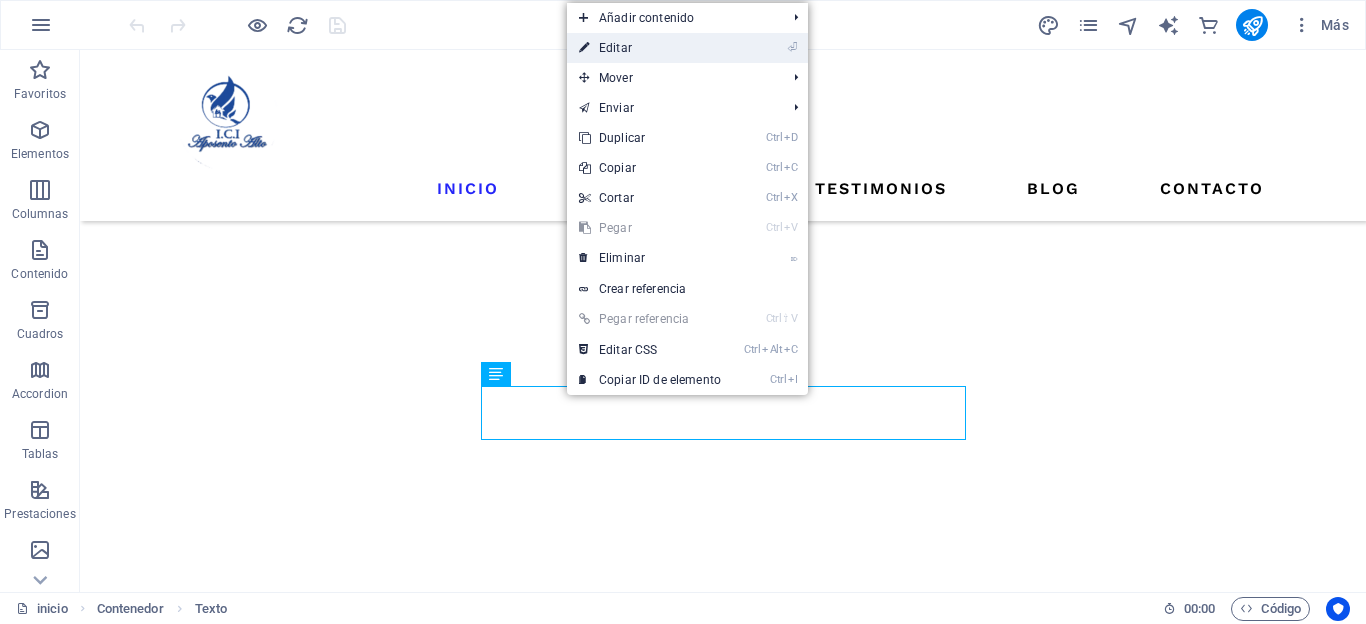 click on "⏎  Editar" at bounding box center [650, 48] 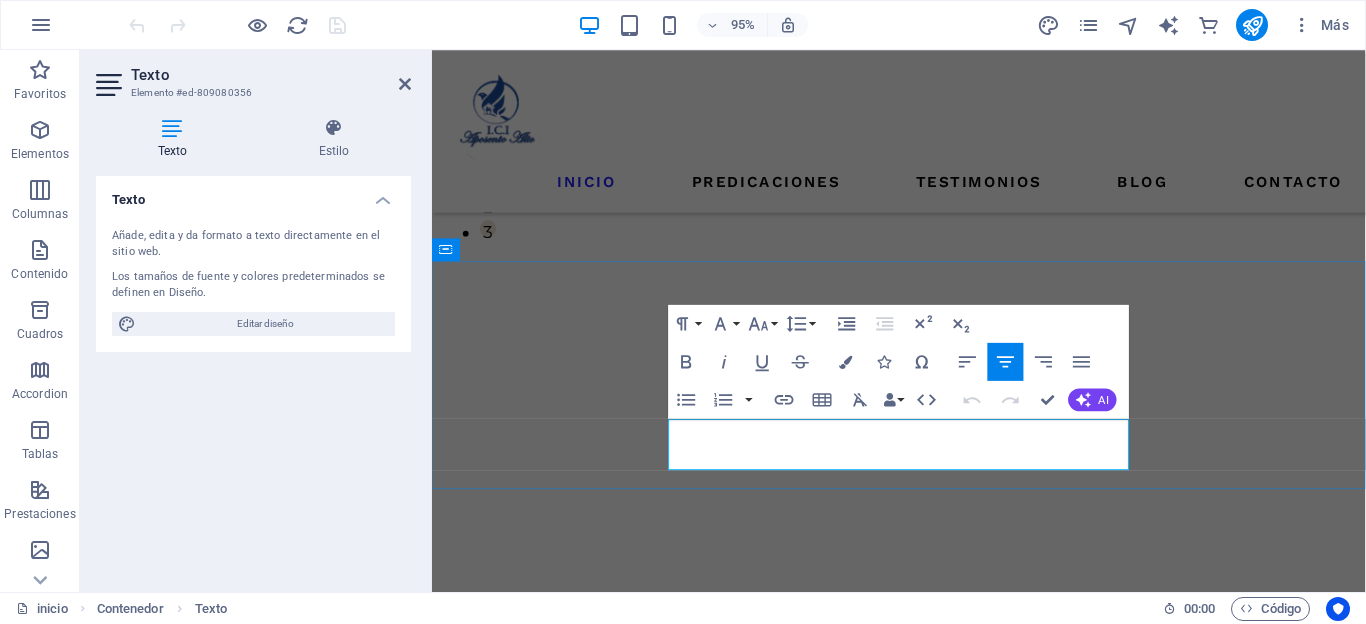 click on "En vero eos et accusamus et iusto odio dignissimos ducimus qui blanditiis praesentium voluptatu." at bounding box center [923, 1035] 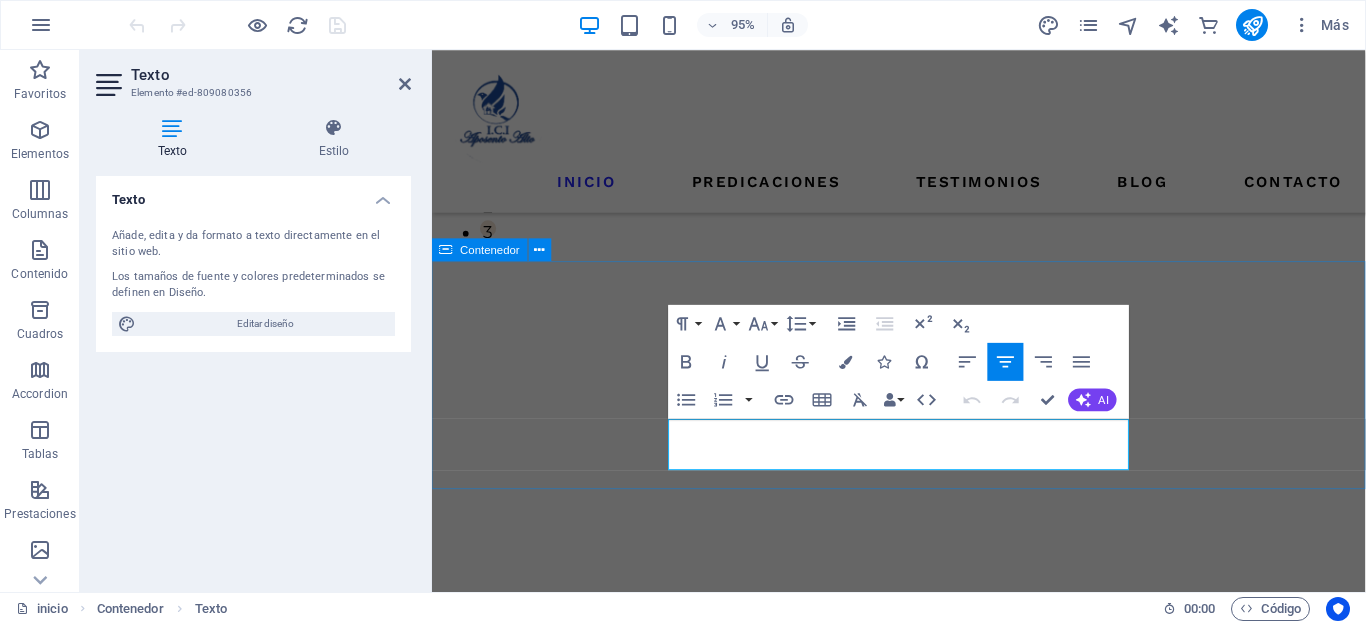 drag, startPoint x: 941, startPoint y: 479, endPoint x: 650, endPoint y: 461, distance: 291.55618 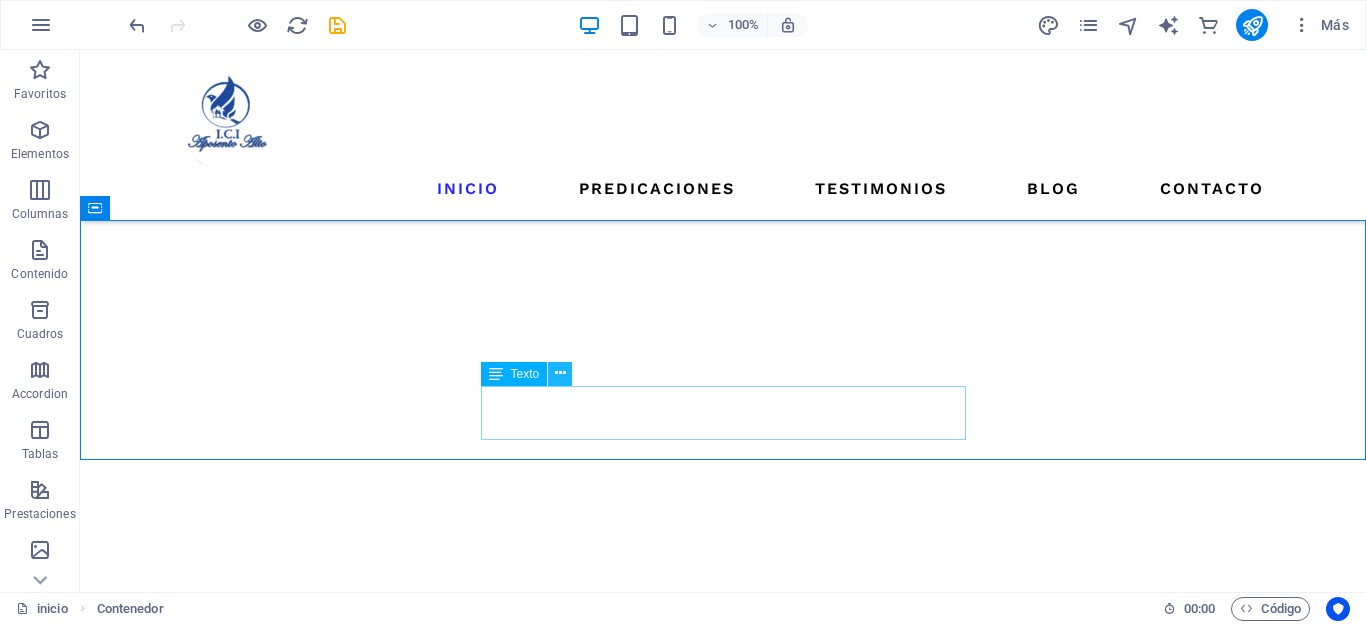 click at bounding box center (560, 373) 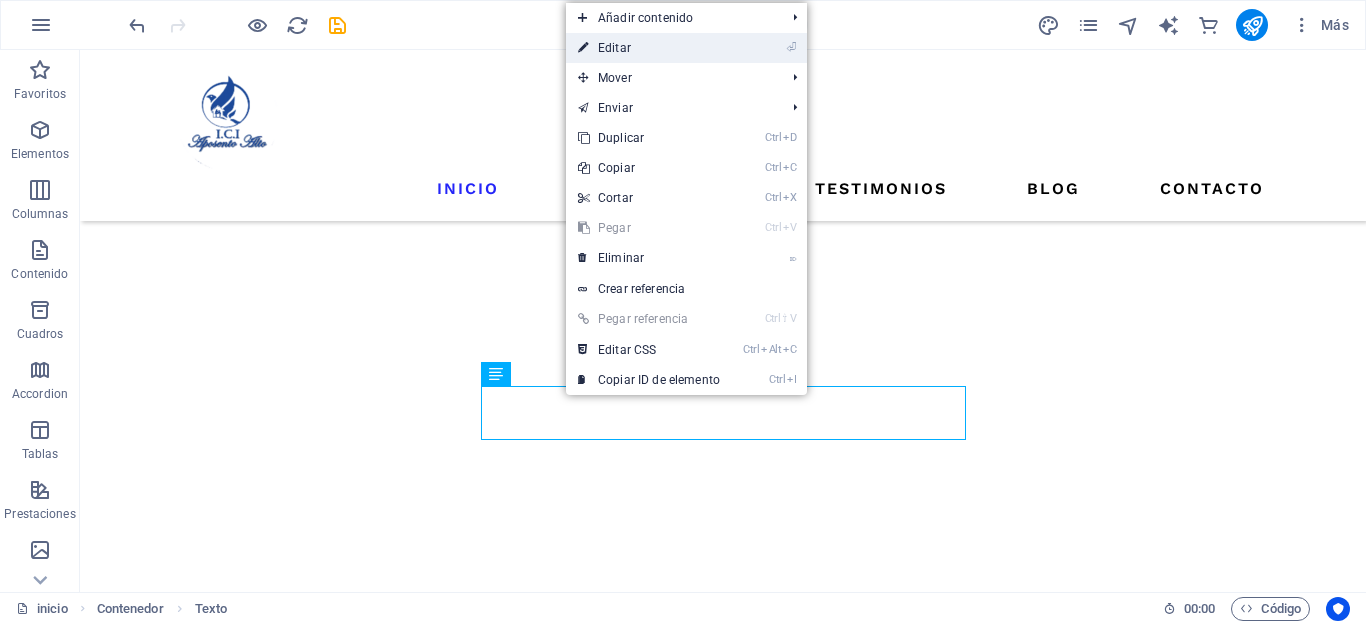 drag, startPoint x: 625, startPoint y: 52, endPoint x: 191, endPoint y: 18, distance: 435.32977 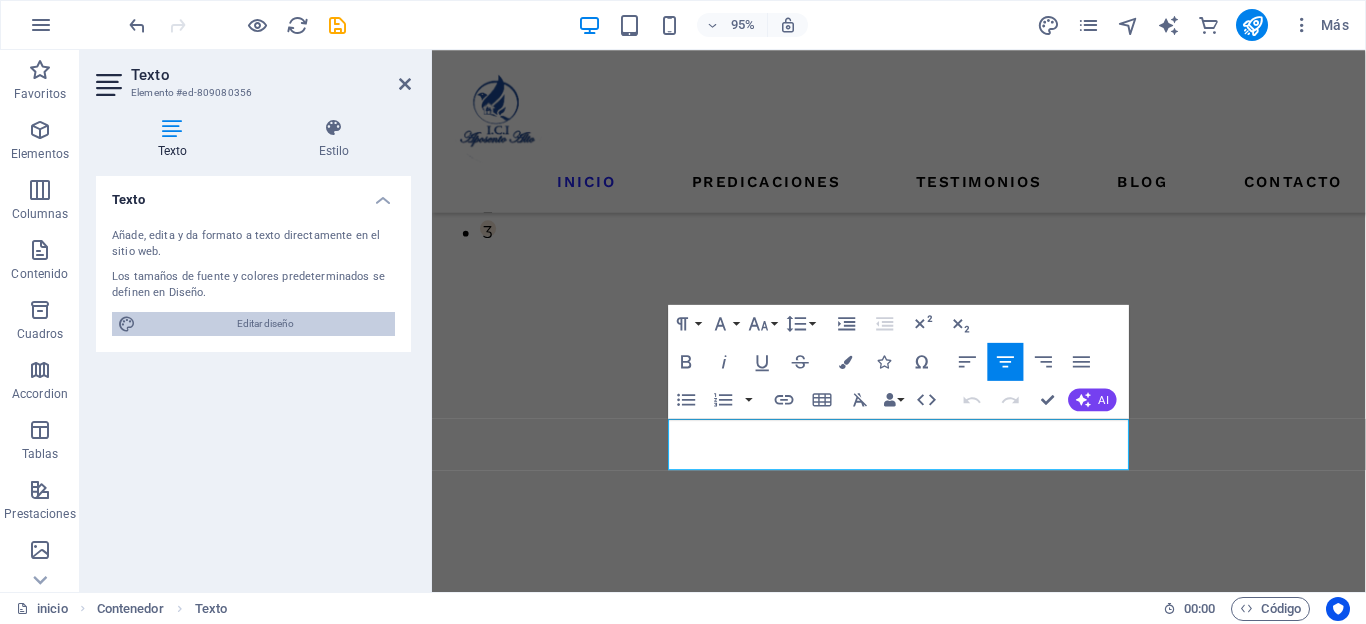click on "Editar diseño" at bounding box center (265, 324) 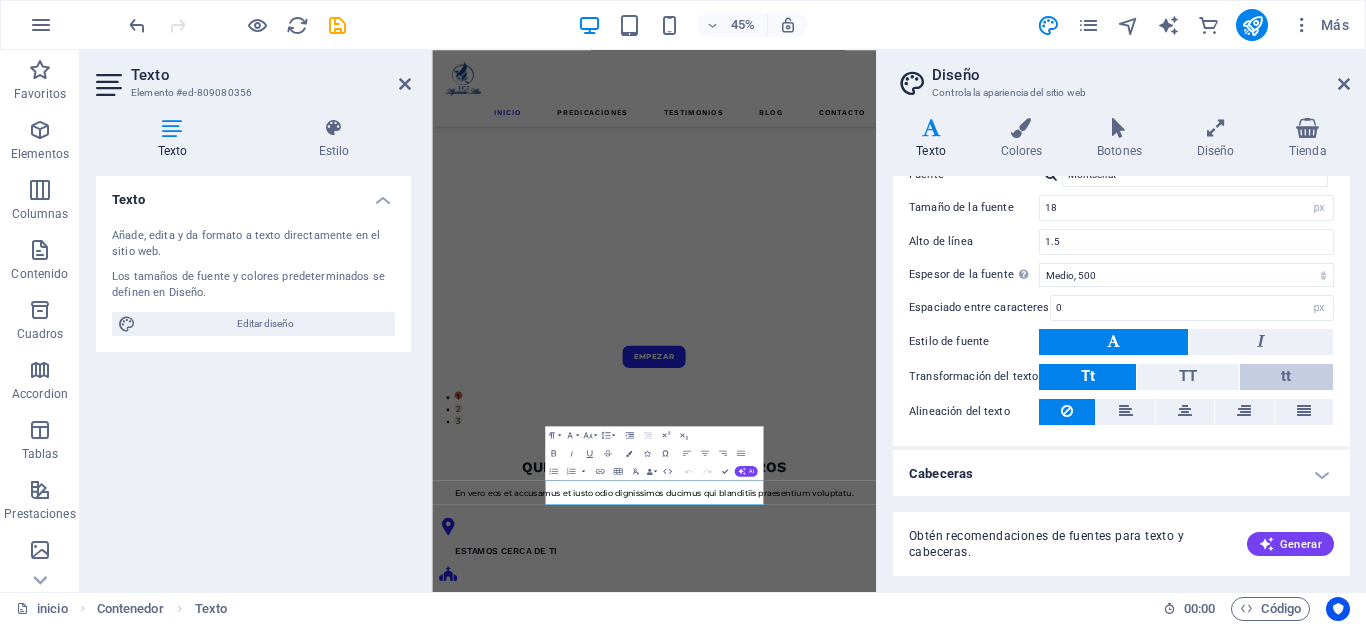 scroll, scrollTop: 0, scrollLeft: 0, axis: both 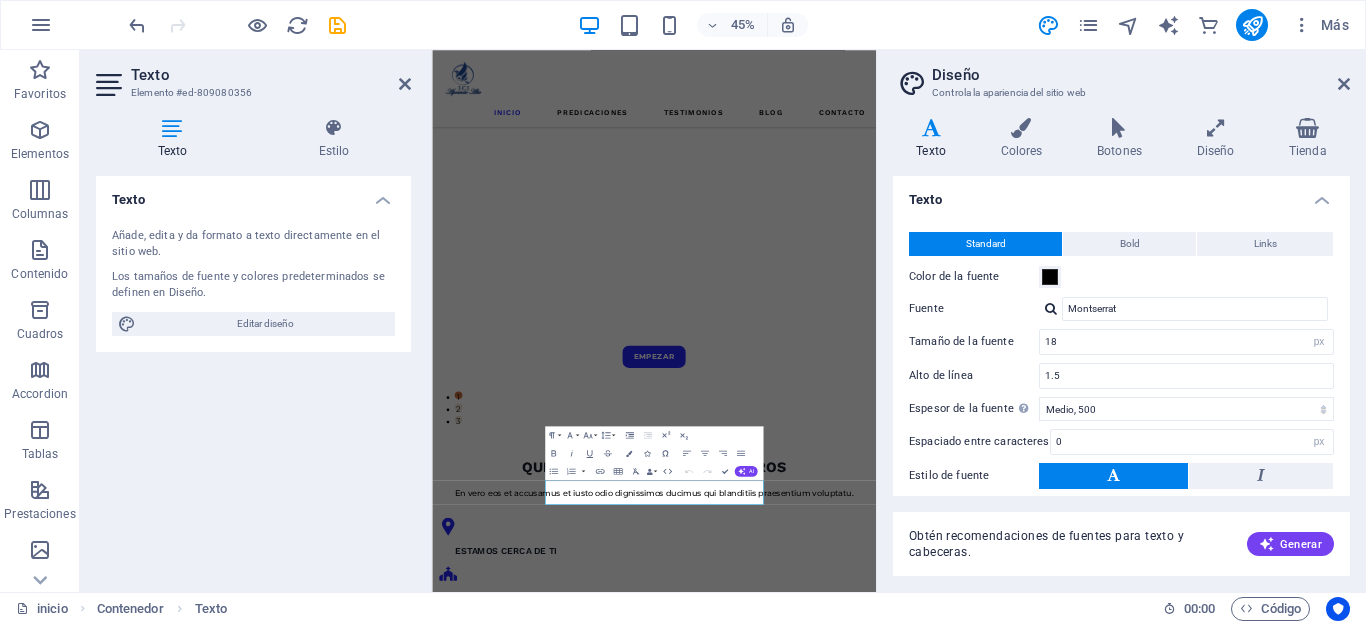 click on "Diseño" at bounding box center [1141, 75] 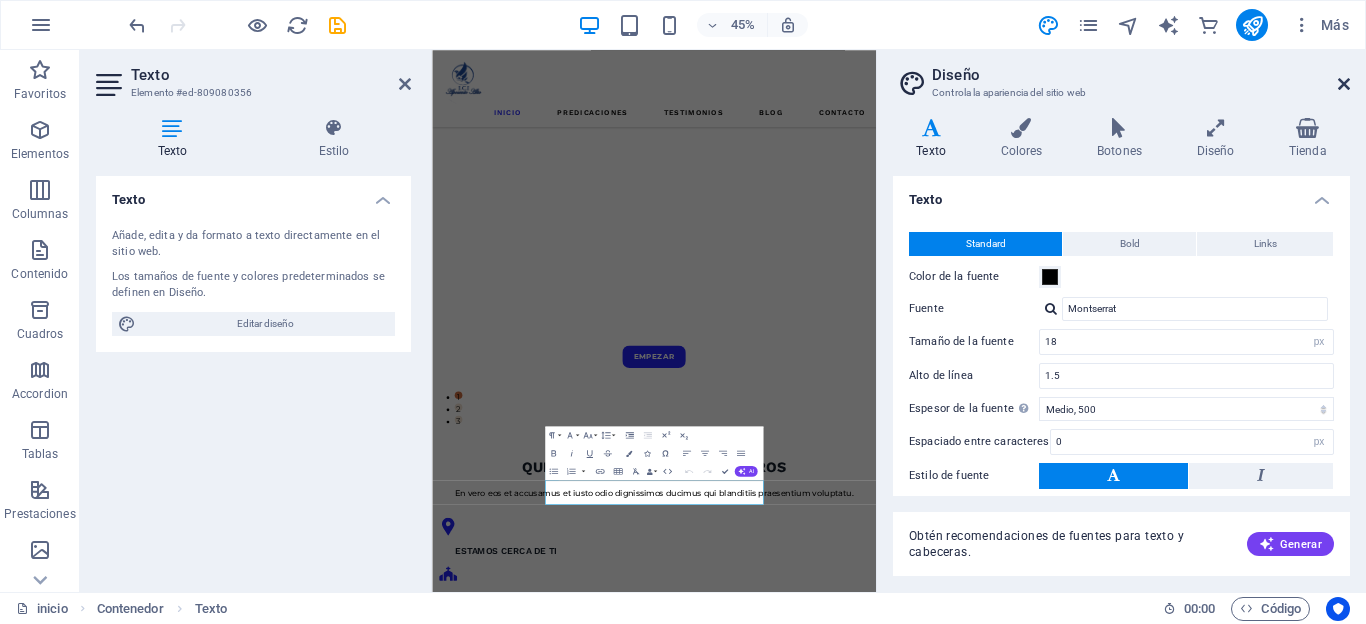 click at bounding box center (1344, 84) 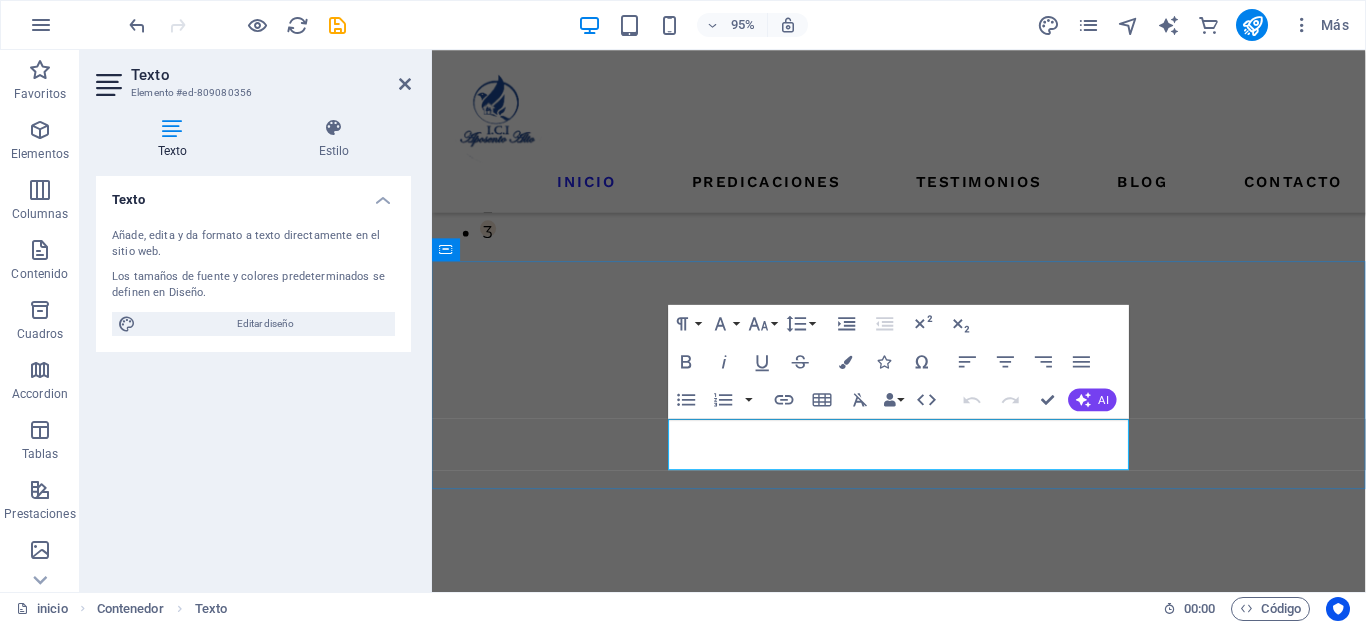 click on "En vero eos et accusamus et iusto odio dignissimos ducimus qui blanditiis praesentium voluptatu." at bounding box center [923, 1035] 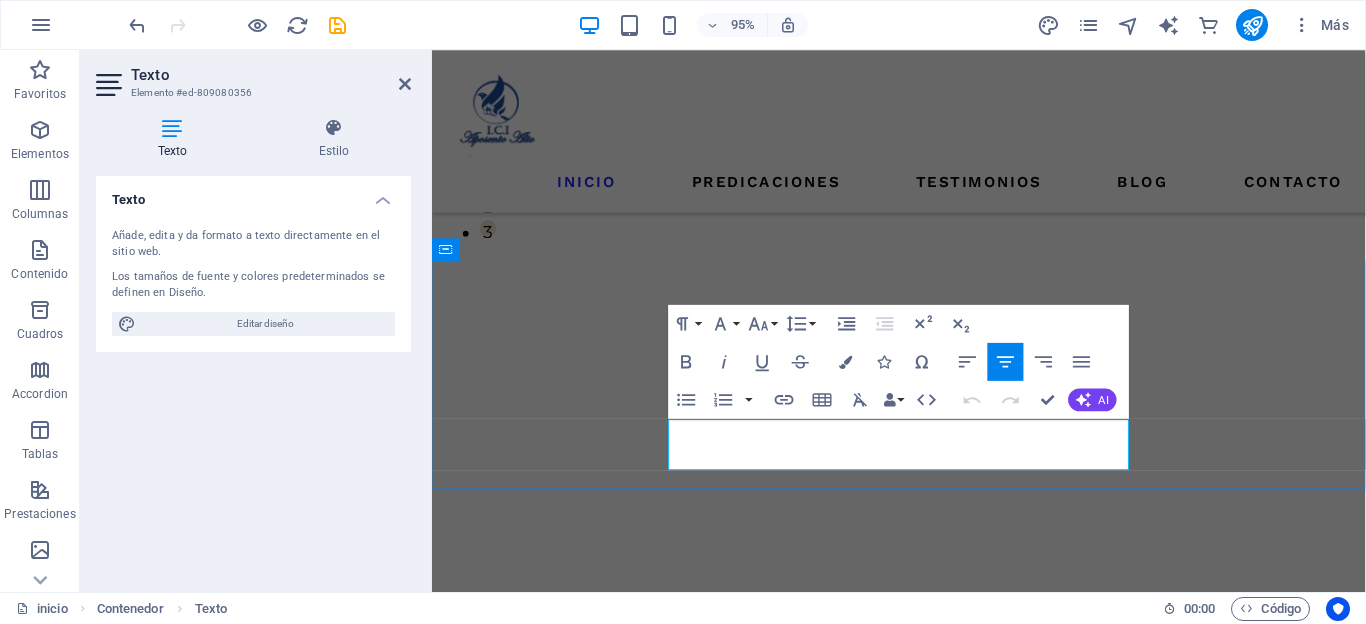 drag, startPoint x: 1021, startPoint y: 479, endPoint x: 688, endPoint y: 466, distance: 333.25366 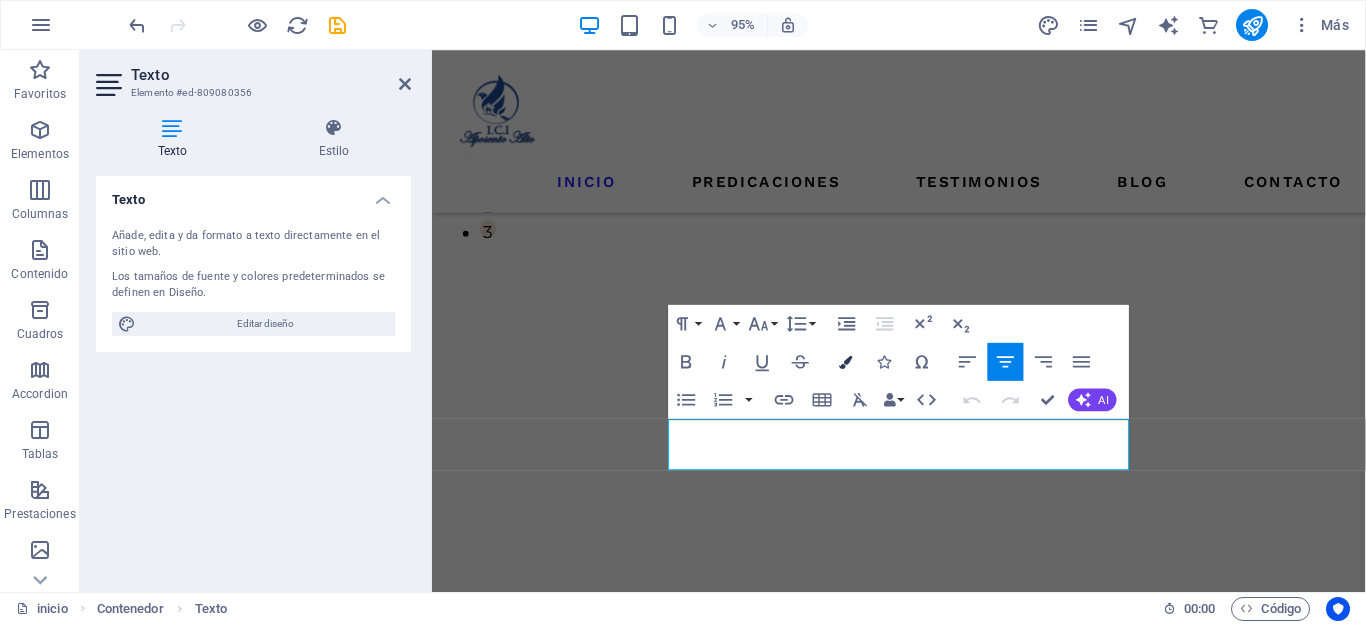 click on "Colors" at bounding box center [846, 361] 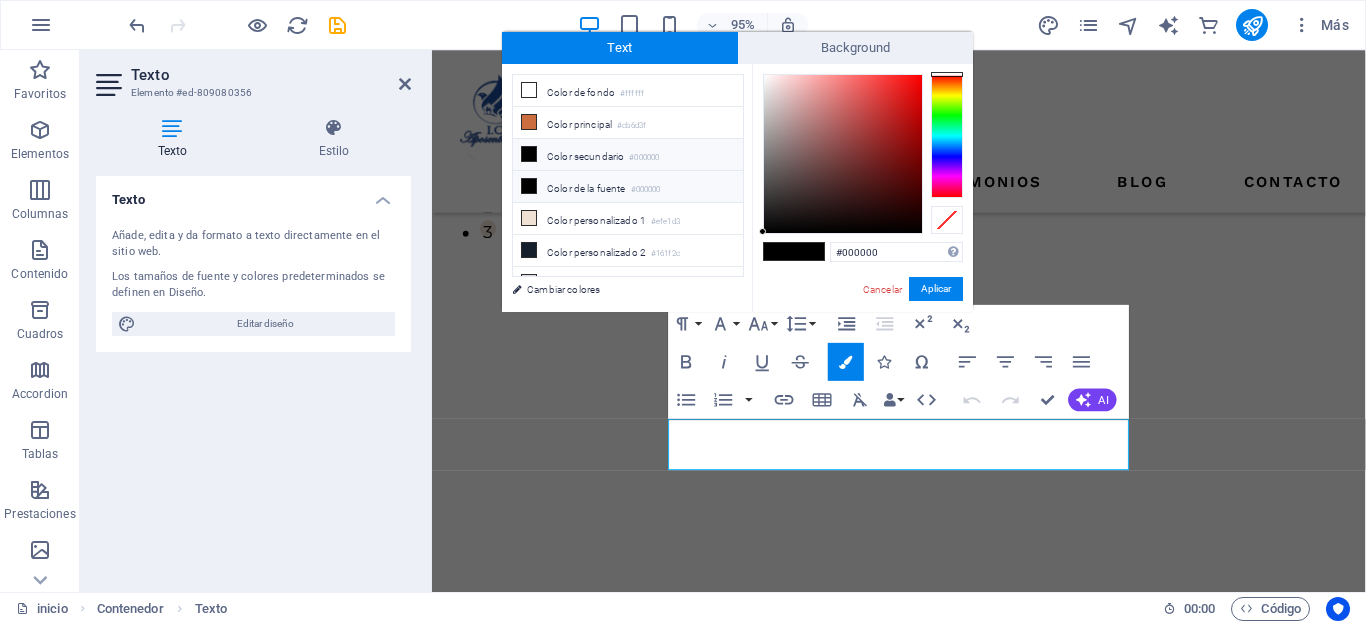 click at bounding box center (529, 186) 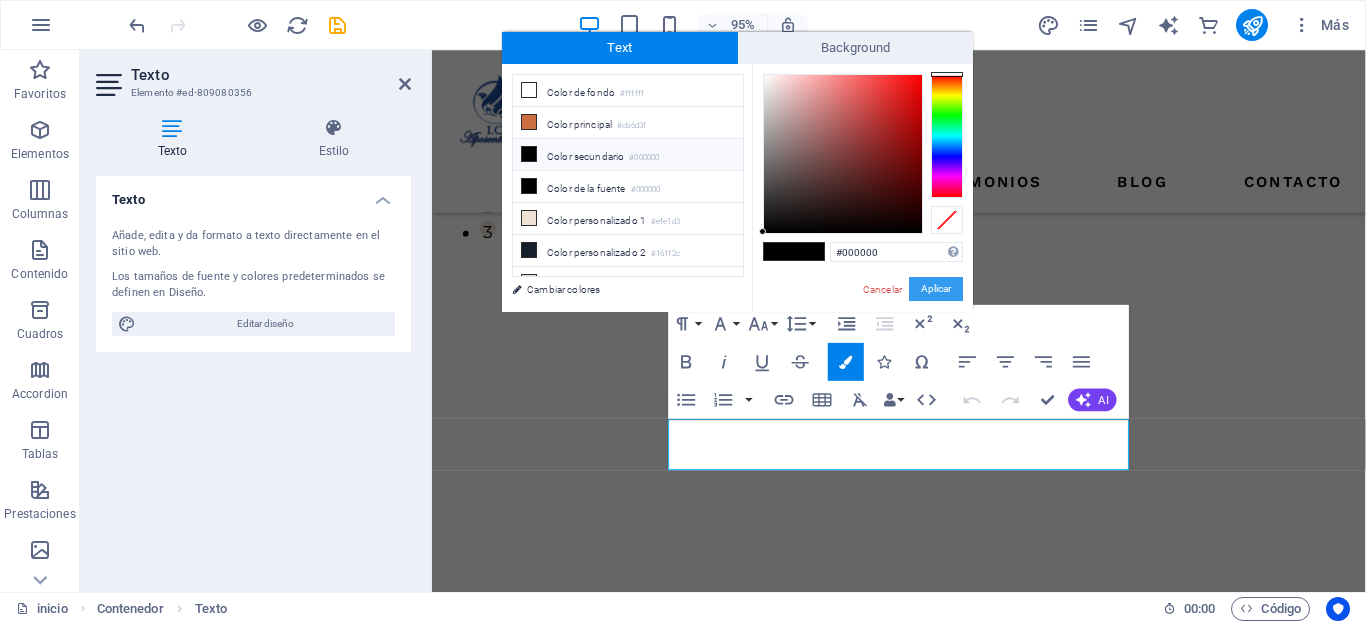 click on "Aplicar" at bounding box center [936, 289] 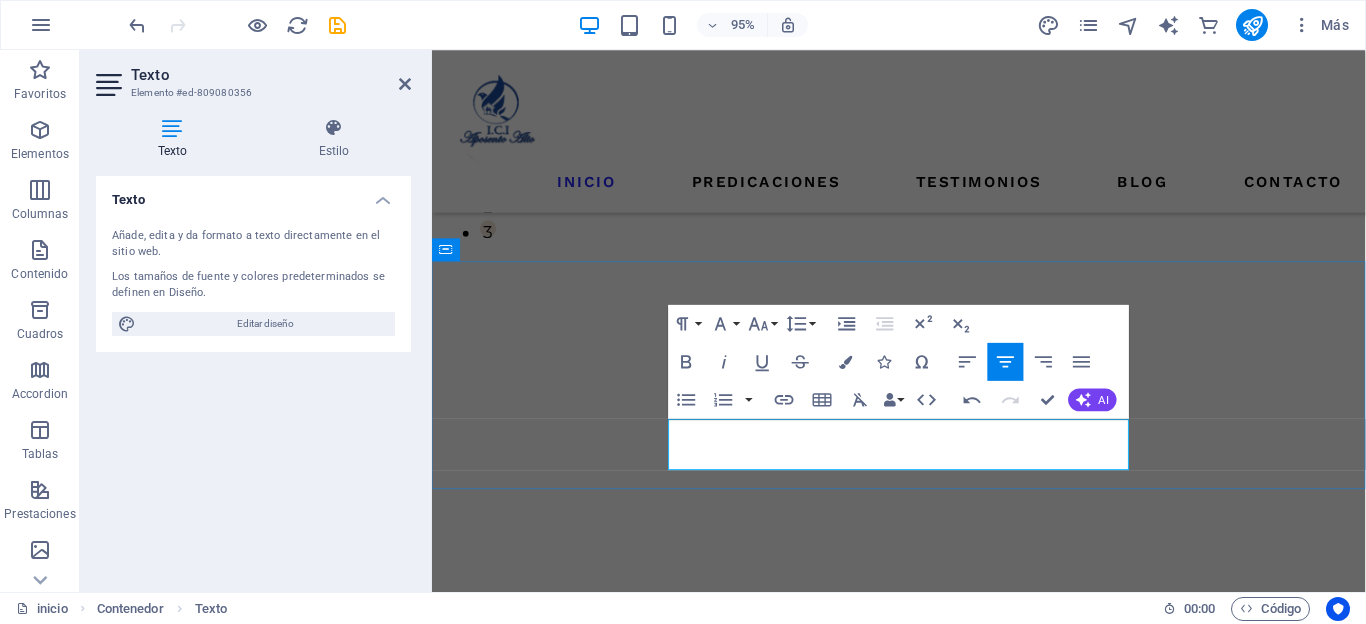 click on "En vero eos et accusamus et iusto odio dignissimos ducimus qui blanditiis praesentium voluptatu." at bounding box center [924, 1087] 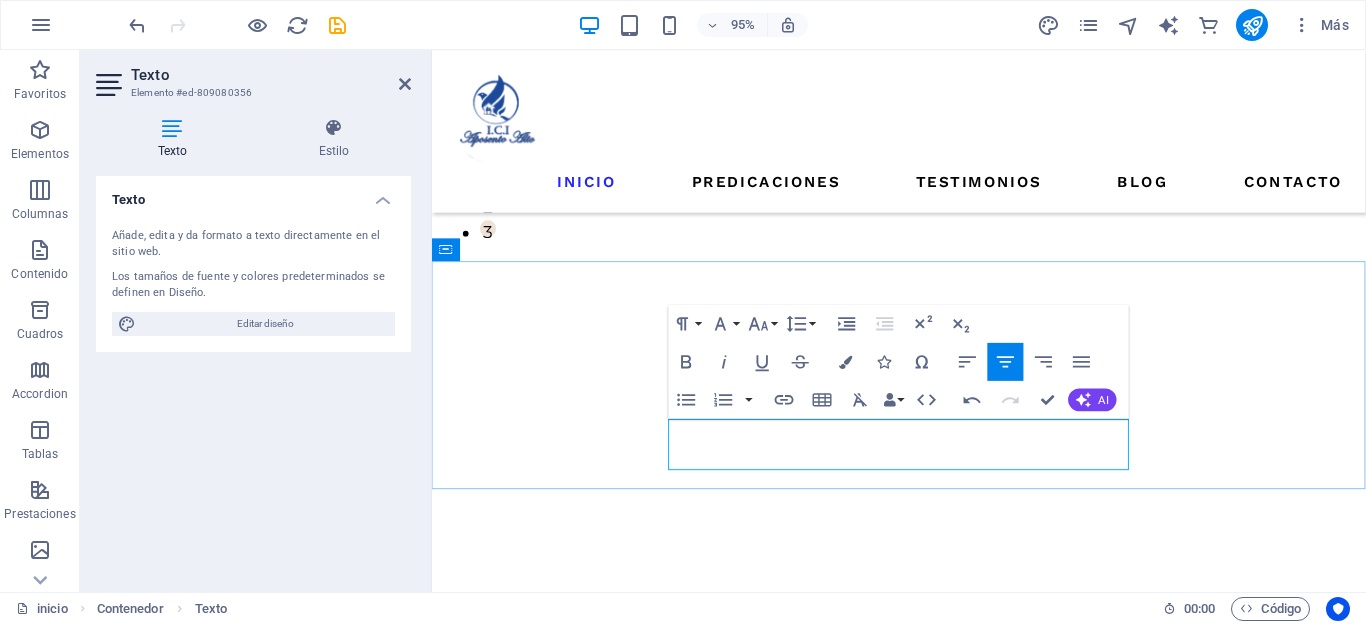 drag, startPoint x: 751, startPoint y: 451, endPoint x: 919, endPoint y: 468, distance: 168.85793 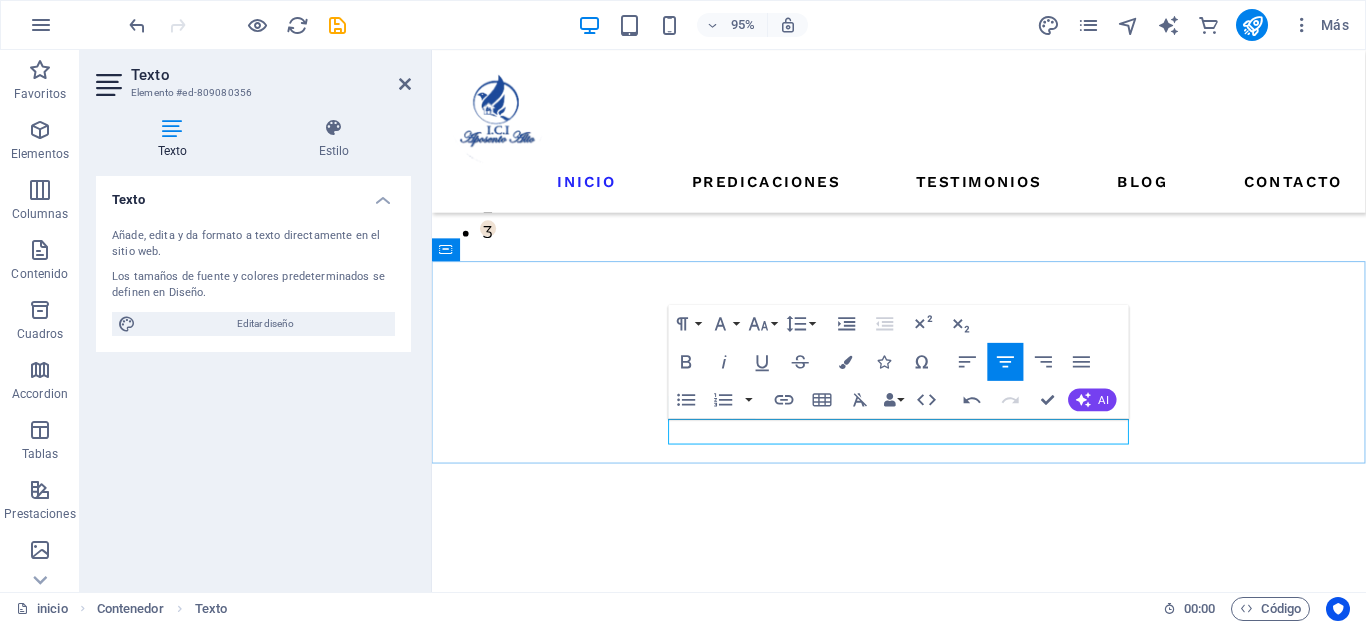 type 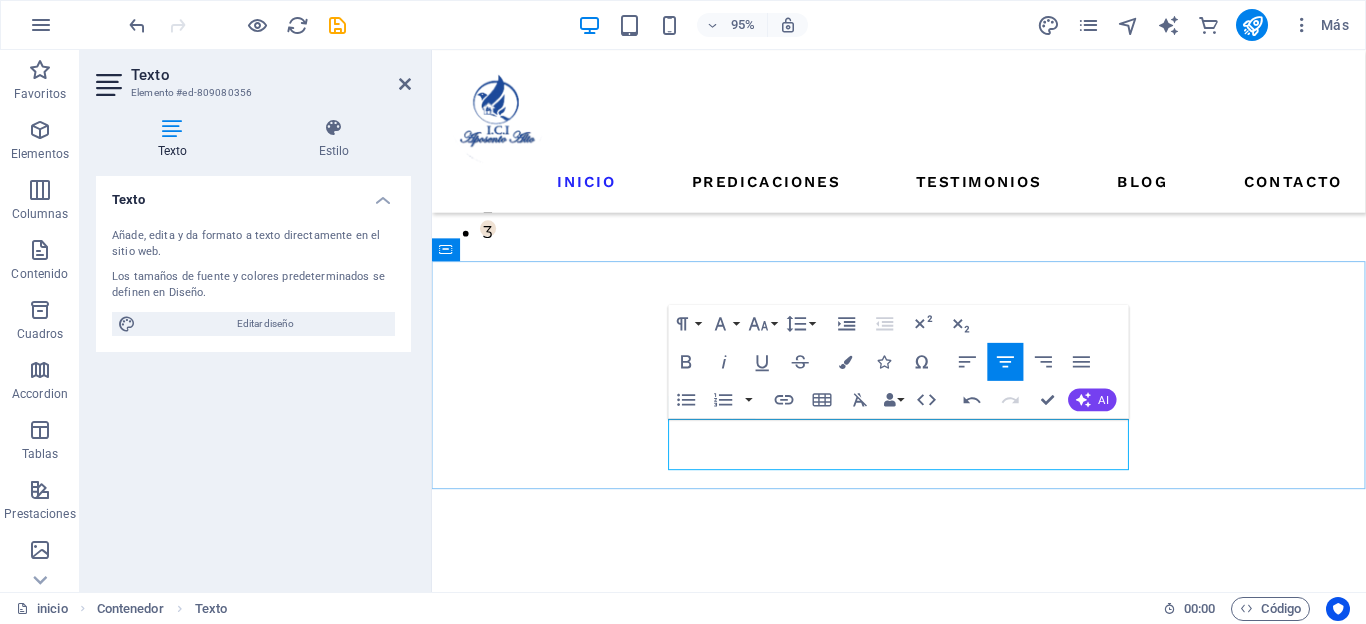 drag, startPoint x: 956, startPoint y: 486, endPoint x: 685, endPoint y: 444, distance: 274.2353 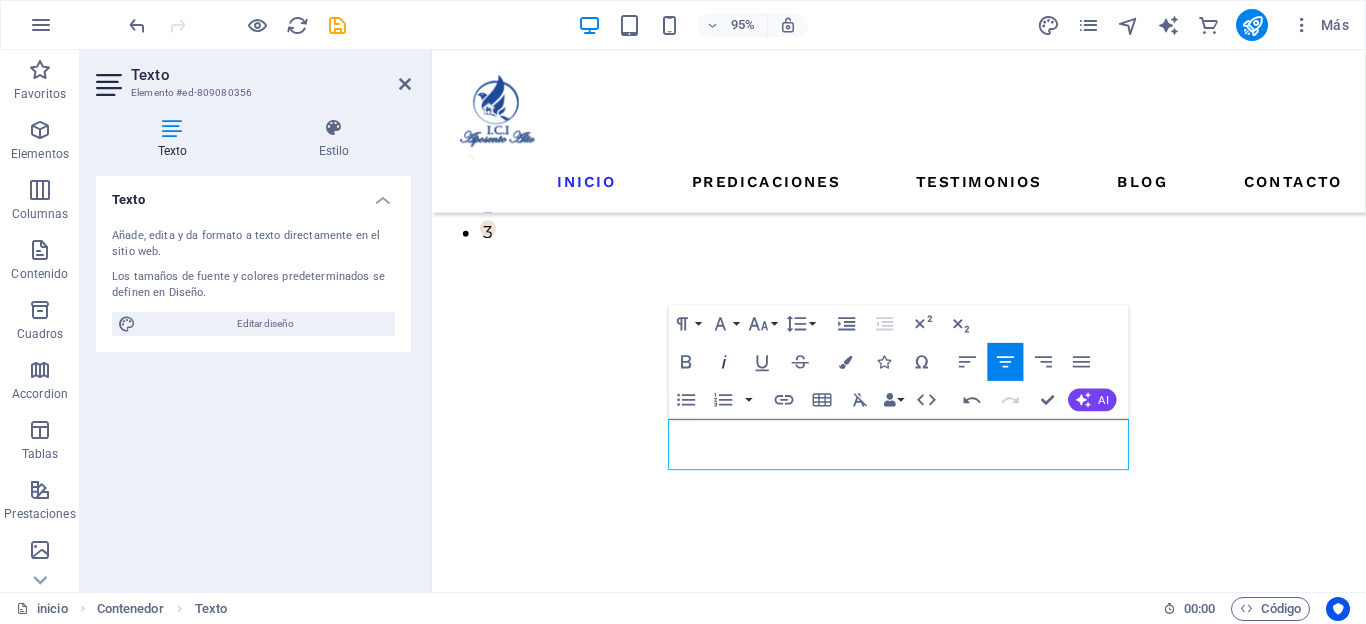 click 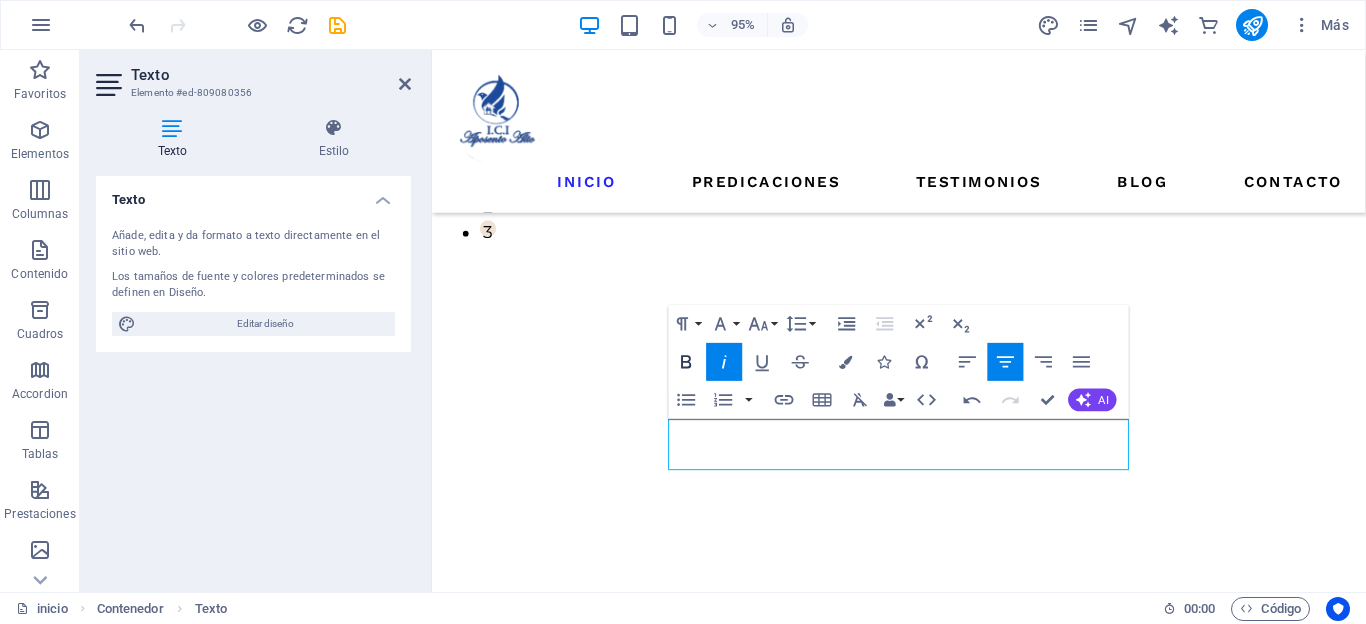 click 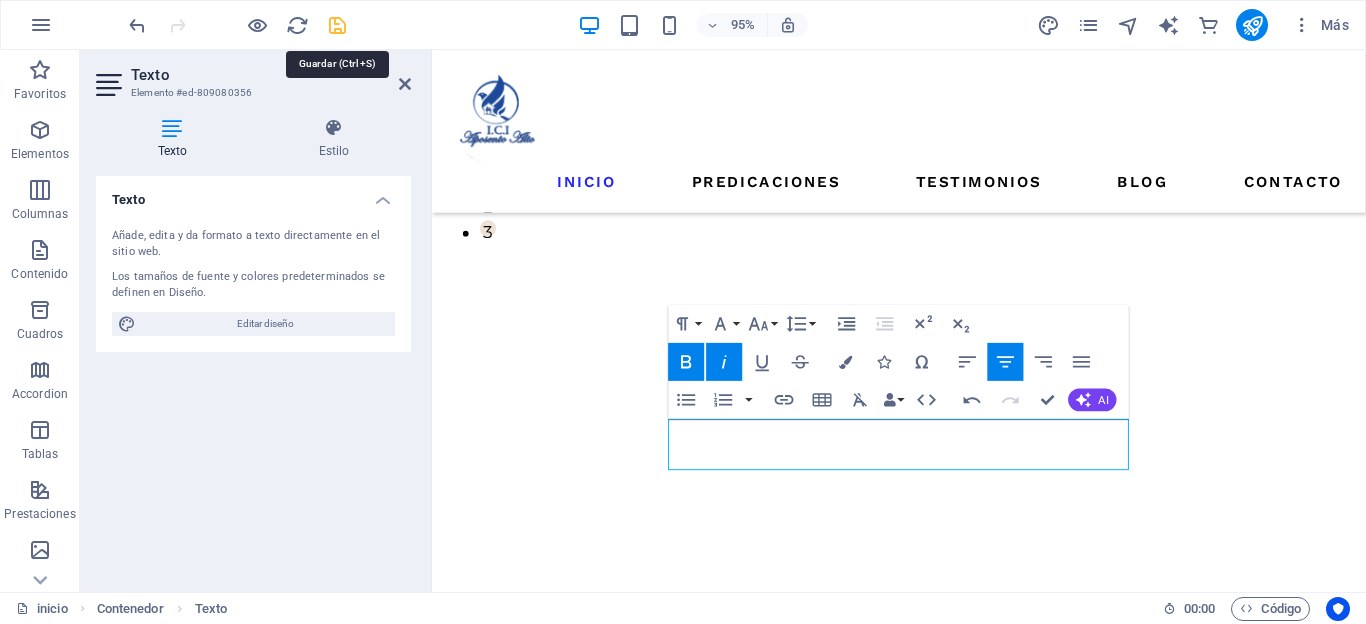 click at bounding box center [337, 25] 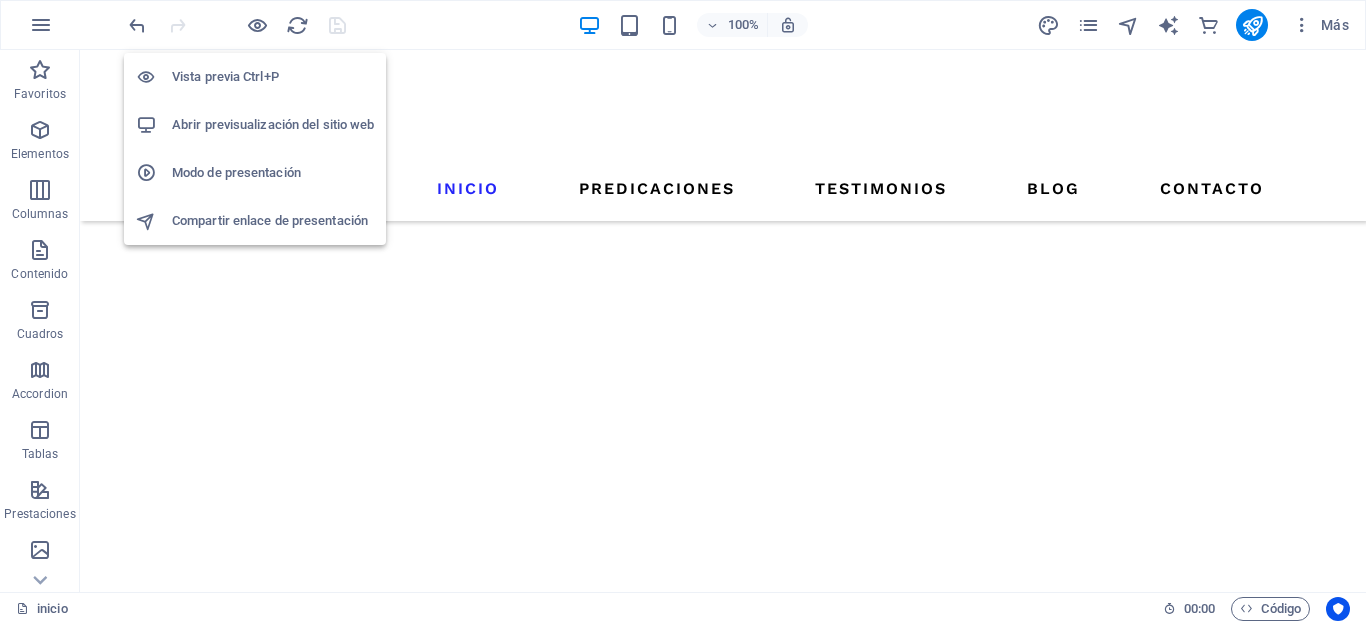 click on "Abrir previsualización del sitio web" at bounding box center (273, 125) 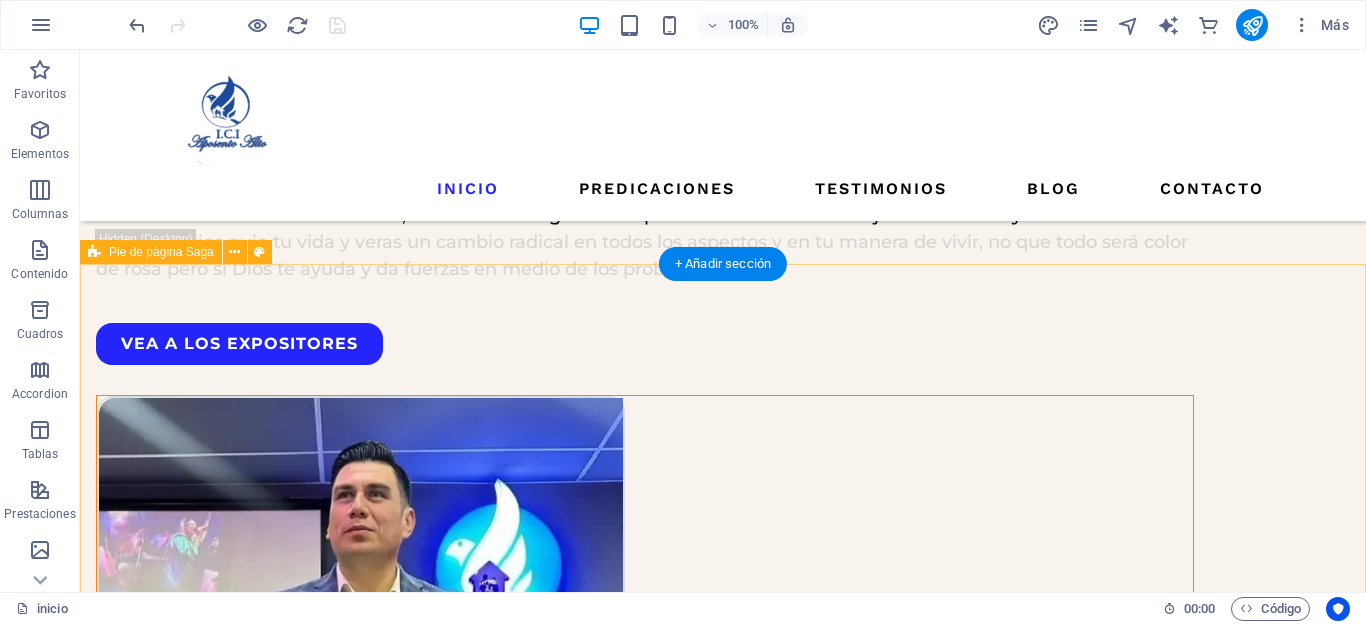 scroll, scrollTop: 3312, scrollLeft: 0, axis: vertical 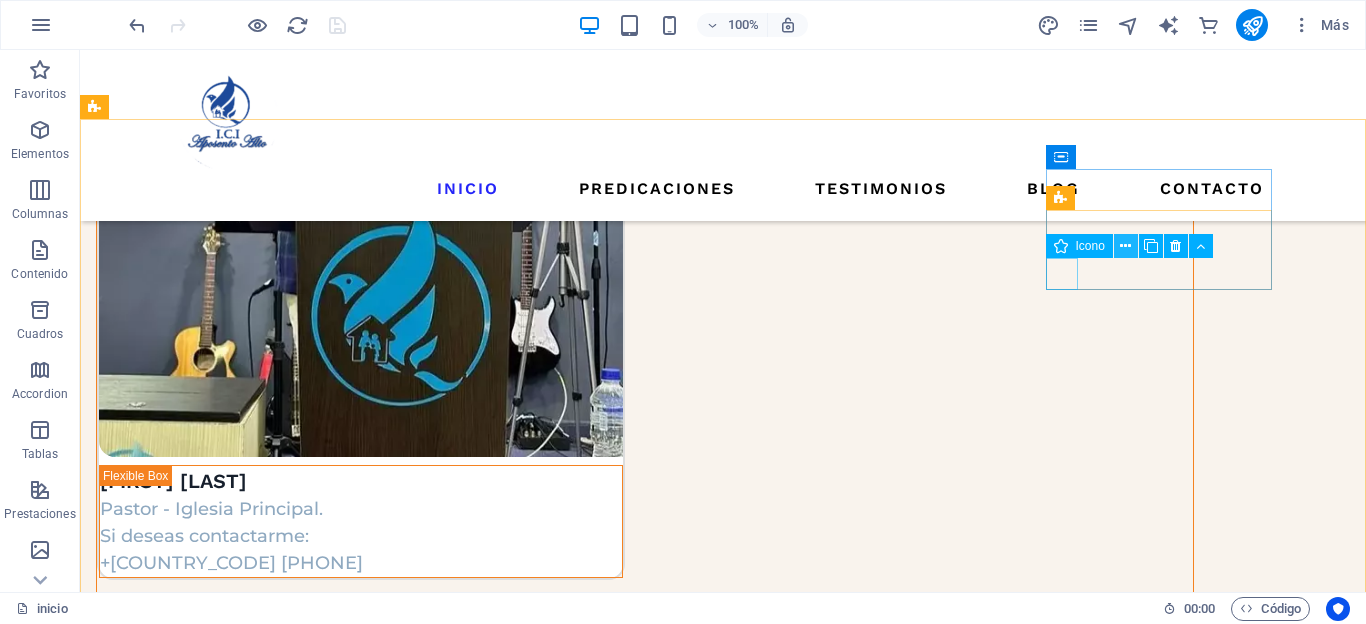 click at bounding box center (1125, 246) 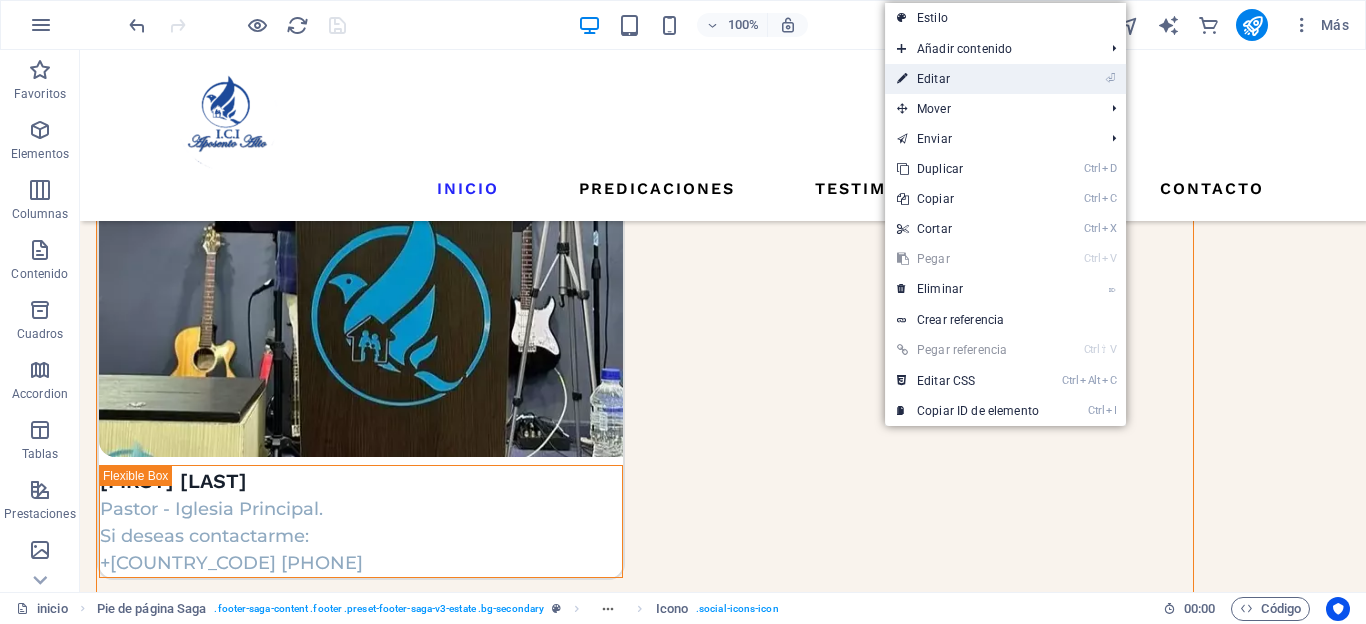 click on "⏎  Editar" at bounding box center (968, 79) 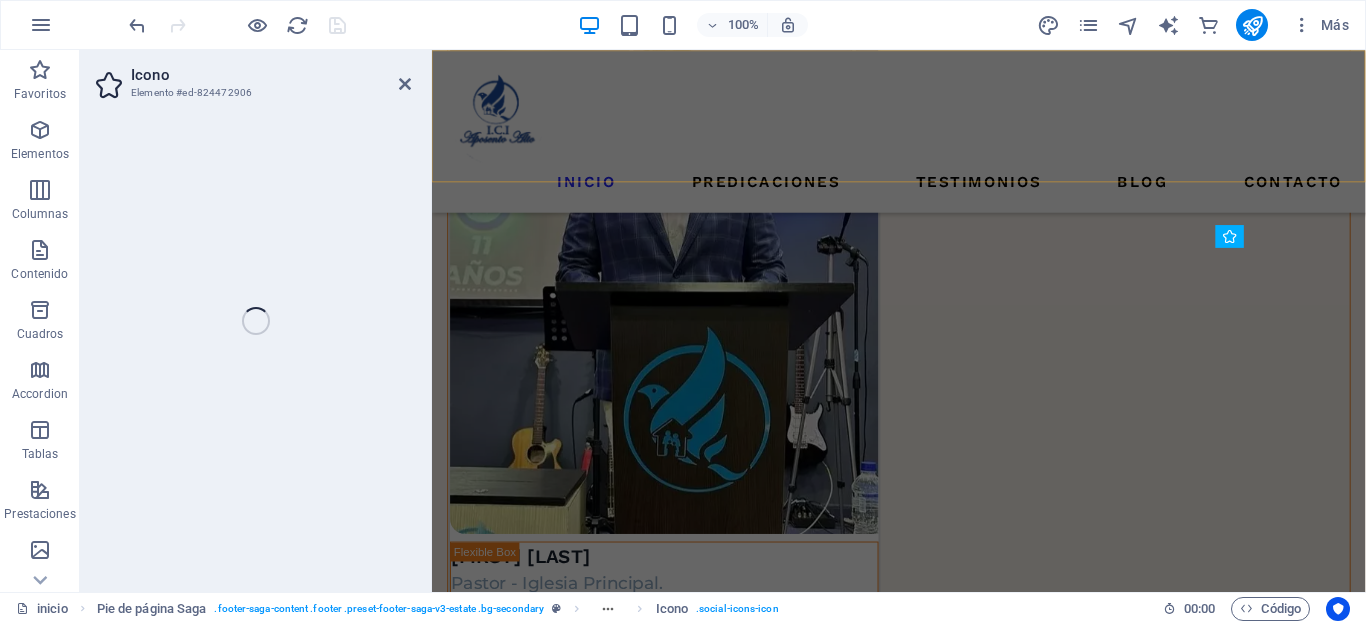 select on "xMidYMid" 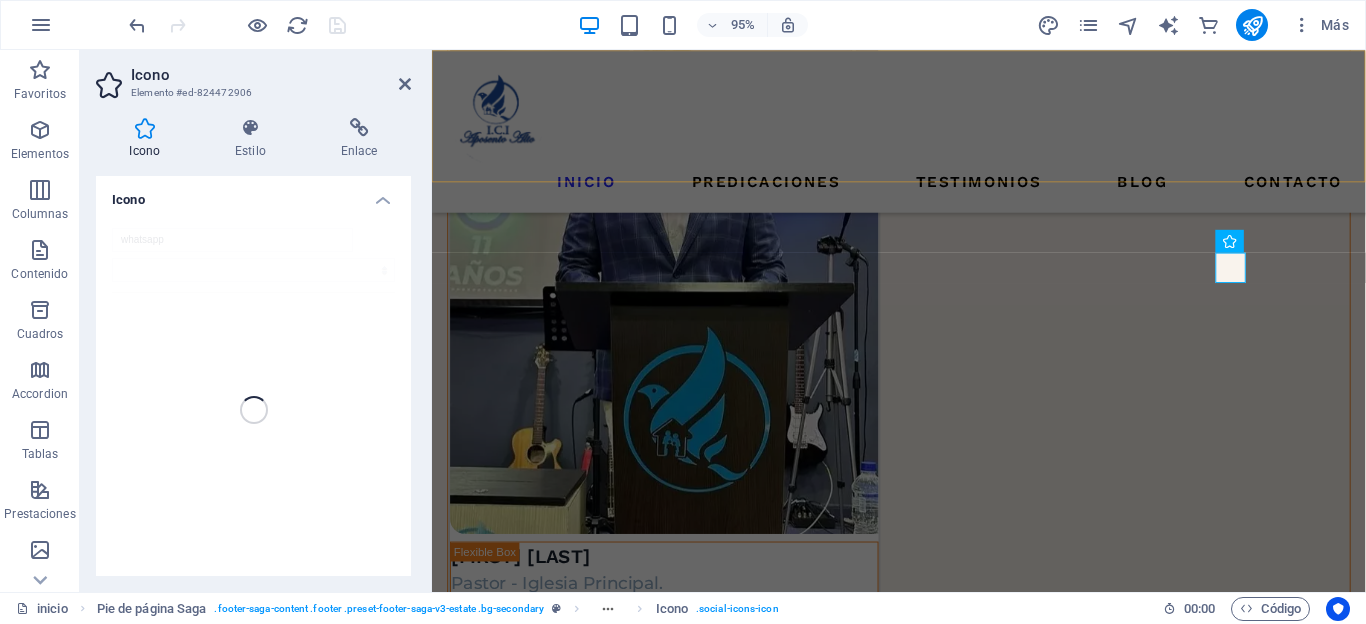 scroll, scrollTop: 3553, scrollLeft: 0, axis: vertical 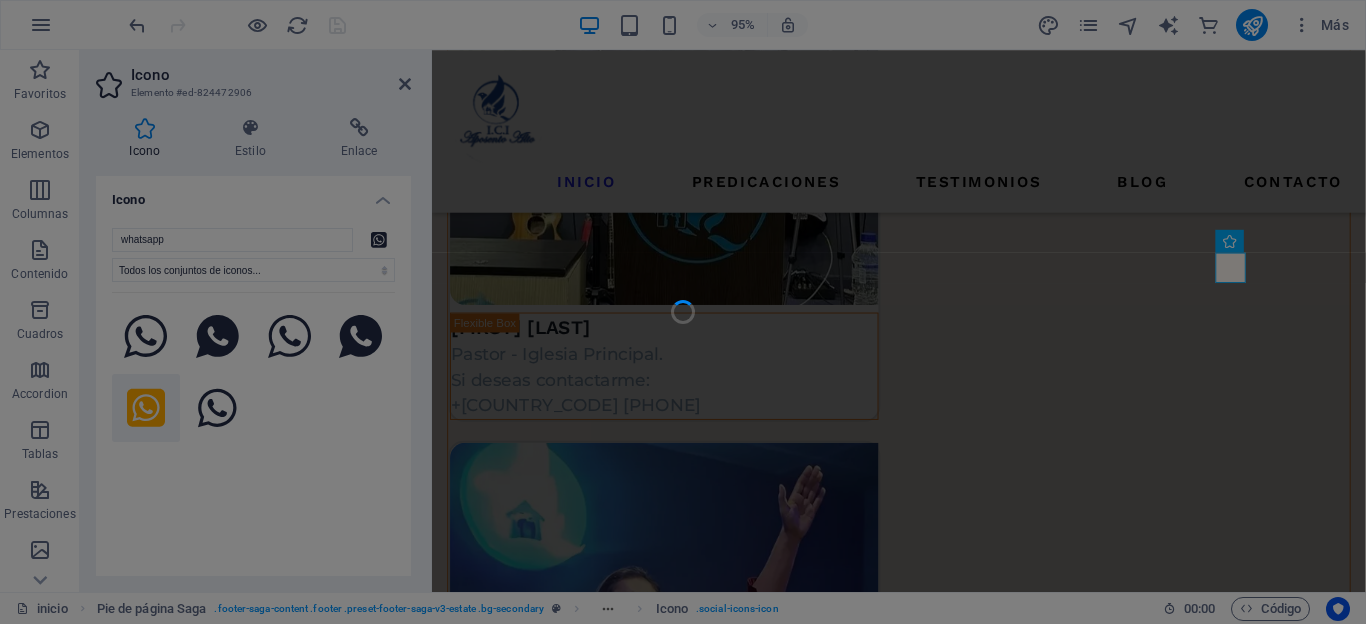 click at bounding box center [683, 312] 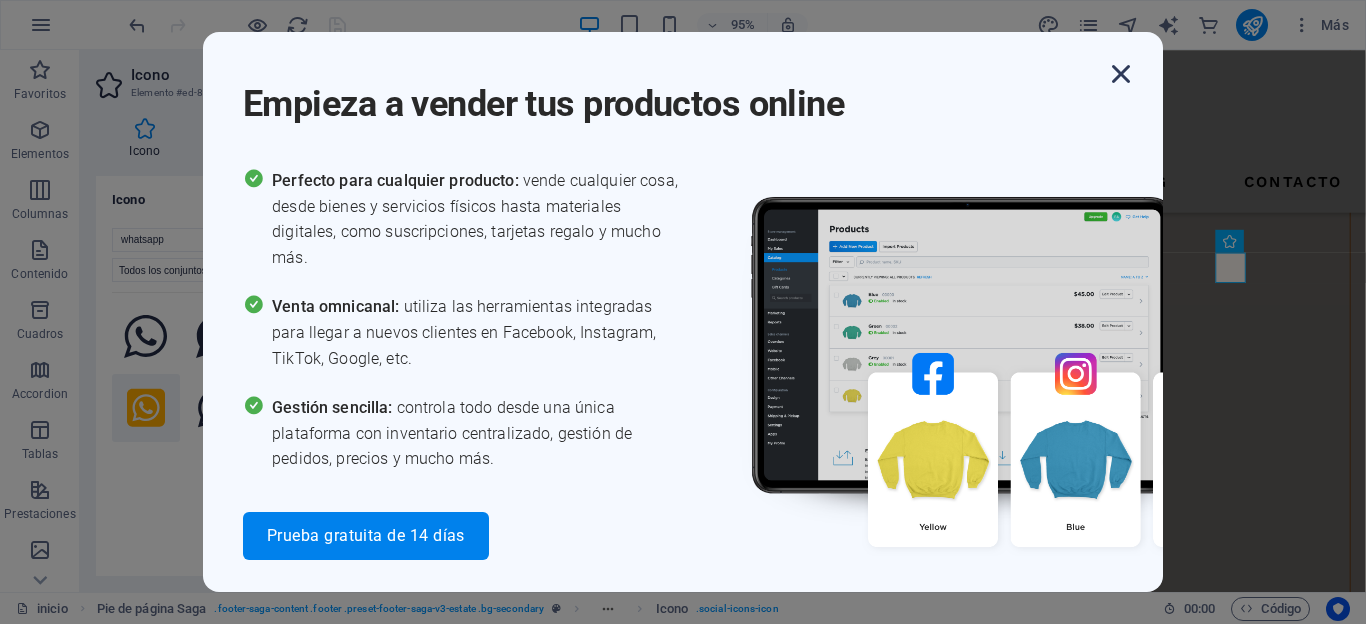 click at bounding box center [1121, 74] 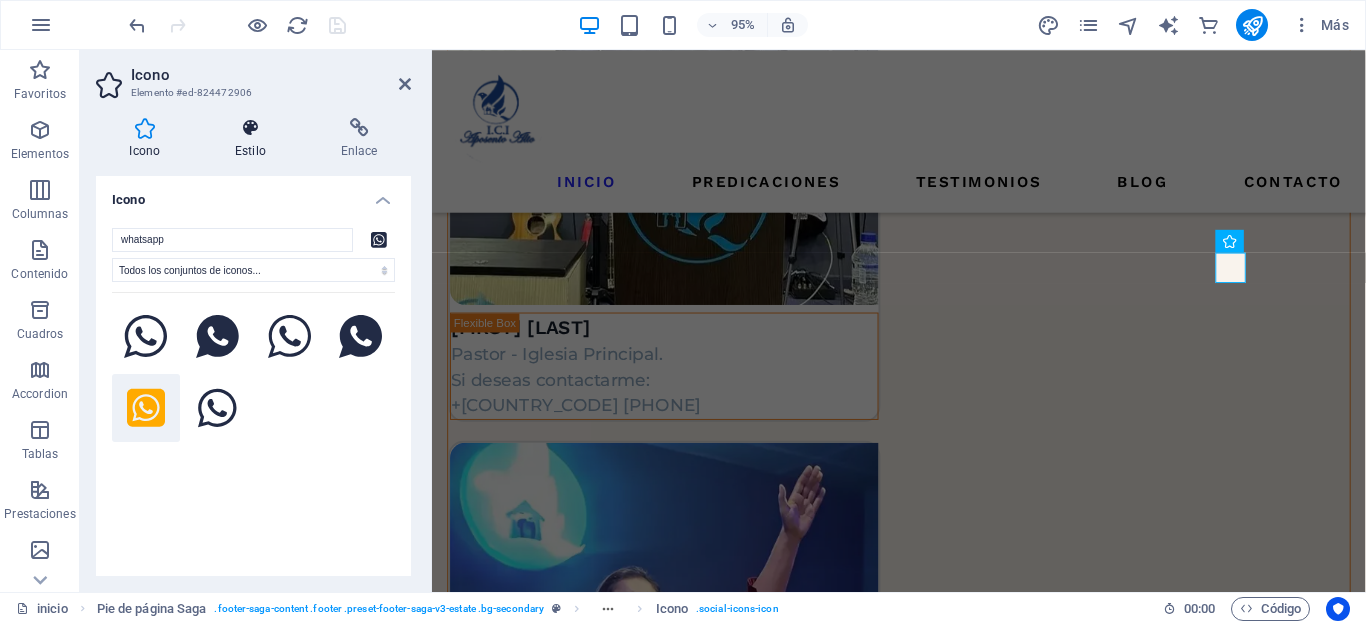 click at bounding box center [251, 128] 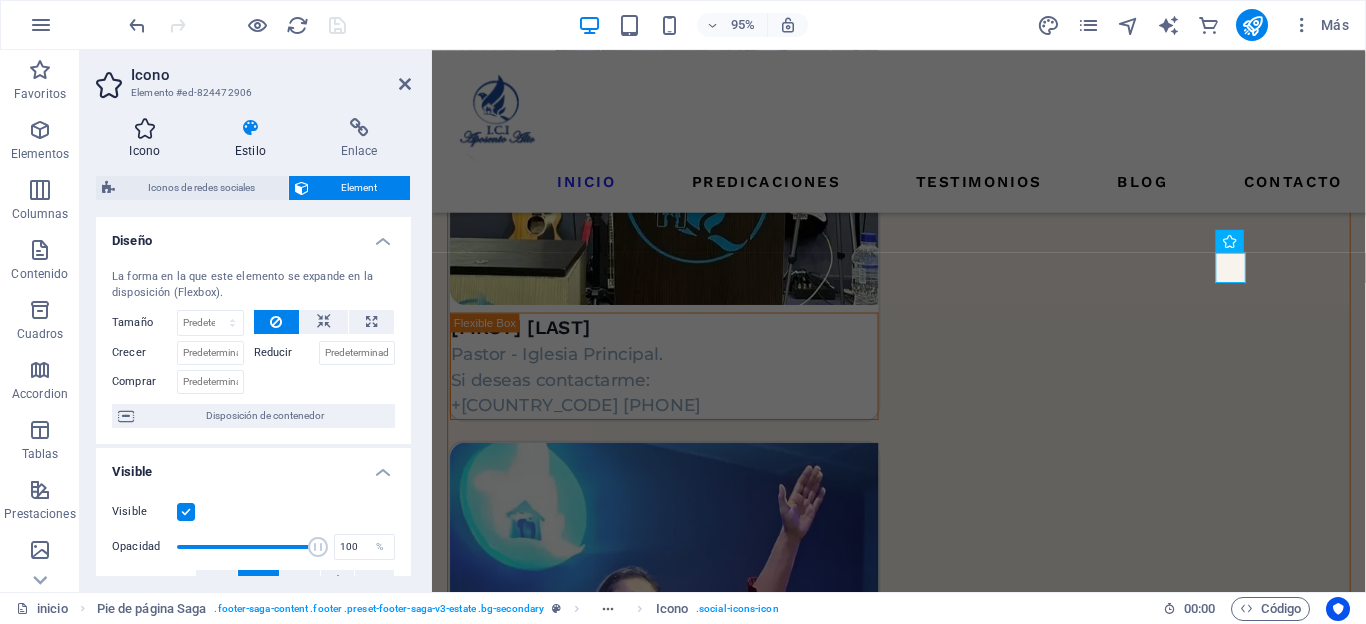 click at bounding box center (145, 128) 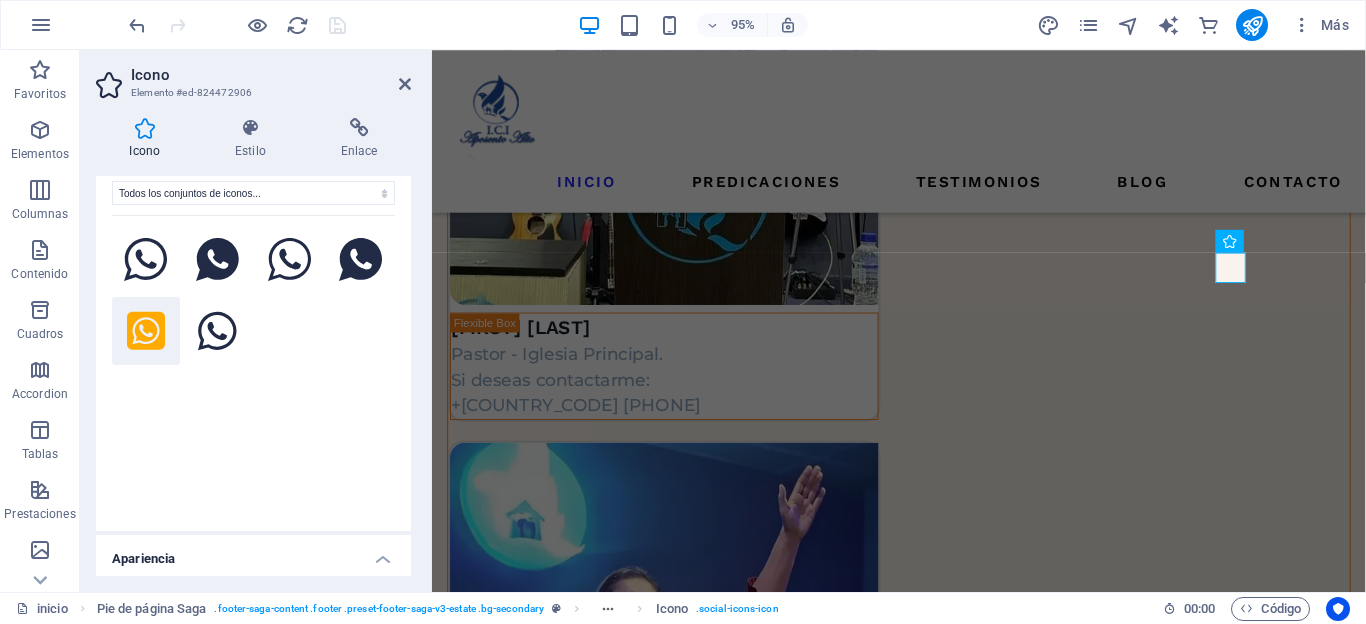 scroll, scrollTop: 0, scrollLeft: 0, axis: both 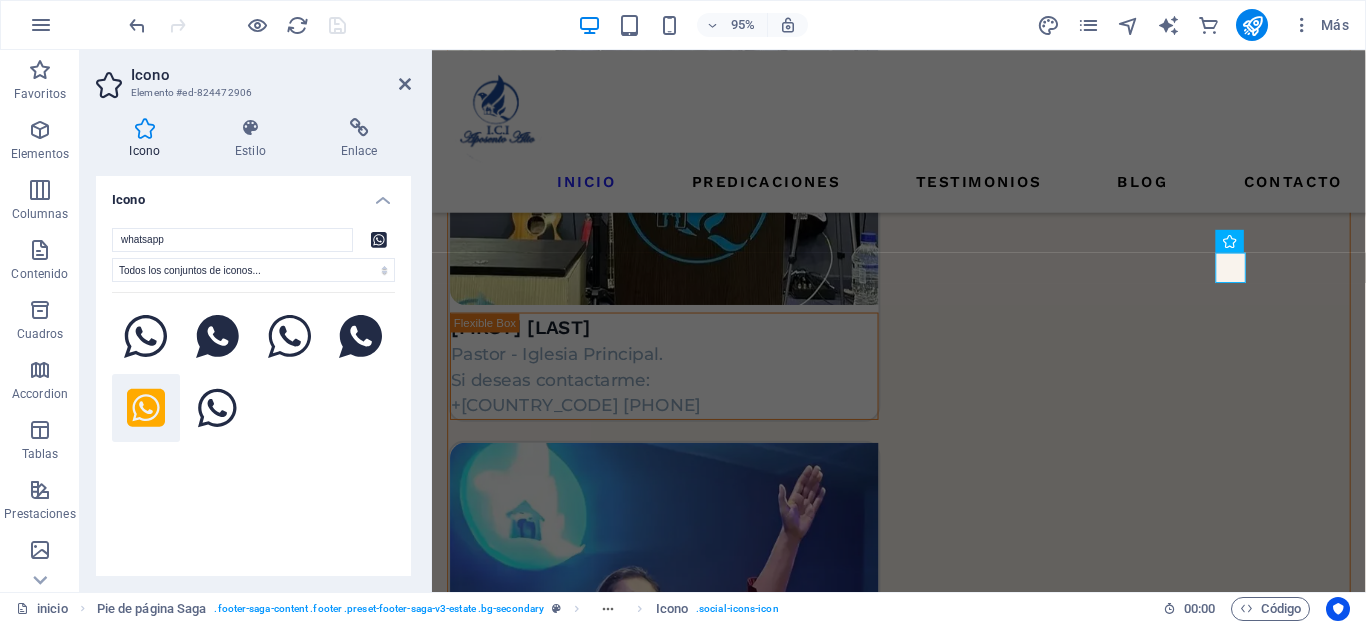 click on "Icono" at bounding box center (253, 194) 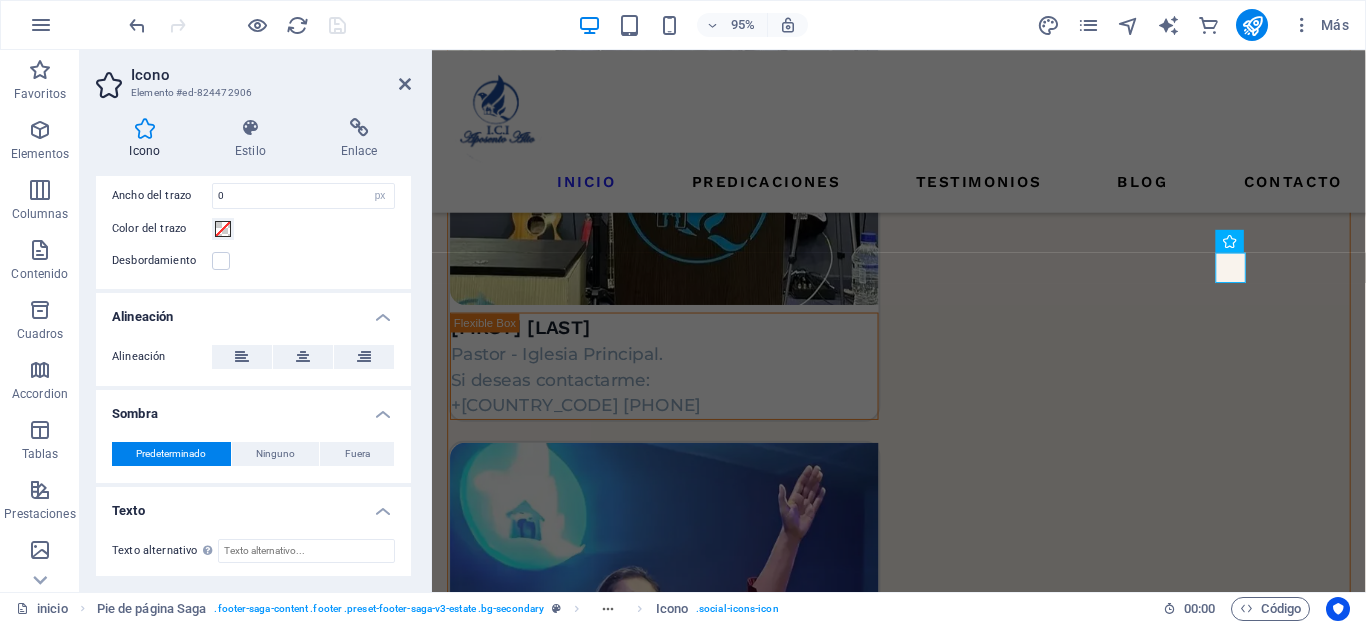 scroll, scrollTop: 266, scrollLeft: 0, axis: vertical 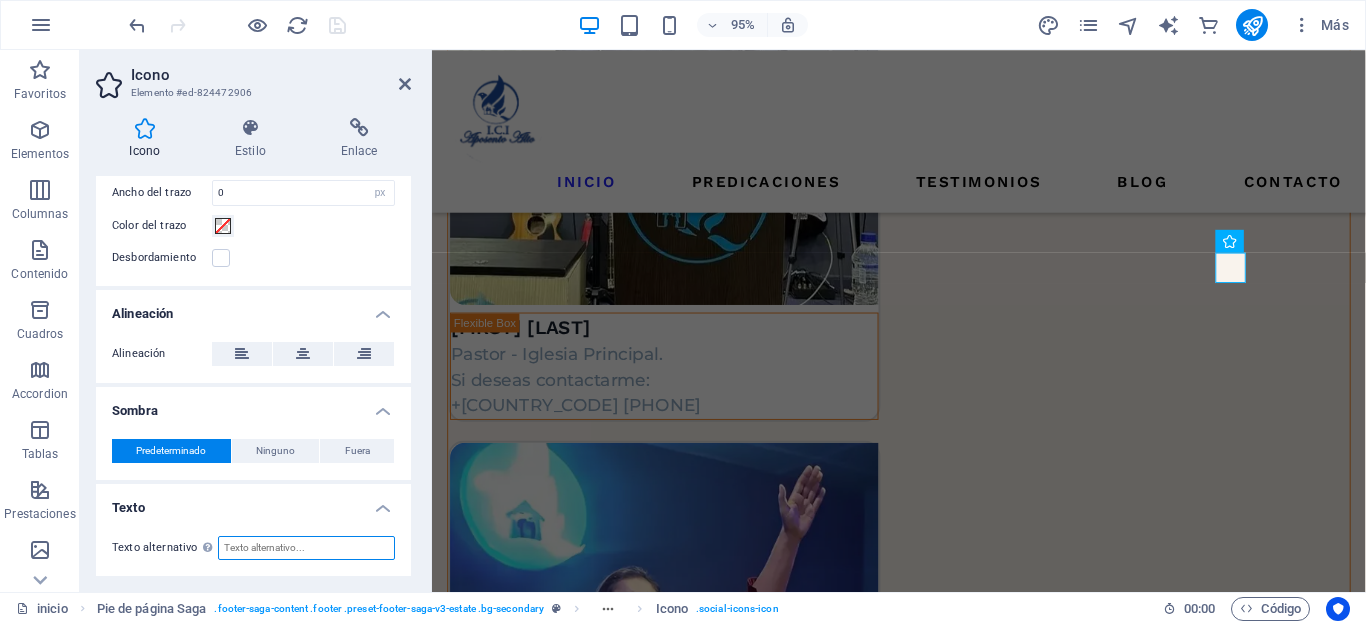 click on "Texto alternativo El texto alternativo es usado por aquellos dispositivos que no pueden mostrar imágenes (por ejemplo, motores de búsqueda de imágenes) y debería añadirse a cada imagen para así mejorar la accesibilidad al sitio web." at bounding box center [306, 548] 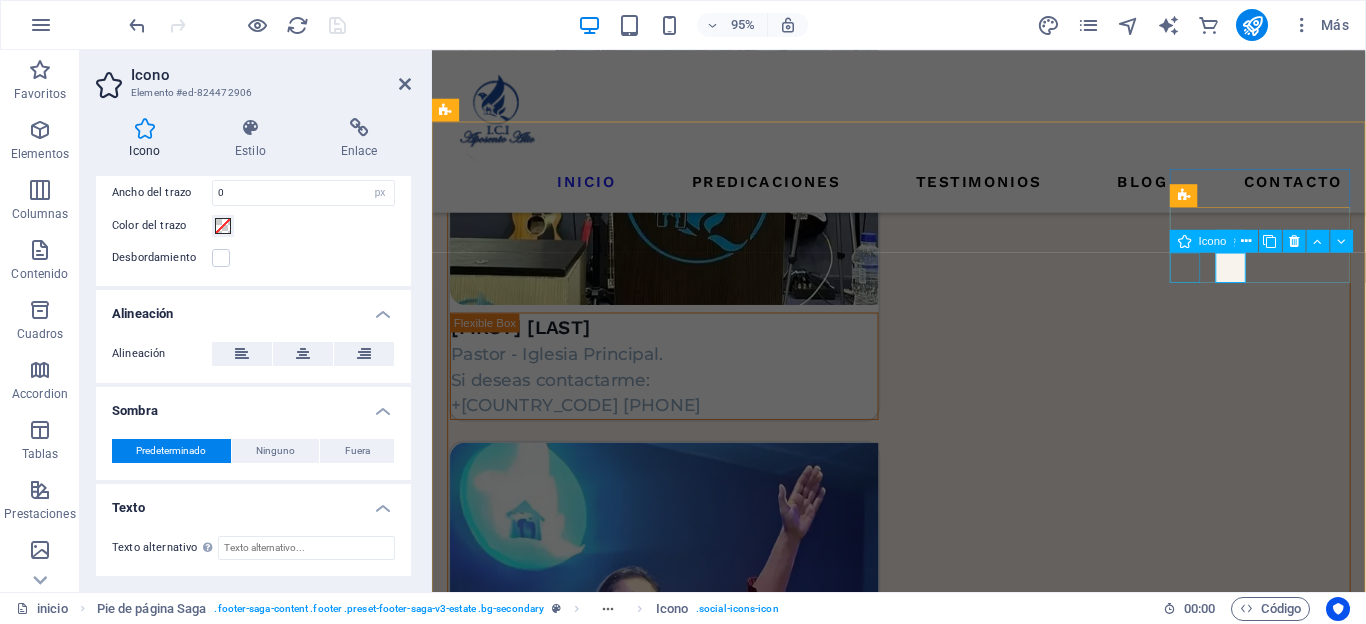 click at bounding box center [543, 4181] 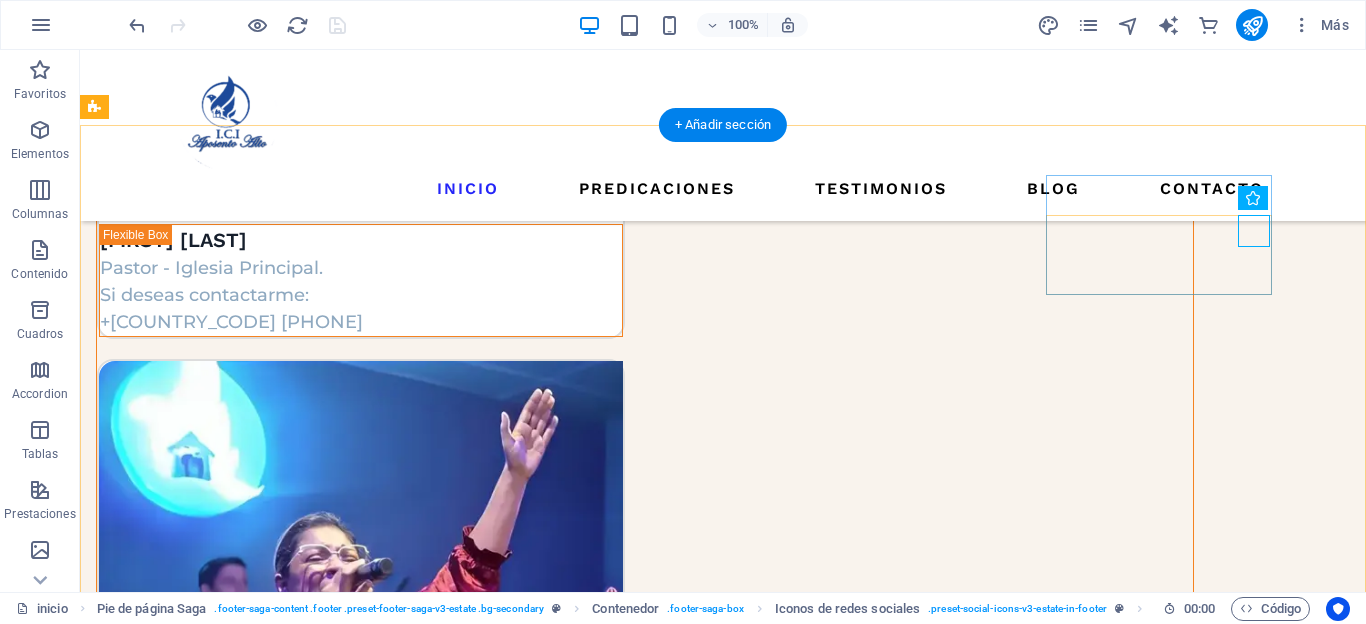 scroll, scrollTop: 3312, scrollLeft: 0, axis: vertical 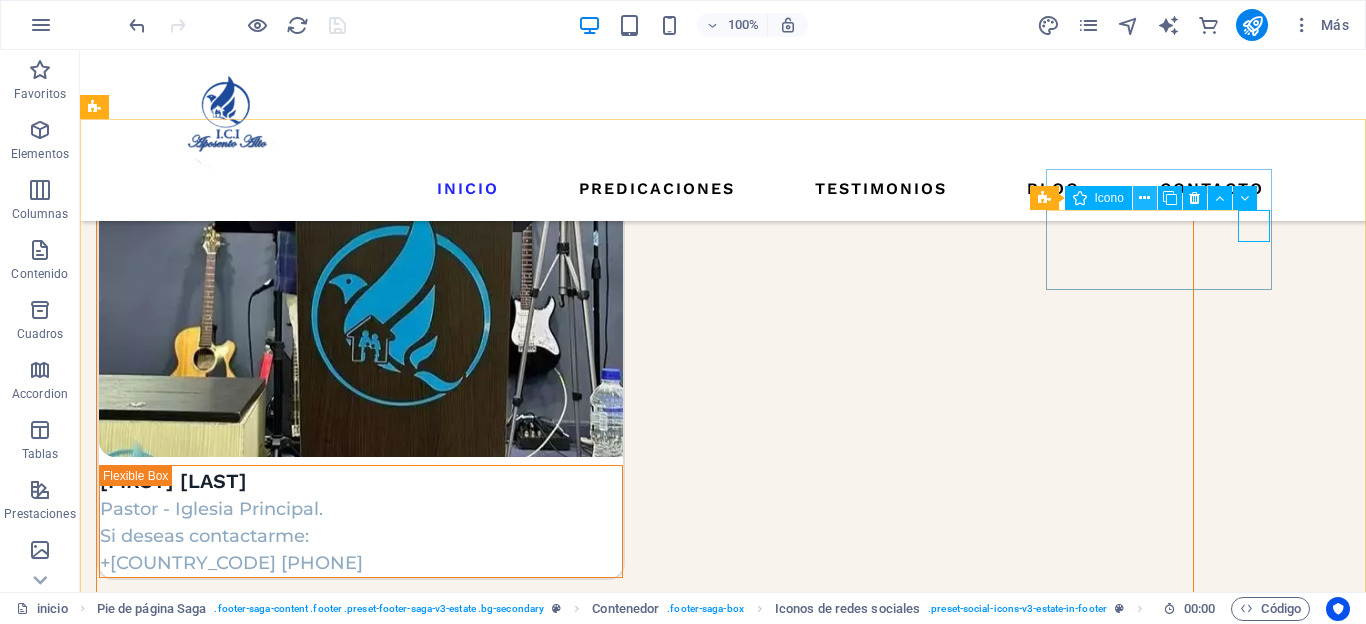 click at bounding box center [1144, 198] 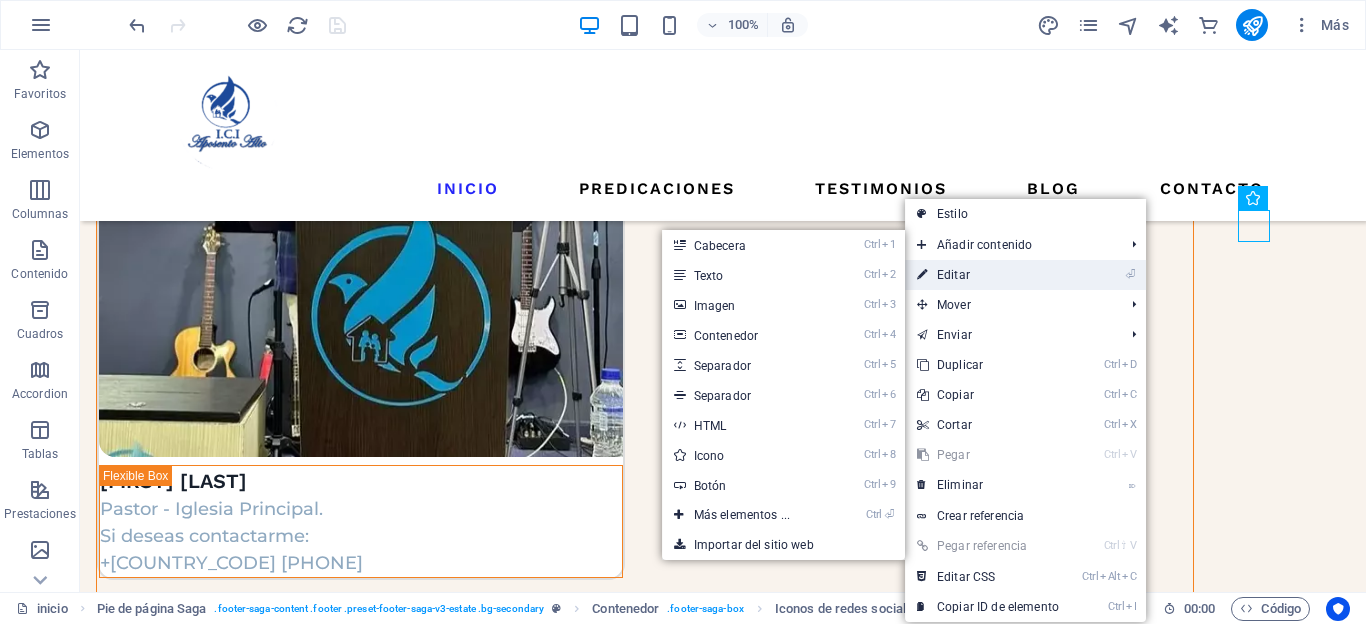 click on "⏎  Editar" at bounding box center (988, 275) 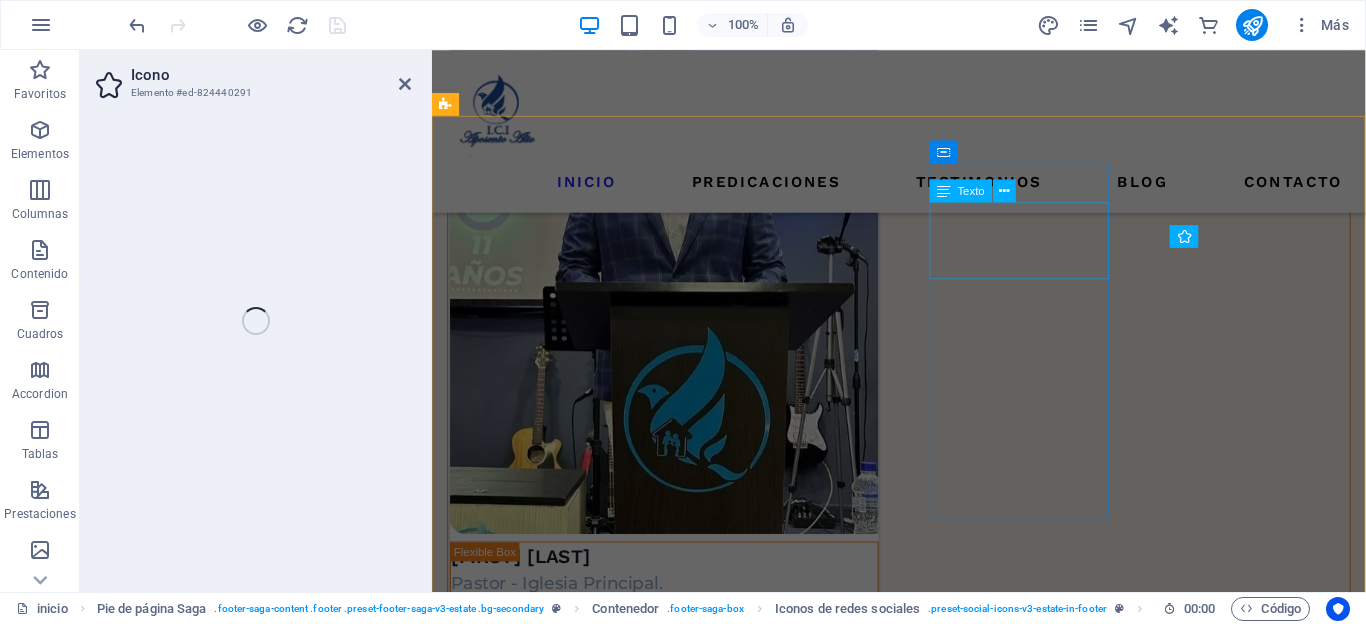 select on "xMidYMid" 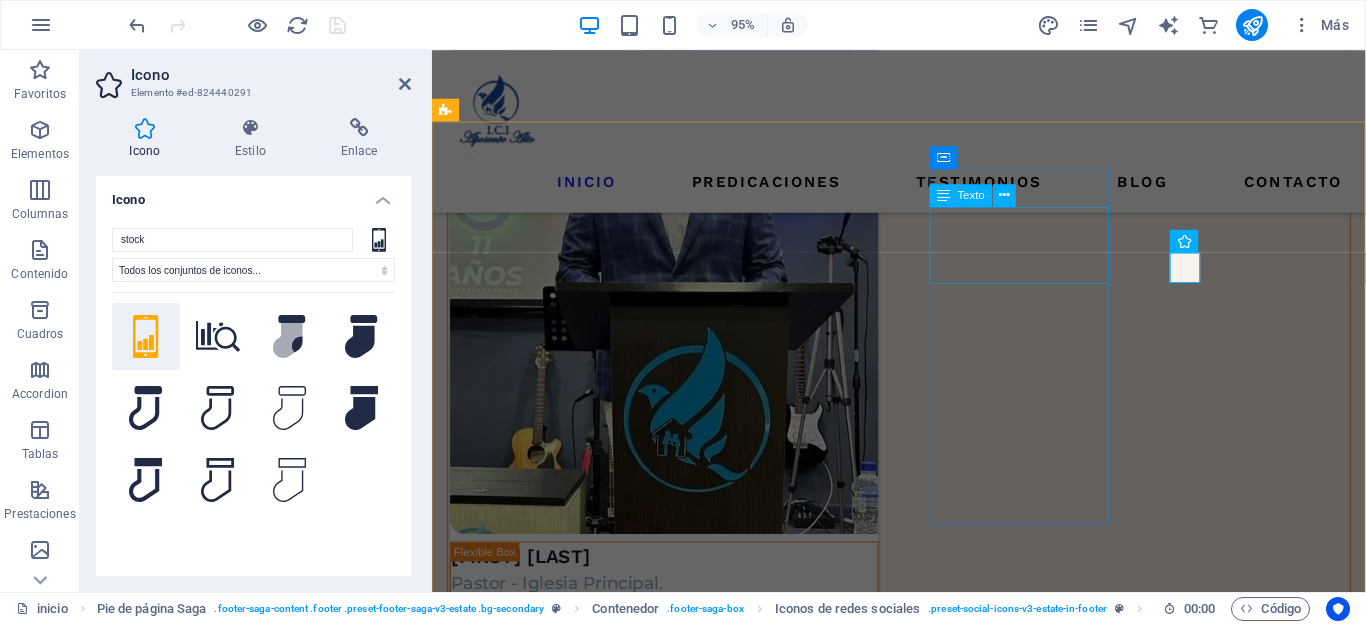scroll, scrollTop: 3553, scrollLeft: 0, axis: vertical 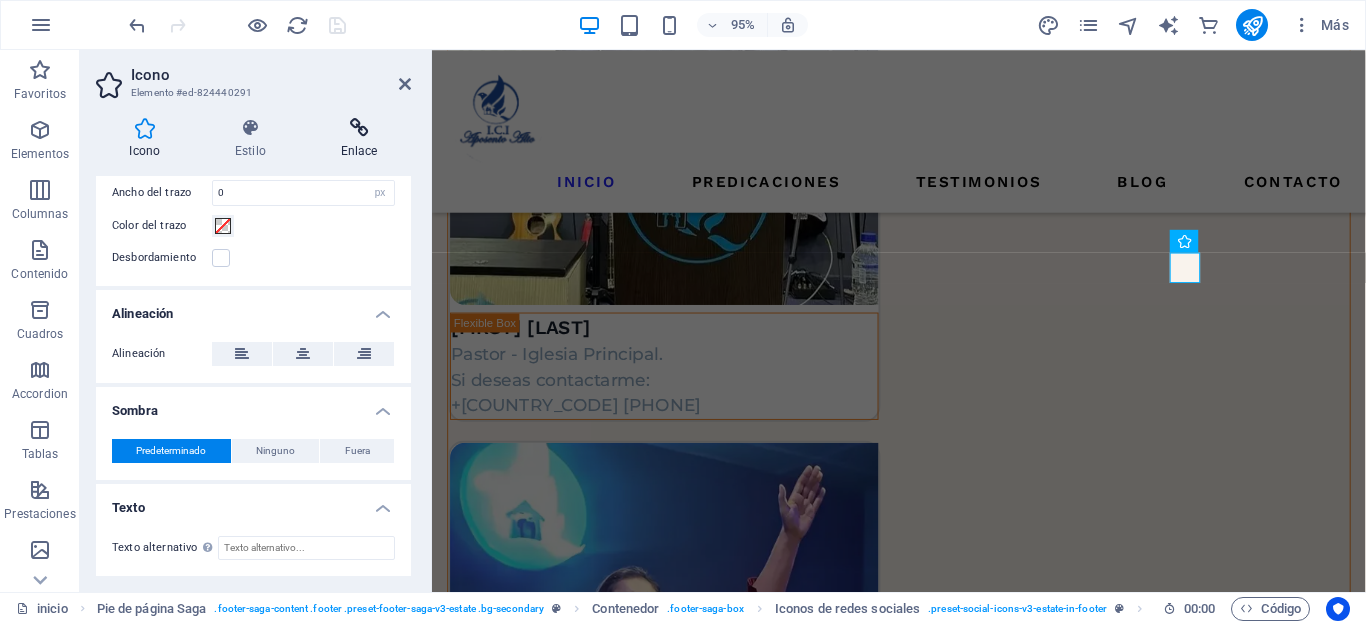 click at bounding box center [359, 128] 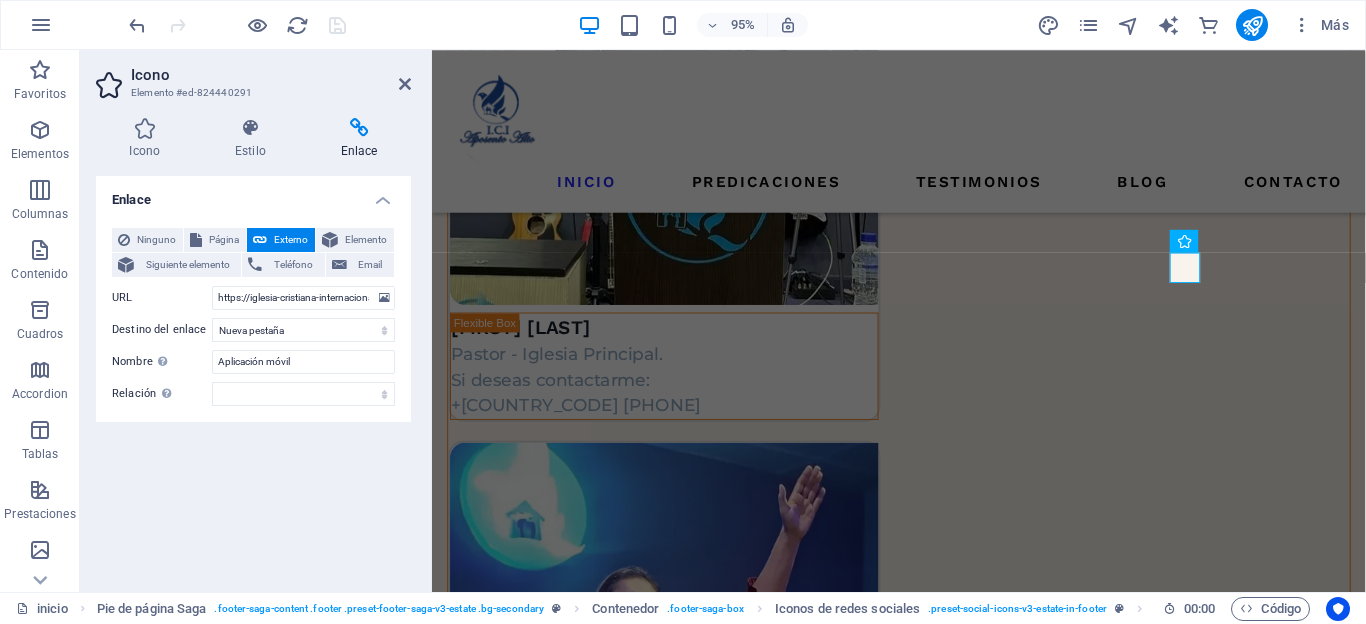 click on "Icono" at bounding box center [271, 75] 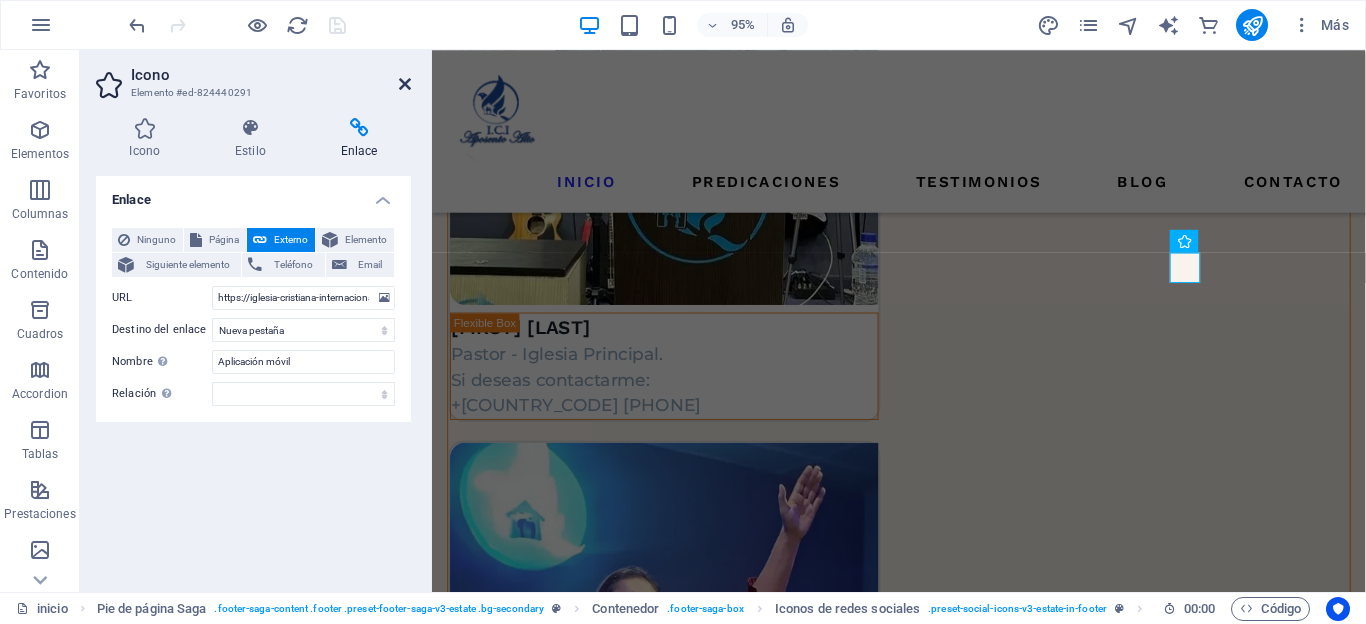click at bounding box center (405, 84) 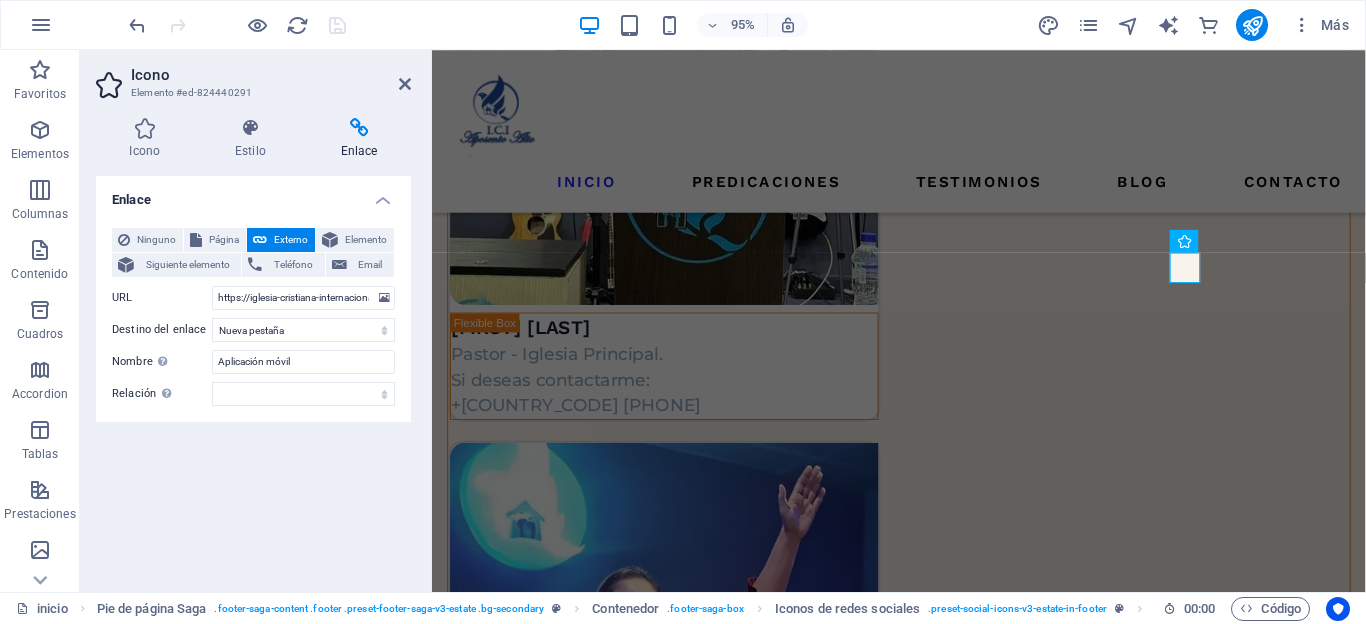 scroll, scrollTop: 3312, scrollLeft: 0, axis: vertical 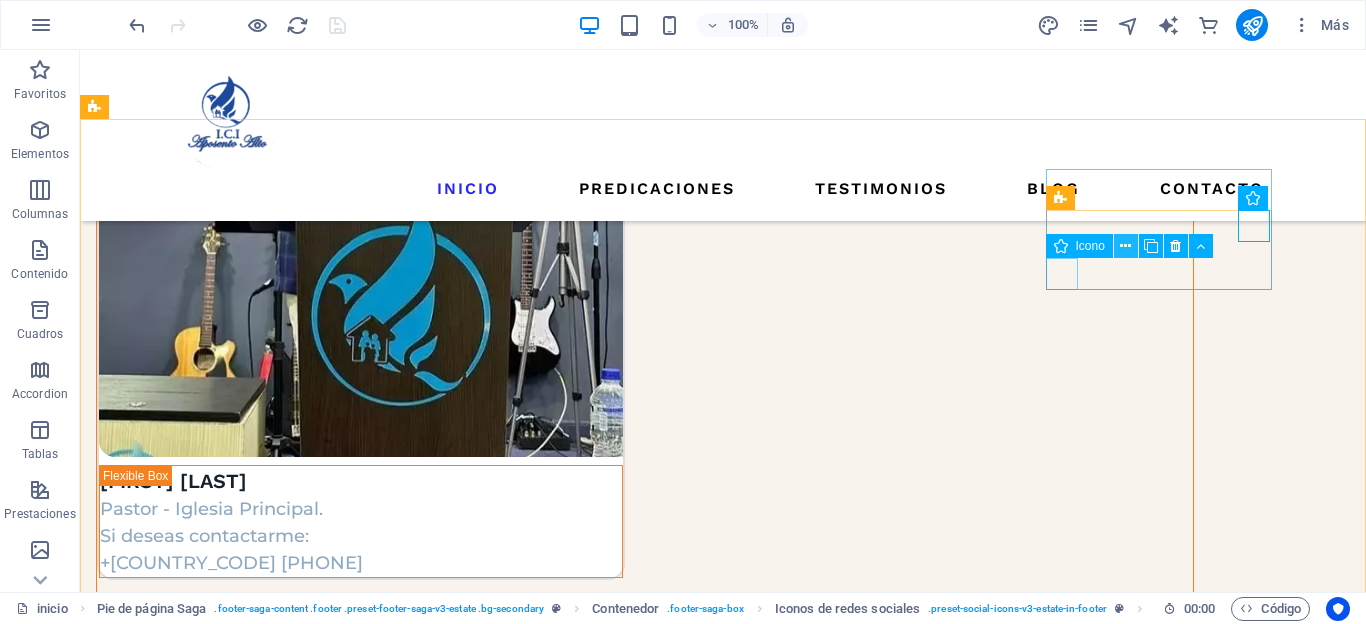 click at bounding box center [1126, 246] 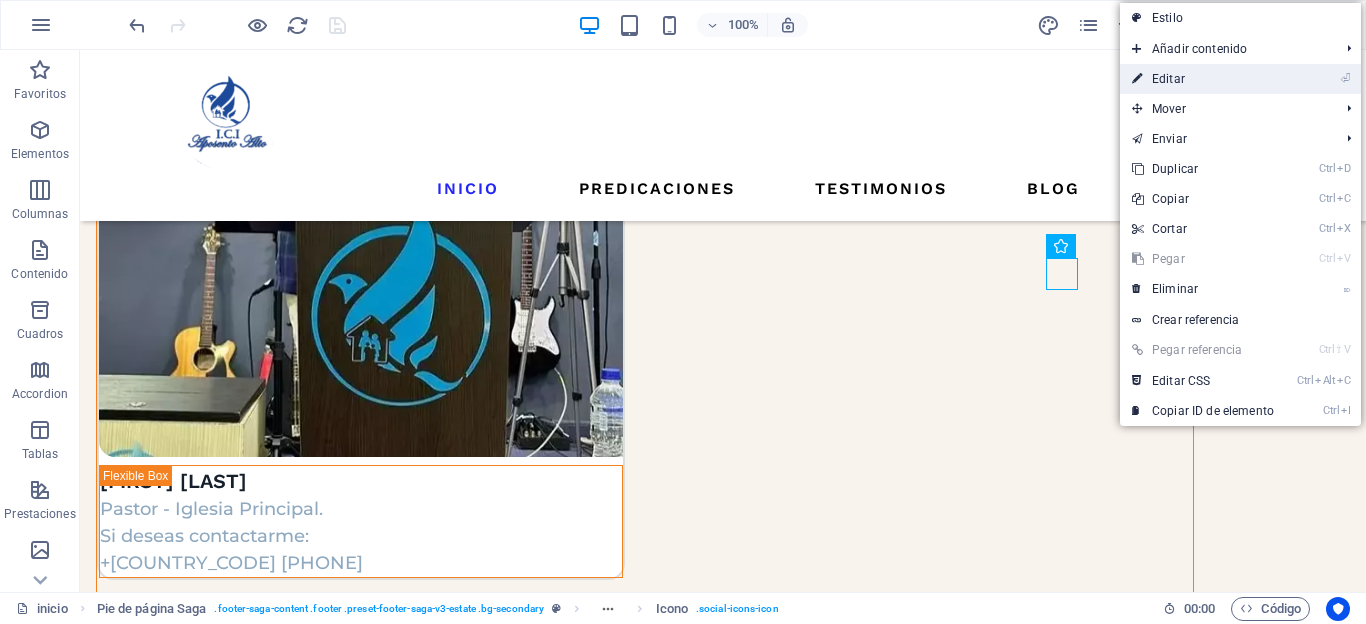 drag, startPoint x: 787, startPoint y: 33, endPoint x: 1180, endPoint y: 82, distance: 396.04294 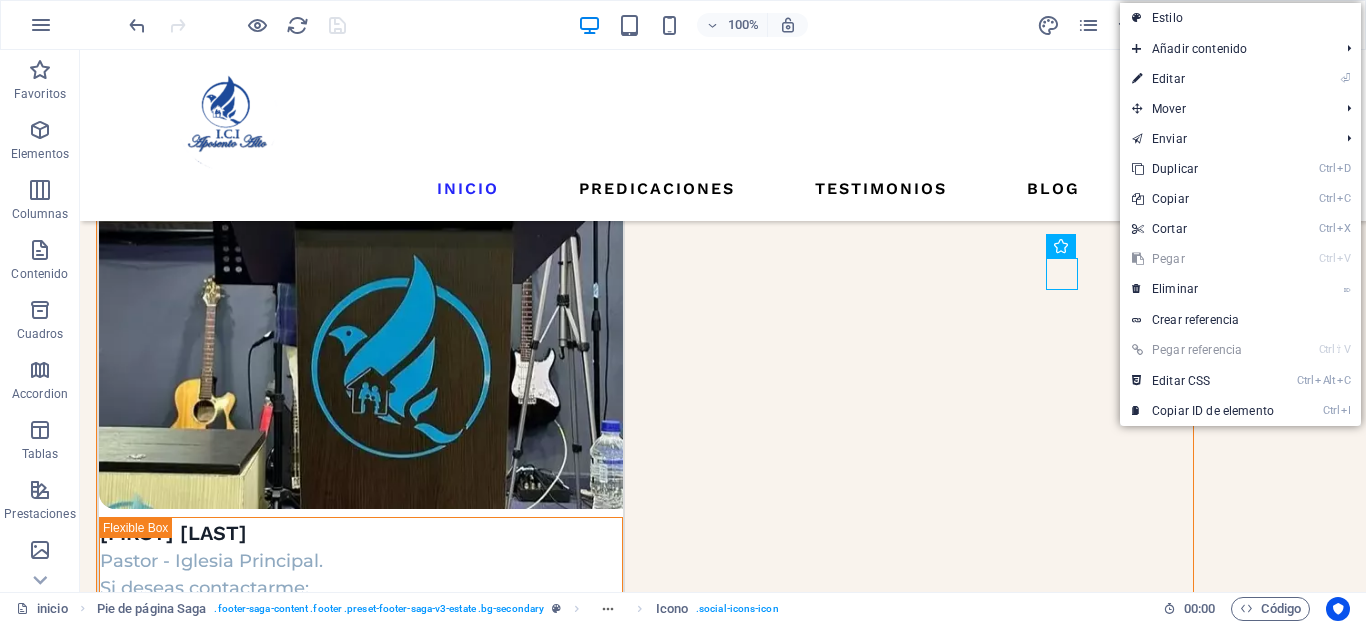 select on "xMidYMid" 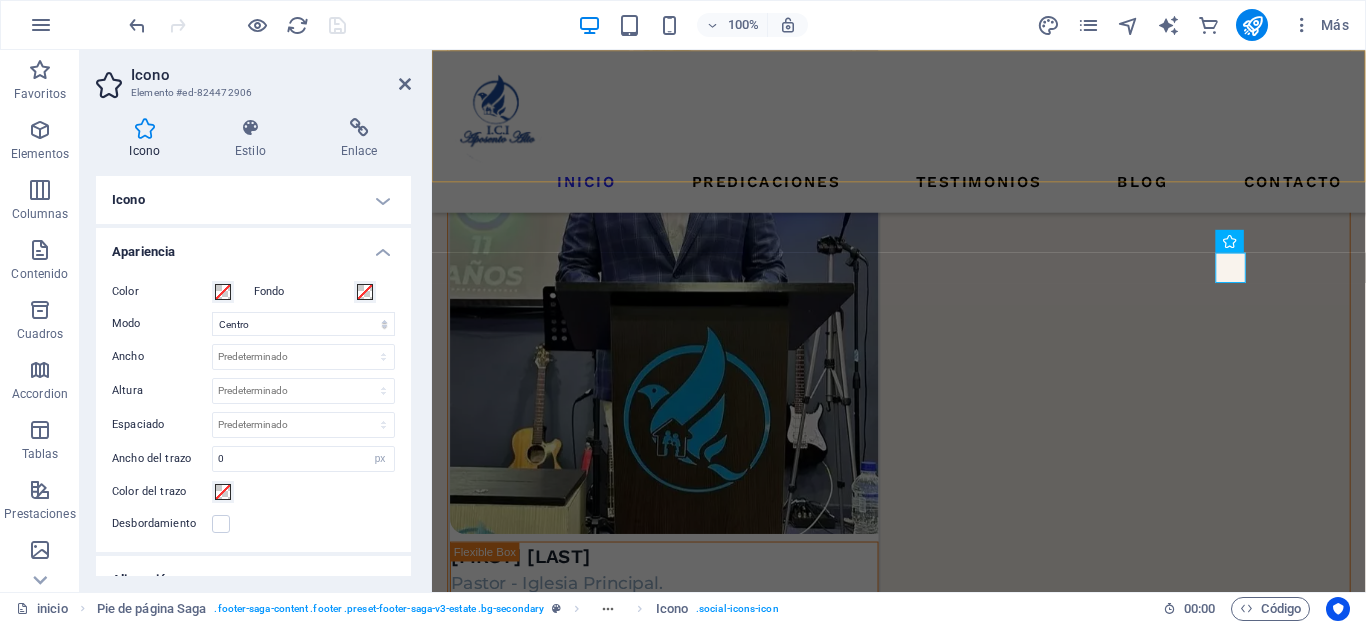 scroll, scrollTop: 3553, scrollLeft: 0, axis: vertical 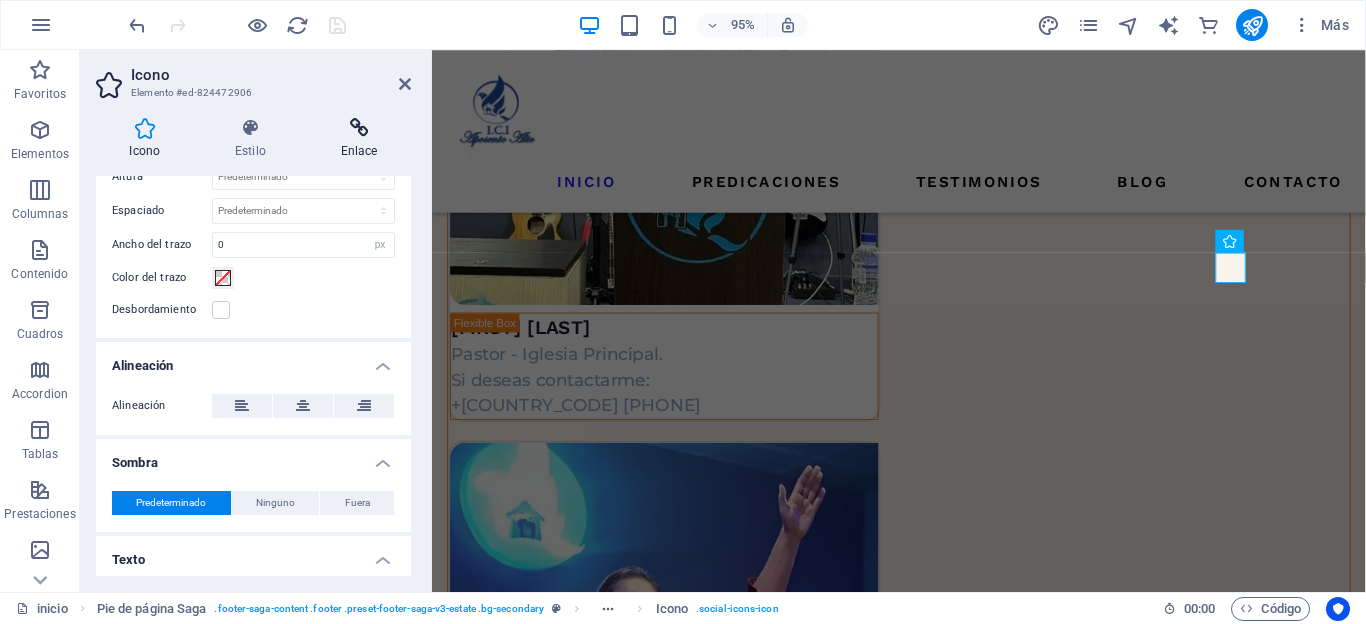 click at bounding box center (359, 128) 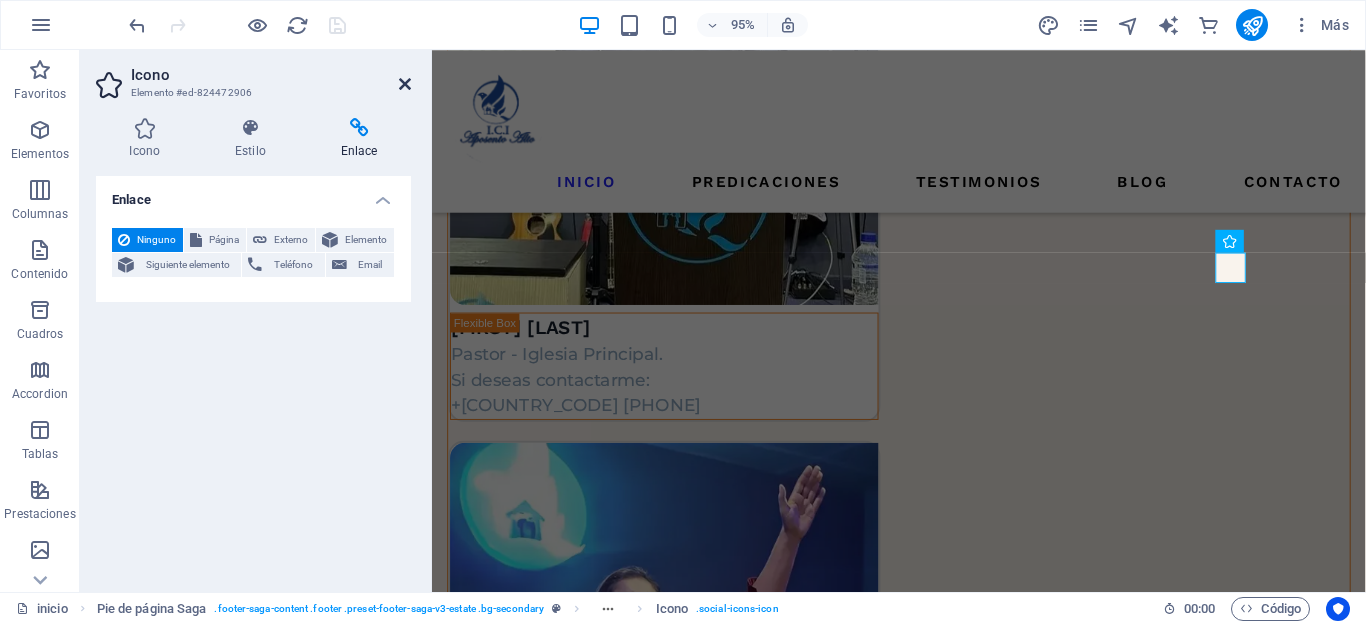 click at bounding box center [405, 84] 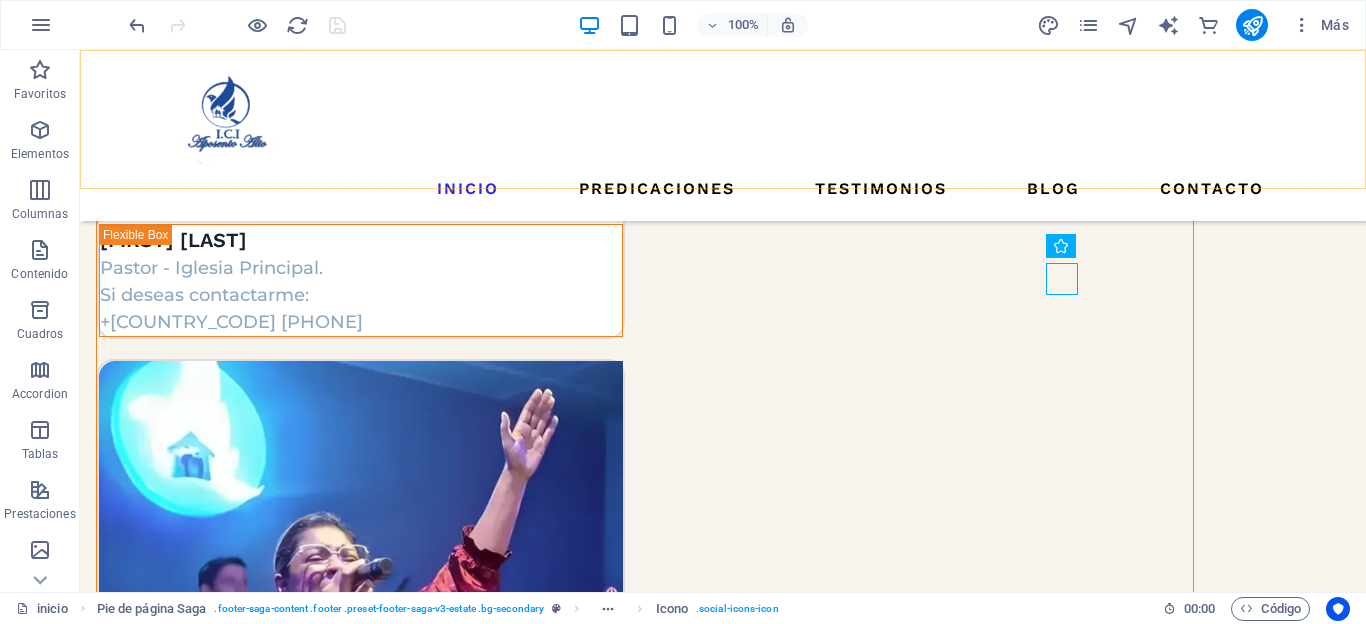 scroll, scrollTop: 3312, scrollLeft: 0, axis: vertical 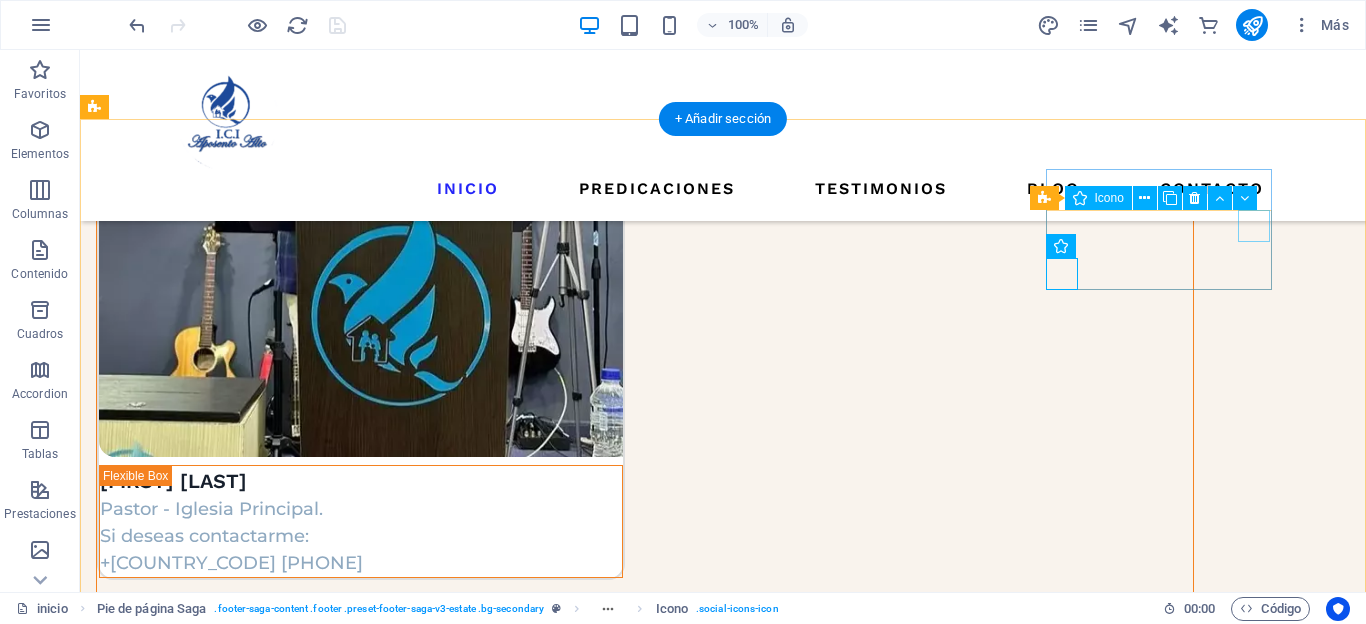 click at bounding box center [209, 4454] 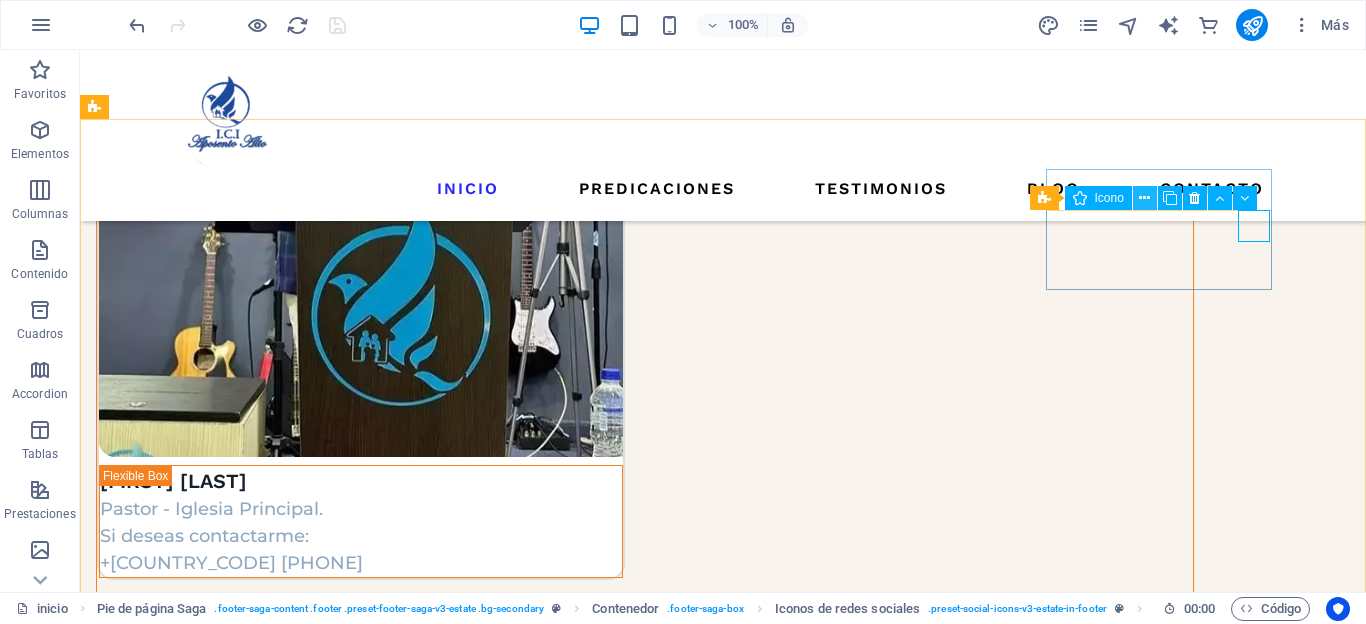 click at bounding box center (1145, 198) 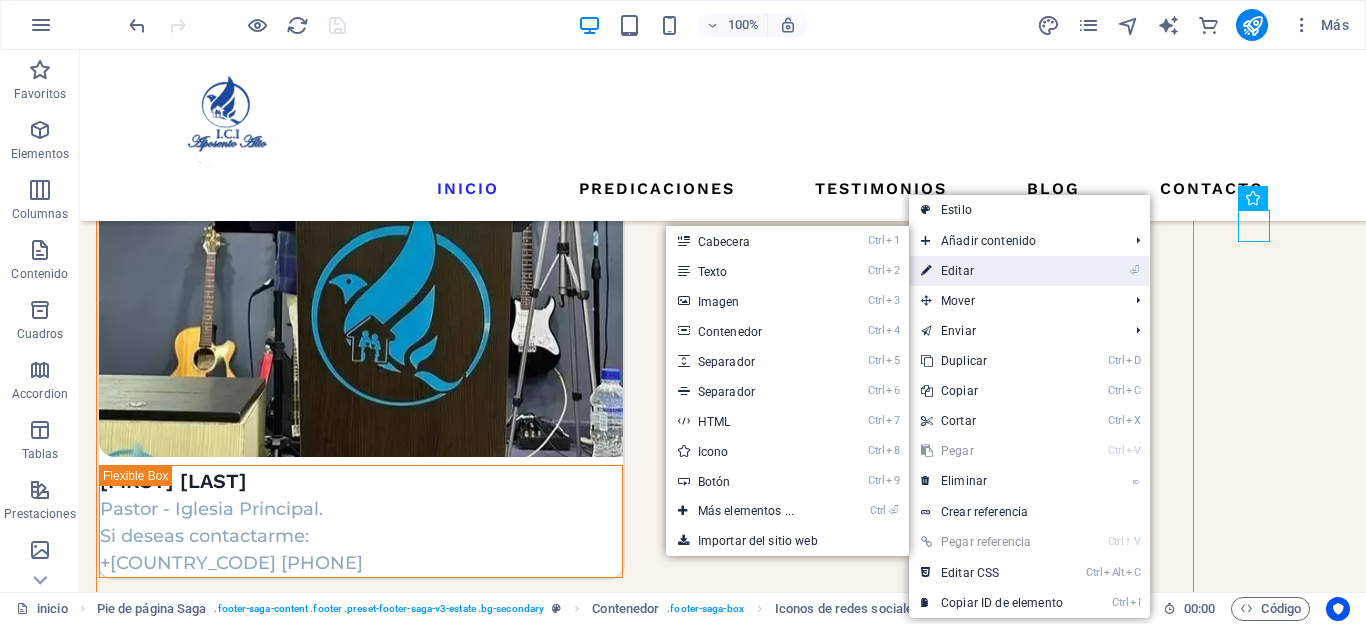 click on "⏎  Editar" at bounding box center [992, 271] 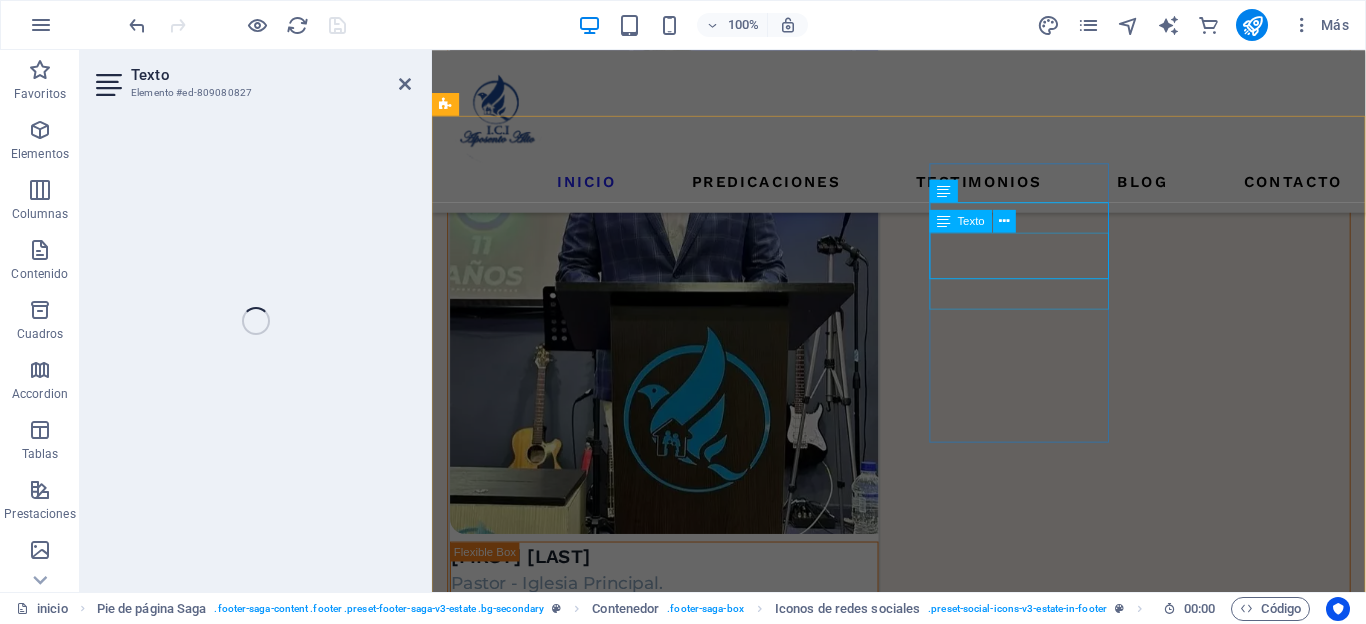 scroll, scrollTop: 3553, scrollLeft: 0, axis: vertical 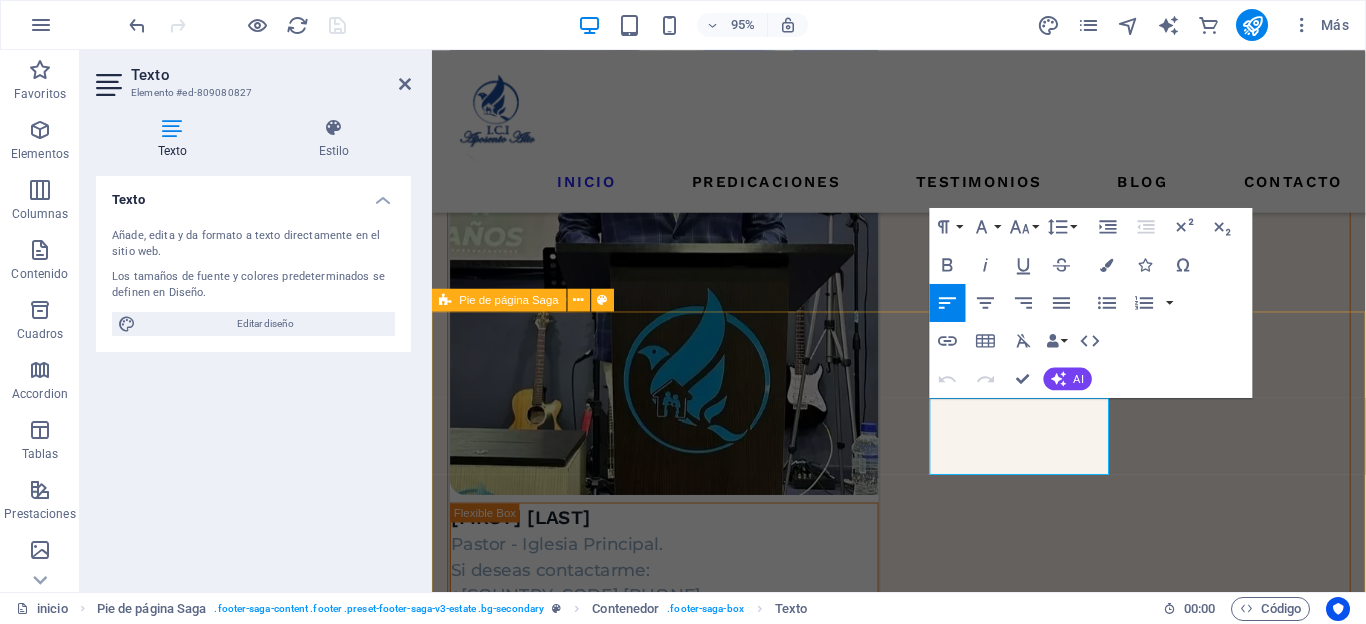 click on "páginas INICIO PREDICACIONES TESTIMONIOS BLOG CONTACTO Contacto UBICACIÓN: Calle 44 # 32 - 31 Barrio Corviandi 3 CORREO ELECTRÓNICO:
soyaposentoalto@gmail.com NÚMEROS DE TELÉFONOS:
+57 3138532332 +57 3115537721 Redes sociales Derechos de autor © 2023 Estator. Todos los derechos reservados.
Política de privacidad    |    aviso legal" at bounding box center [923, 3903] 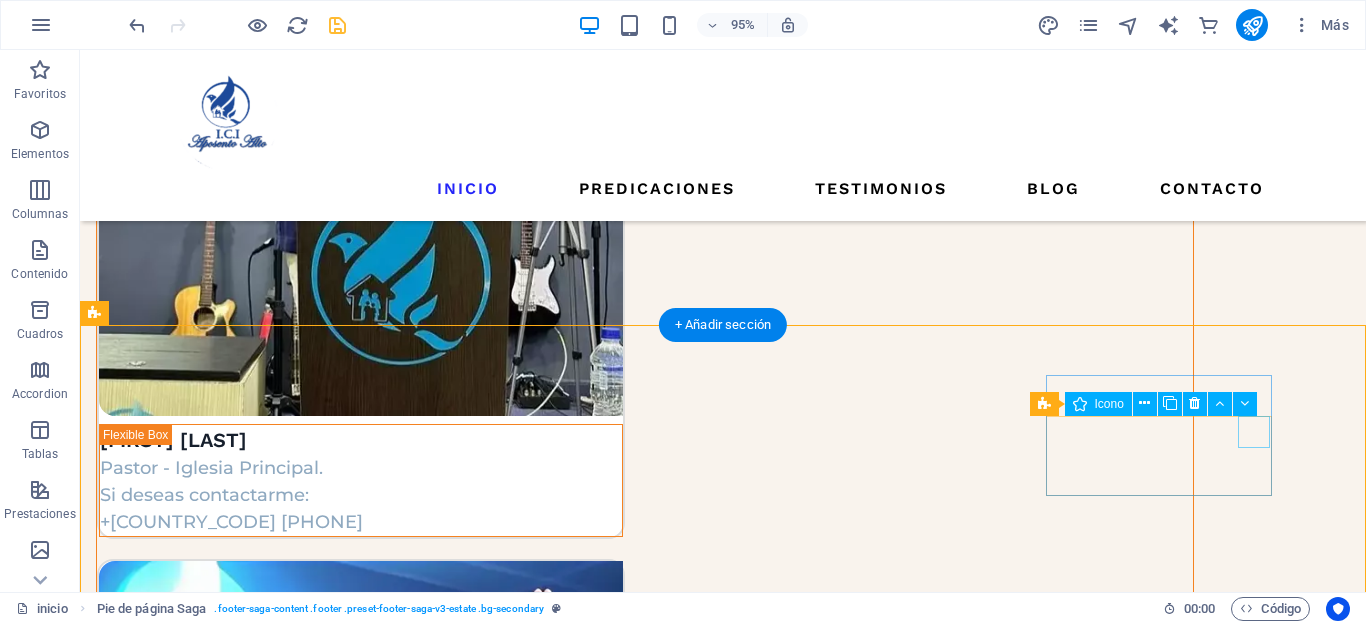 scroll, scrollTop: 3110, scrollLeft: 0, axis: vertical 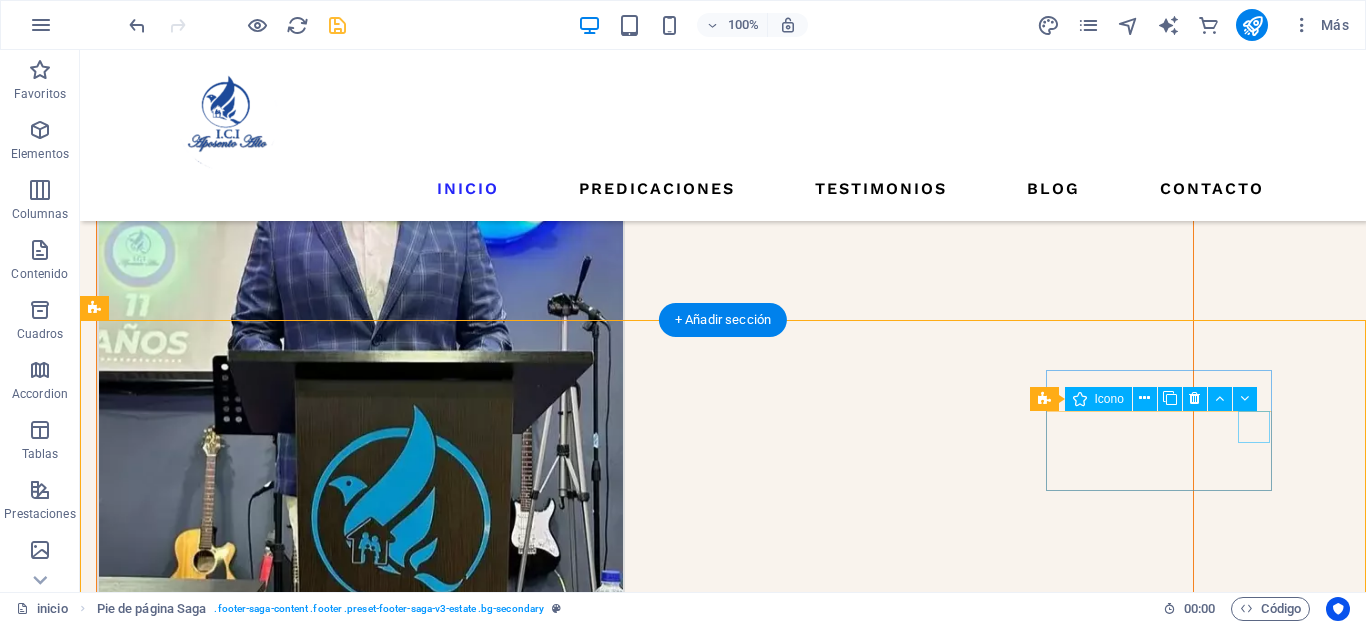 click at bounding box center [209, 4656] 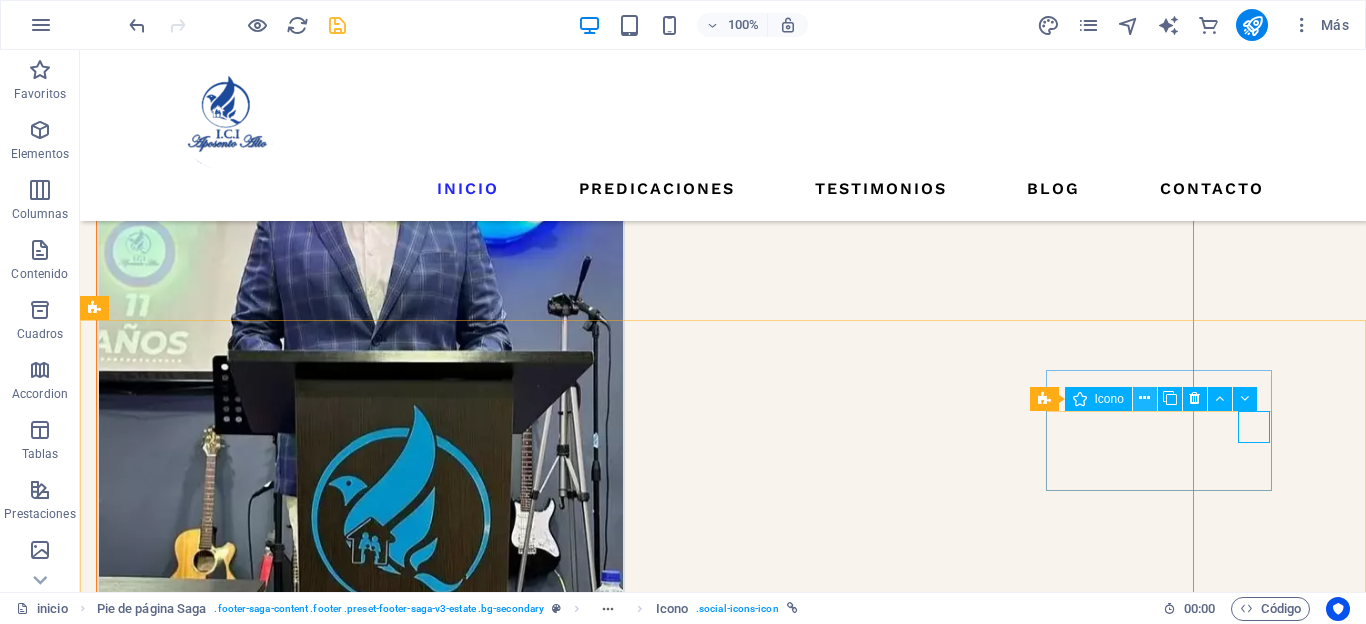 click at bounding box center [1144, 398] 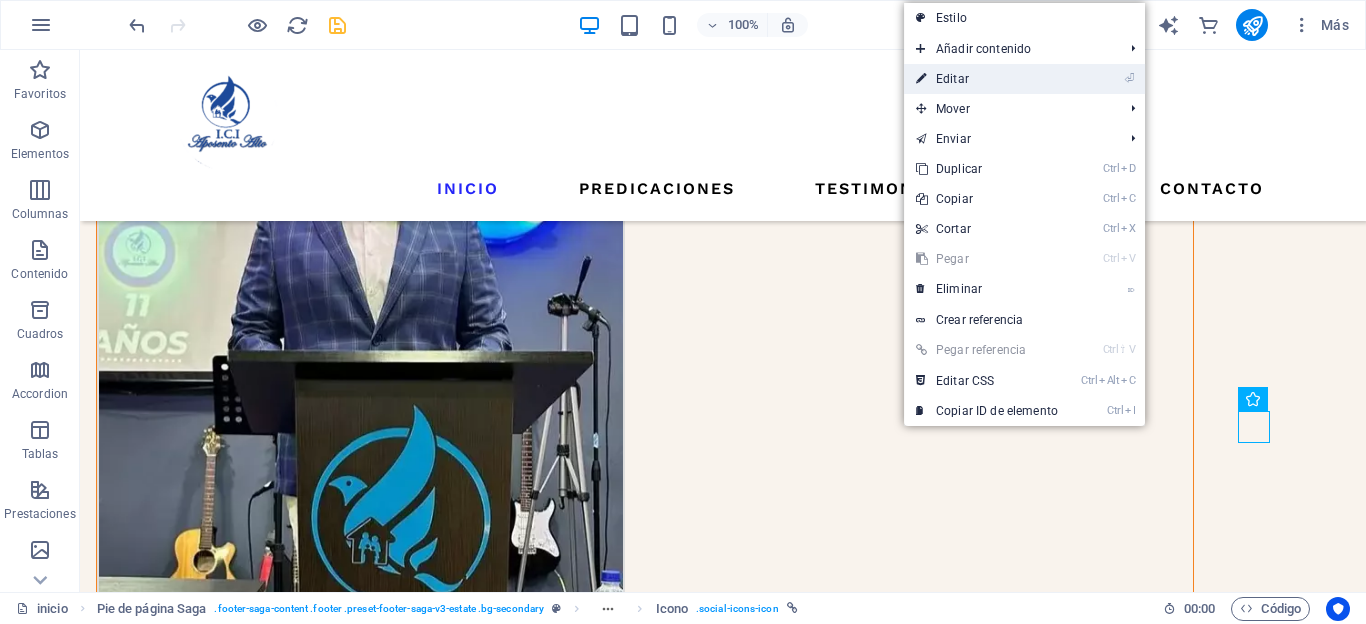 click on "⏎  Editar" at bounding box center [987, 79] 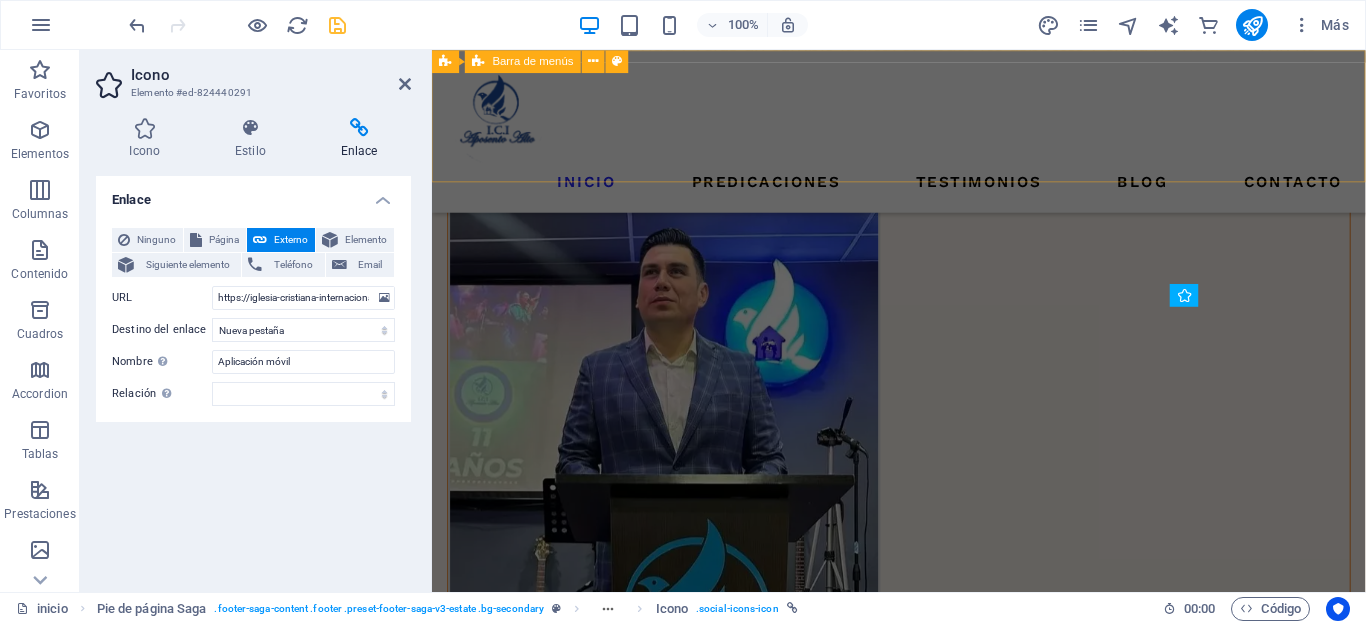 scroll, scrollTop: 3496, scrollLeft: 0, axis: vertical 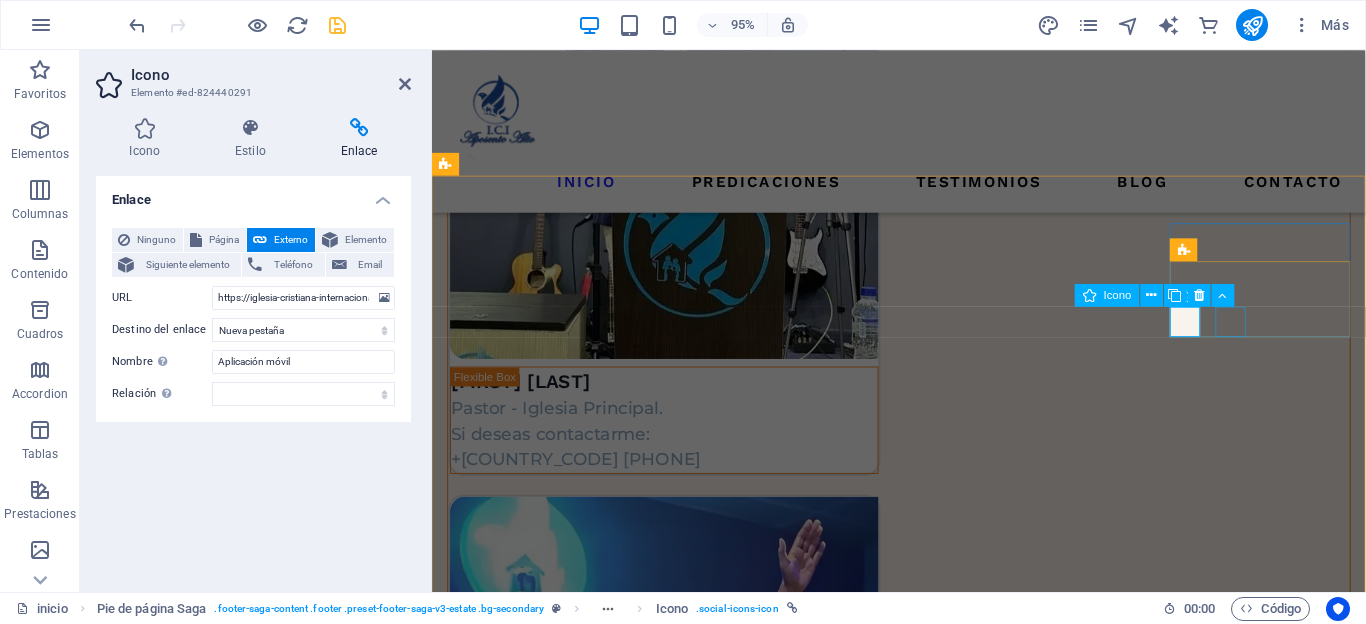 click at bounding box center [543, 4278] 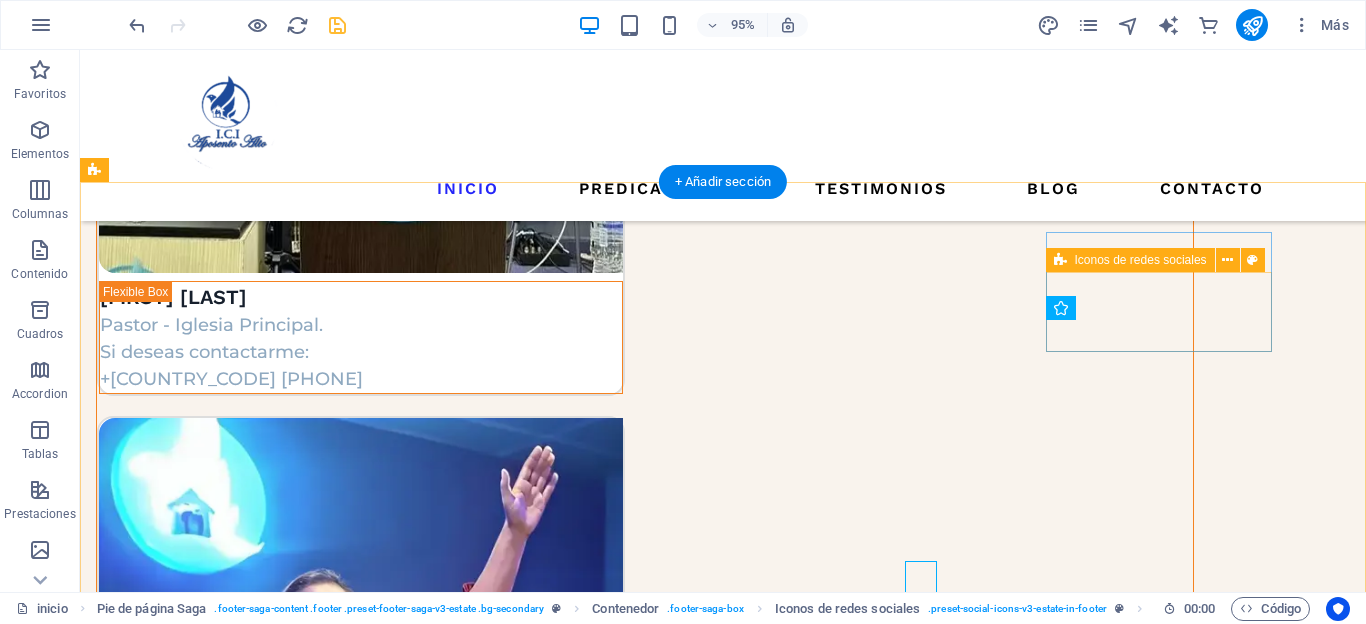 scroll, scrollTop: 3249, scrollLeft: 0, axis: vertical 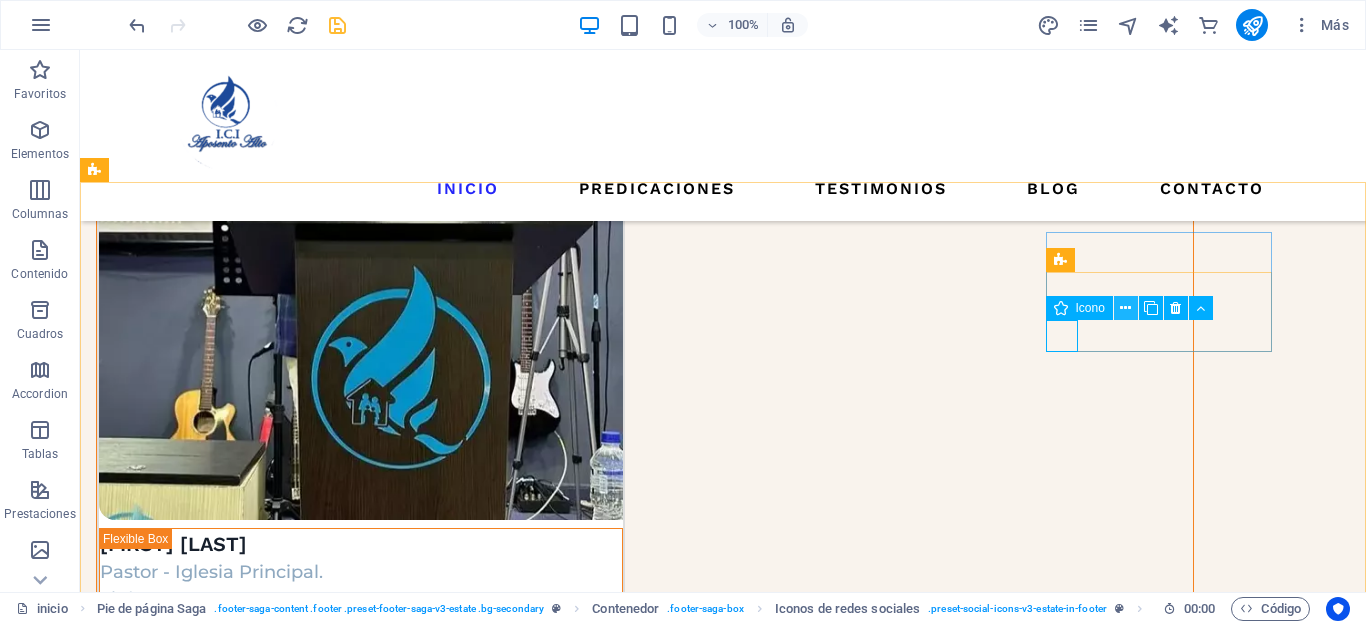 click at bounding box center (1125, 308) 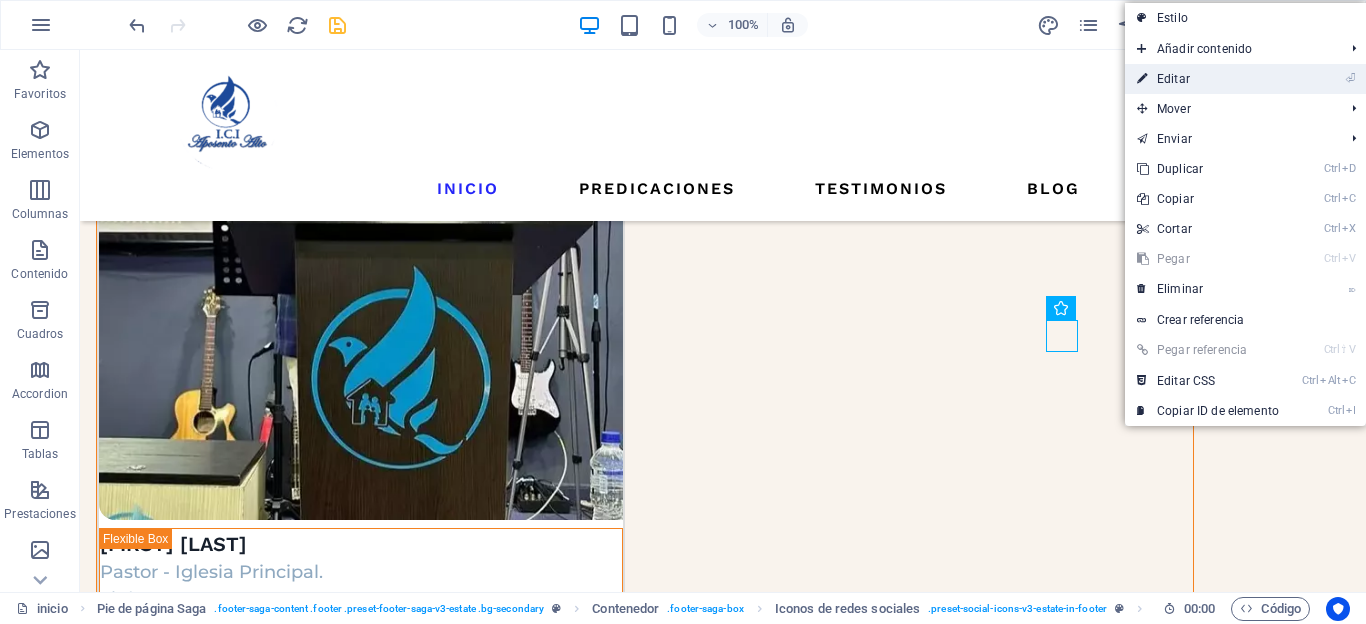 drag, startPoint x: 1181, startPoint y: 80, endPoint x: 788, endPoint y: 32, distance: 395.92044 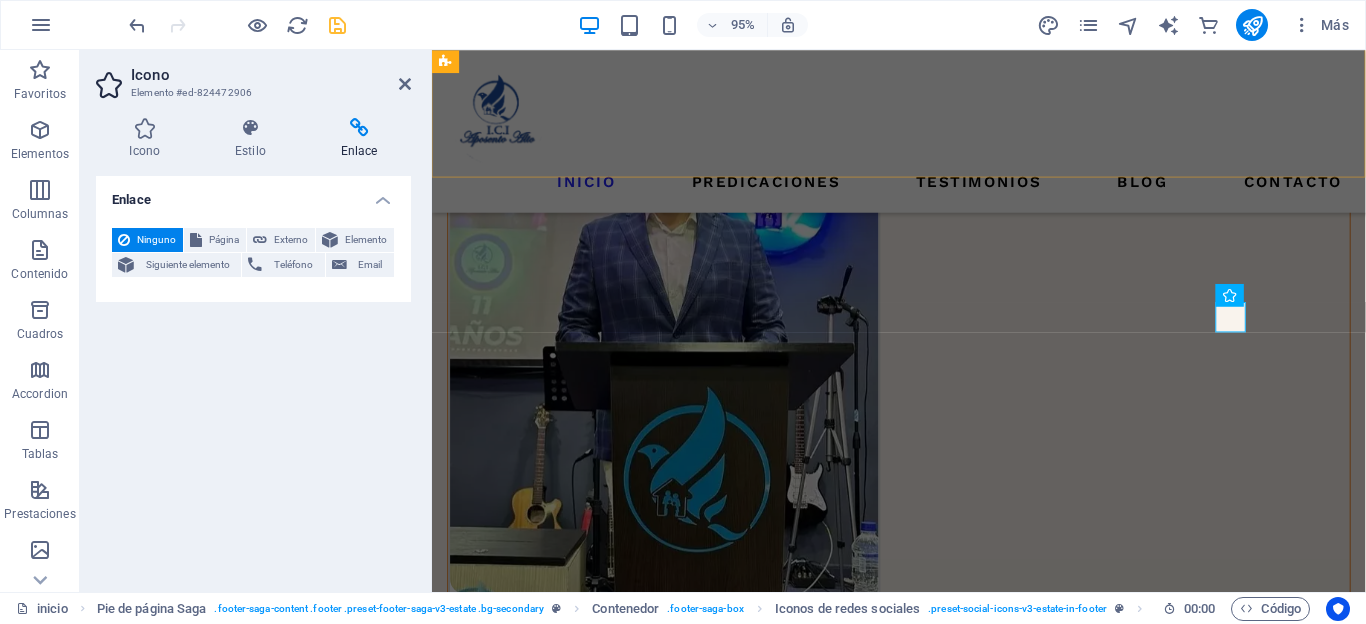 scroll, scrollTop: 3496, scrollLeft: 0, axis: vertical 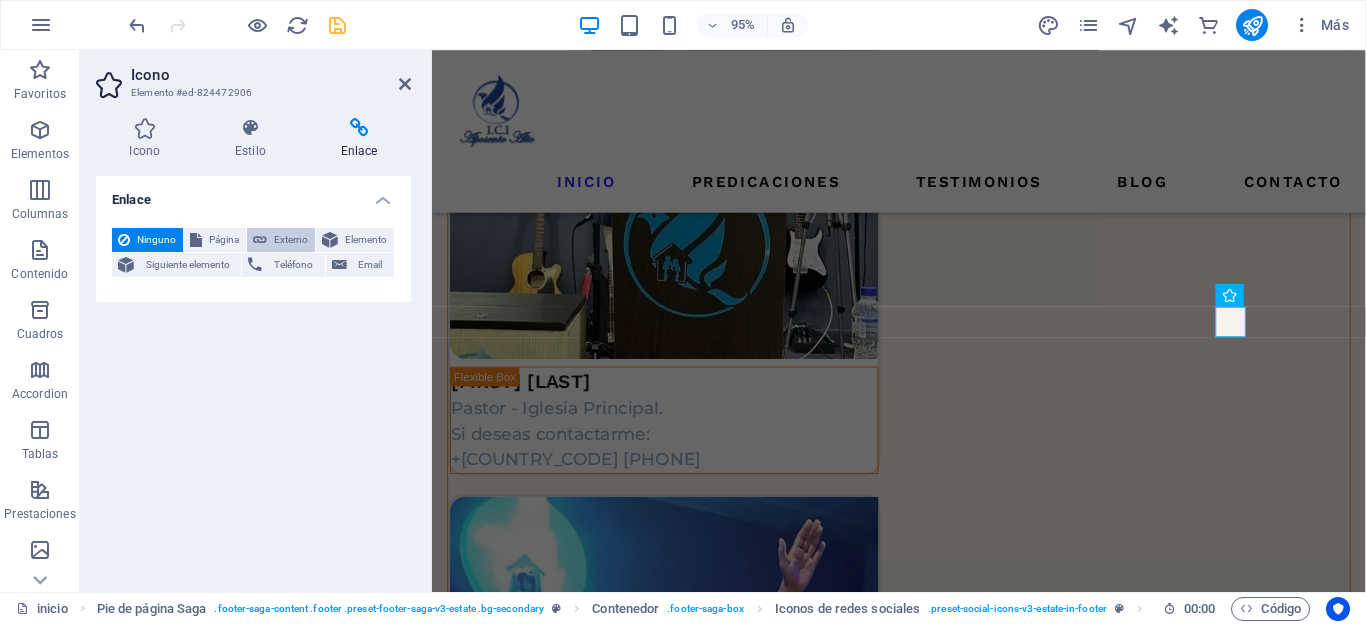 click on "Externo" at bounding box center [291, 240] 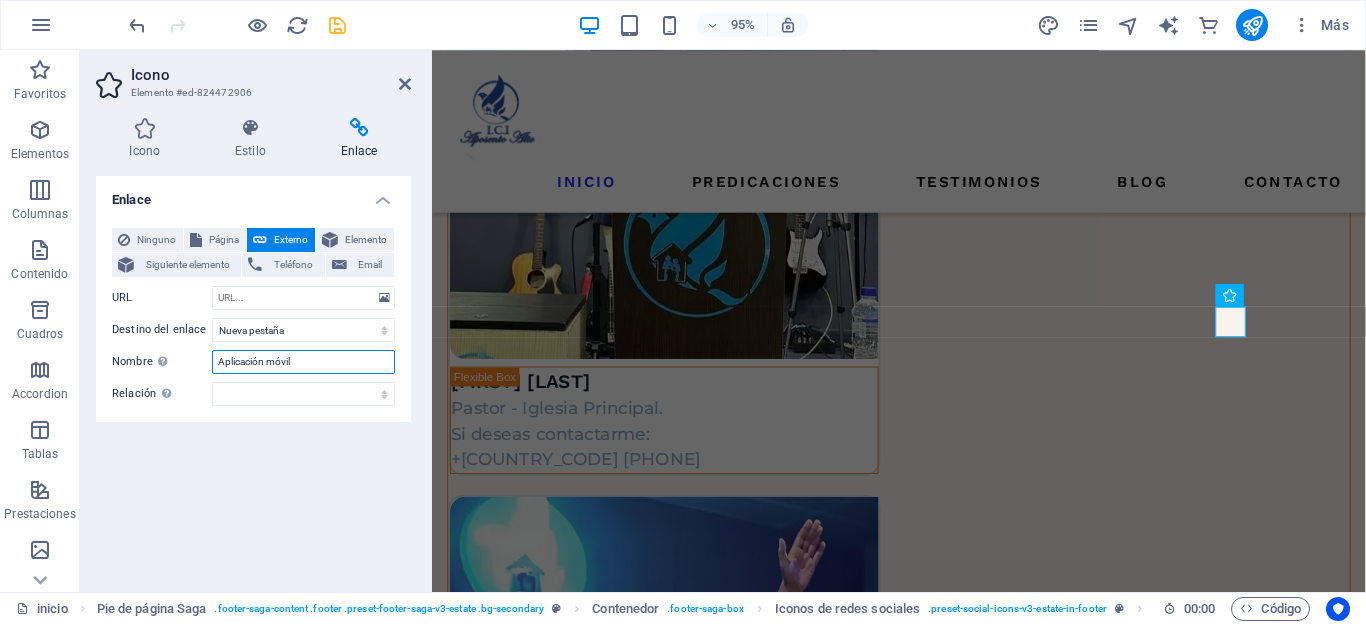 drag, startPoint x: 296, startPoint y: 364, endPoint x: 286, endPoint y: 369, distance: 11.18034 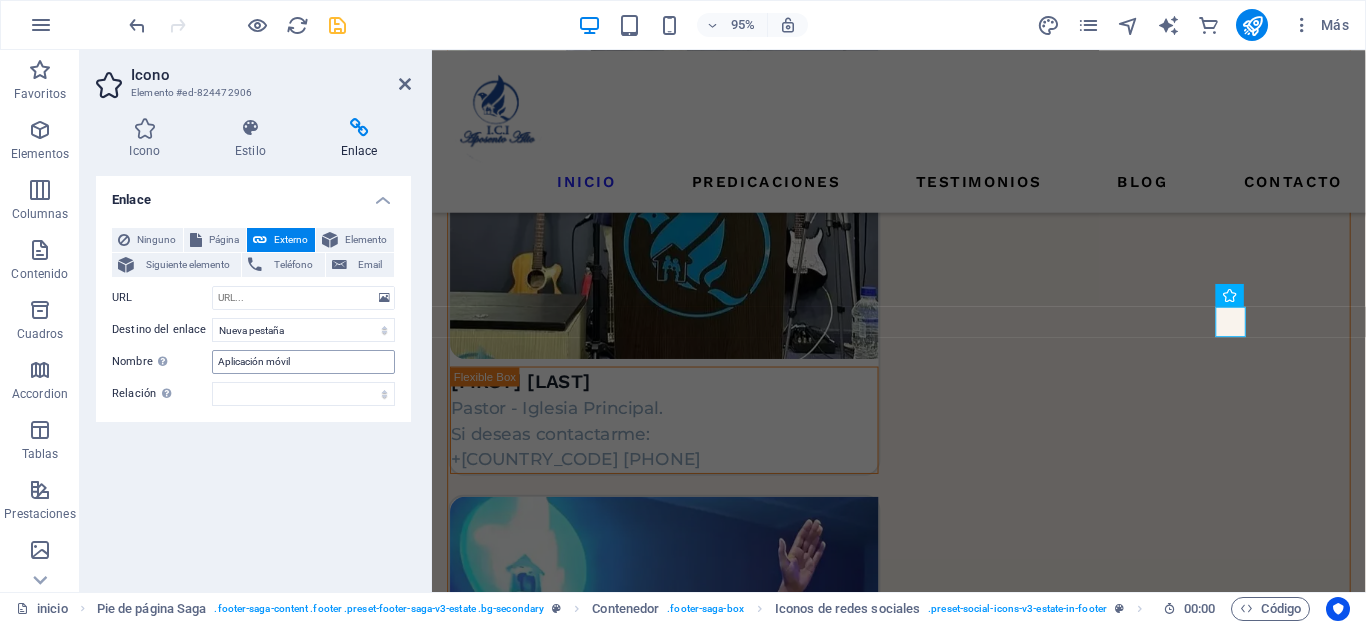 click on "Nombre Una descripción adicional del enlace no debería ser igual al texto del enlace. El título suele mostrarse como un texto de información cuando se mueve el ratón por encima del elemento. Déjalo en blanco en caso de dudas." at bounding box center [162, 362] 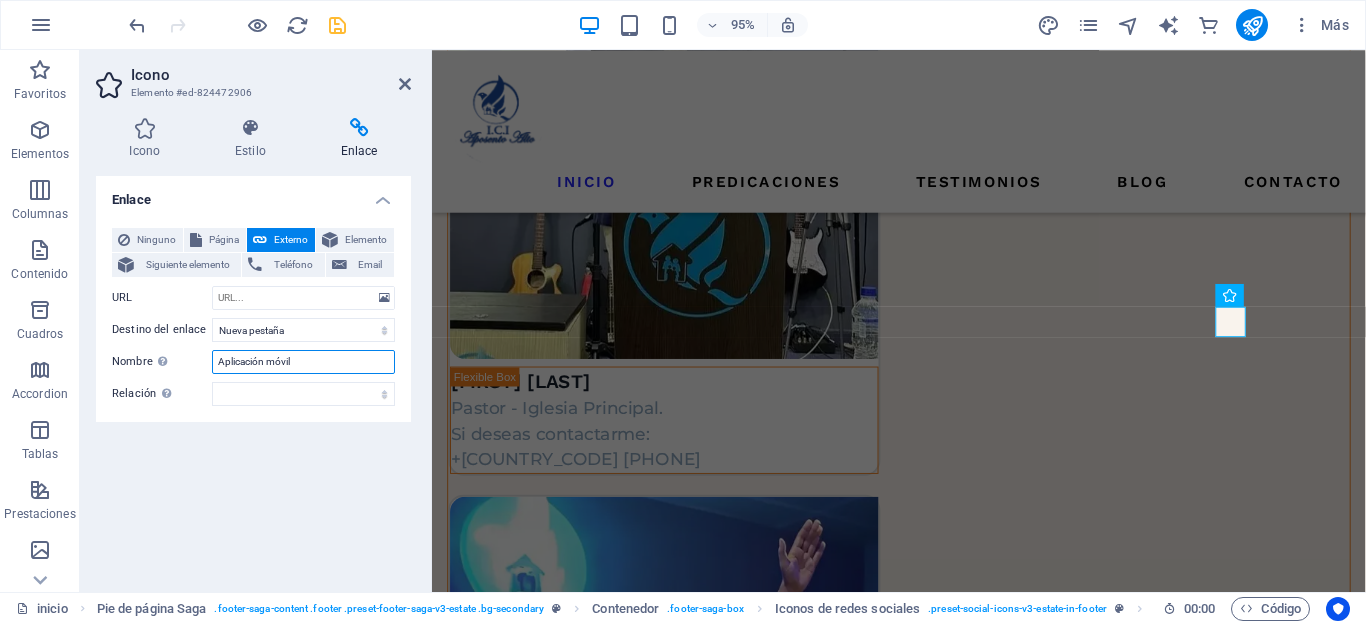 click on "Aplicación móvil" at bounding box center (303, 362) 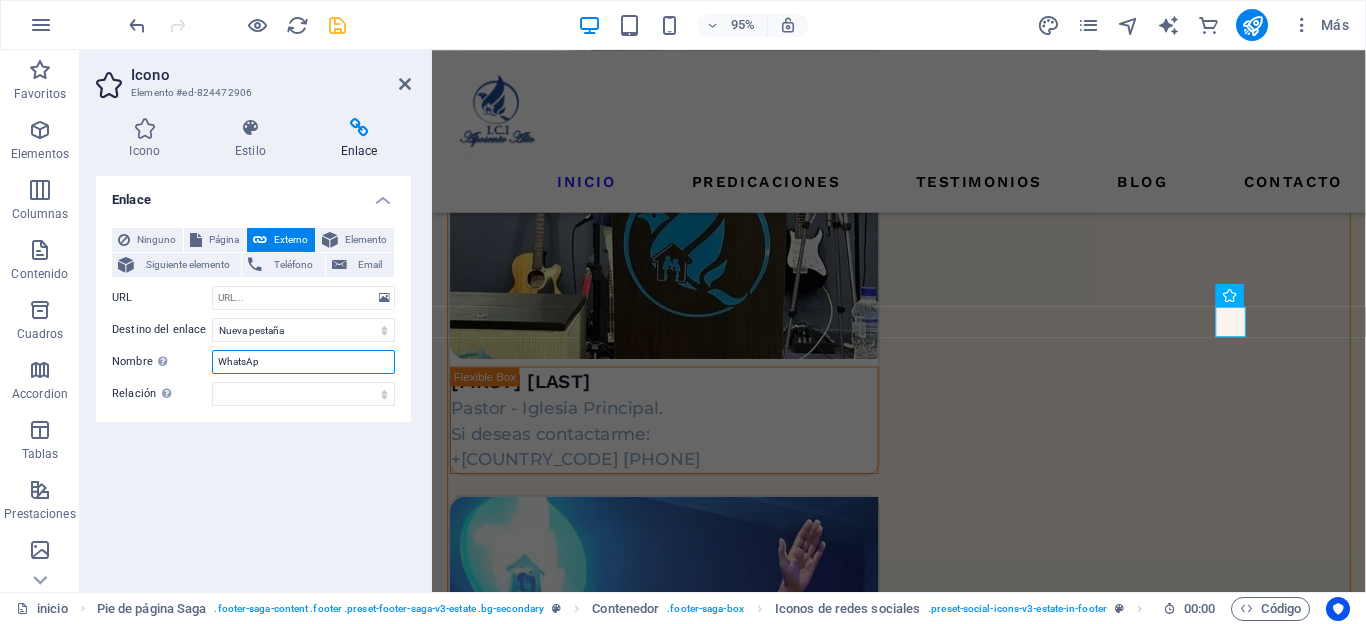 type on "WhatsApp" 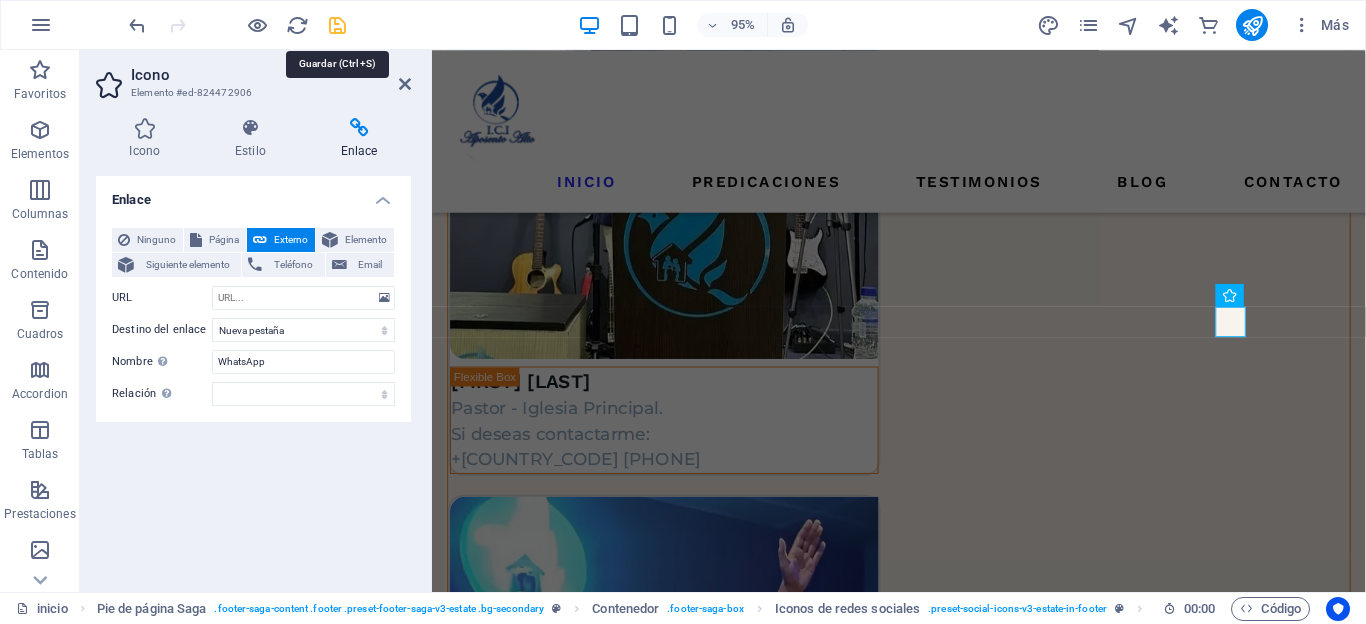 click at bounding box center [337, 25] 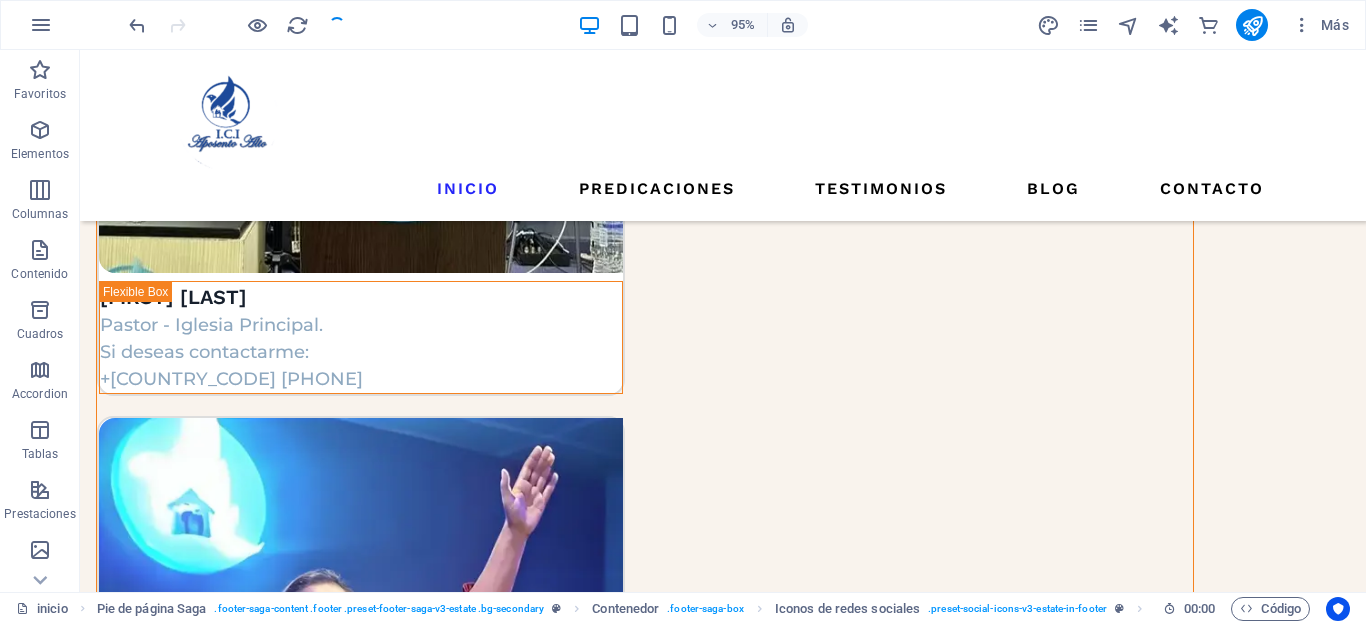 scroll, scrollTop: 3249, scrollLeft: 0, axis: vertical 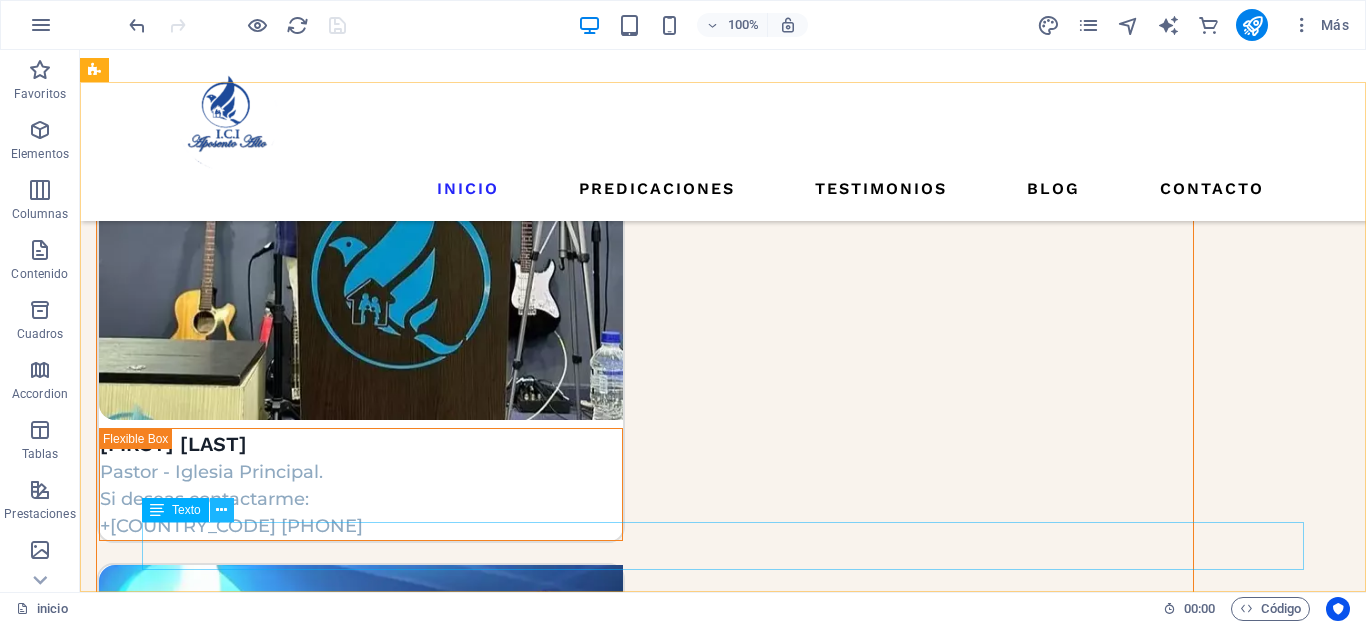 click at bounding box center (222, 510) 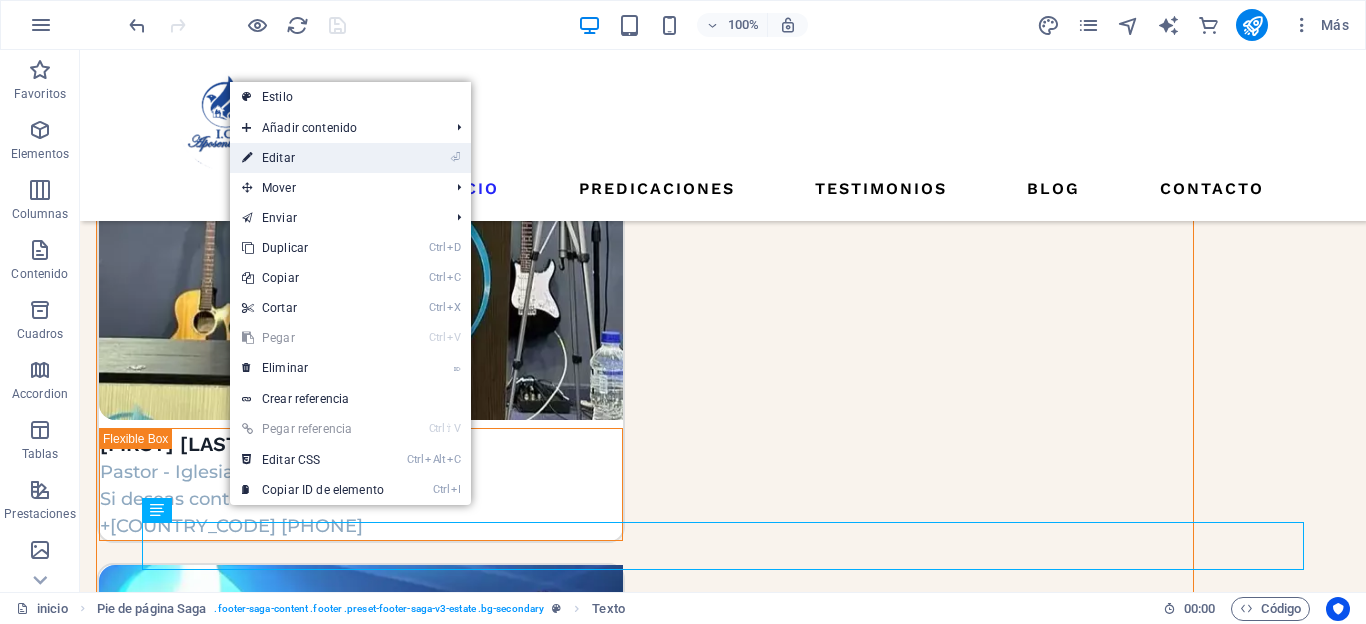 click on "⏎  Editar" at bounding box center (313, 158) 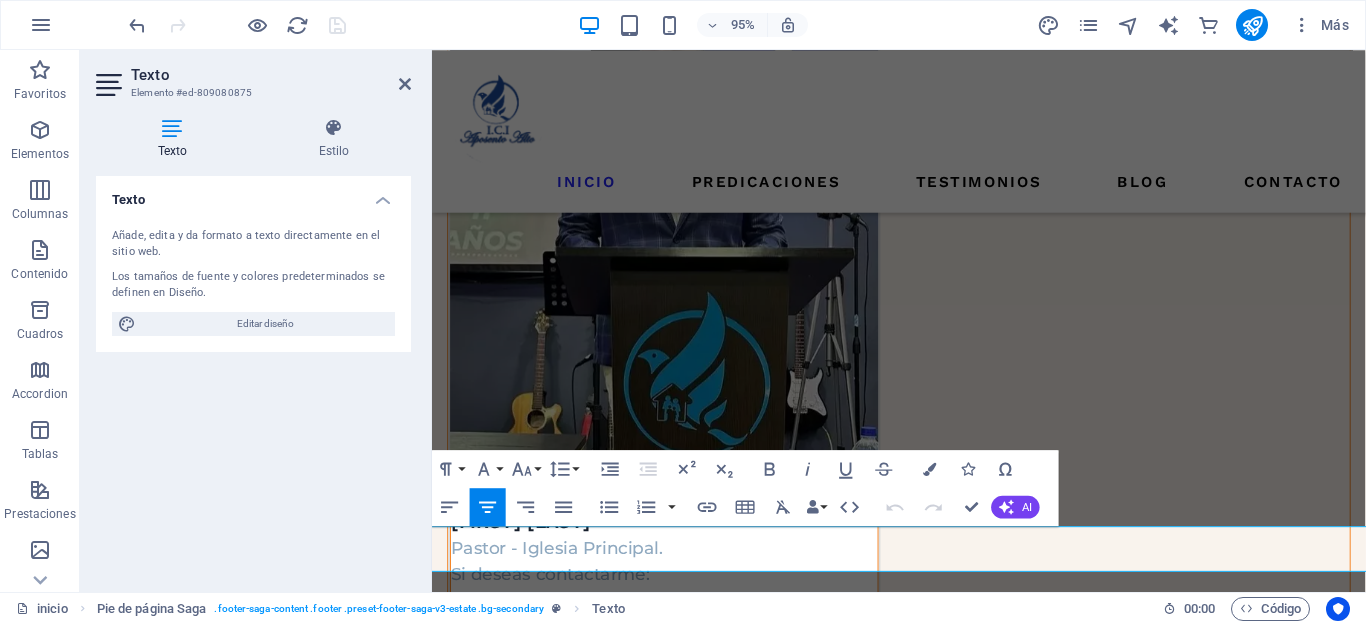 scroll, scrollTop: 3647, scrollLeft: 0, axis: vertical 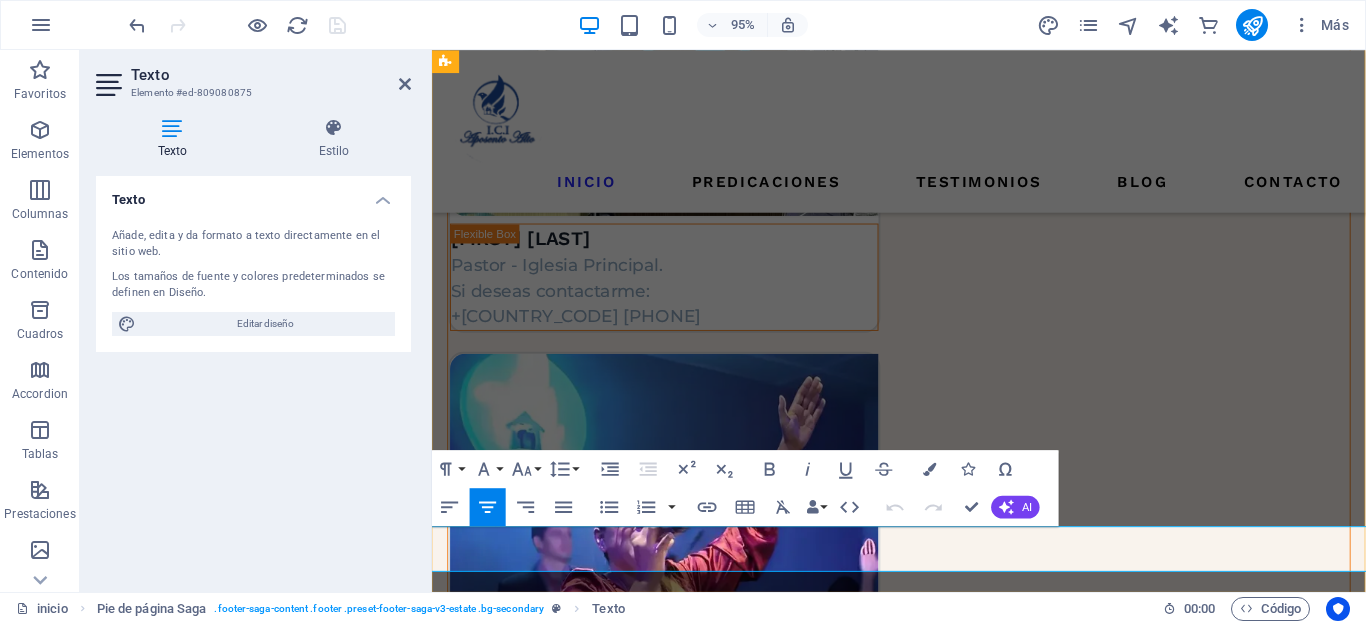 click on "Derechos de autor © 2023 Estator. Todos los derechos reservados." at bounding box center (924, 4244) 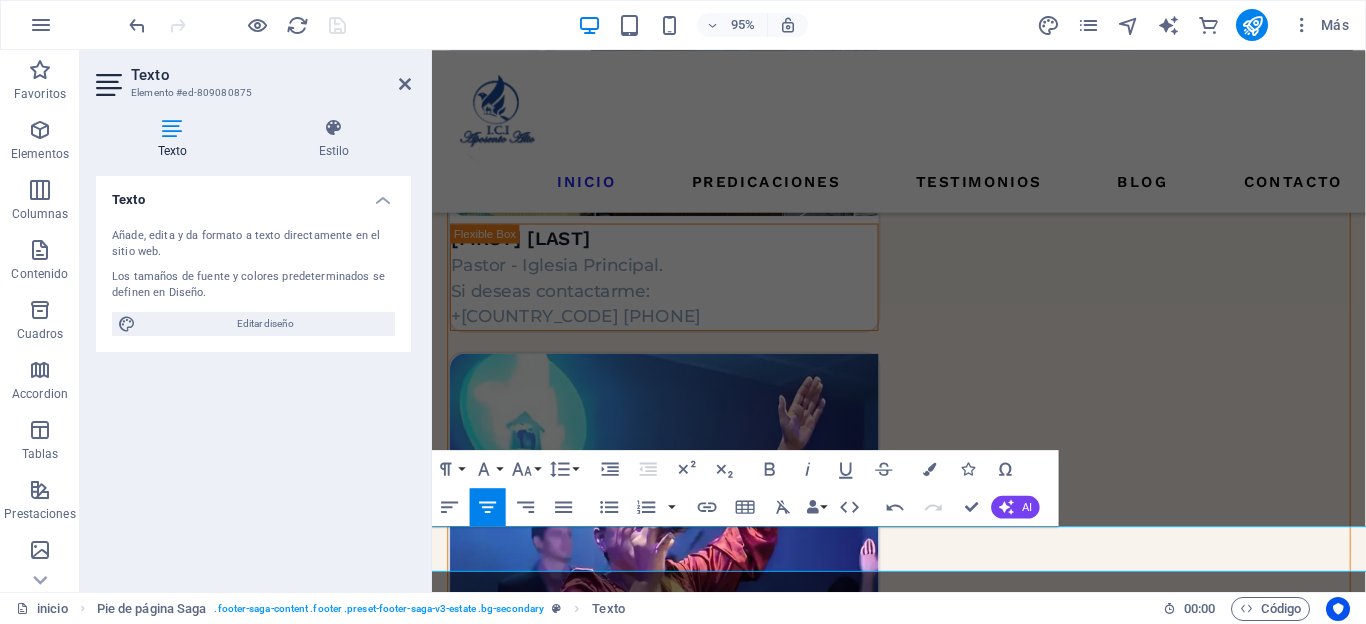 type 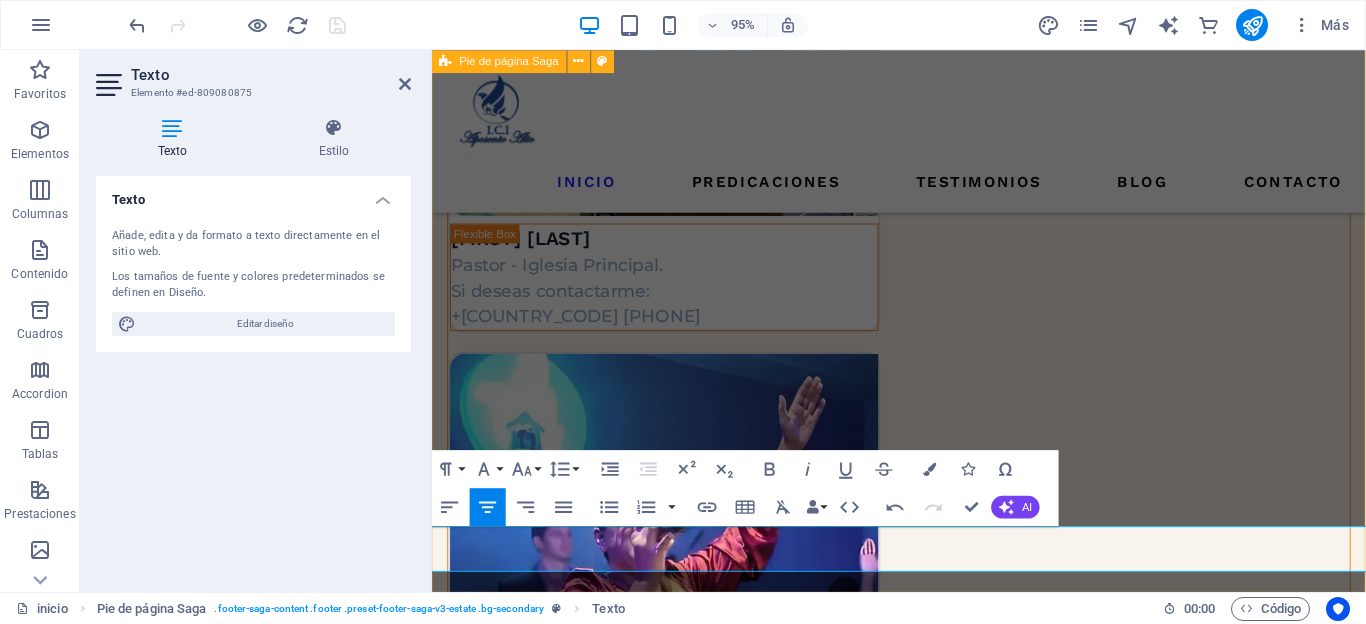 click on "páginas INICIO PREDICACIONES TESTIMONIOS BLOG CONTACTO Contacto UBICACIÓN: Calle 44 # 32 - 31 Barrio Corviandi 3 CORREO ELECTRÓNICO:
soyaposentoalto@gmail.com NÚMEROS DE TELÉFONOS:
+57 3138532332 +57 3115537721 Redes sociales Derechos de autor © 2025 Programasherrera. Todos los derechos reservados.
Política de privacidad    |    aviso legal" at bounding box center [923, 3609] 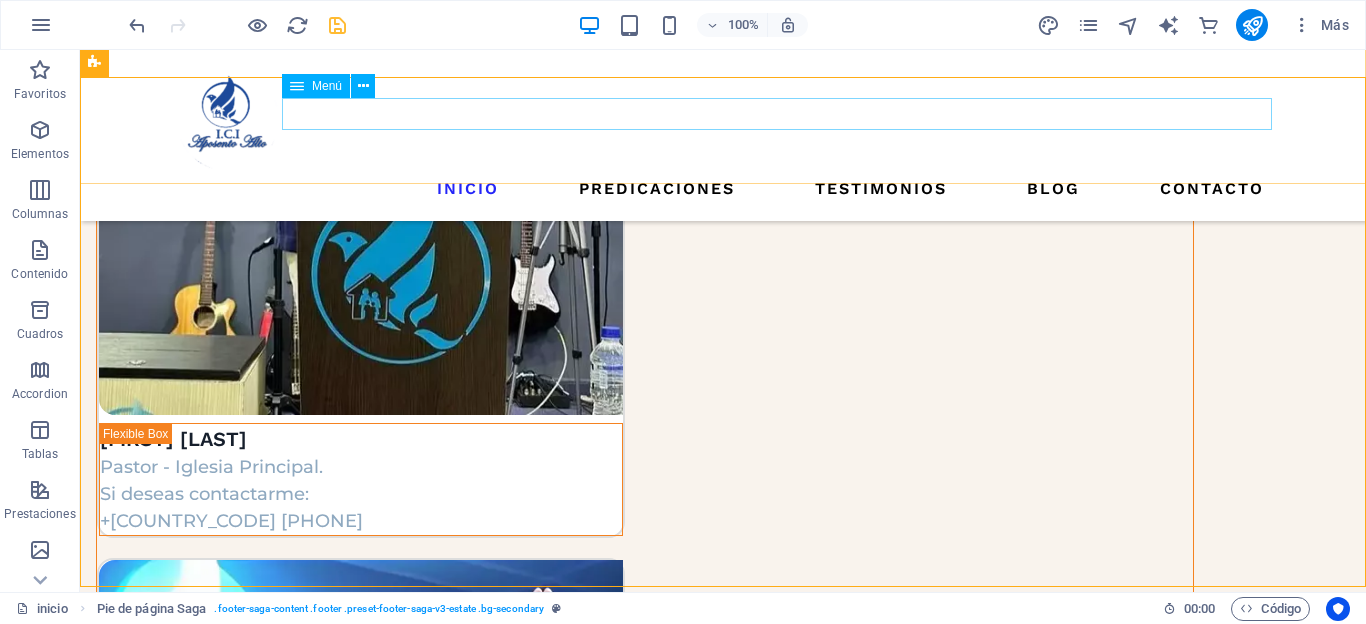 scroll, scrollTop: 3348, scrollLeft: 0, axis: vertical 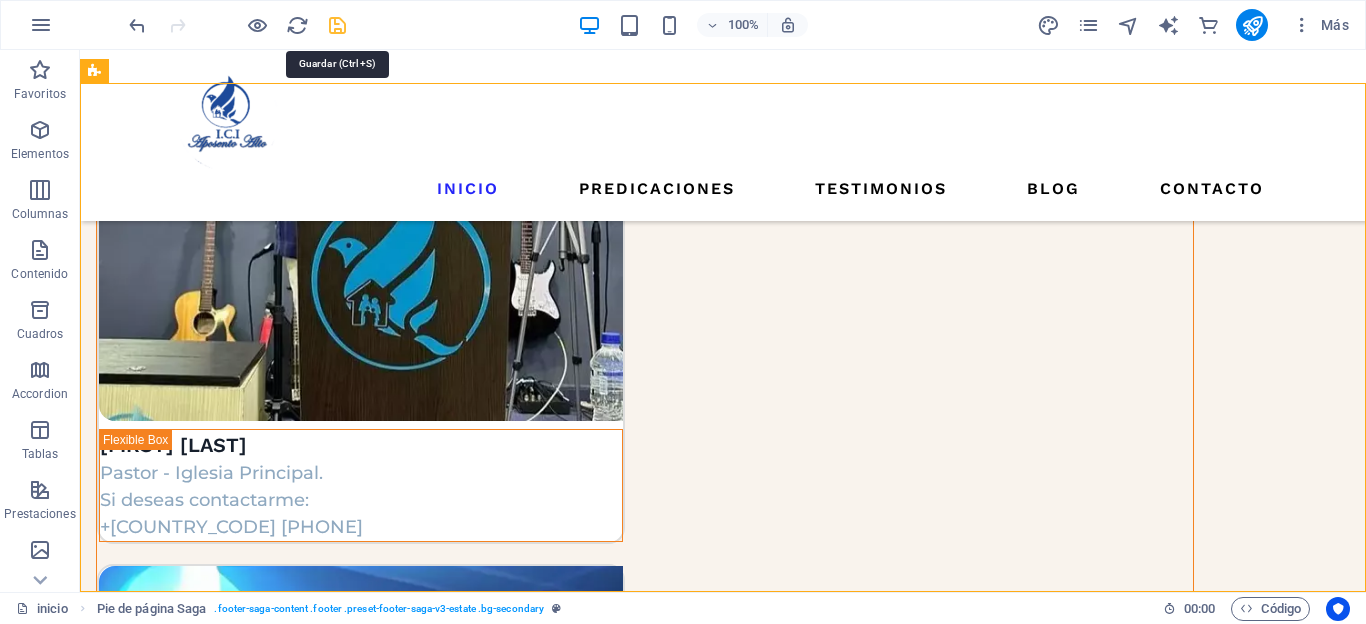 click at bounding box center [337, 25] 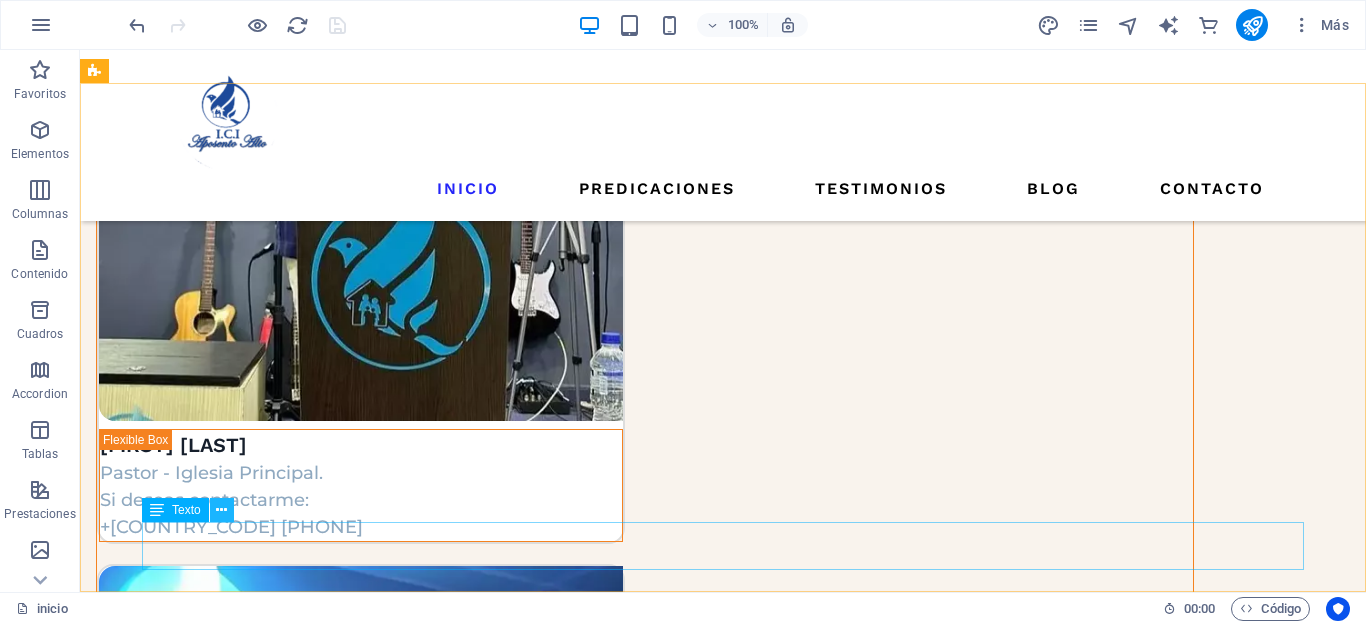click at bounding box center (221, 510) 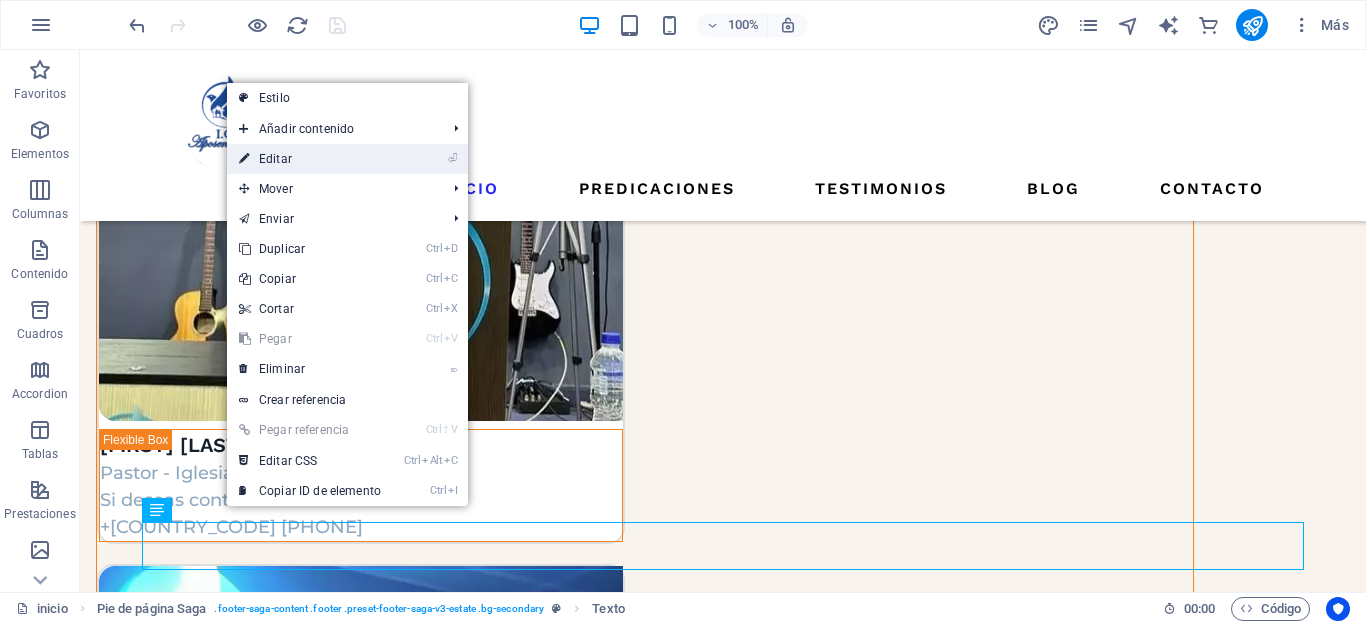 click on "⏎  Editar" at bounding box center (310, 159) 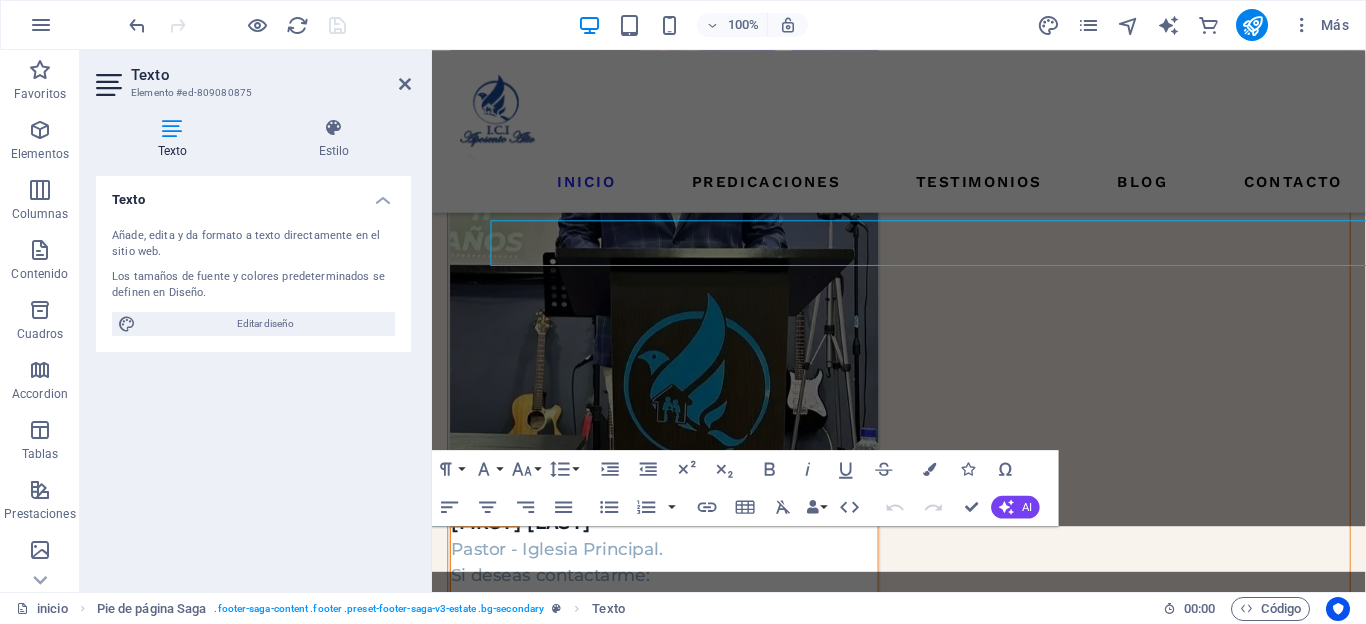 scroll, scrollTop: 3647, scrollLeft: 0, axis: vertical 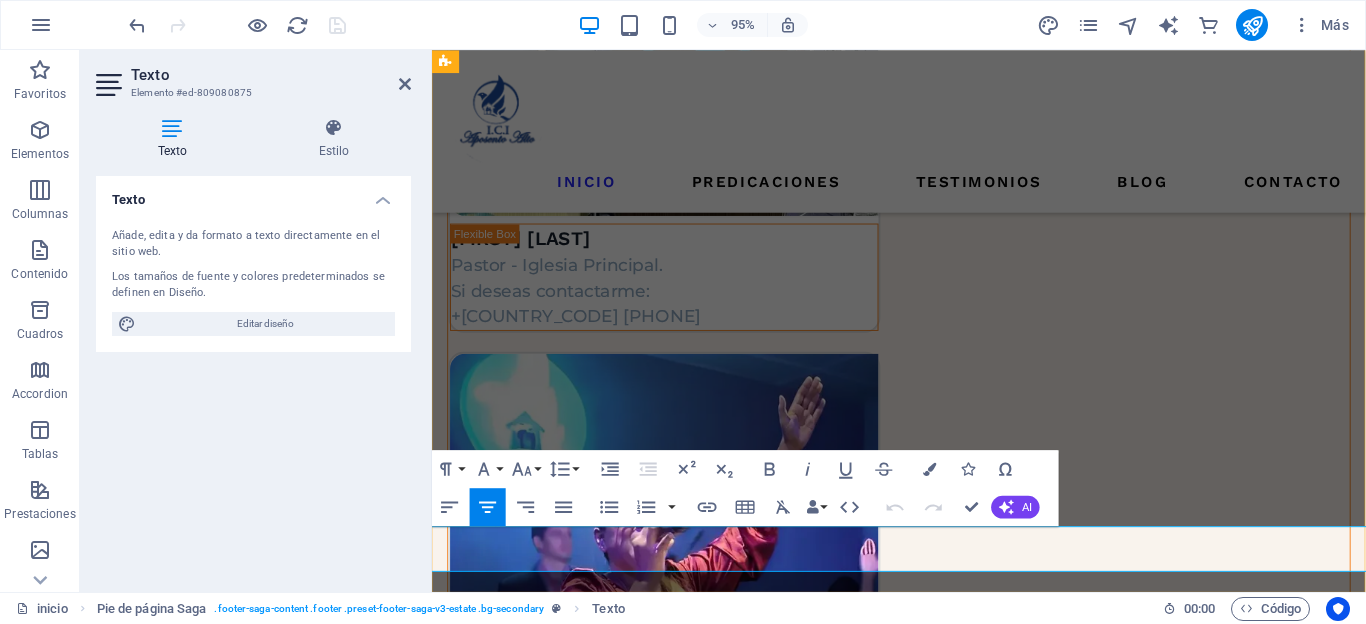 click on "Derechos de autor © 2025 Programasherrera. Todos los derechos reservados." at bounding box center (923, 4244) 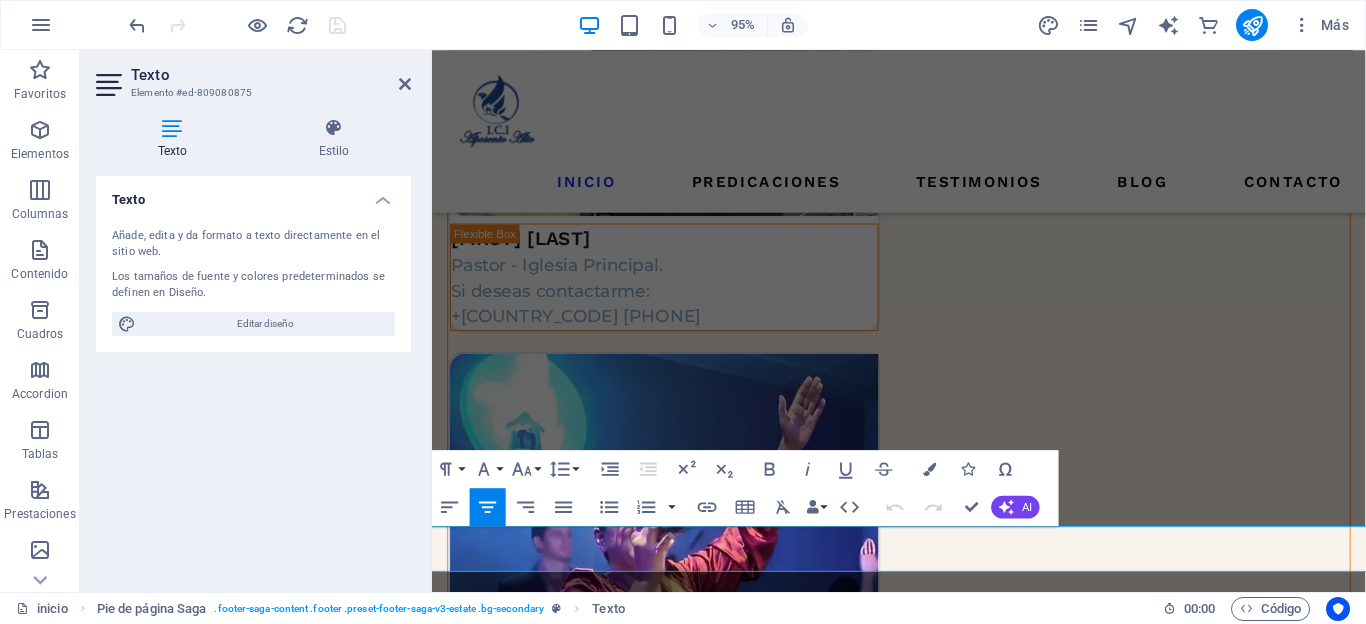 type 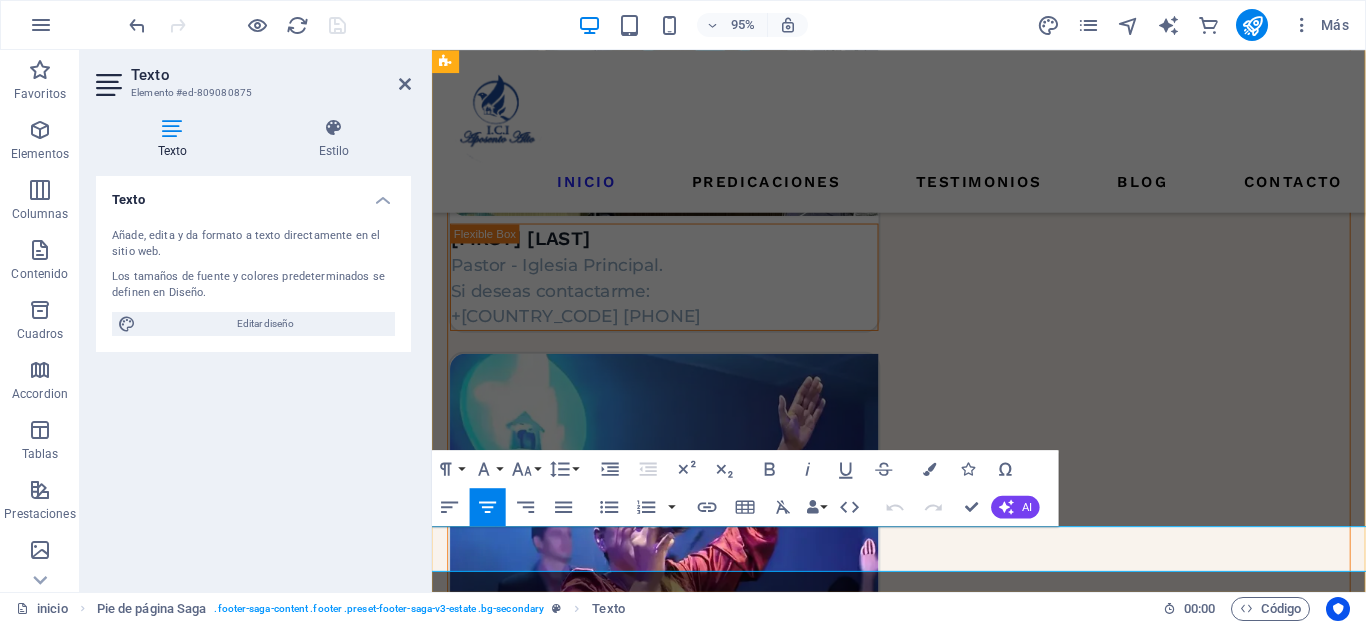 click on "Derechos de autor © 2025 *Programasherrera. Todos los derechos reservados." at bounding box center (924, 4244) 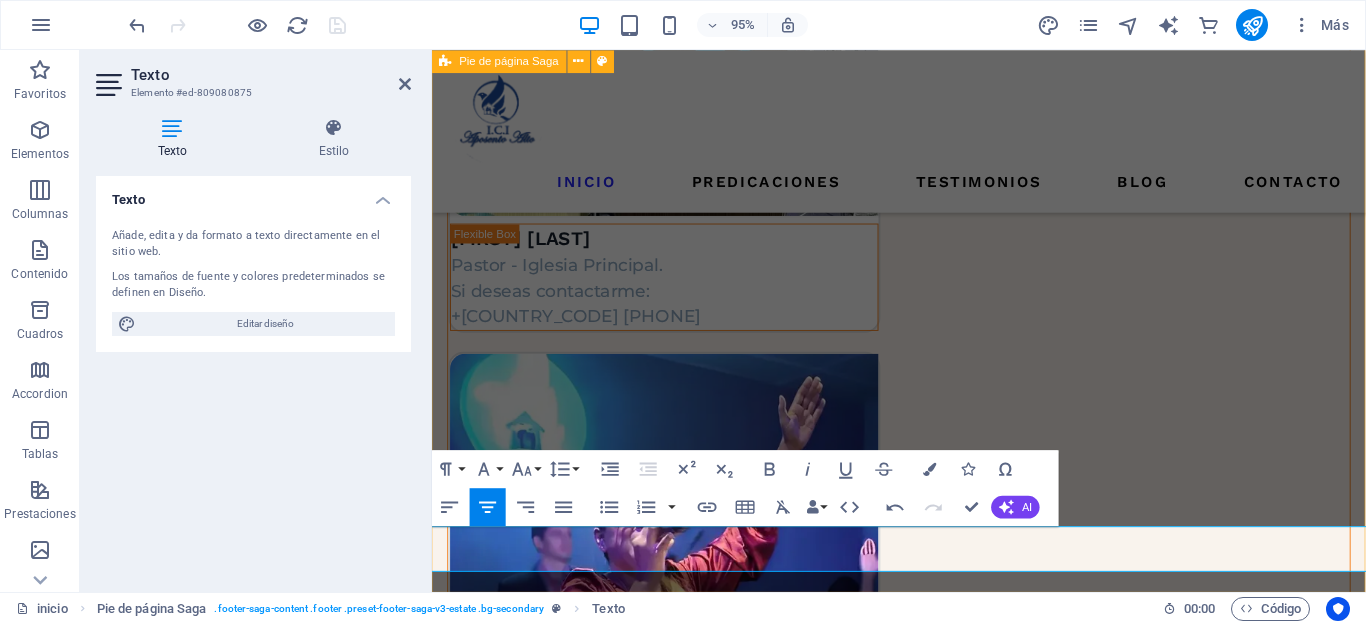 click on "páginas INICIO PREDICACIONES TESTIMONIOS BLOG CONTACTO Contacto UBICACIÓN: Calle 44 # 32 - 31 Barrio Corviandi 3 CORREO ELECTRÓNICO:
soyaposentoalto@gmail.com NÚMEROS DE TELÉFONOS:
+57 3138532332 +57 3115537721 Redes sociales Derechos de autor © 2025 *Programasherrera*. Todos los derechos reservados.
Política de privacidad    |    aviso legal" at bounding box center [923, 3609] 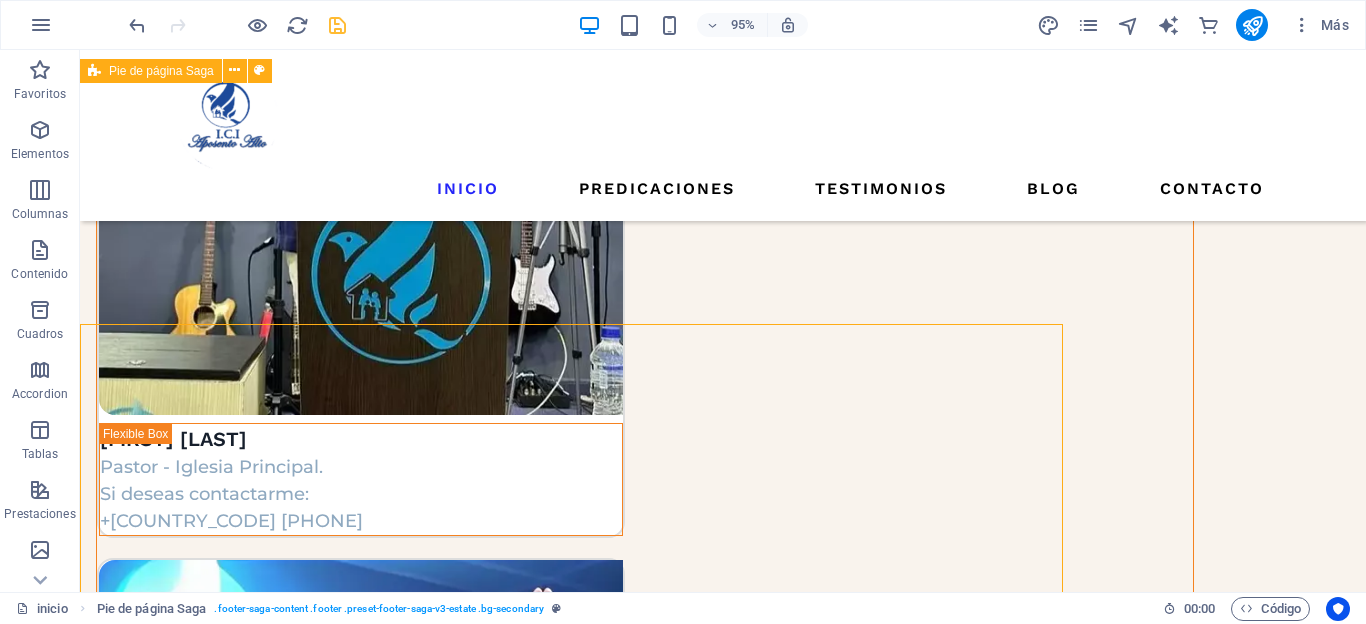 scroll, scrollTop: 3348, scrollLeft: 0, axis: vertical 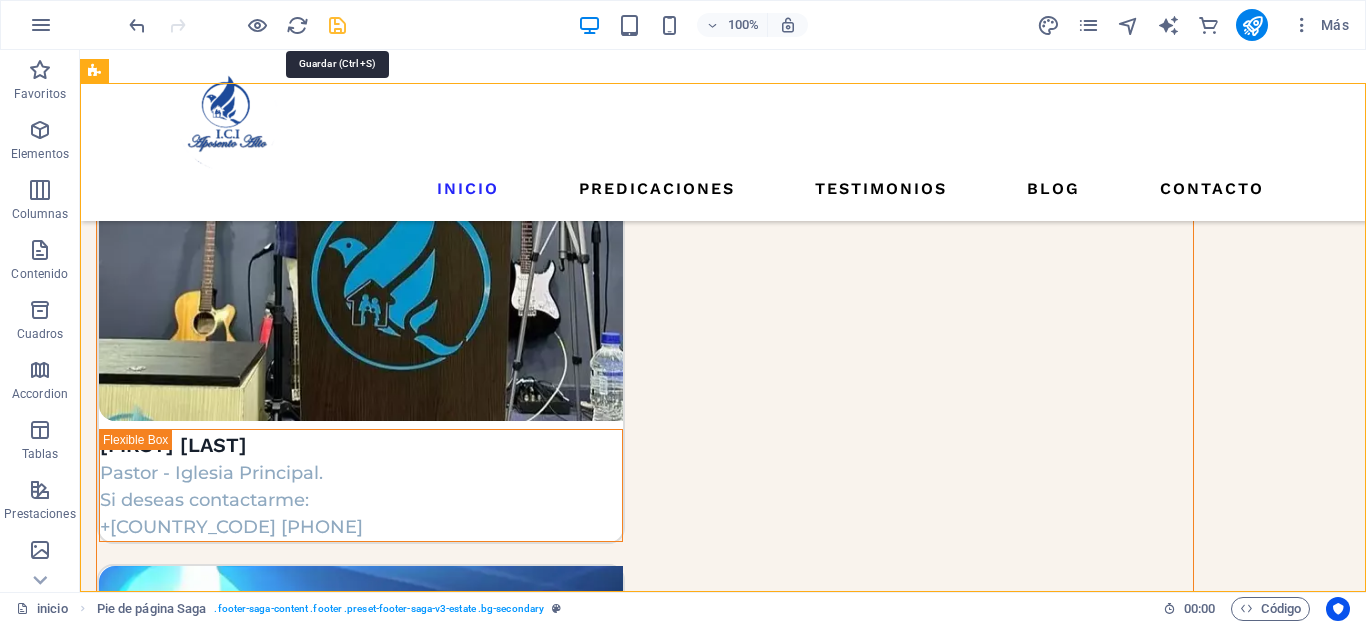click at bounding box center (337, 25) 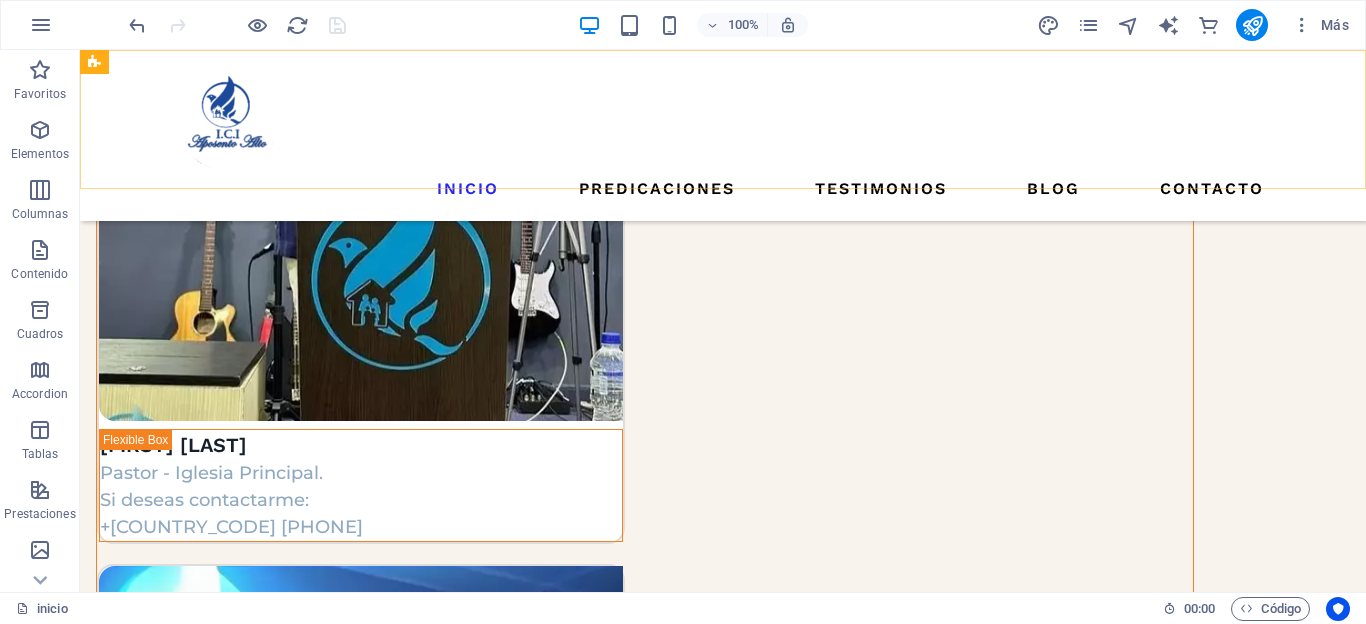 scroll, scrollTop: 3349, scrollLeft: 0, axis: vertical 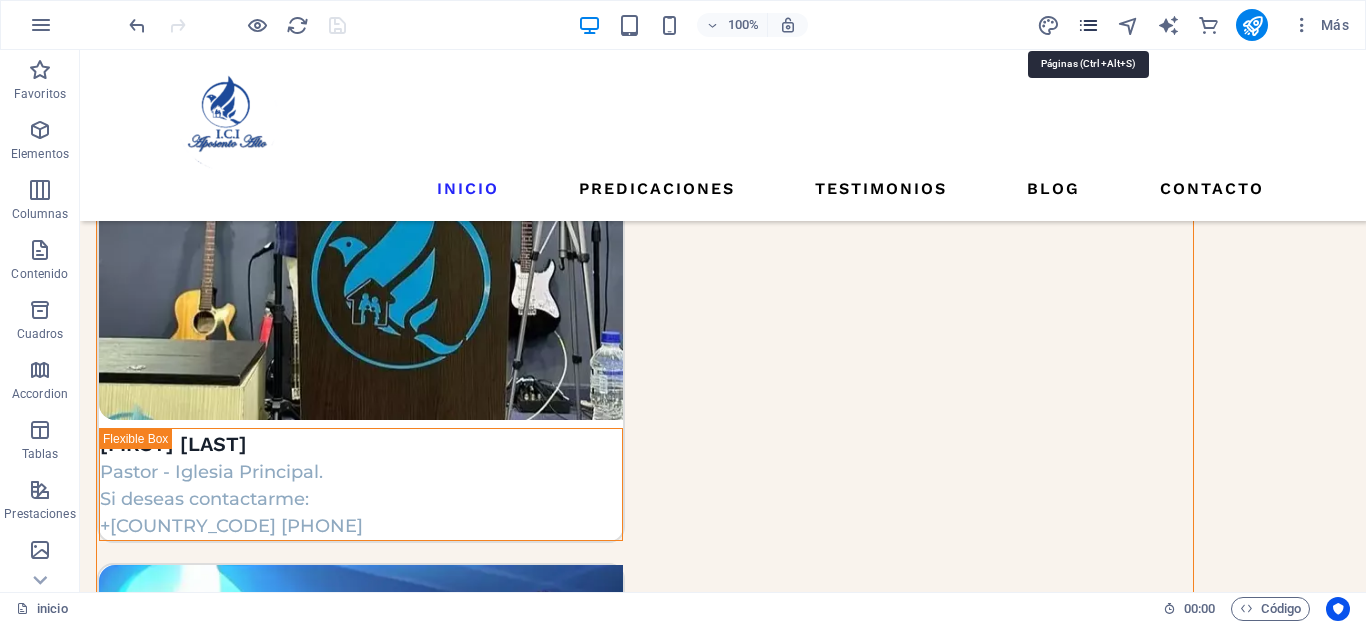 click at bounding box center (1088, 25) 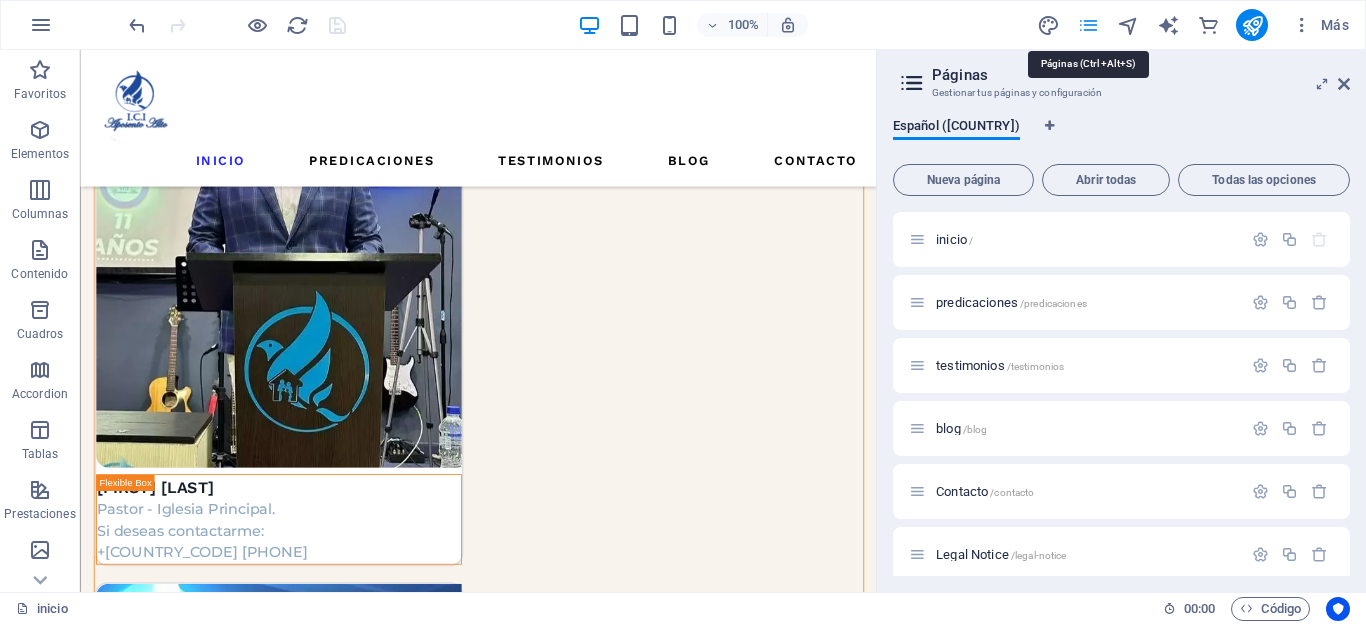 scroll, scrollTop: 3555, scrollLeft: 0, axis: vertical 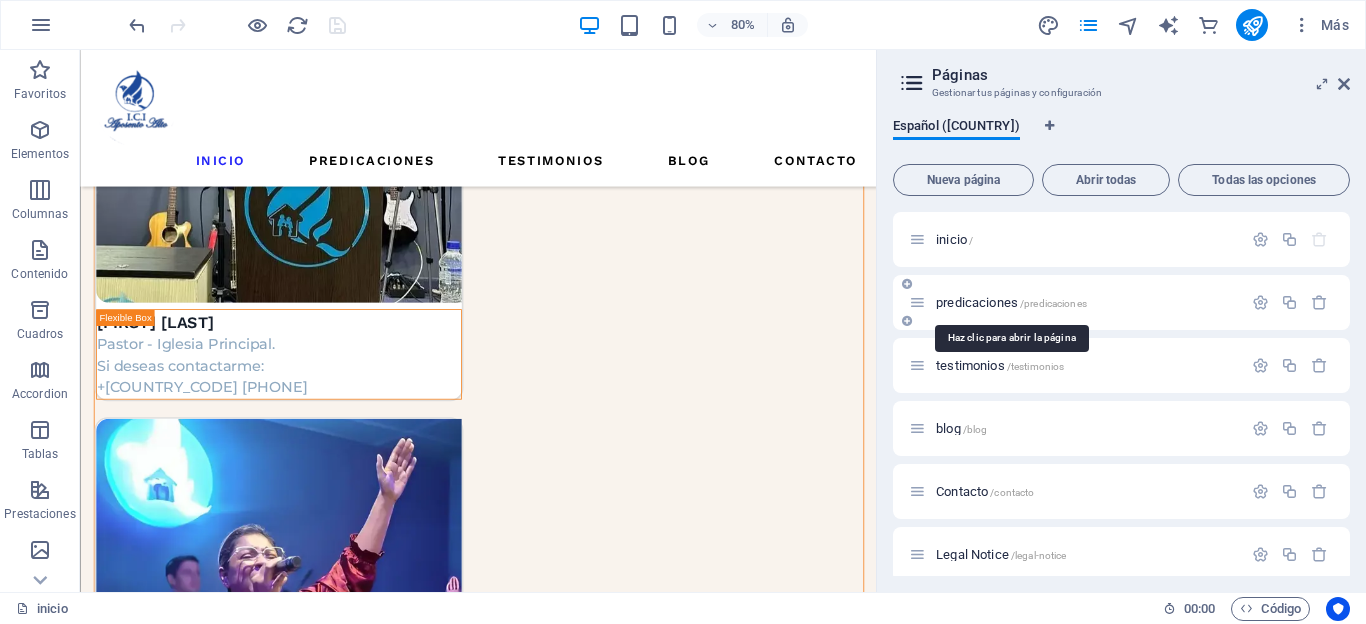 click on "predicaciones /predicaciones" at bounding box center [1011, 302] 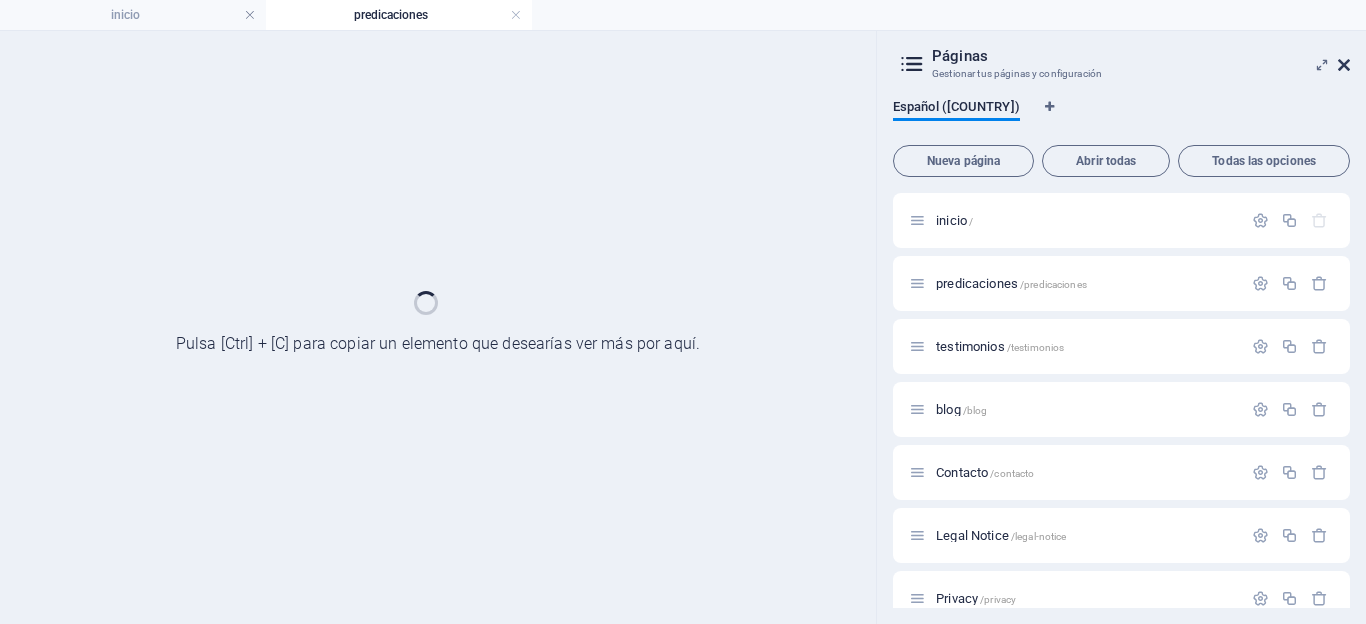 click at bounding box center (1344, 65) 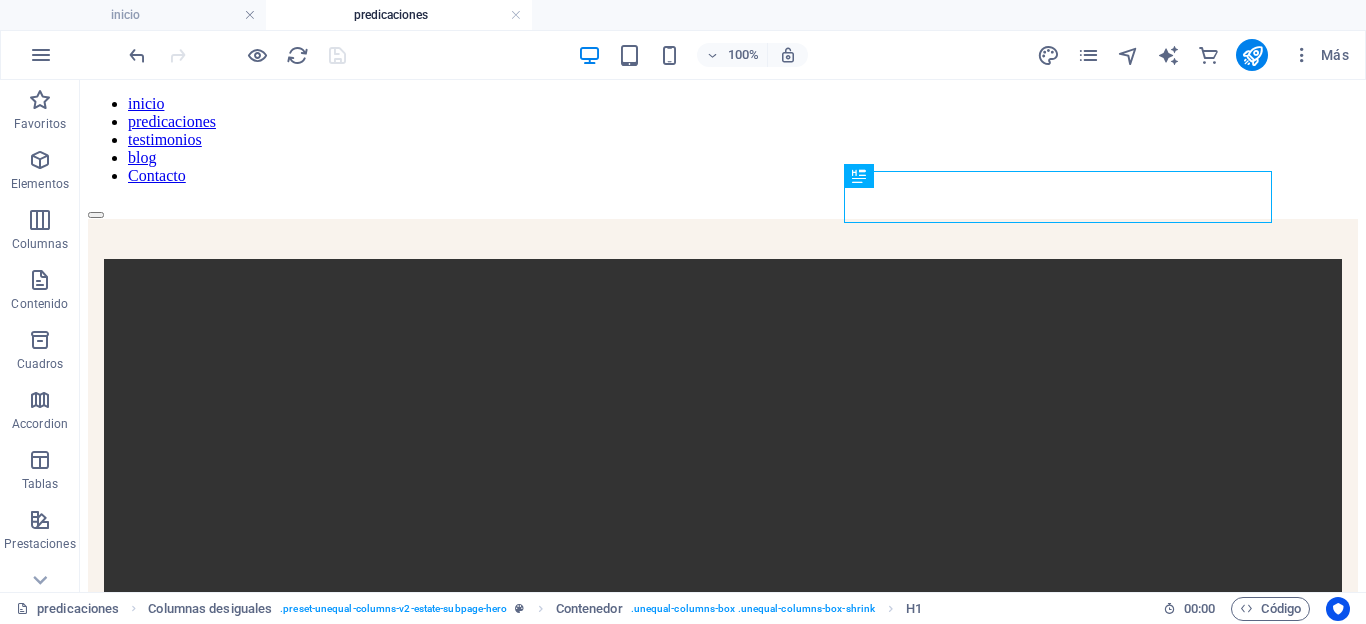 scroll, scrollTop: 138, scrollLeft: 0, axis: vertical 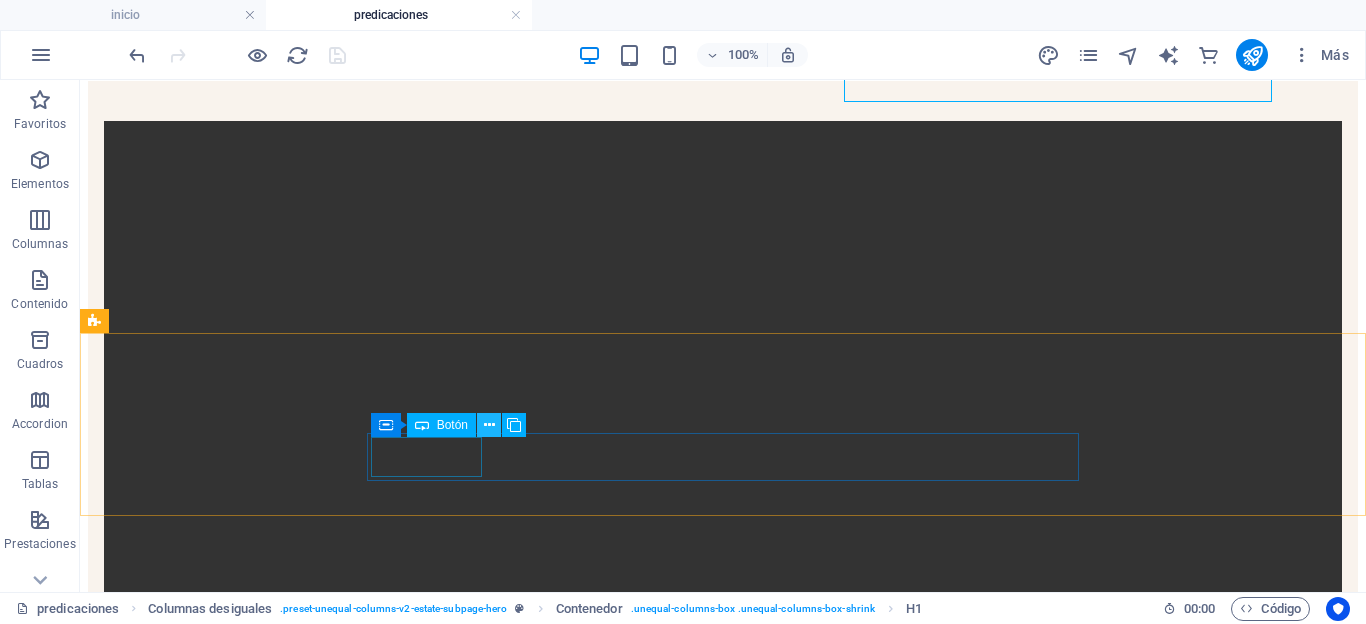 click at bounding box center [489, 425] 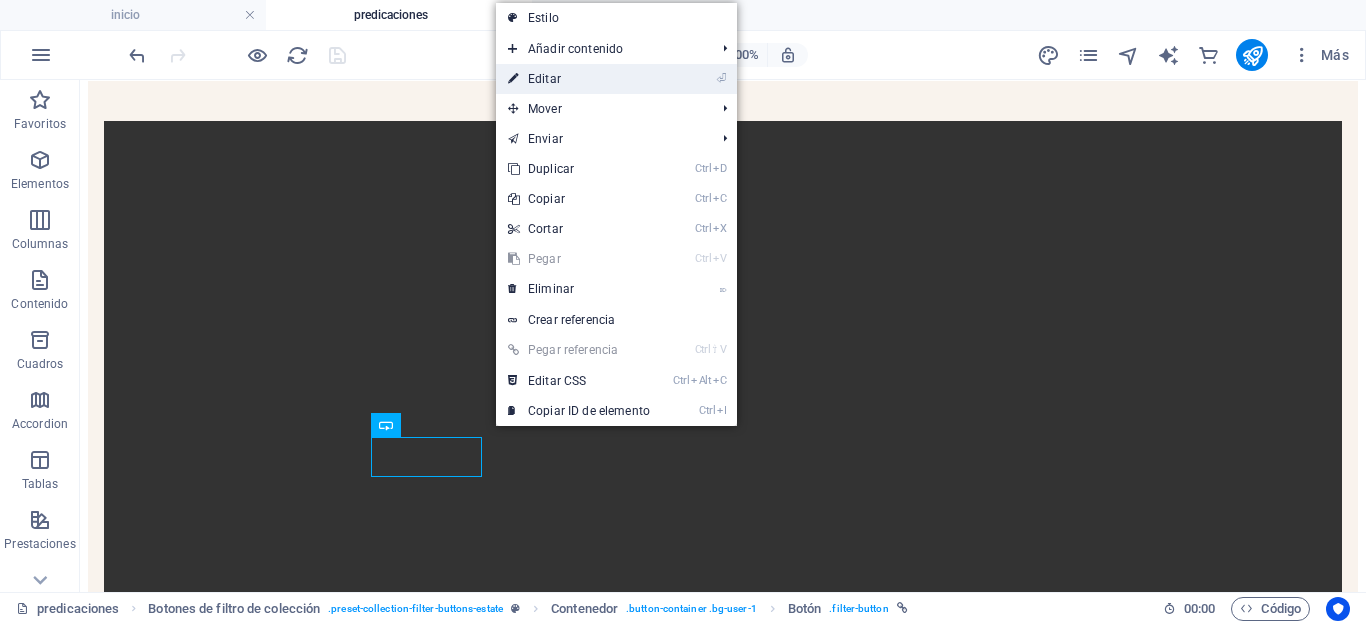 drag, startPoint x: 574, startPoint y: 88, endPoint x: 149, endPoint y: 7, distance: 432.64996 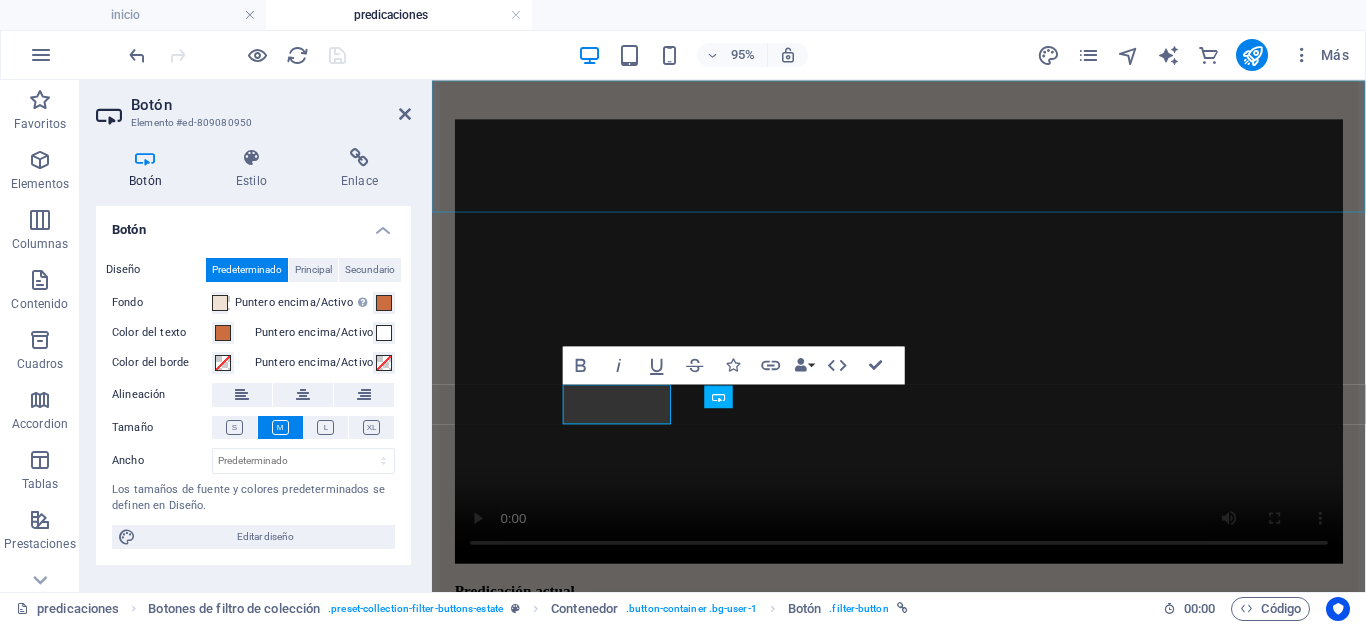 scroll, scrollTop: 284, scrollLeft: 0, axis: vertical 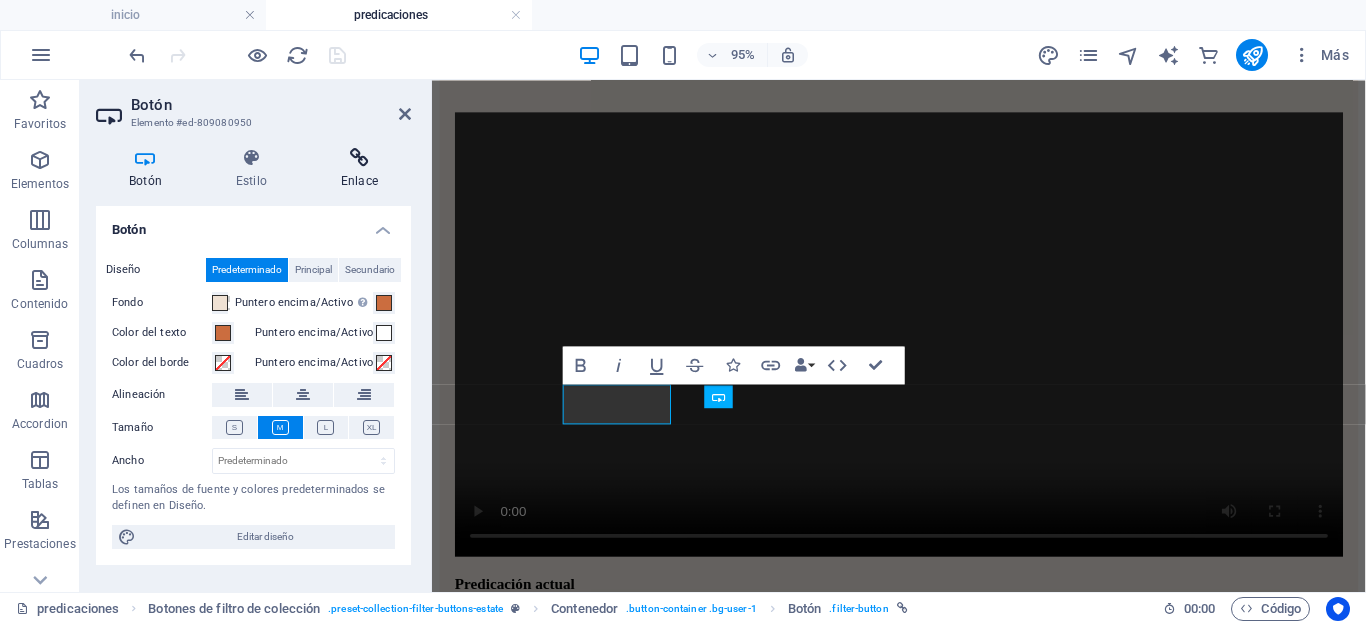 click at bounding box center (359, 158) 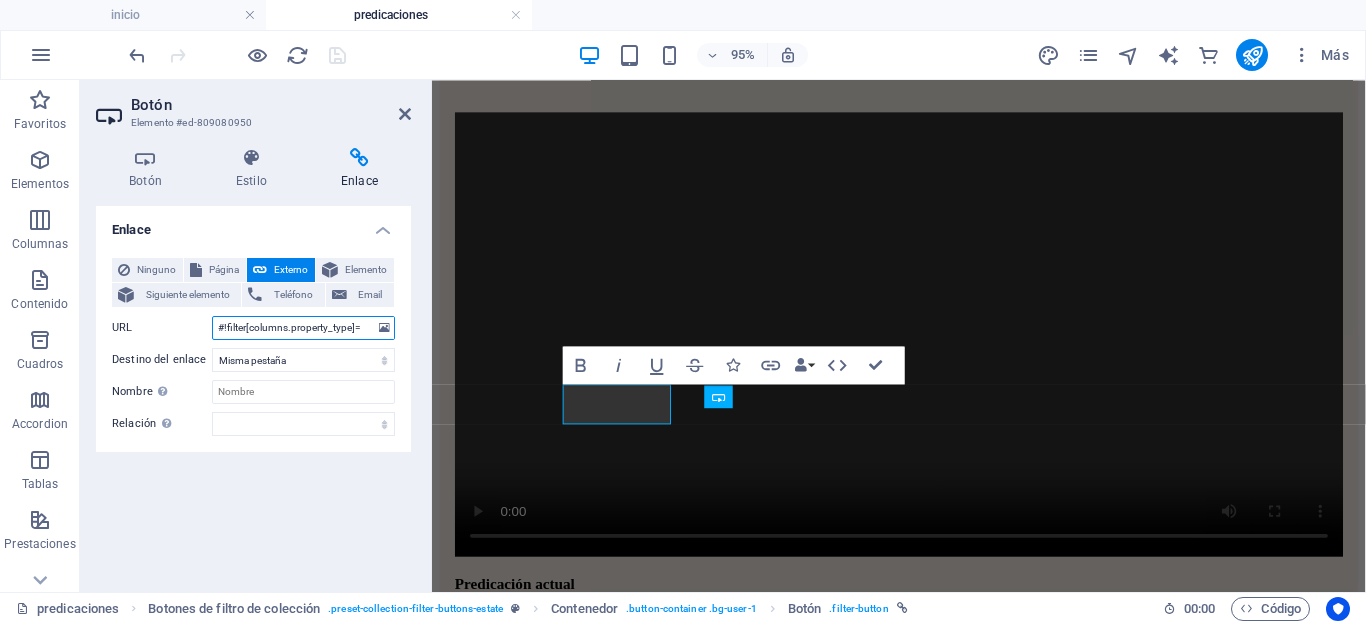 click on "#!filter[columns.property_type]=" at bounding box center [303, 328] 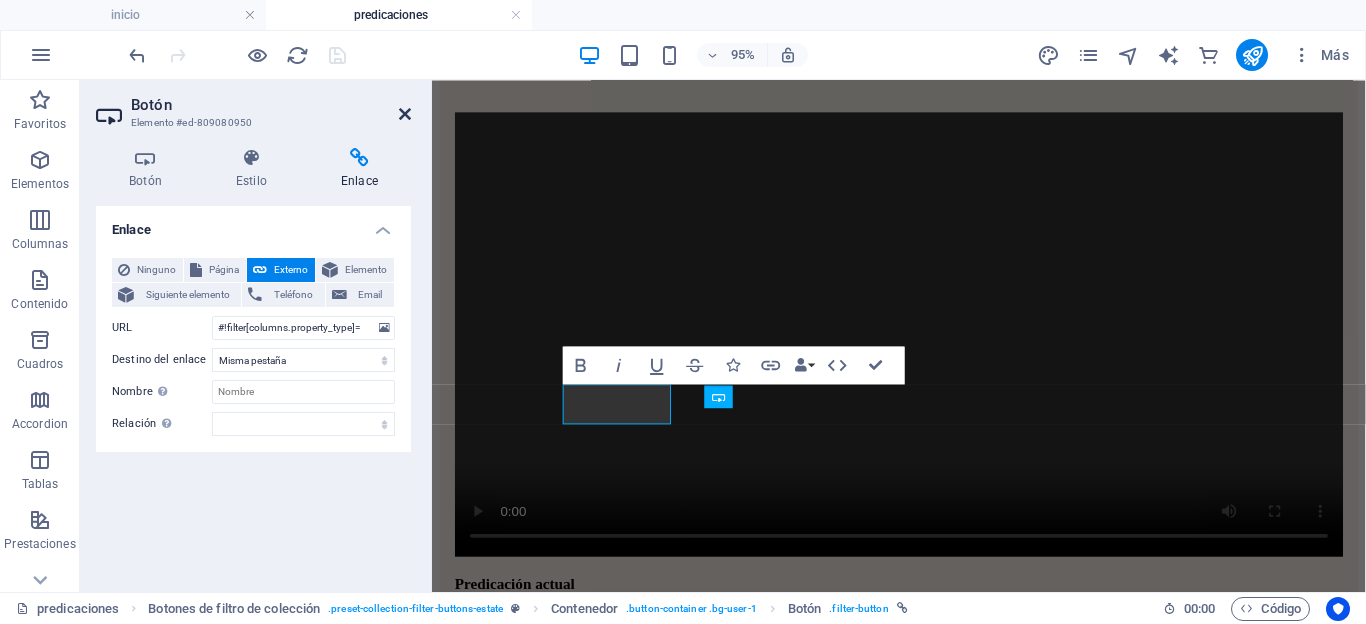 click at bounding box center [405, 114] 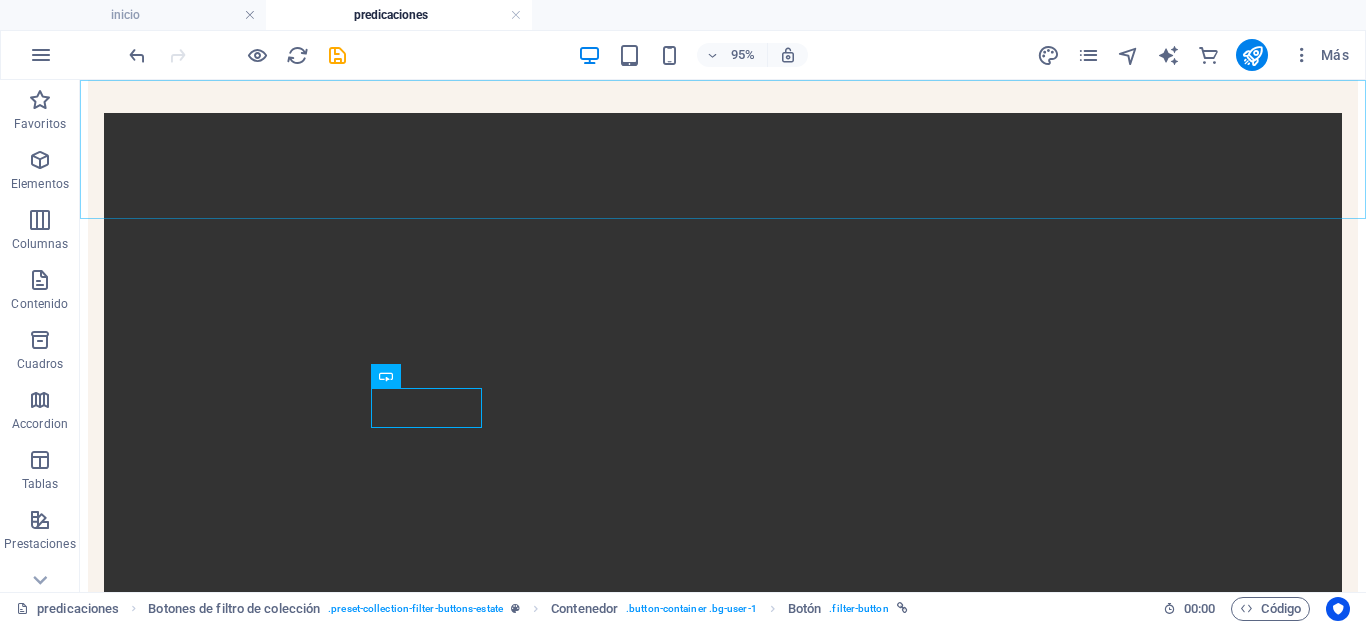 scroll, scrollTop: 324, scrollLeft: 0, axis: vertical 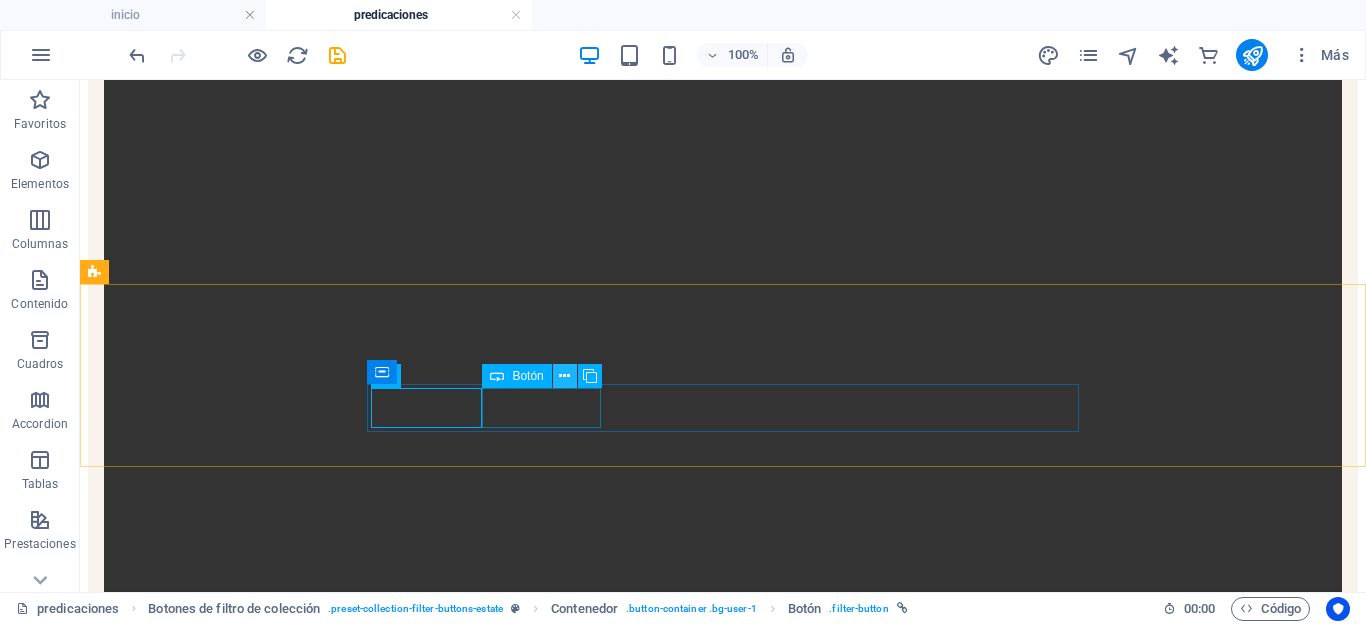 click at bounding box center (564, 376) 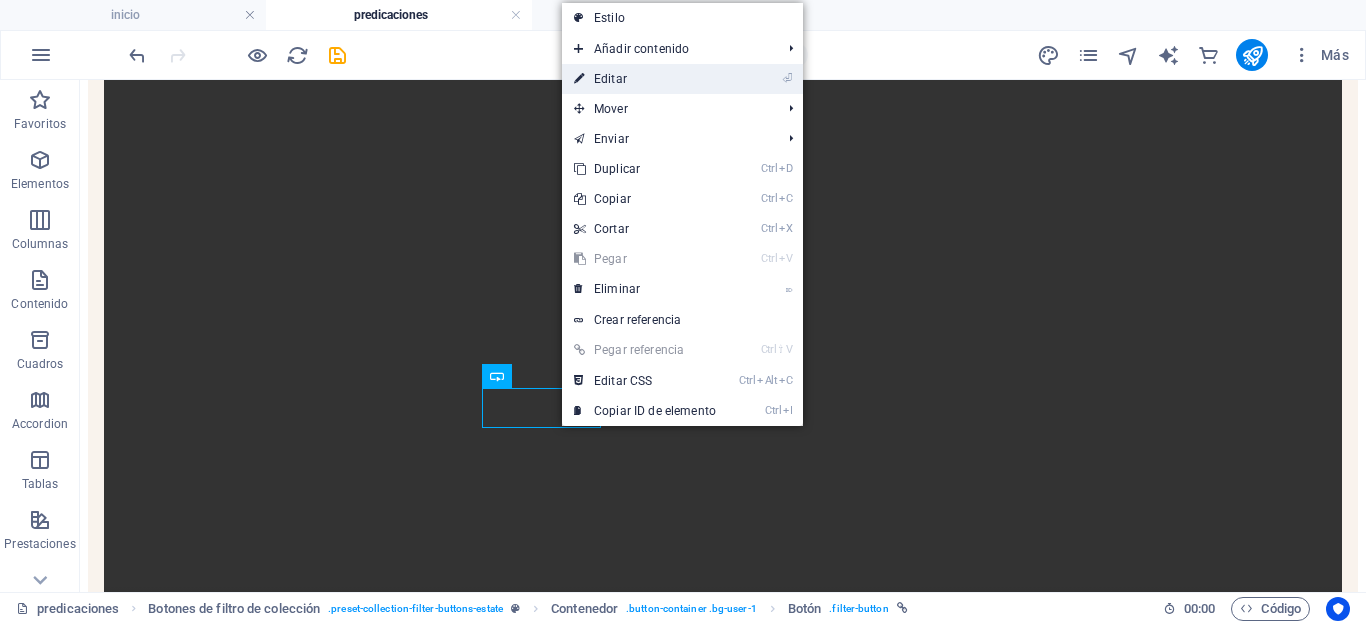 click on "⏎  Editar" at bounding box center [645, 79] 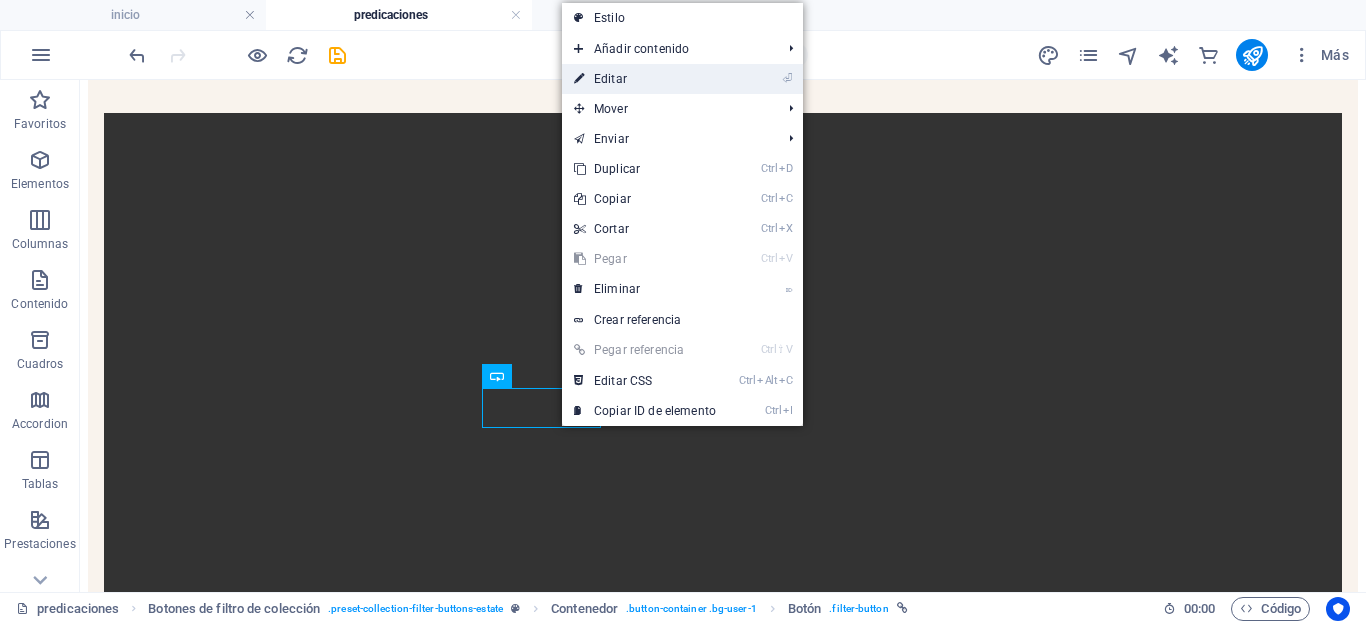 select 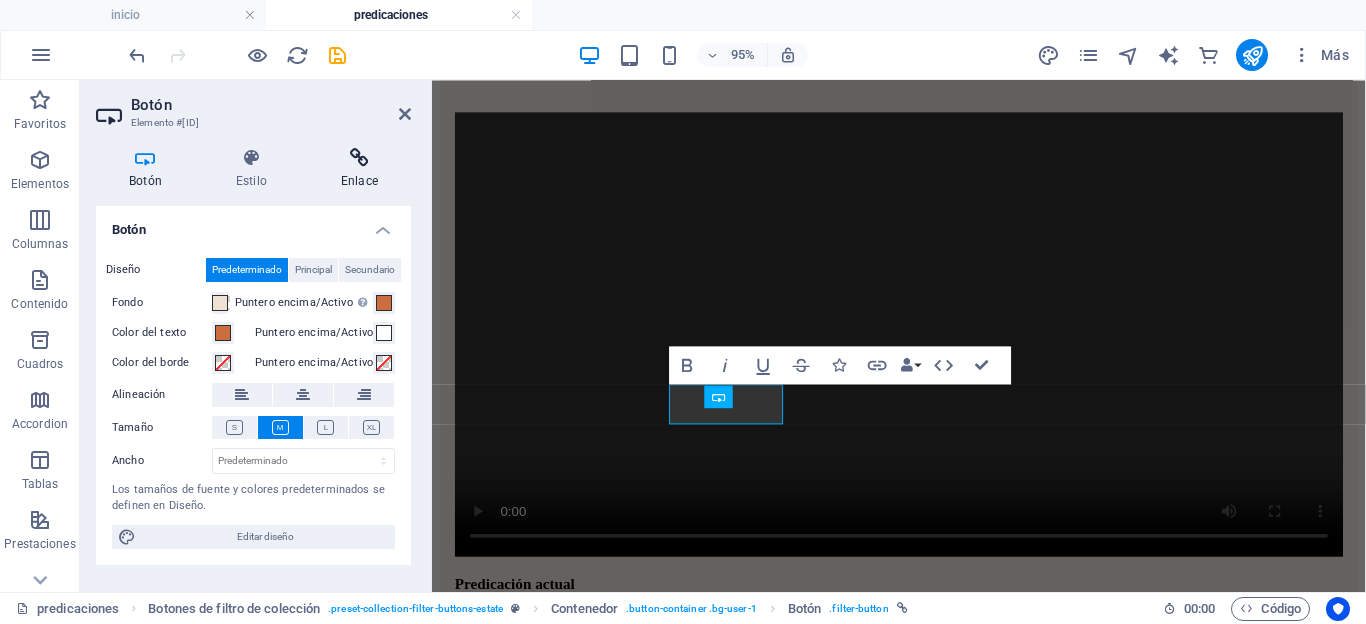 click on "Enlace" at bounding box center (359, 169) 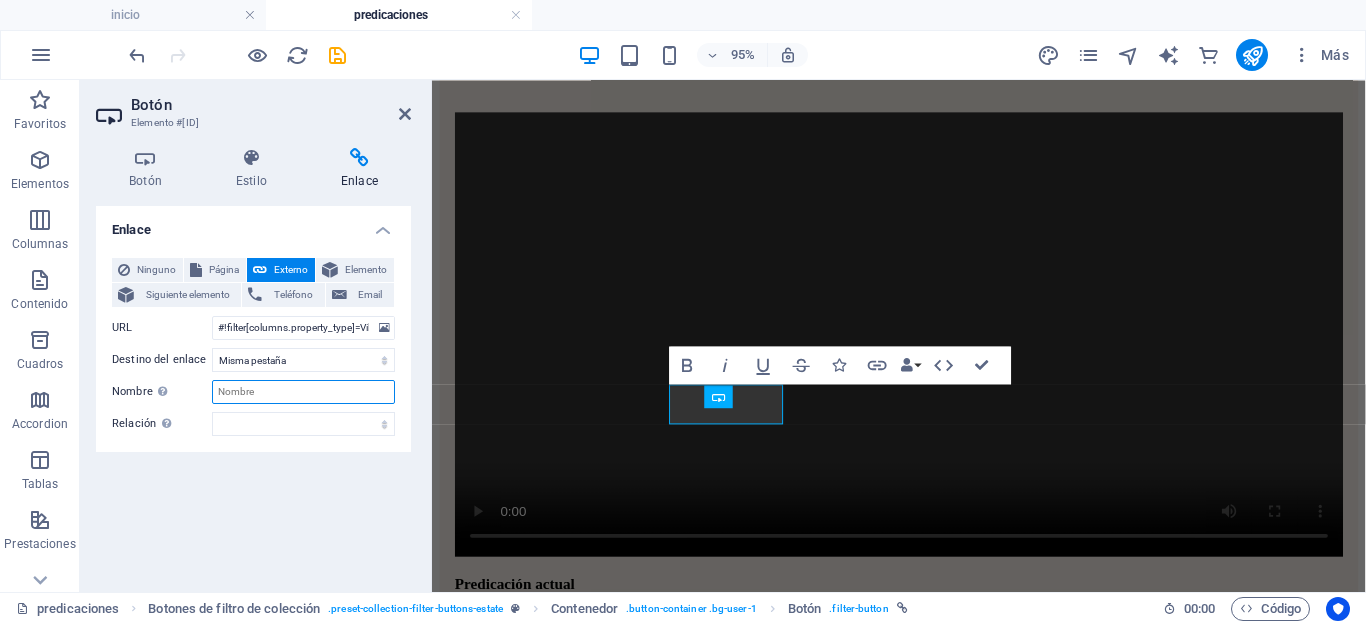 click on "Nombre Una descripción adicional del enlace no debería ser igual al texto del enlace. El título suele mostrarse como un texto de información cuando se mueve el ratón por encima del elemento. Déjalo en blanco en caso de dudas." at bounding box center [303, 392] 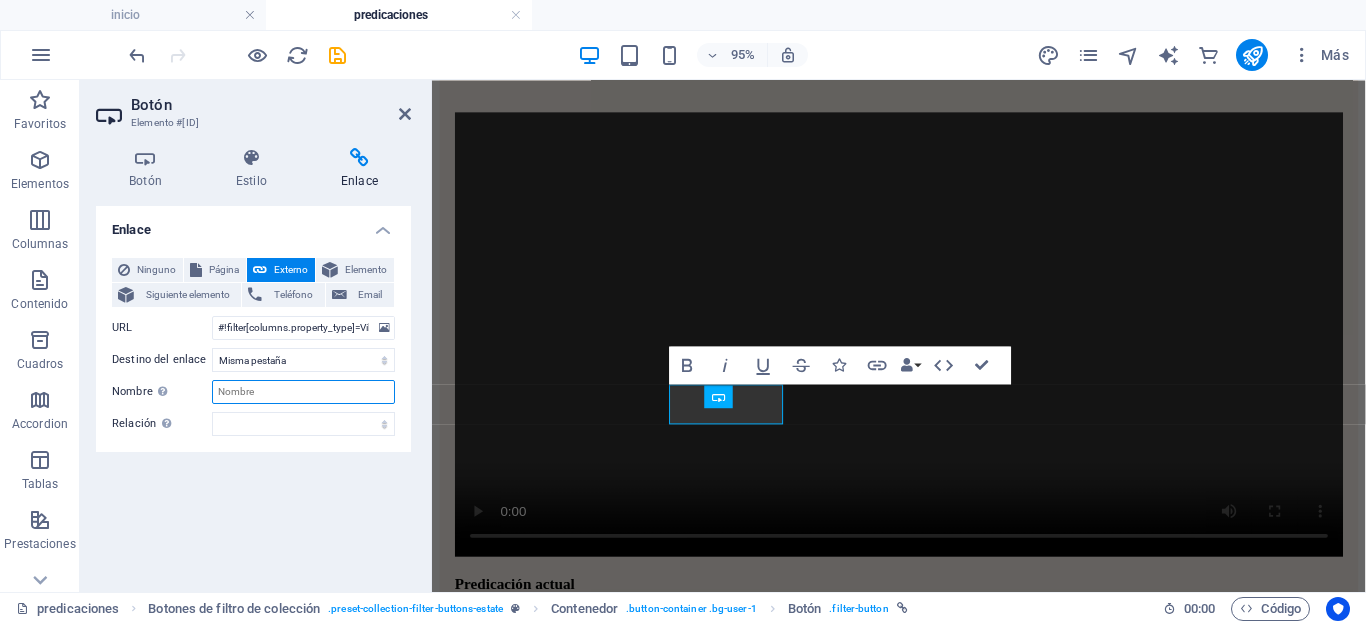type on "j" 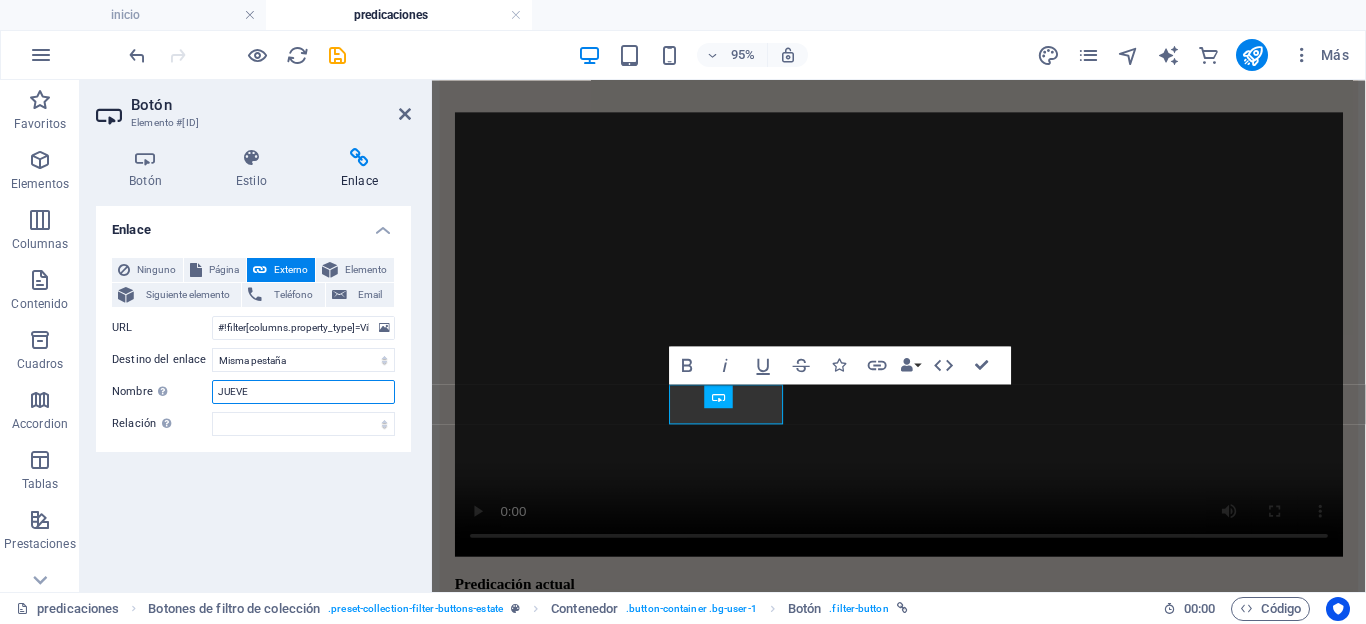 type on "JUEVES" 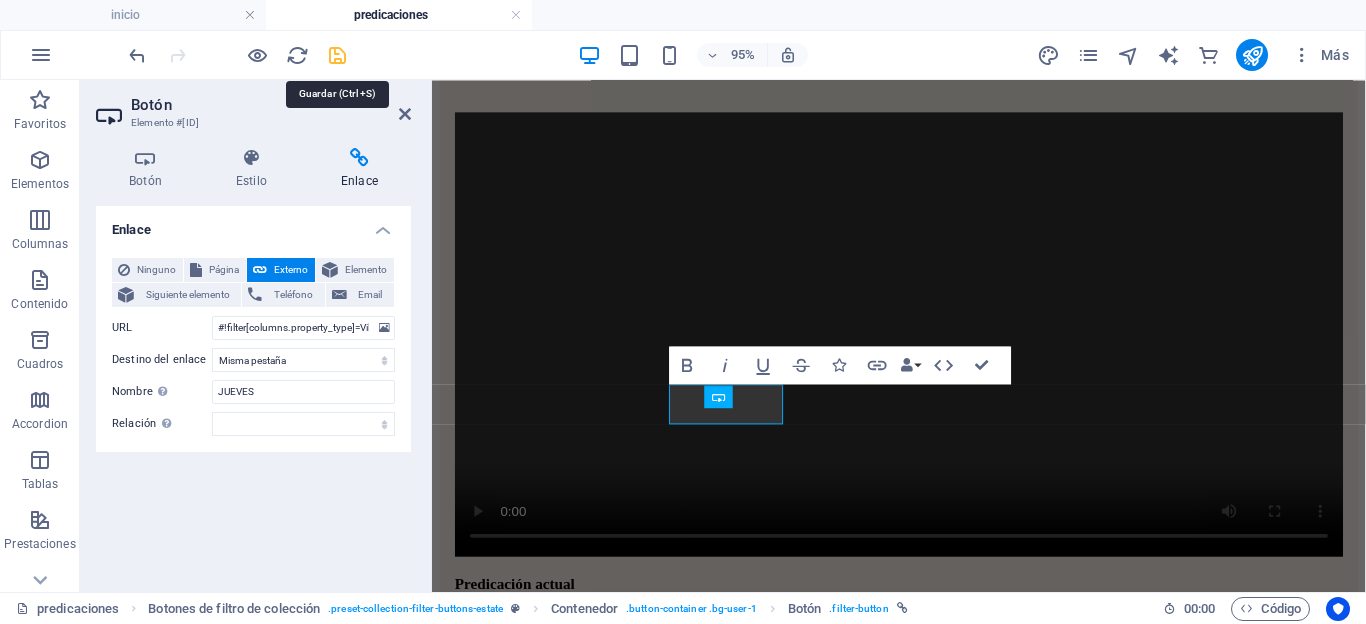click at bounding box center (337, 55) 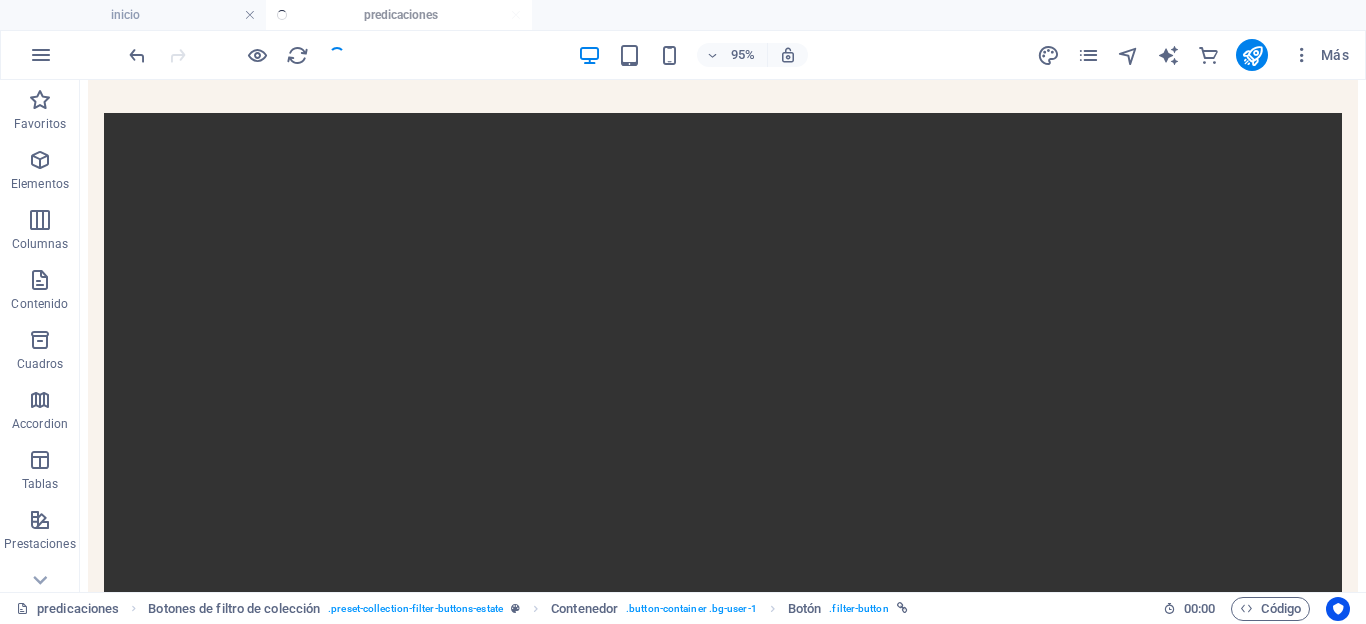scroll, scrollTop: 324, scrollLeft: 0, axis: vertical 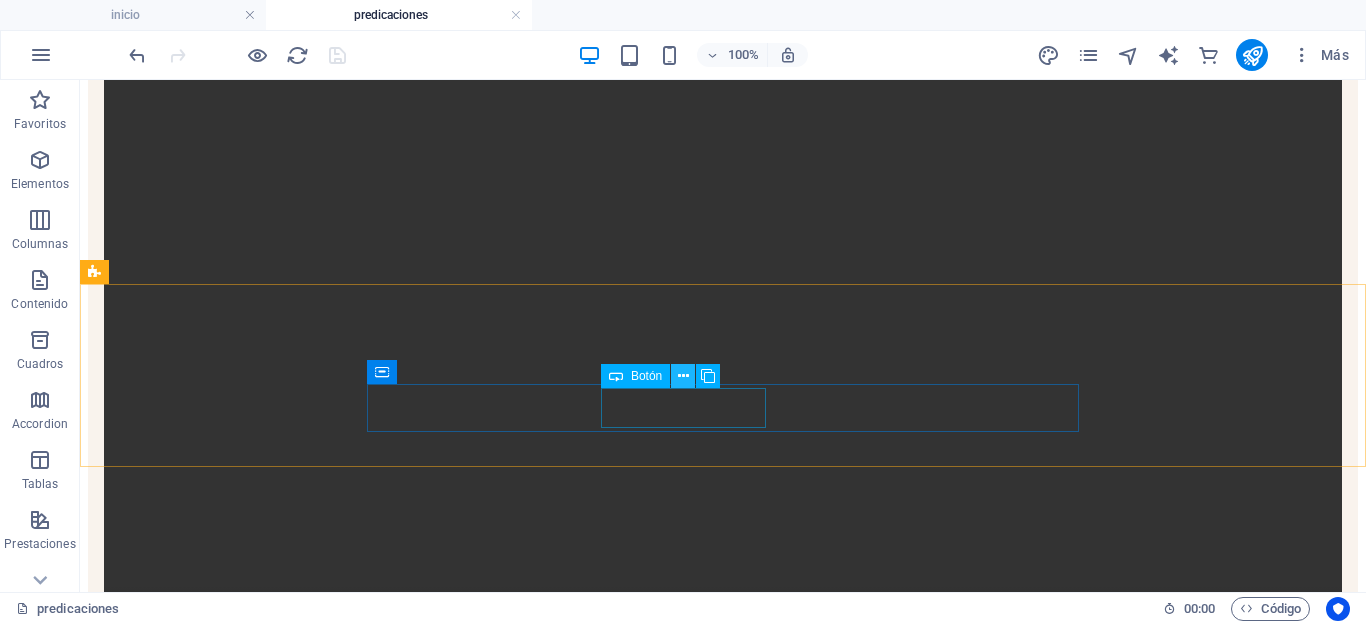 click at bounding box center [683, 376] 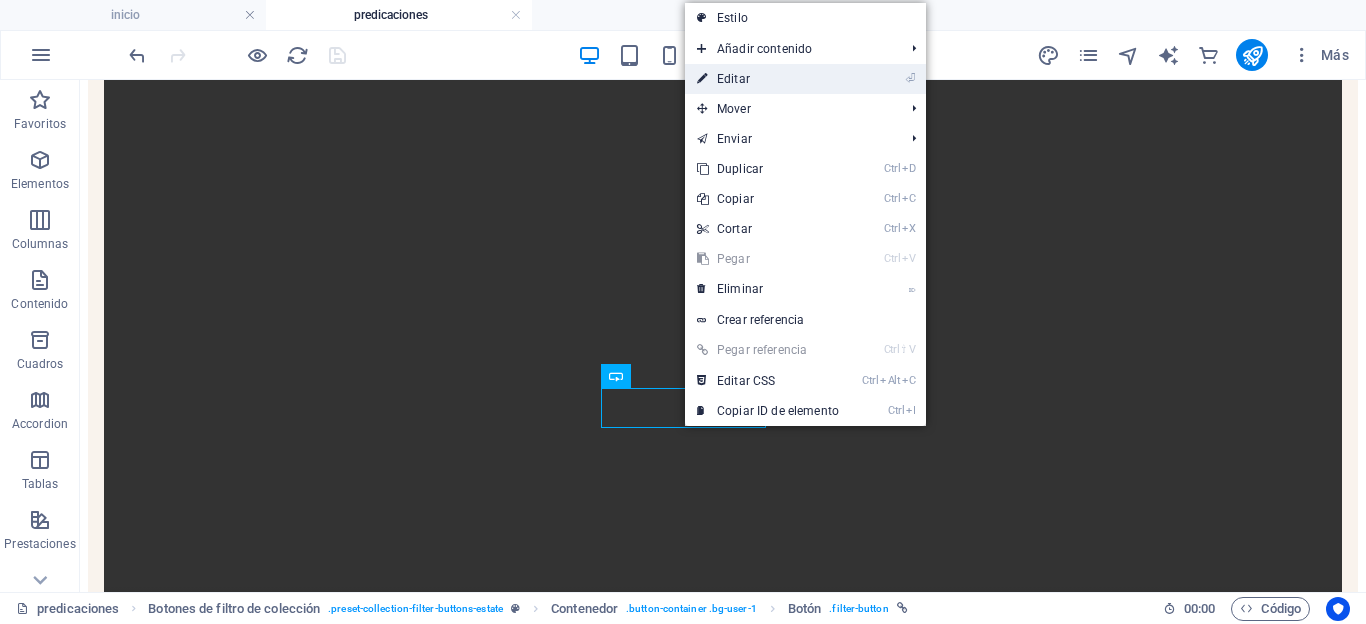 click on "⏎  Editar" at bounding box center [768, 79] 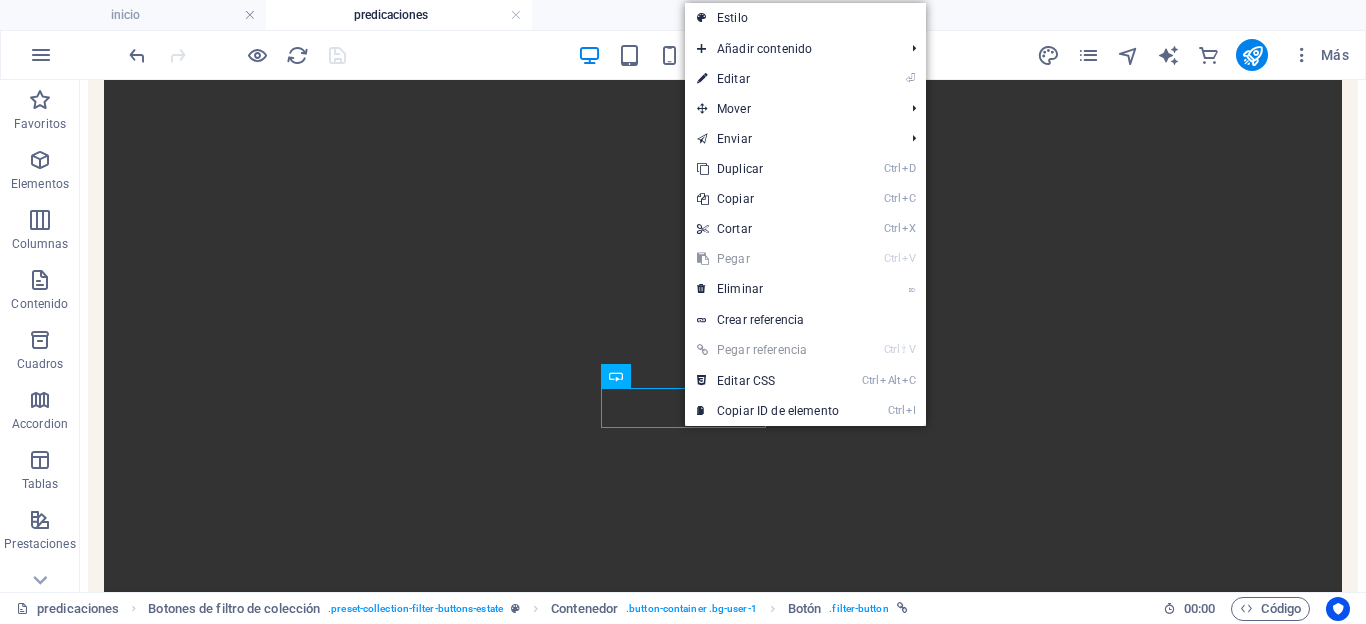 select on "px" 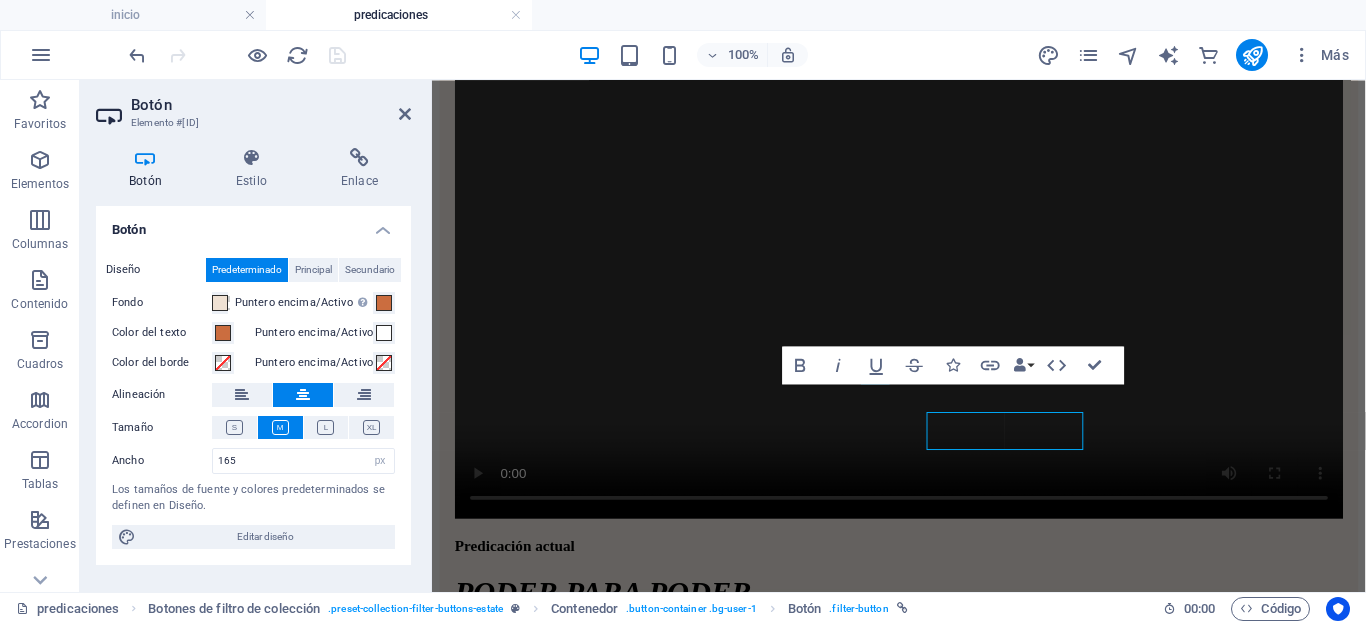 scroll, scrollTop: 284, scrollLeft: 0, axis: vertical 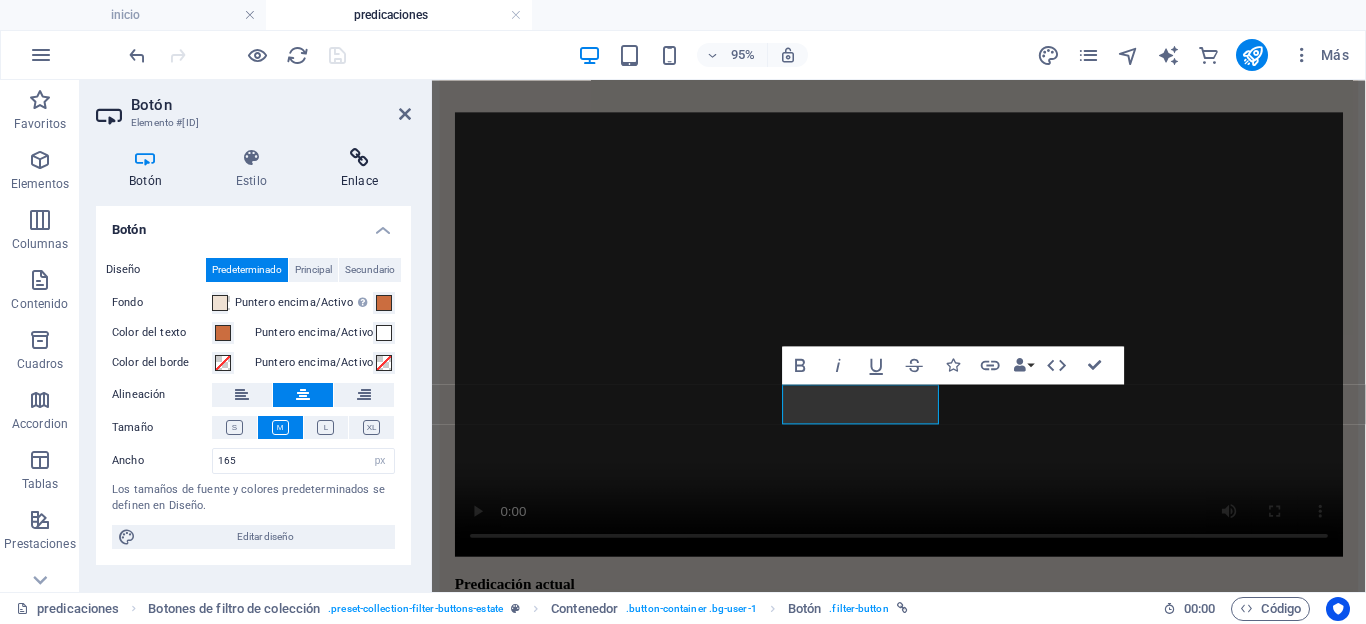 click on "Enlace" at bounding box center [359, 169] 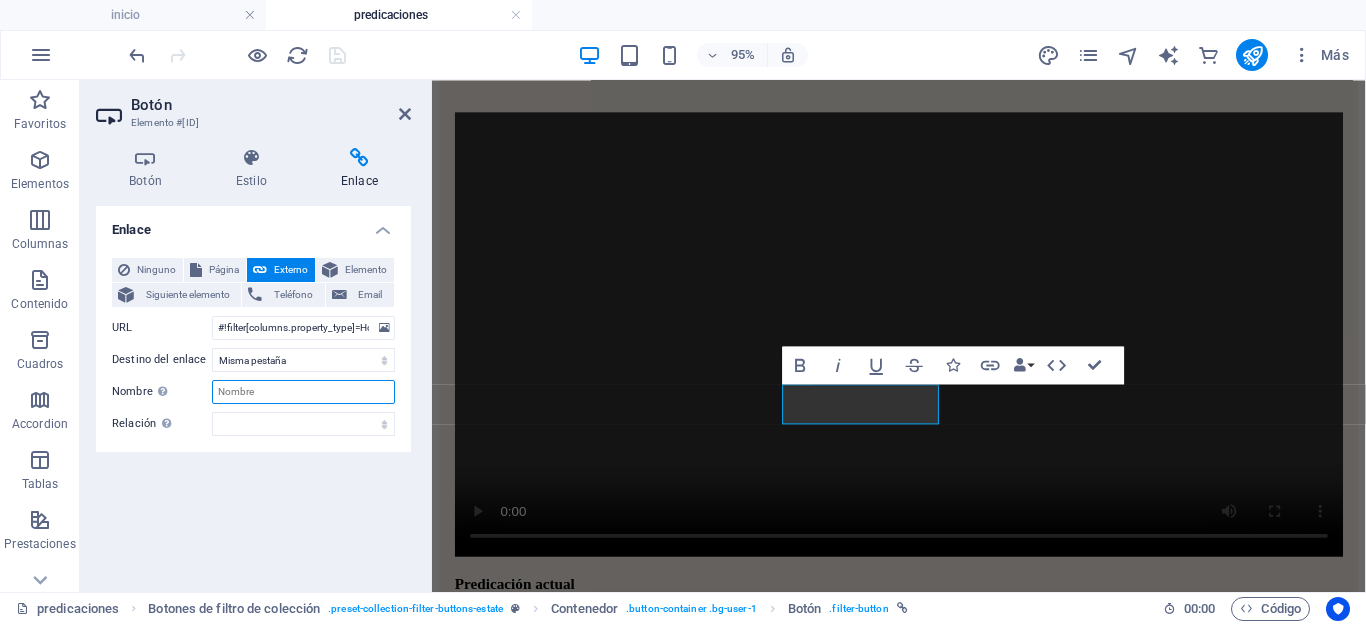 click on "Nombre Una descripción adicional del enlace no debería ser igual al texto del enlace. El título suele mostrarse como un texto de información cuando se mueve el ratón por encima del elemento. Déjalo en blanco en caso de dudas." at bounding box center (303, 392) 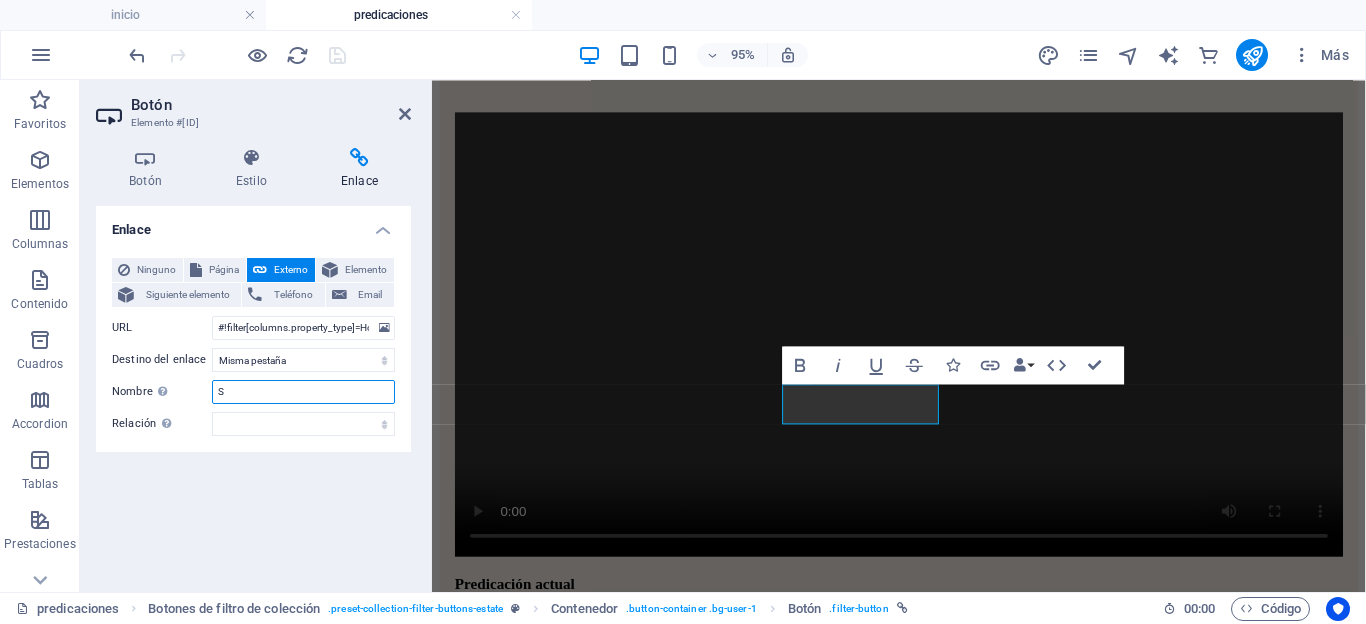 click on "S" at bounding box center (303, 392) 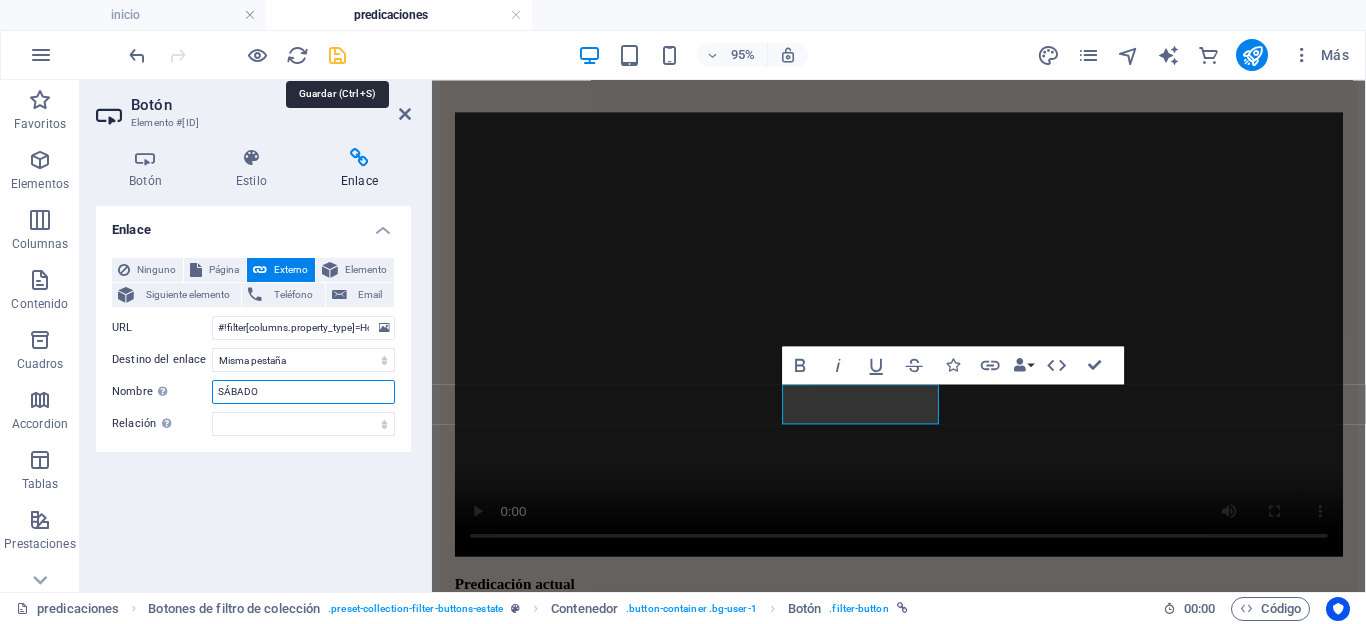 type on "SÁBADO" 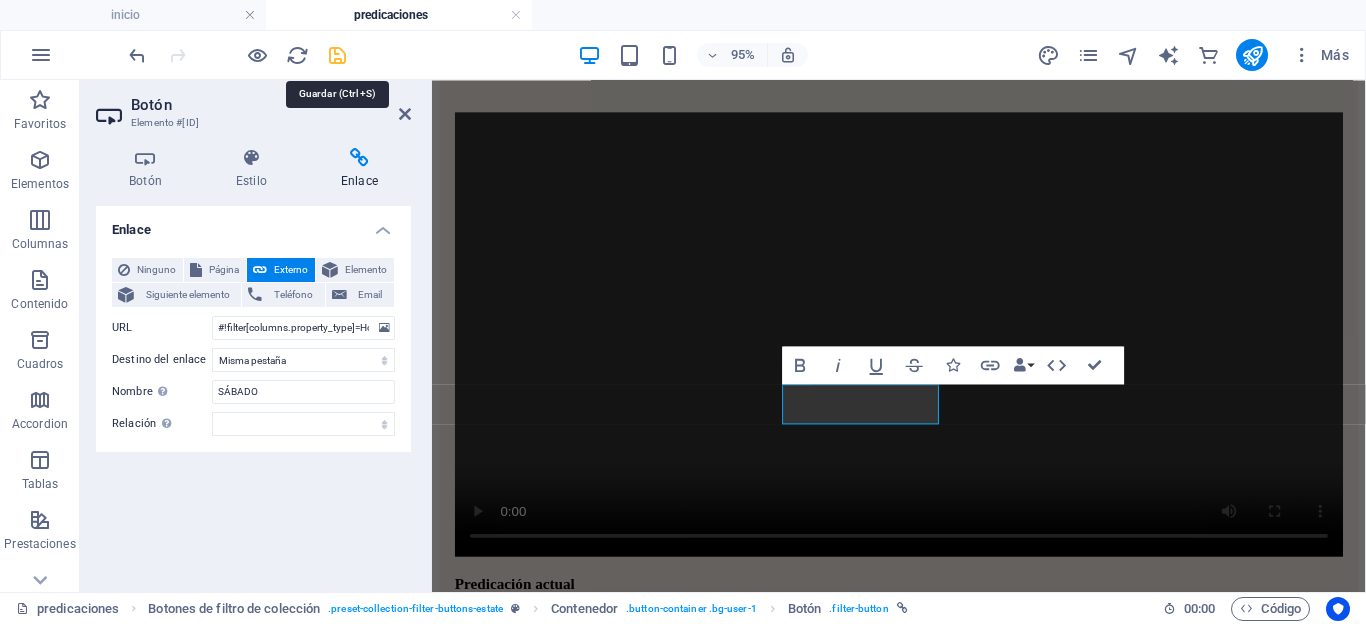 click at bounding box center (337, 55) 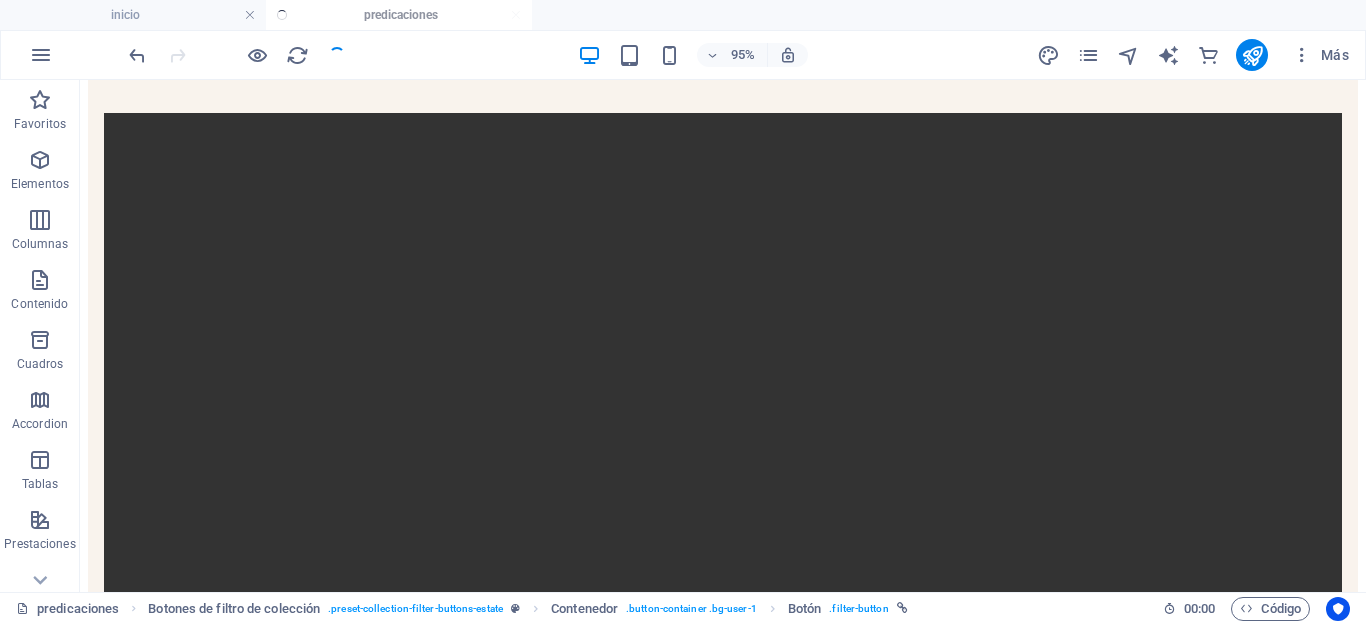 scroll, scrollTop: 324, scrollLeft: 0, axis: vertical 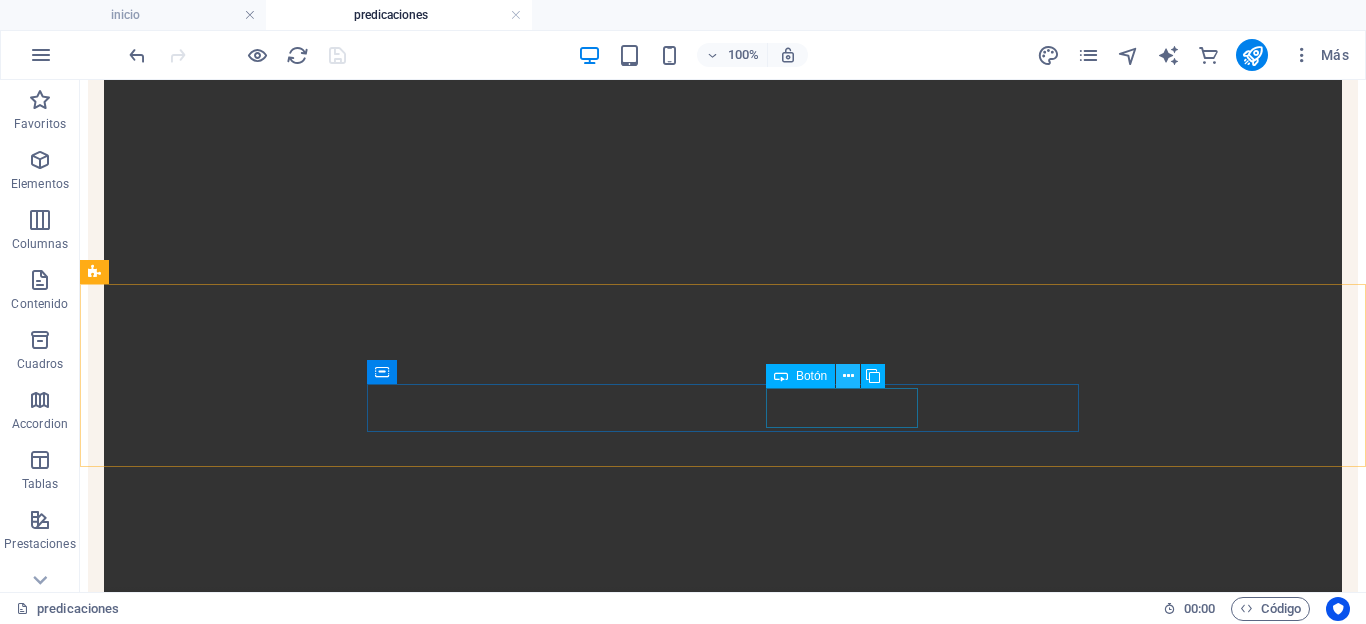 click at bounding box center (848, 376) 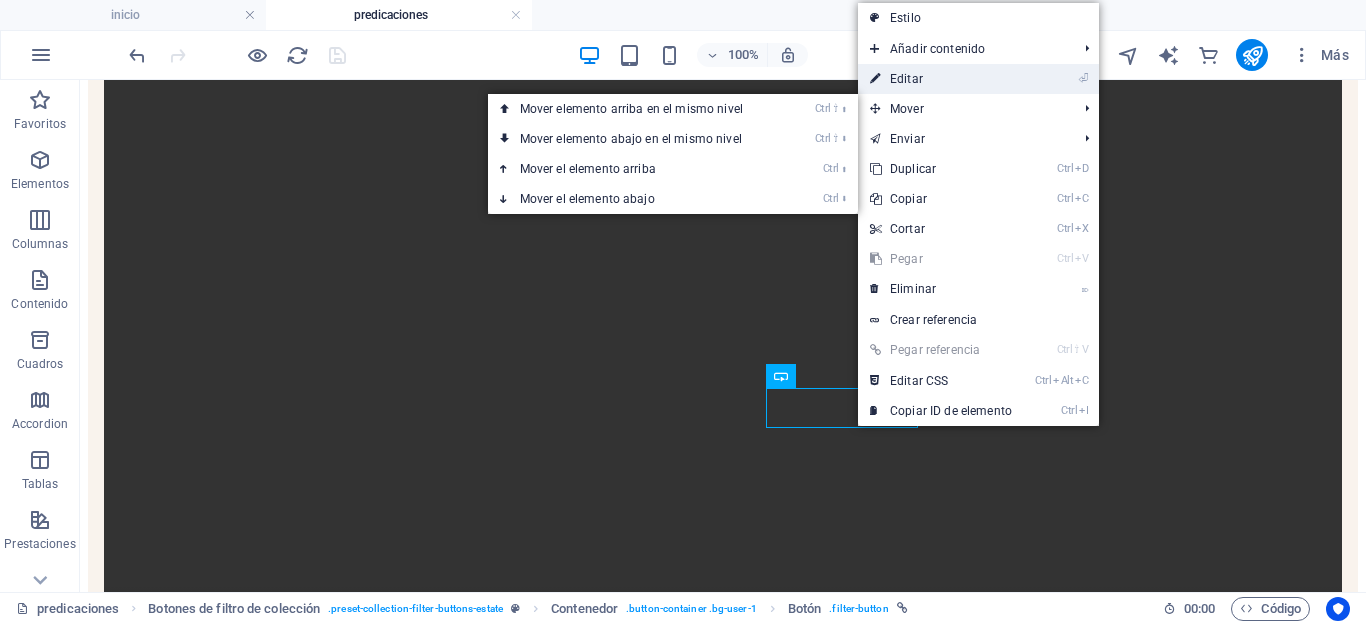 click on "⏎  Editar" at bounding box center [941, 79] 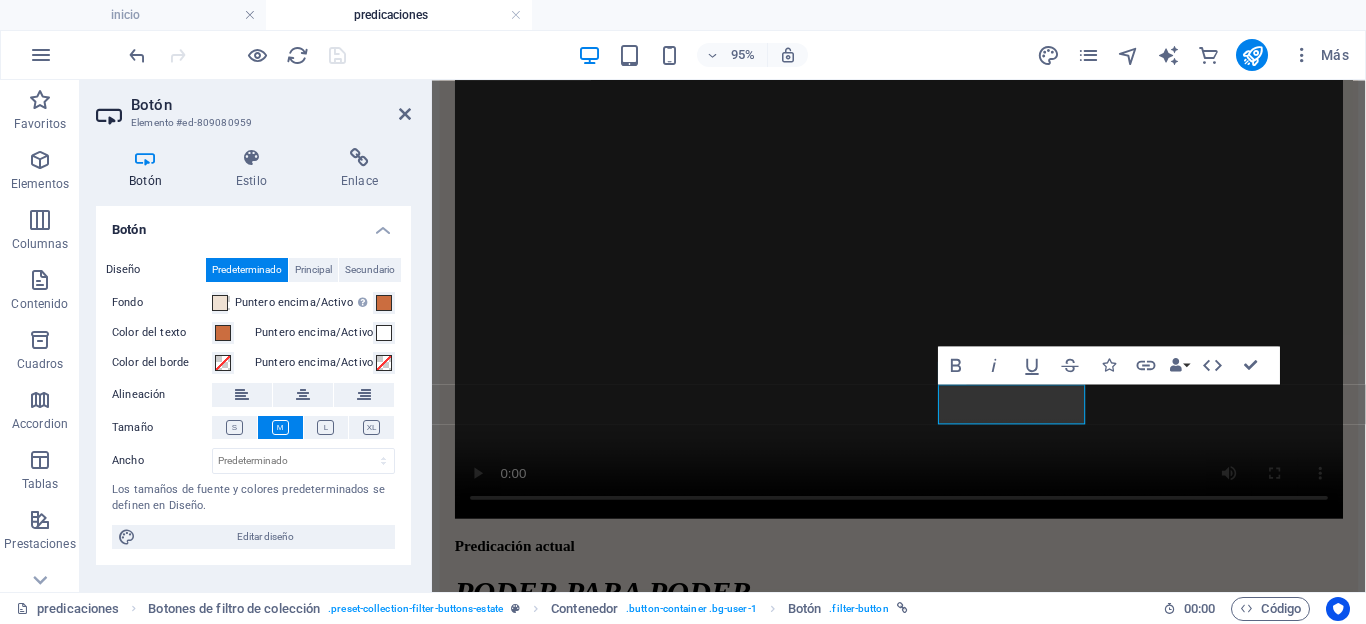 scroll, scrollTop: 284, scrollLeft: 0, axis: vertical 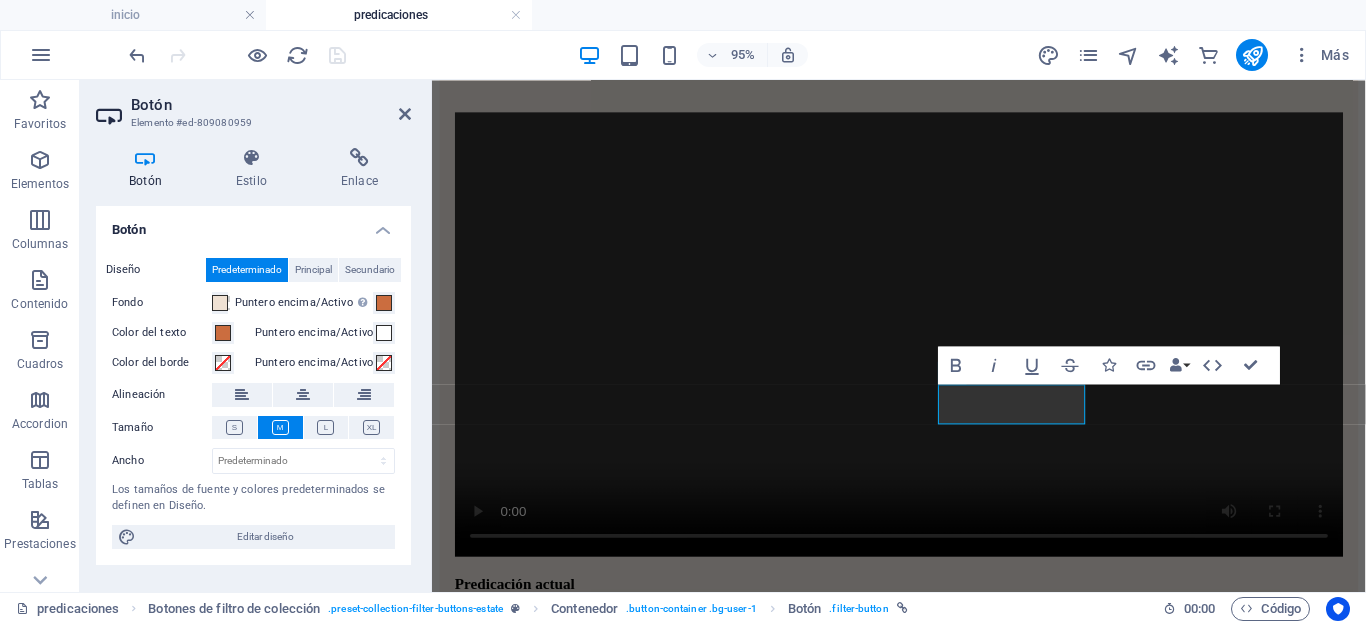 click on "Botón Estilo Enlace Botón Diseño Predeterminado Principal Secundario Fondo Puntero encima/Activo Cambia al modo de previsualización para probar el estado activo/puntero encima Color del texto Puntero encima/Activo Color del borde Puntero encima/Activo Alineación Tamaño Ancho Predeterminado px rem % em vh vw Los tamaños de fuente y colores predeterminados se definen en Diseño. Editar diseño Botones de filtro de colección Element Diseño La forma en la que este elemento se expande en la disposición (Flexbox). Tamaño Predeterminado automático px % 1/1 1/2 1/3 1/4 1/5 1/6 1/7 1/8 1/9 1/10 Crecer Reducir Comprar Disposición de contenedor Visible Visible Opacidad 100 % Desbordamiento Espaciado Margen Predeterminado automático px % rem vw vh Personalizado Personalizado automático px % rem vw vh automático px % rem vw vh automático px % rem vw vh automático px % rem vw vh Espaciado Predeterminado px rem % vh vw Personalizado Personalizado px rem % vh vw px rem % vh vw px rem % vh vw px rem % vh vw" at bounding box center (253, 362) 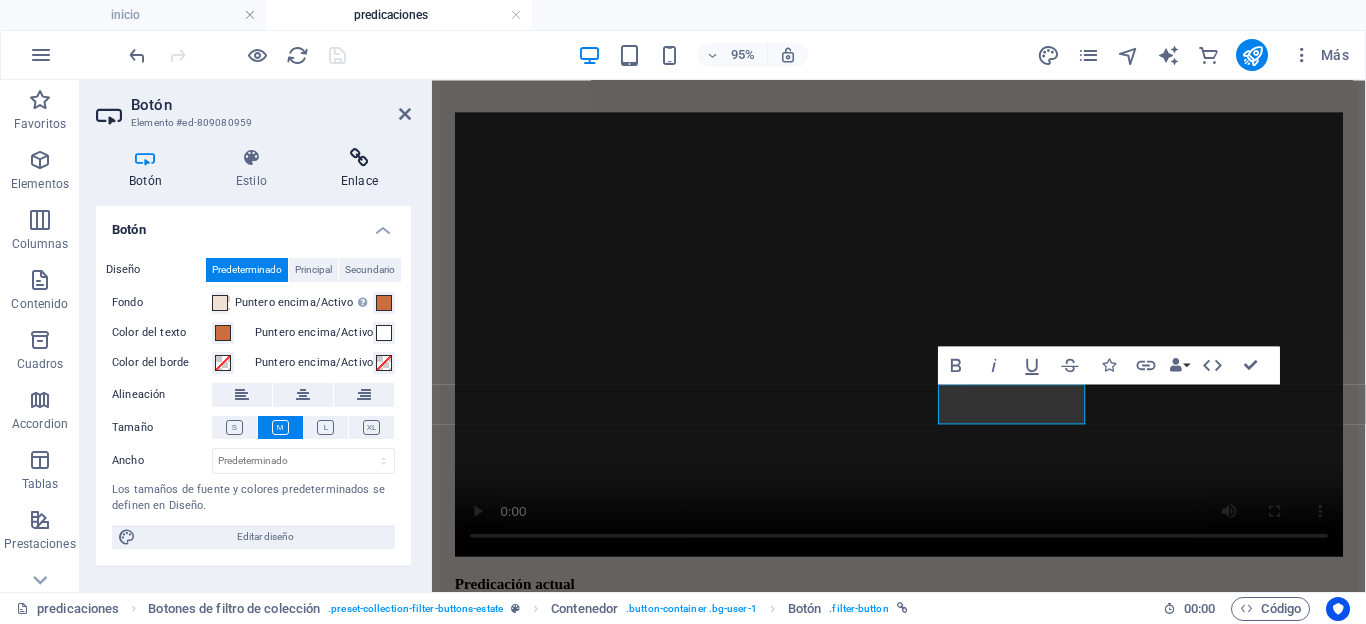 click at bounding box center [359, 158] 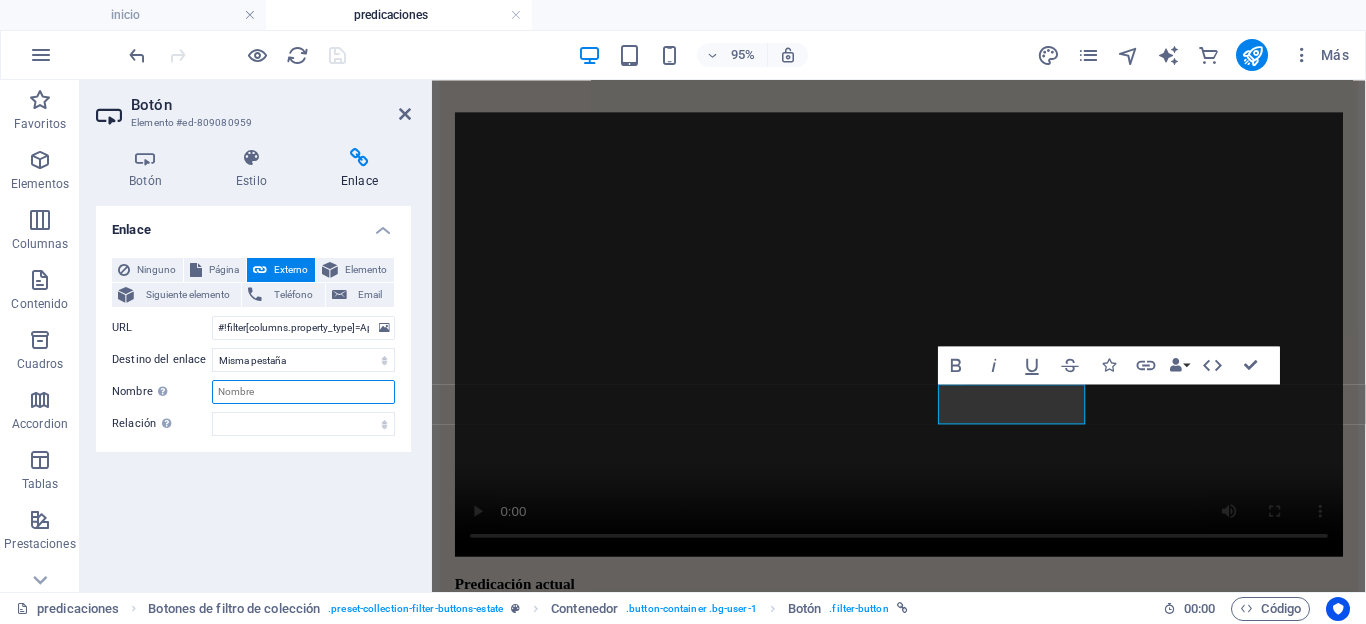 click on "Nombre Una descripción adicional del enlace no debería ser igual al texto del enlace. El título suele mostrarse como un texto de información cuando se mueve el ratón por encima del elemento. Déjalo en blanco en caso de dudas." at bounding box center (303, 392) 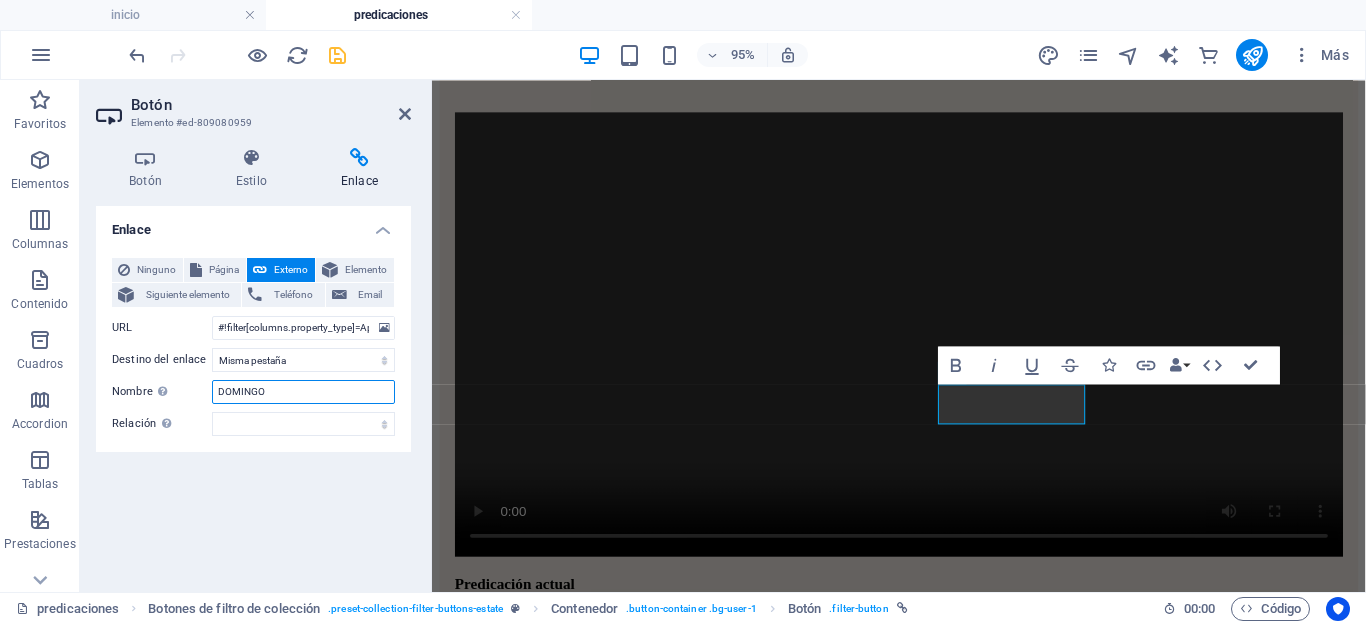 type on "DOMINGOS" 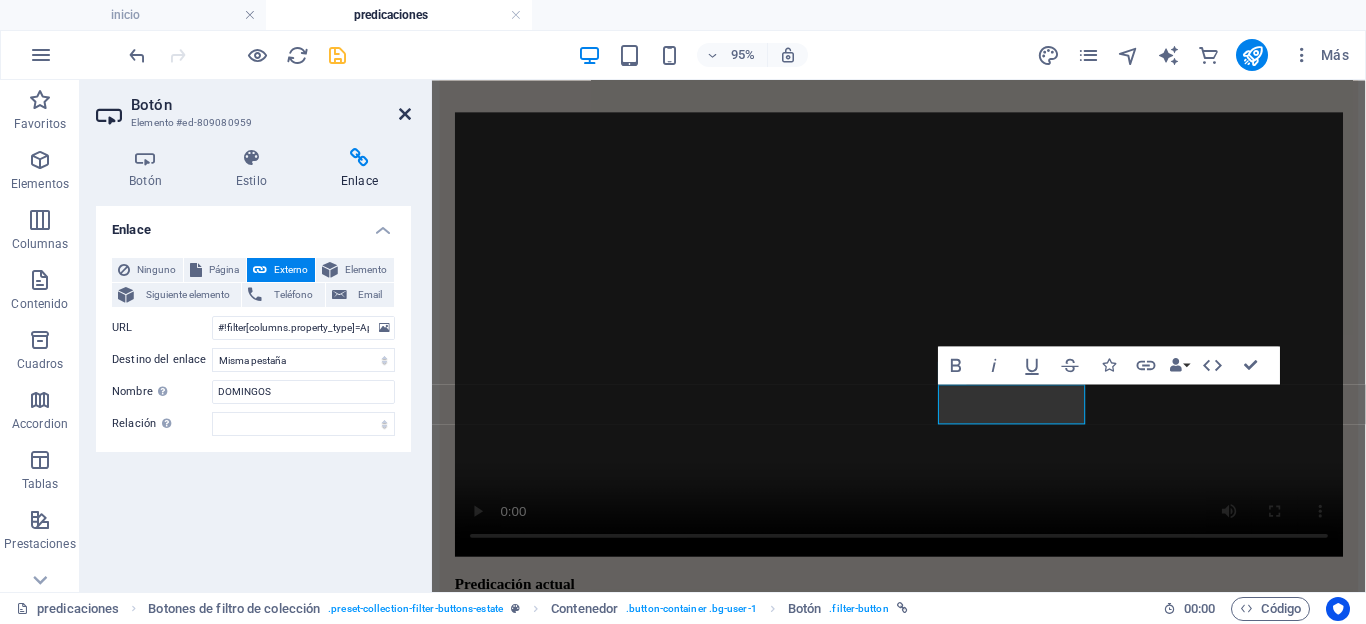 click at bounding box center (405, 114) 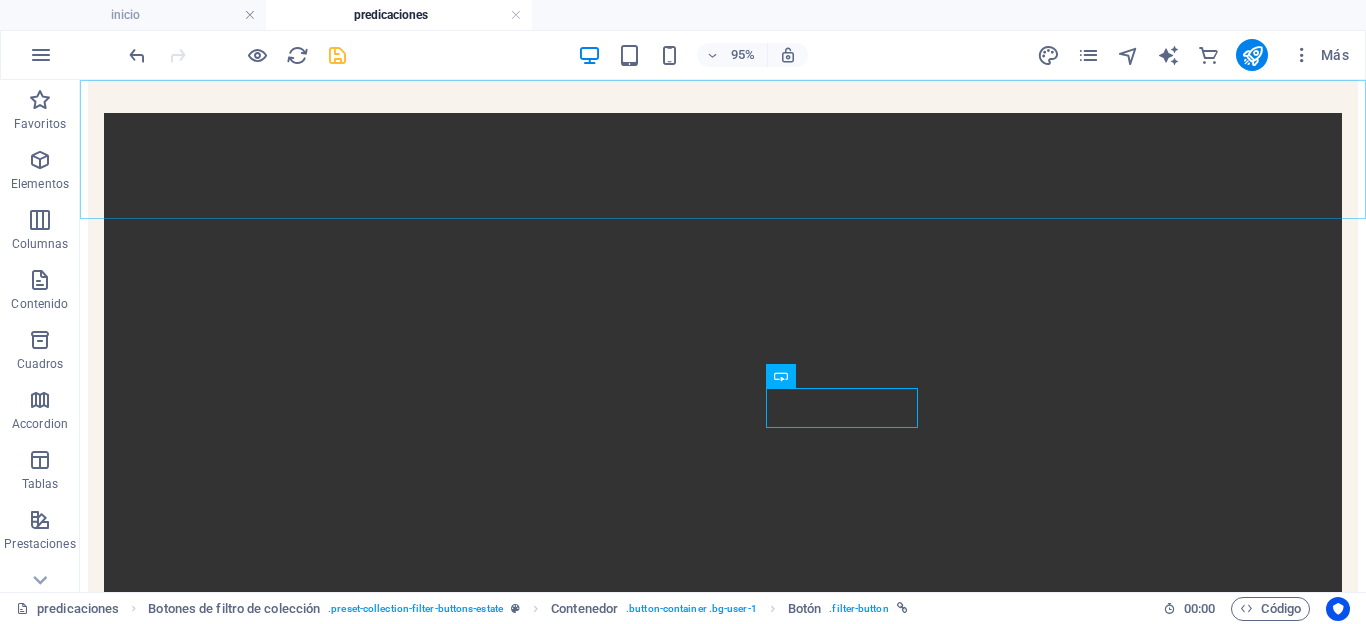 scroll, scrollTop: 324, scrollLeft: 0, axis: vertical 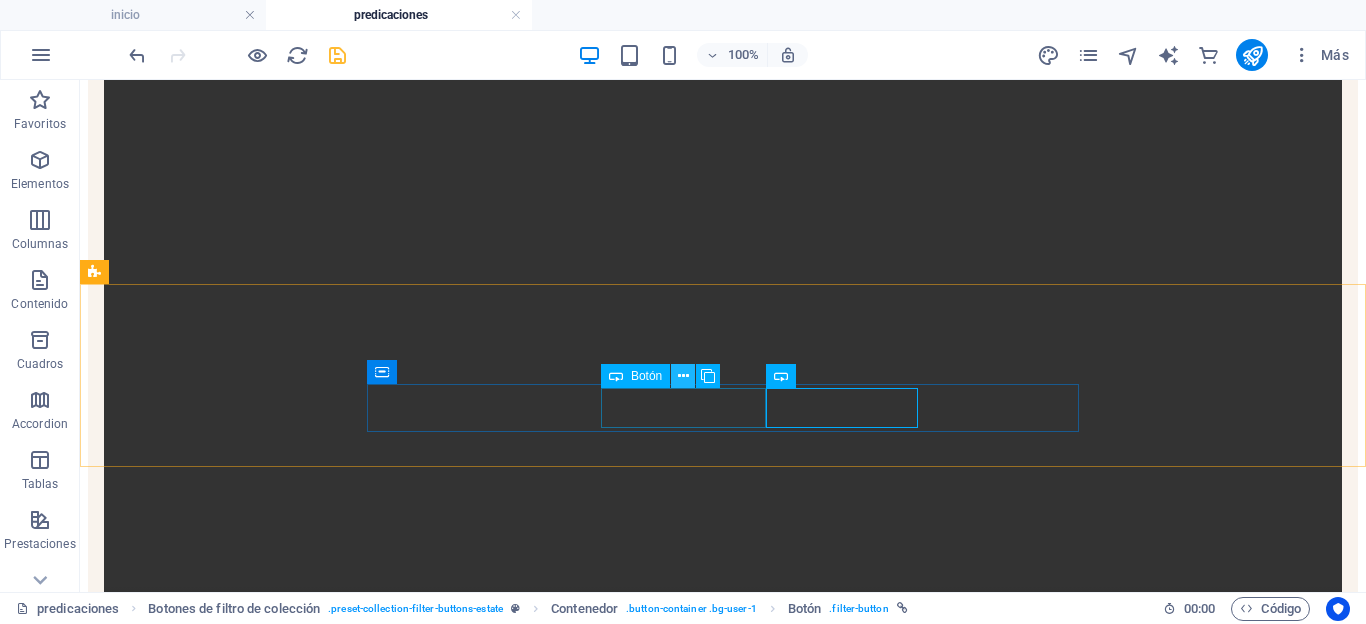 click at bounding box center (683, 376) 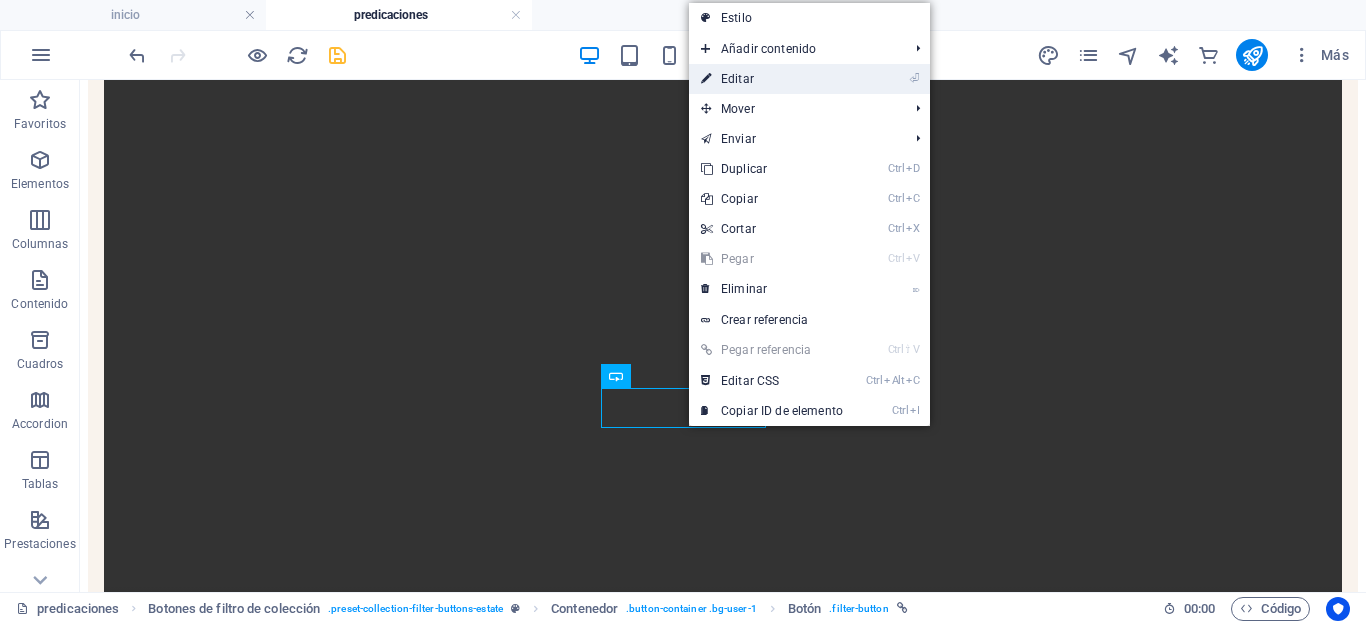 click on "⏎  Editar" at bounding box center [772, 79] 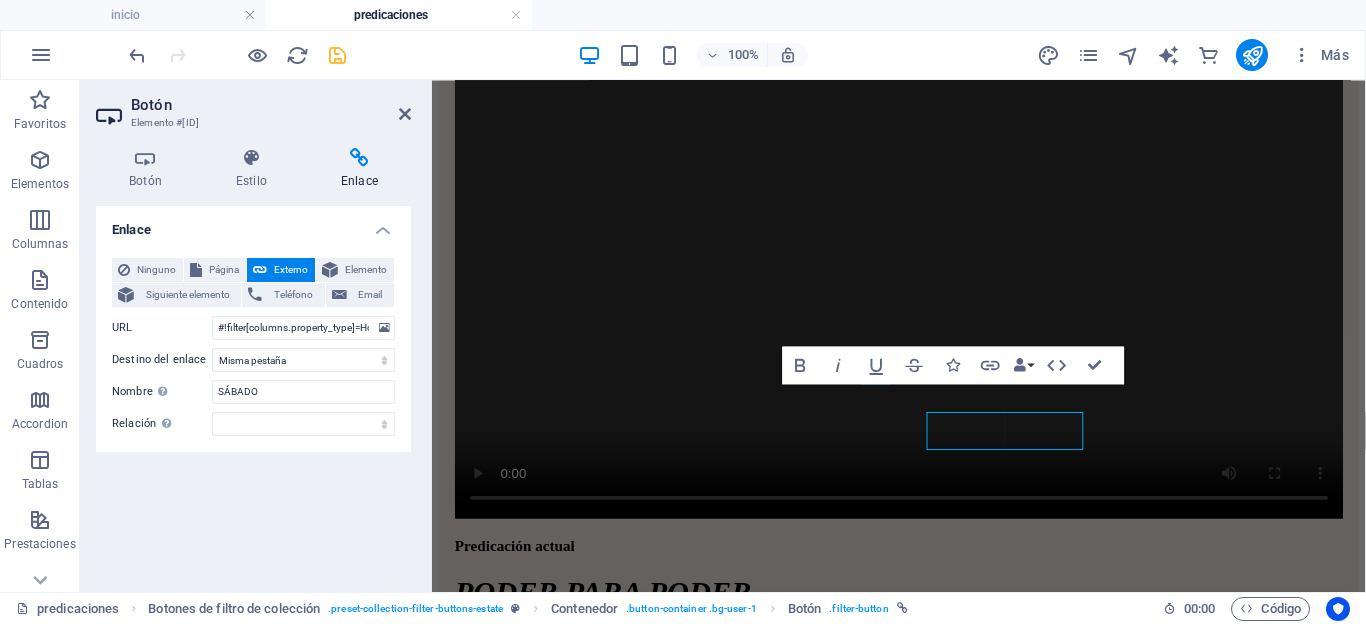 scroll, scrollTop: 284, scrollLeft: 0, axis: vertical 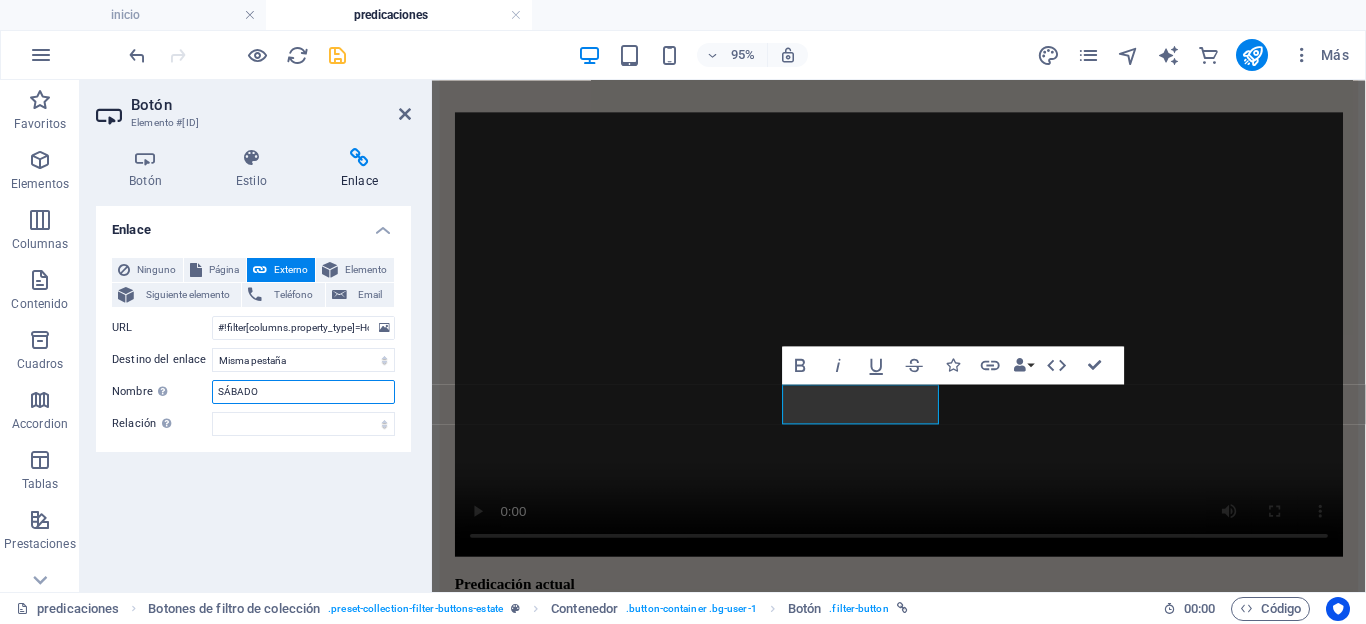 click on "SÁBADO" at bounding box center [303, 392] 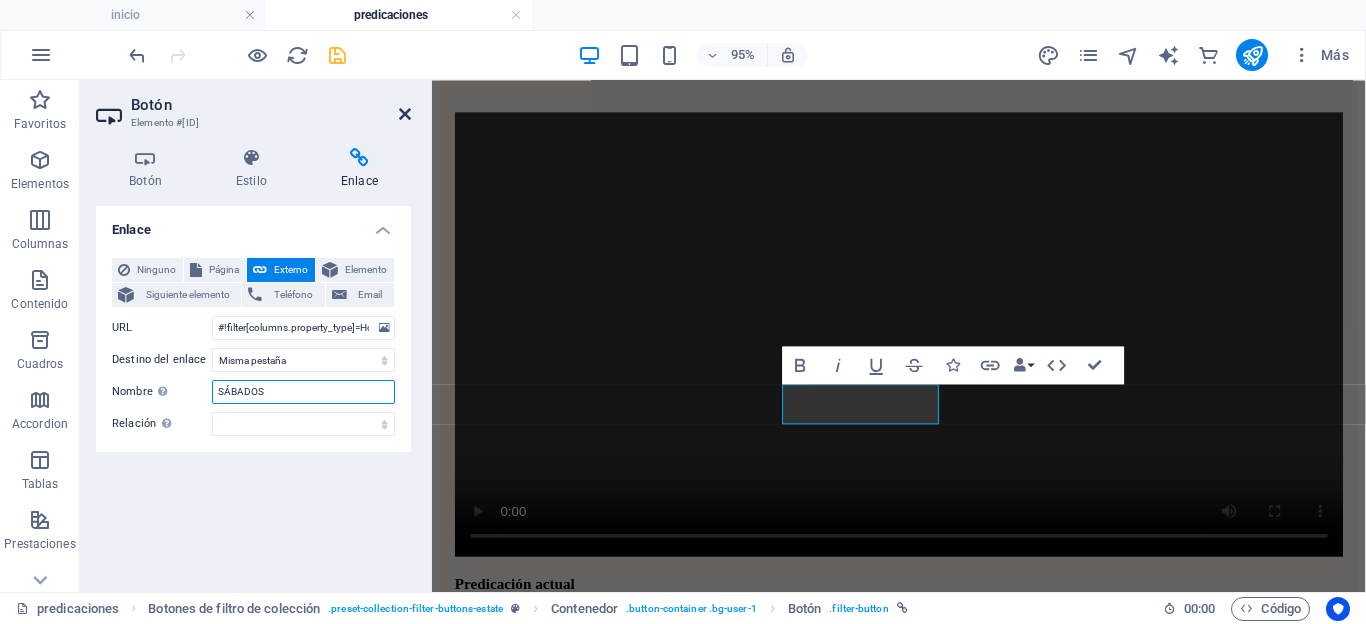 type on "SÁBADOS" 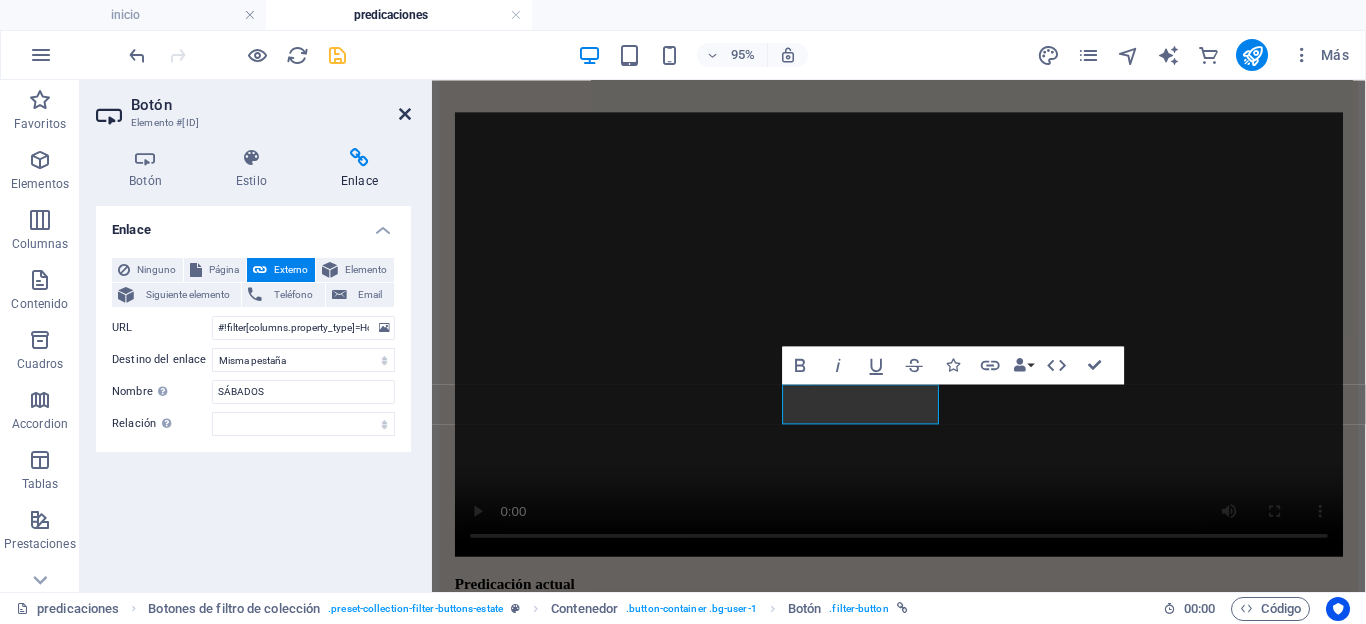 click at bounding box center [405, 114] 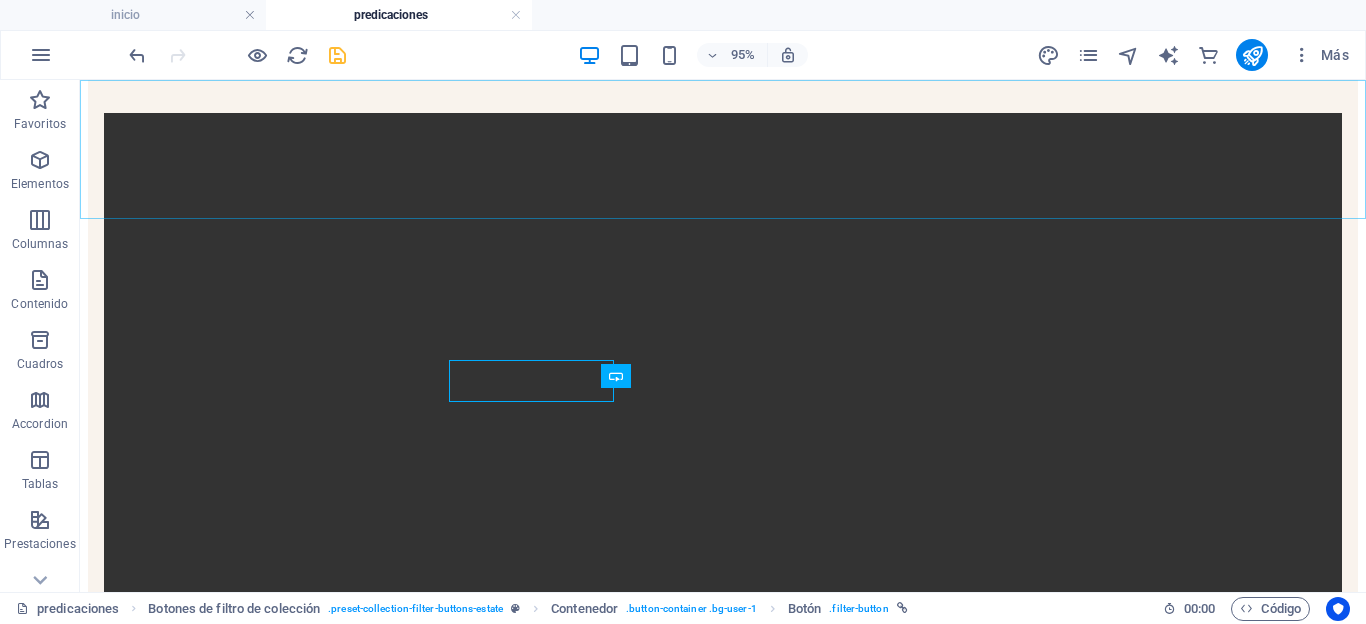 scroll, scrollTop: 324, scrollLeft: 0, axis: vertical 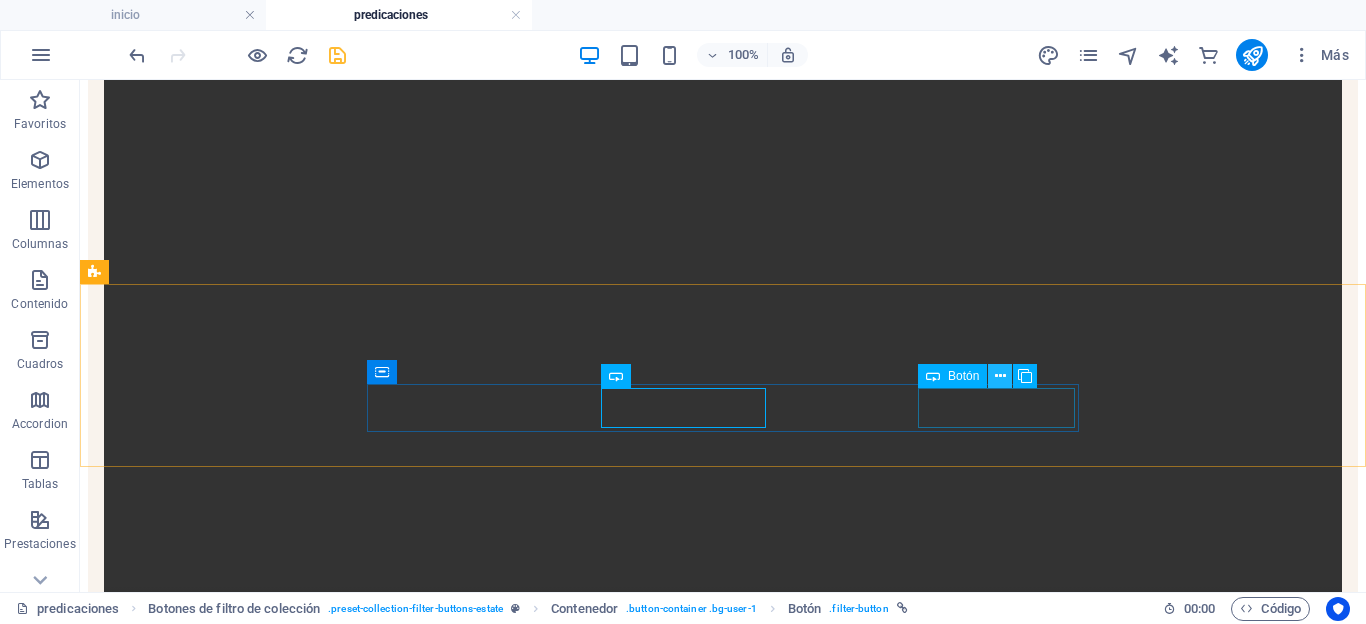 click at bounding box center [1000, 376] 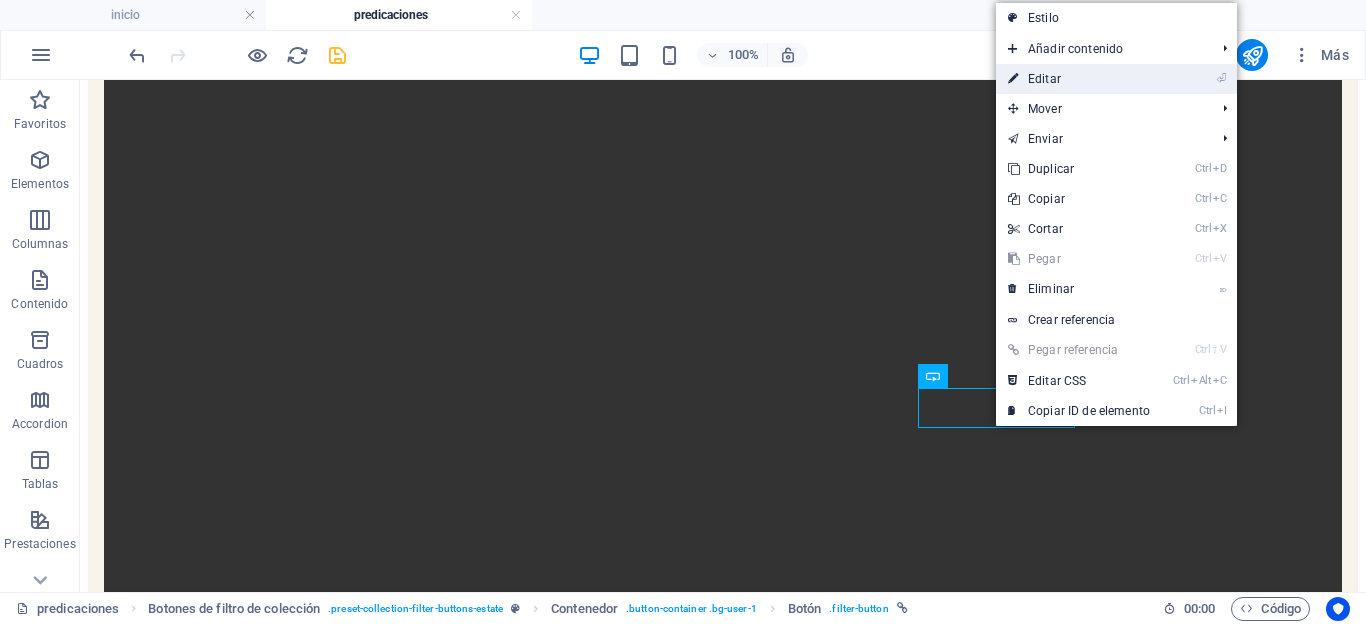 click on "⏎  Editar" at bounding box center [1079, 79] 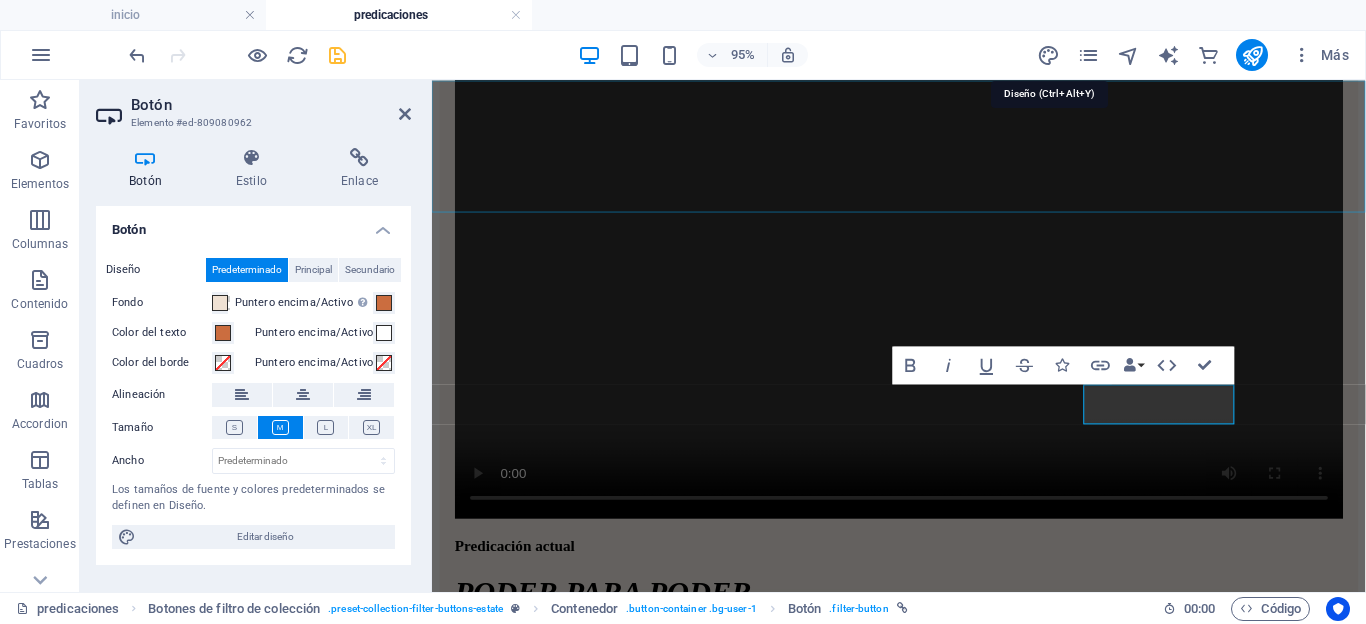scroll, scrollTop: 284, scrollLeft: 0, axis: vertical 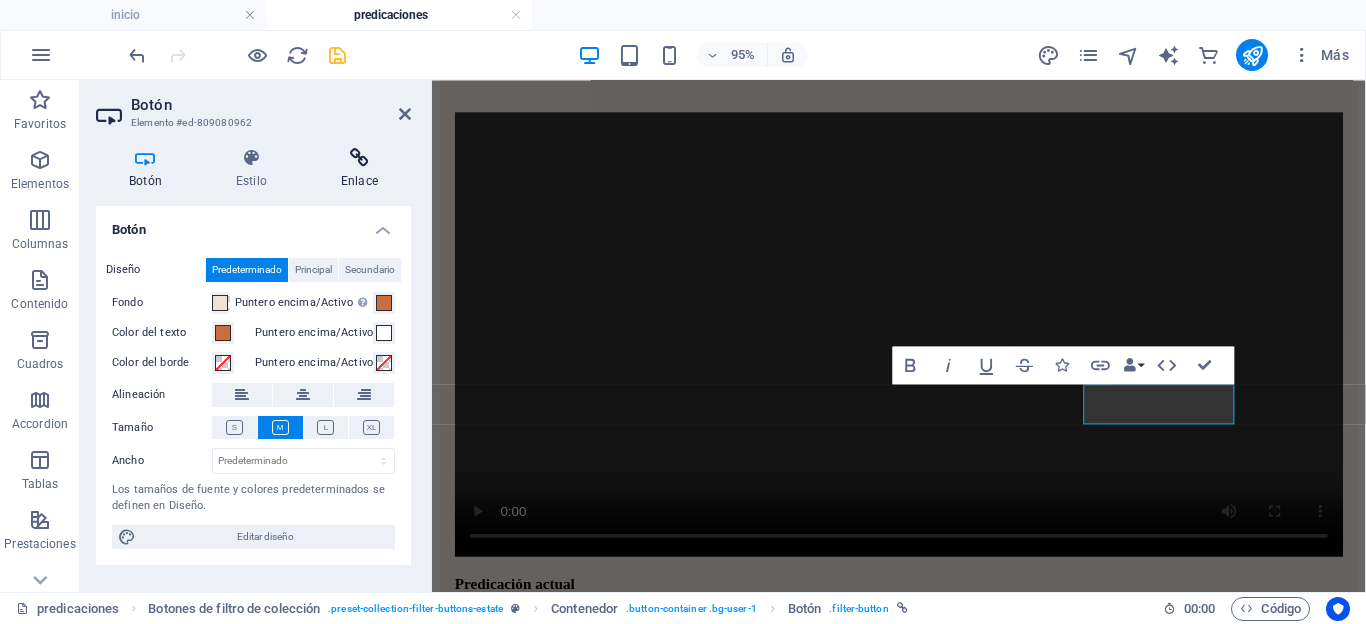click at bounding box center (359, 158) 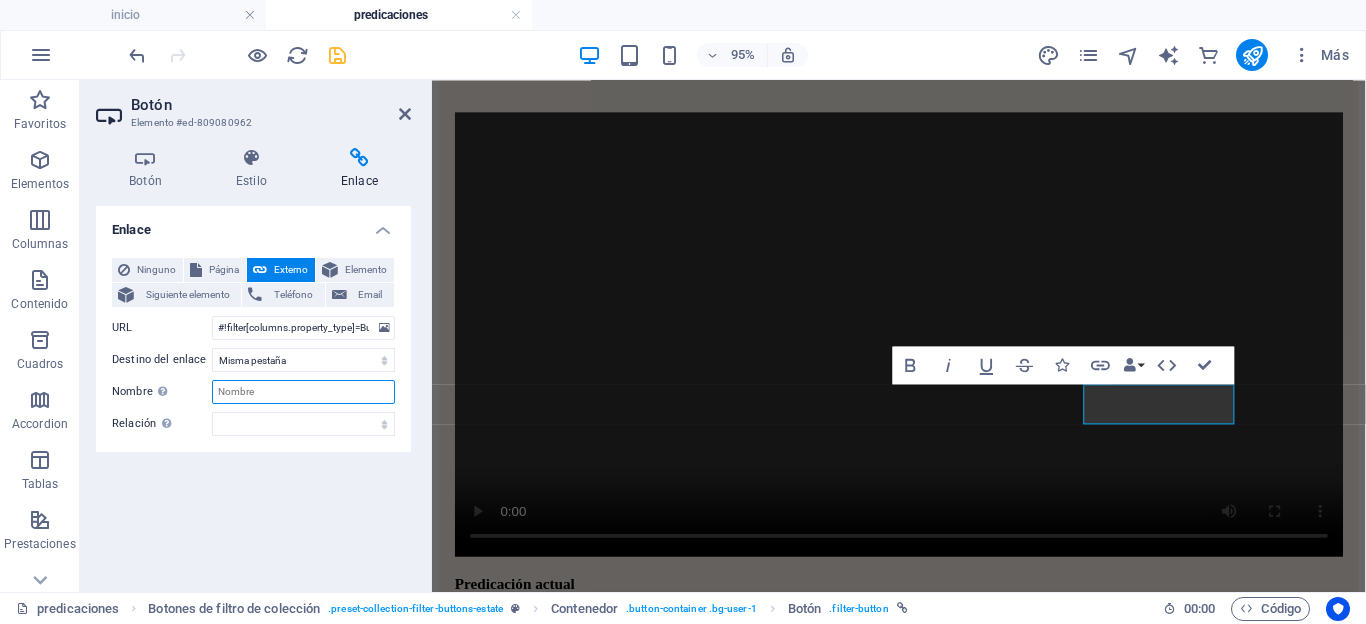 click on "Nombre Una descripción adicional del enlace no debería ser igual al texto del enlace. El título suele mostrarse como un texto de información cuando se mueve el ratón por encima del elemento. Déjalo en blanco en caso de dudas." at bounding box center (303, 392) 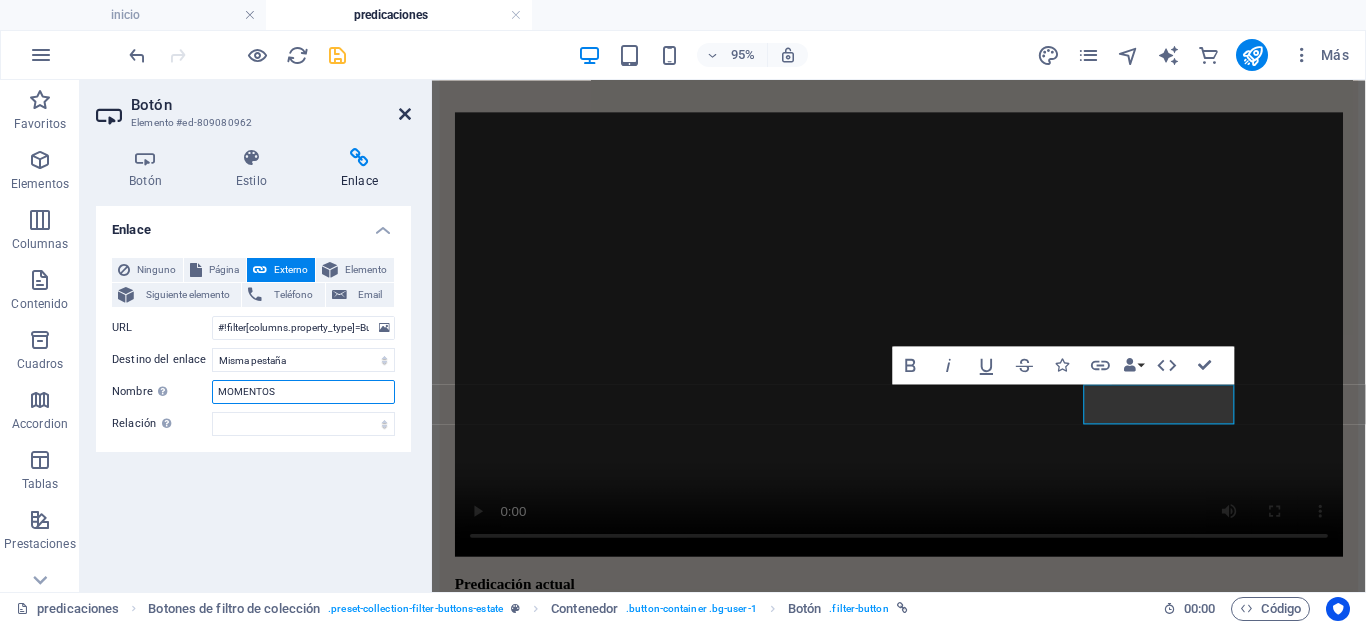 type on "MOMENTOS" 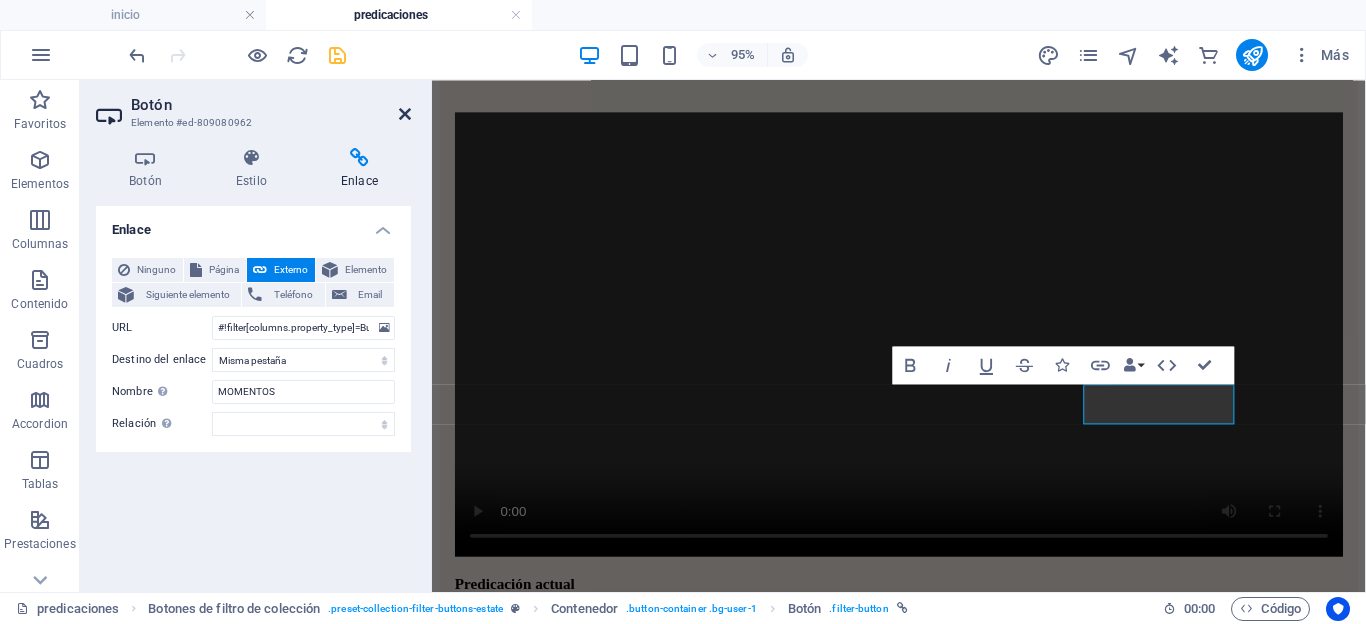 click at bounding box center [405, 114] 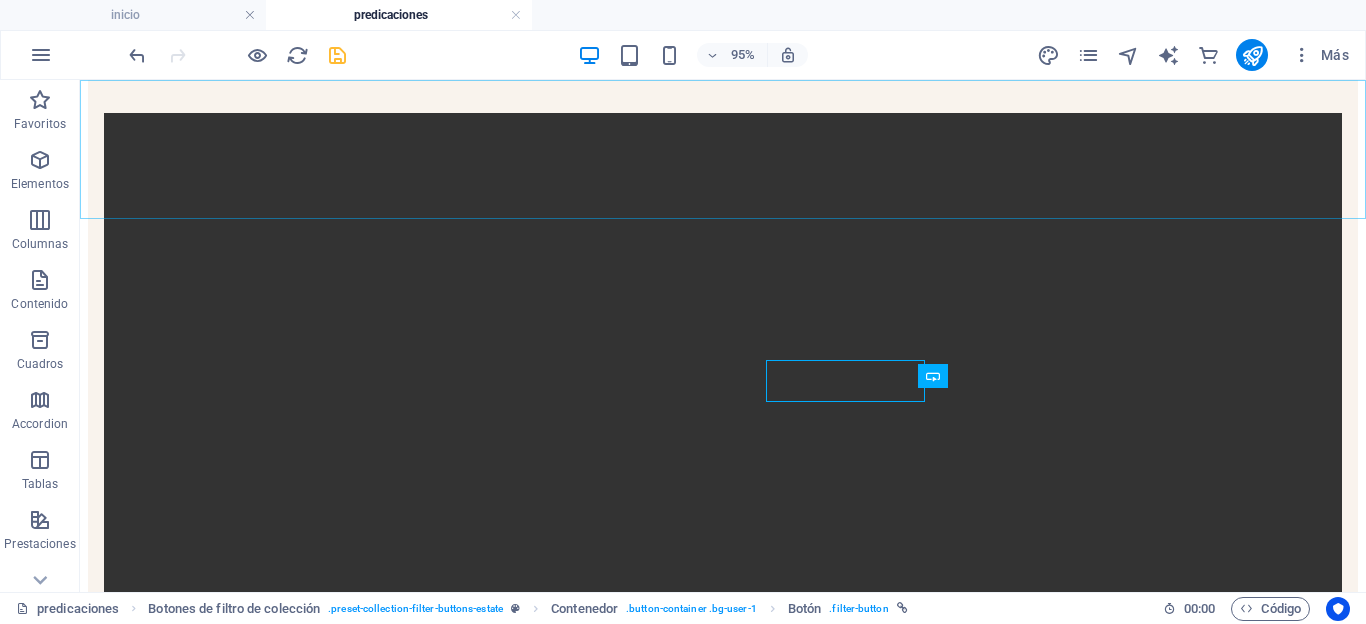 scroll, scrollTop: 324, scrollLeft: 0, axis: vertical 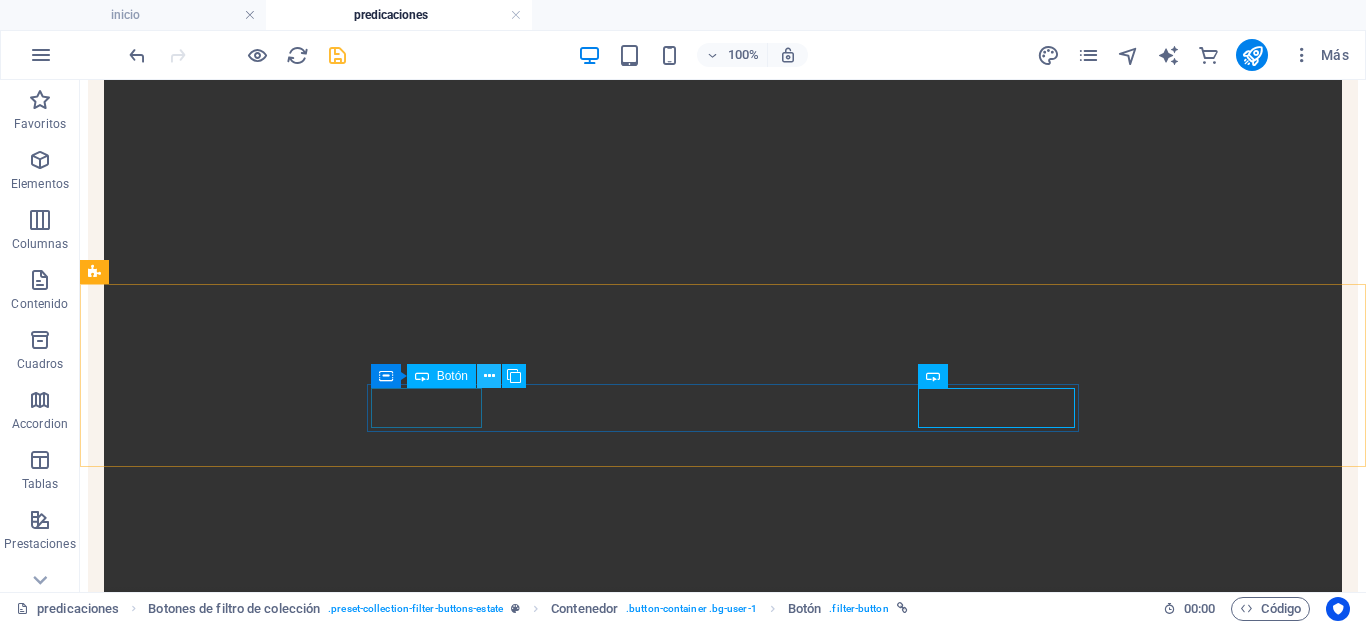 click at bounding box center [489, 376] 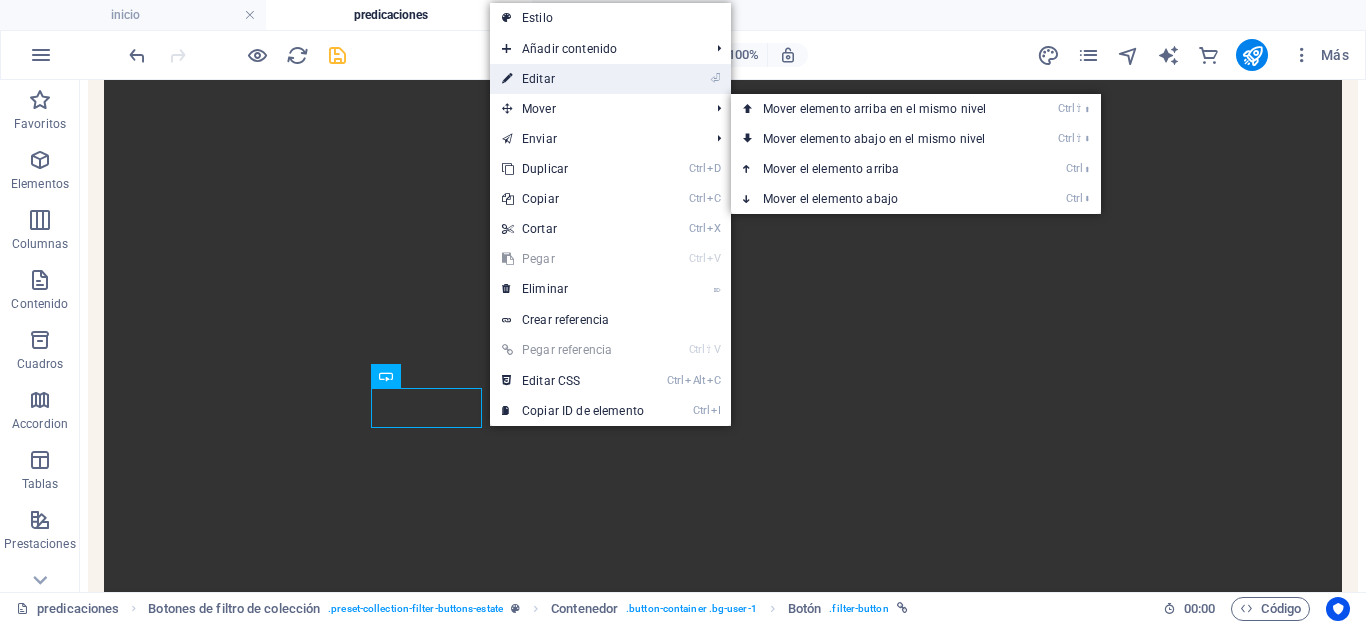 click on "⏎  Editar" at bounding box center (573, 79) 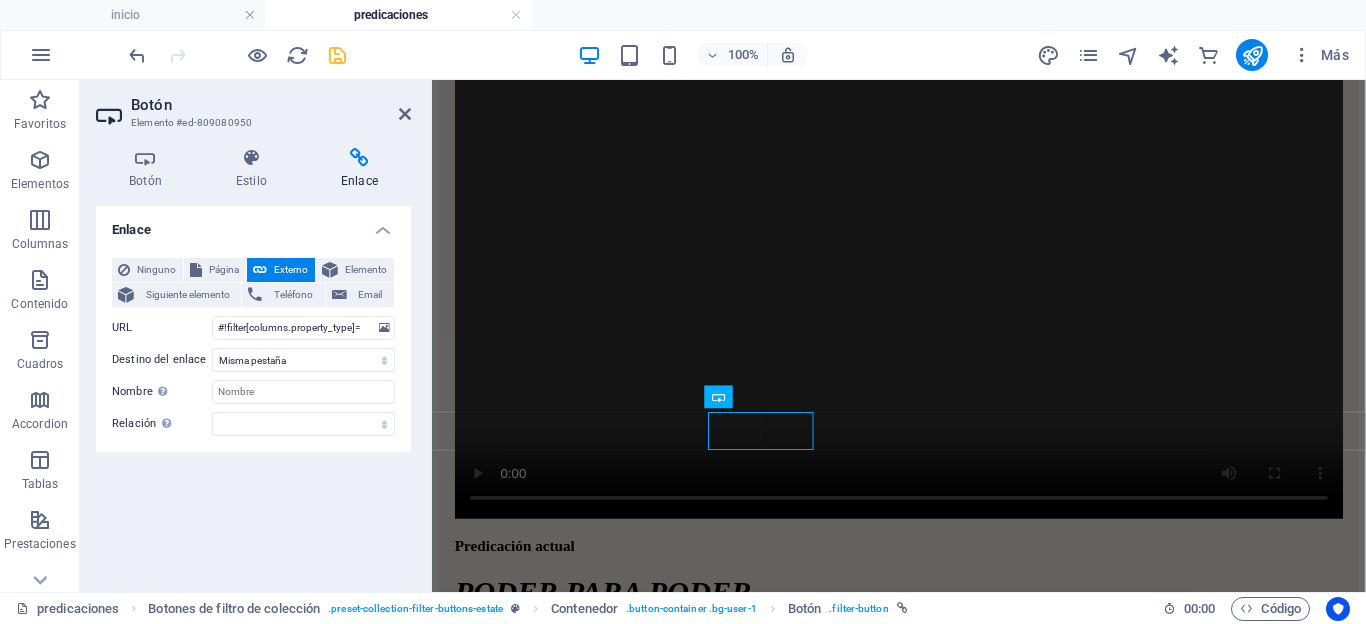 scroll, scrollTop: 284, scrollLeft: 0, axis: vertical 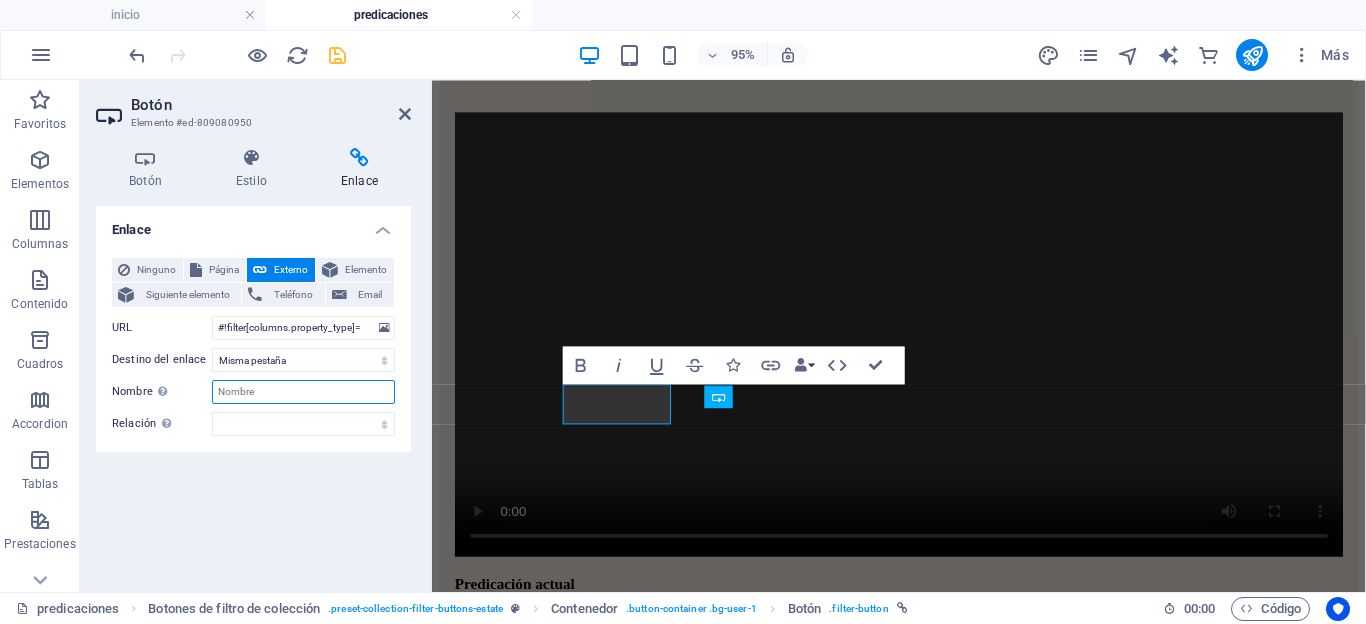 click on "Nombre Una descripción adicional del enlace no debería ser igual al texto del enlace. El título suele mostrarse como un texto de información cuando se mueve el ratón por encima del elemento. Déjalo en blanco en caso de dudas." at bounding box center (303, 392) 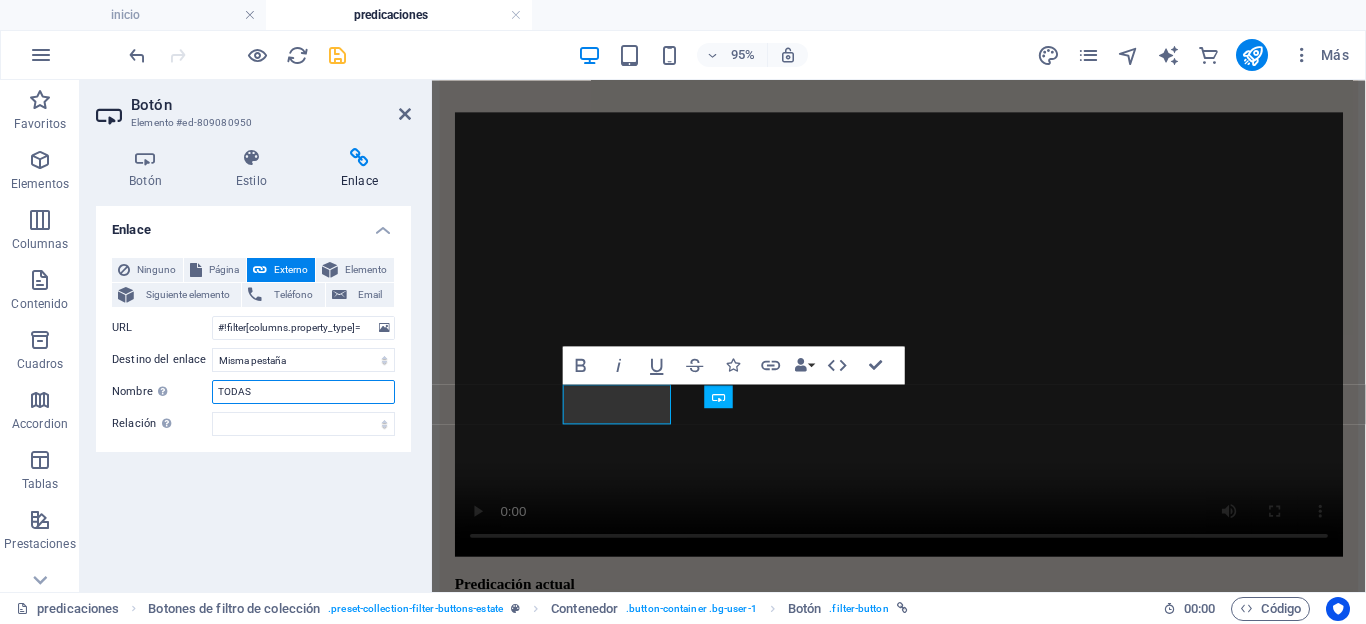 type on "TODAS" 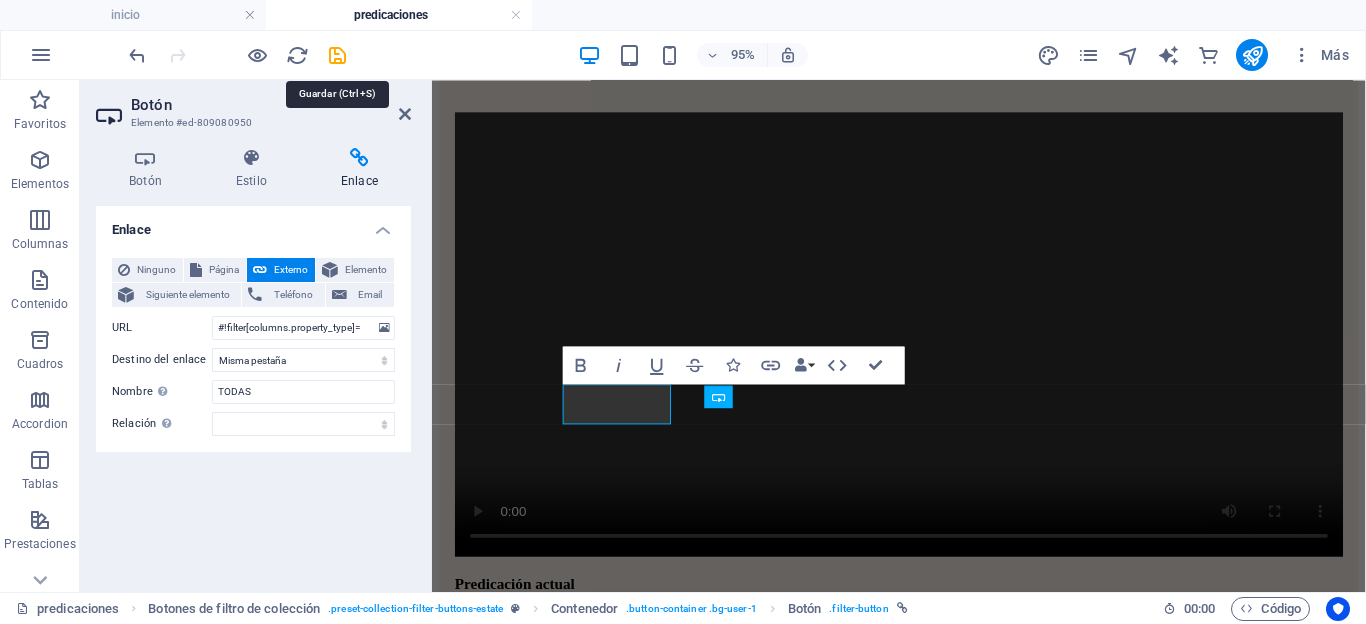 click at bounding box center (337, 55) 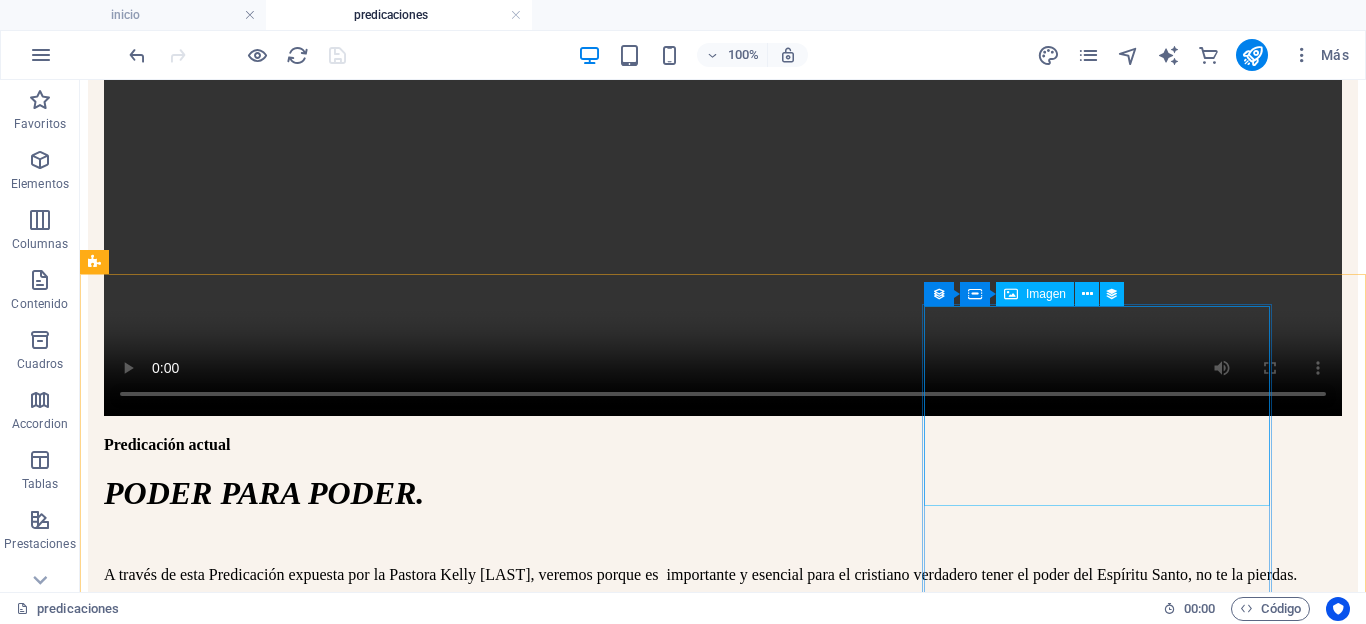scroll, scrollTop: 186, scrollLeft: 0, axis: vertical 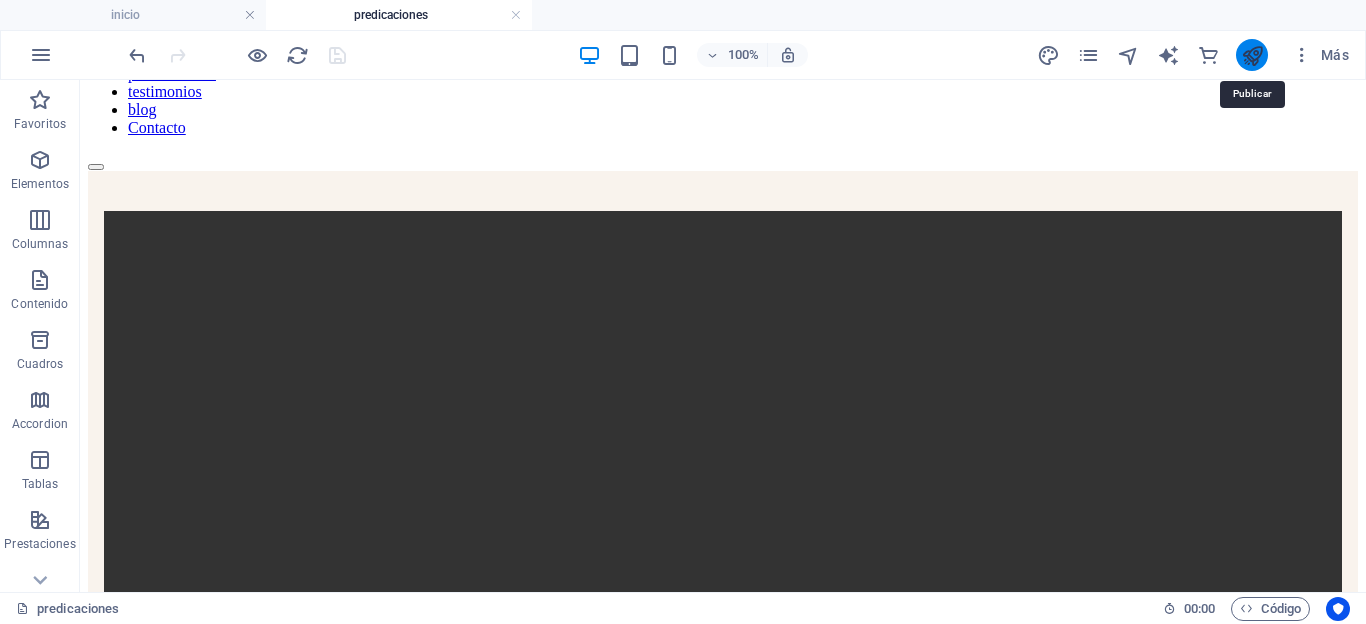 click at bounding box center (1252, 55) 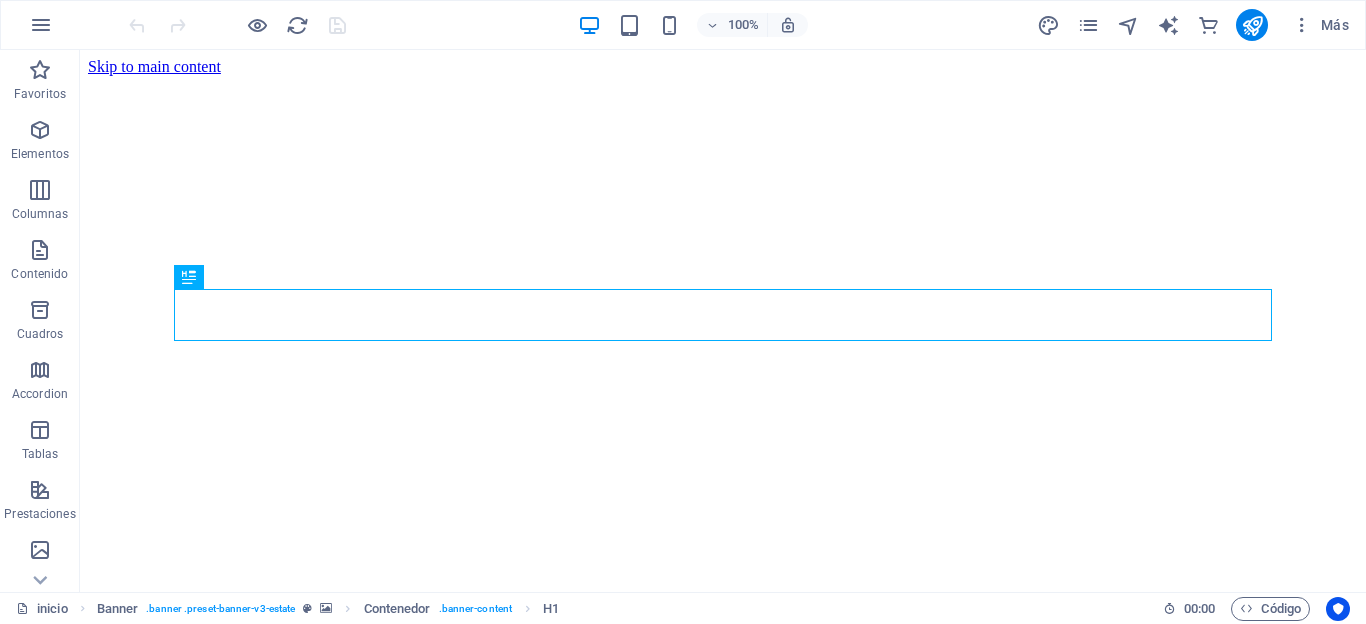 scroll, scrollTop: 0, scrollLeft: 0, axis: both 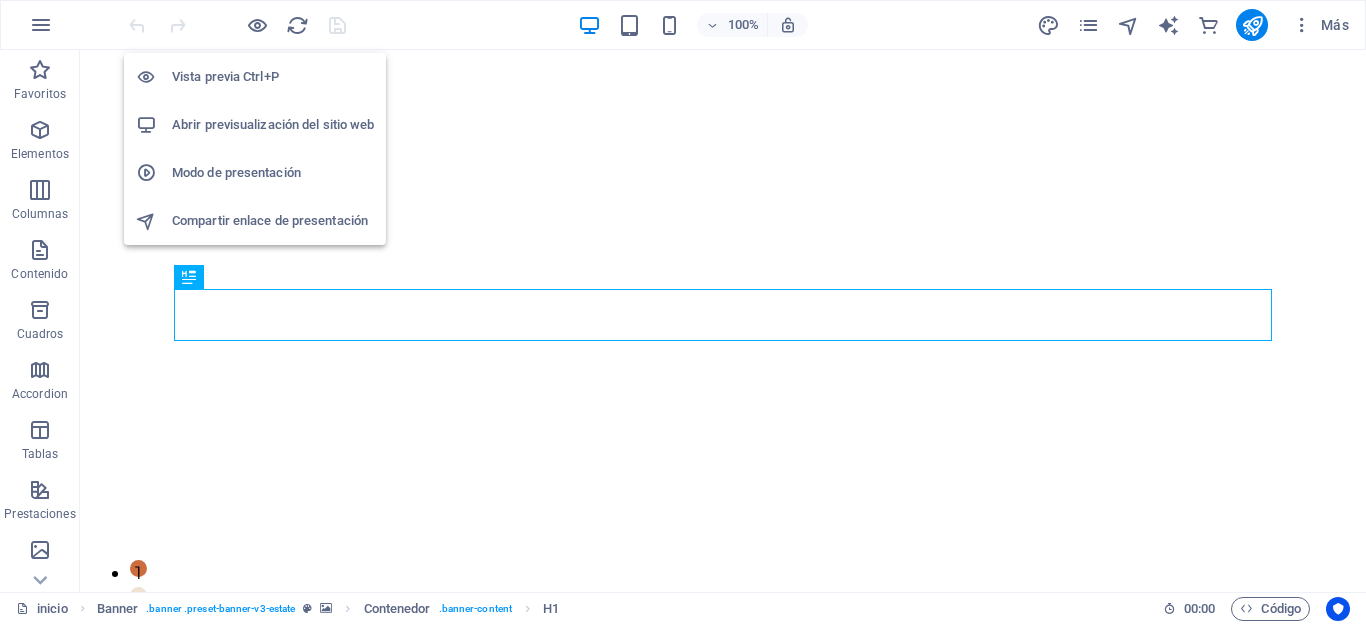 click on "Abrir previsualización del sitio web" at bounding box center (273, 125) 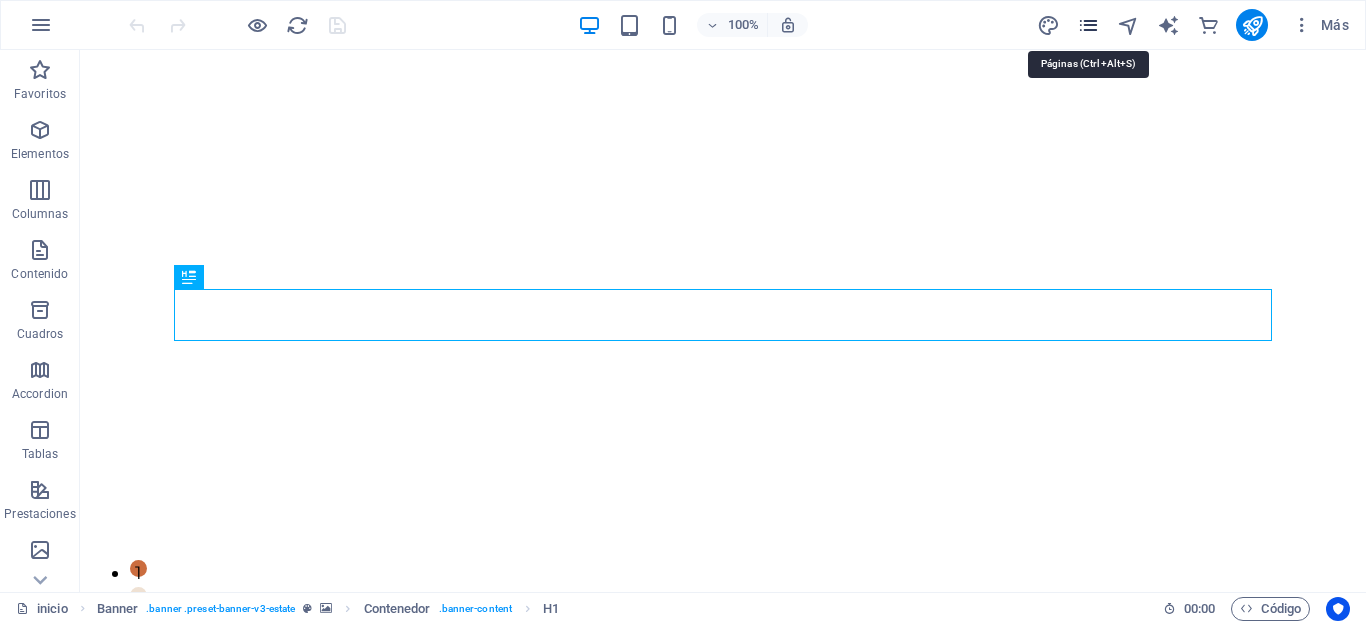 click at bounding box center [1088, 25] 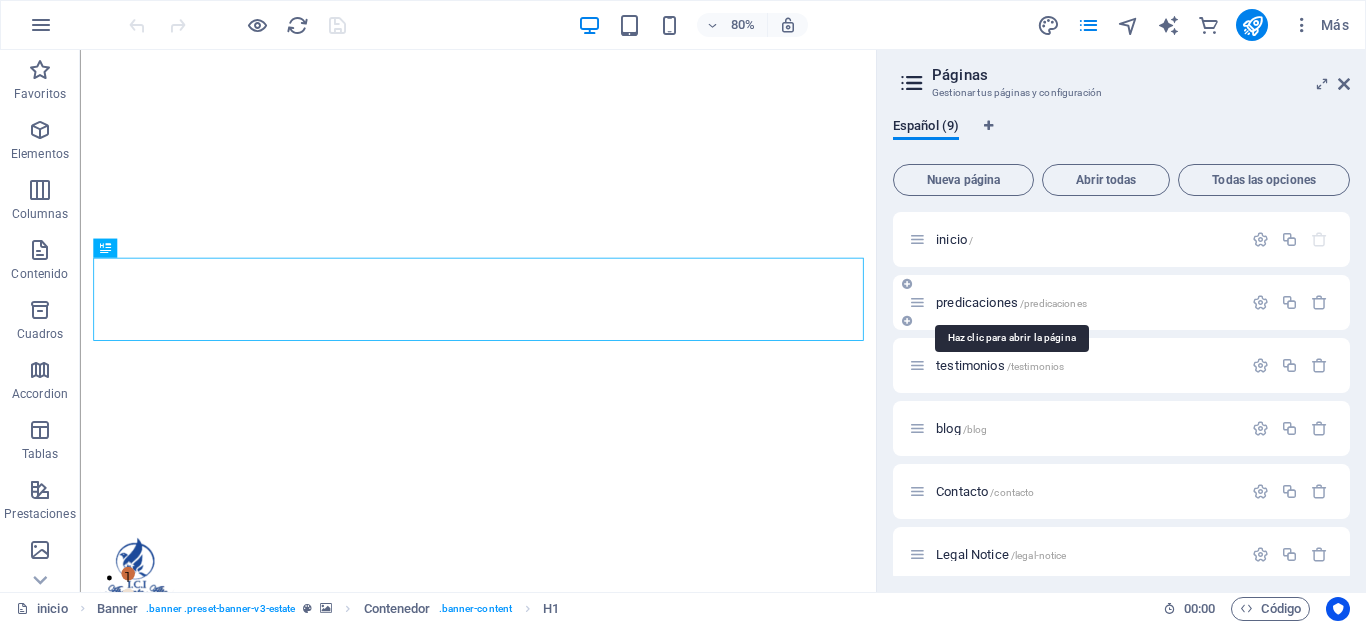 click on "predicaciones /predicaciones" at bounding box center (1011, 302) 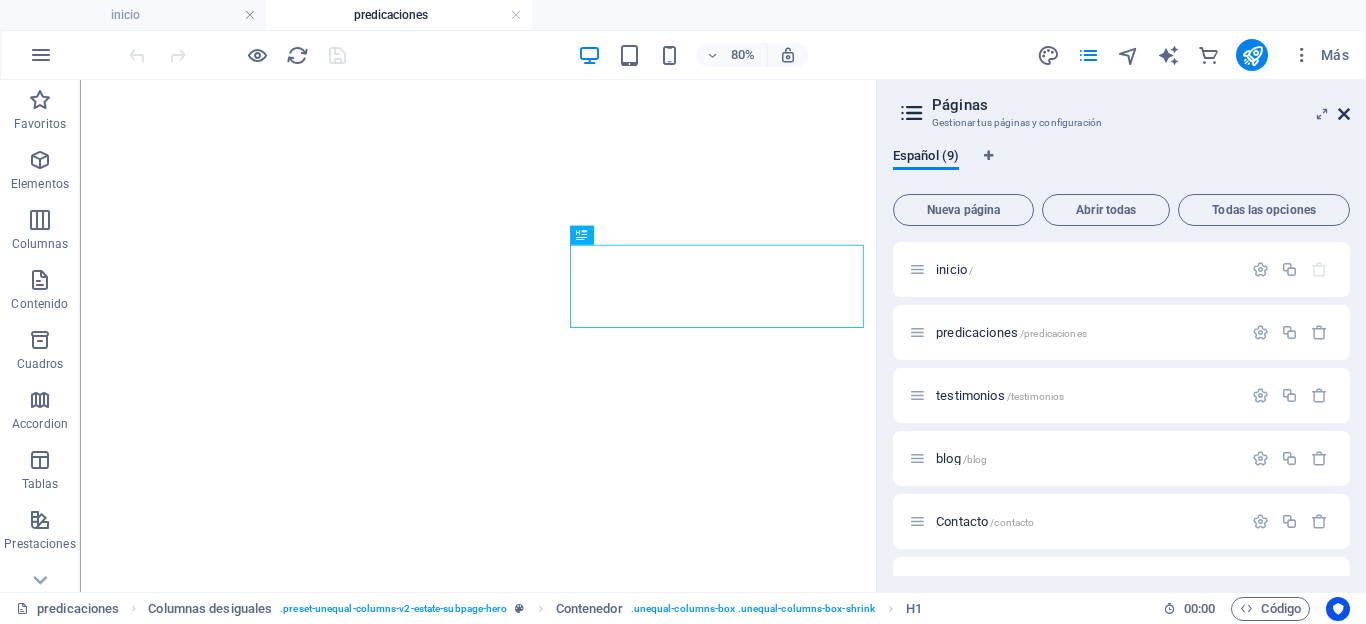 click at bounding box center (1344, 114) 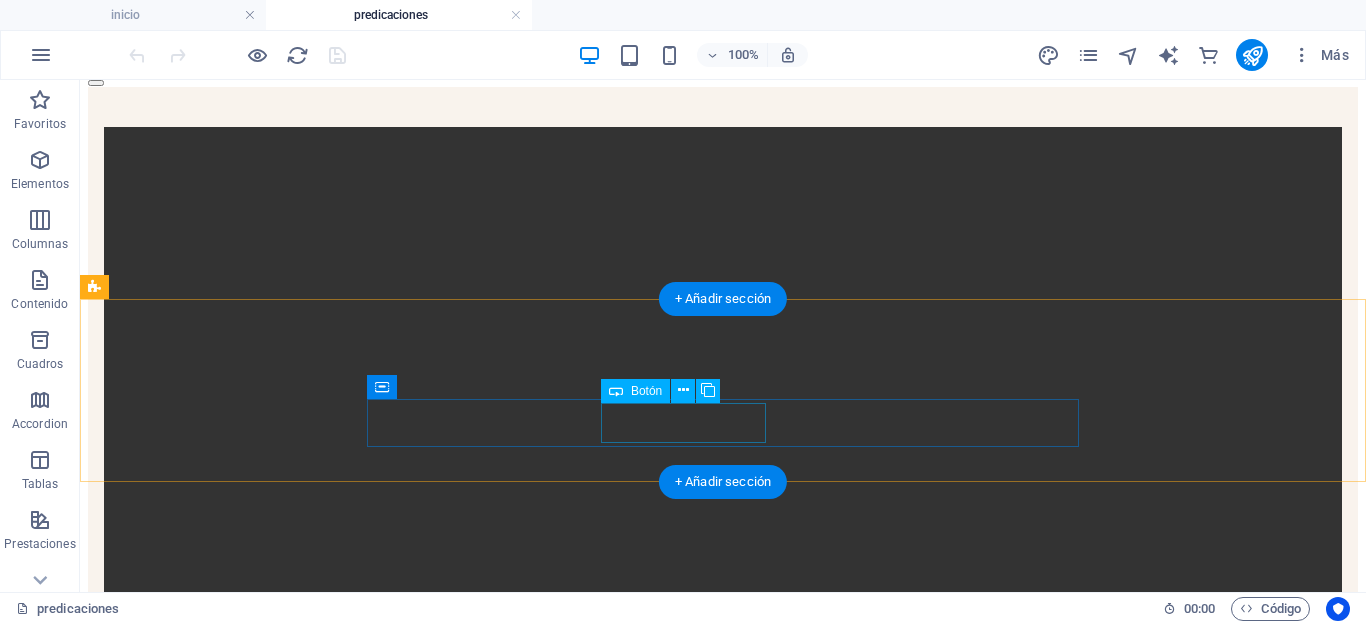 scroll, scrollTop: 310, scrollLeft: 0, axis: vertical 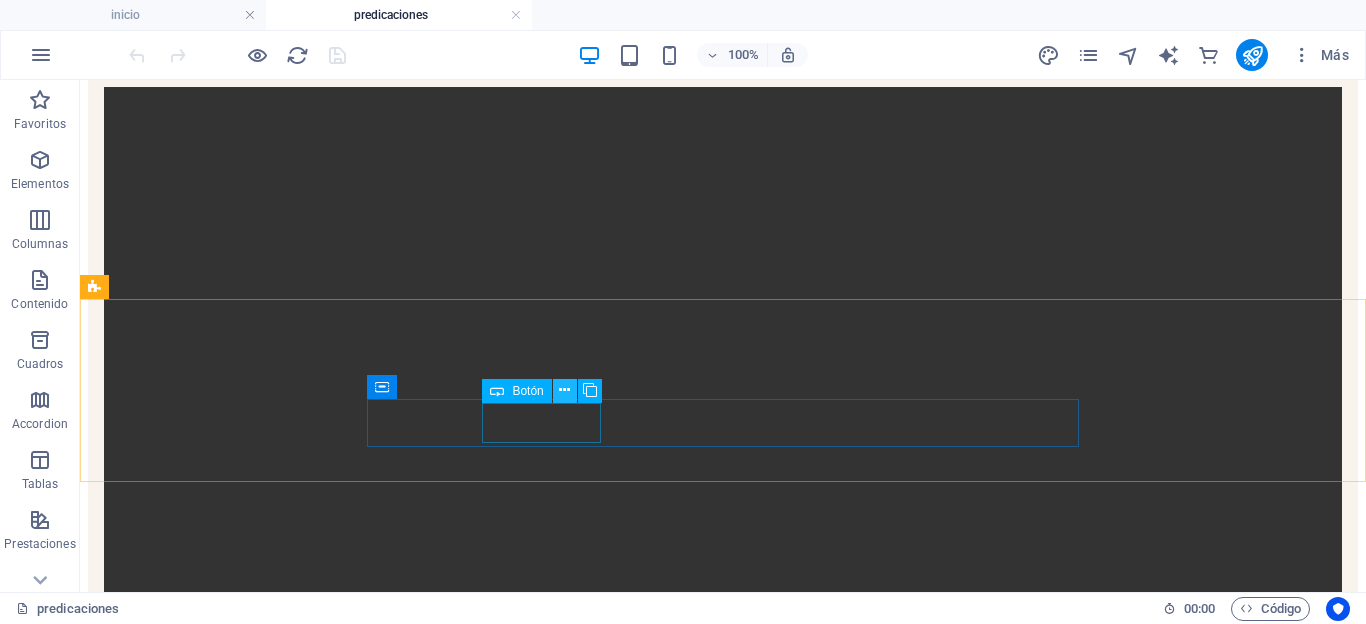 click at bounding box center (565, 391) 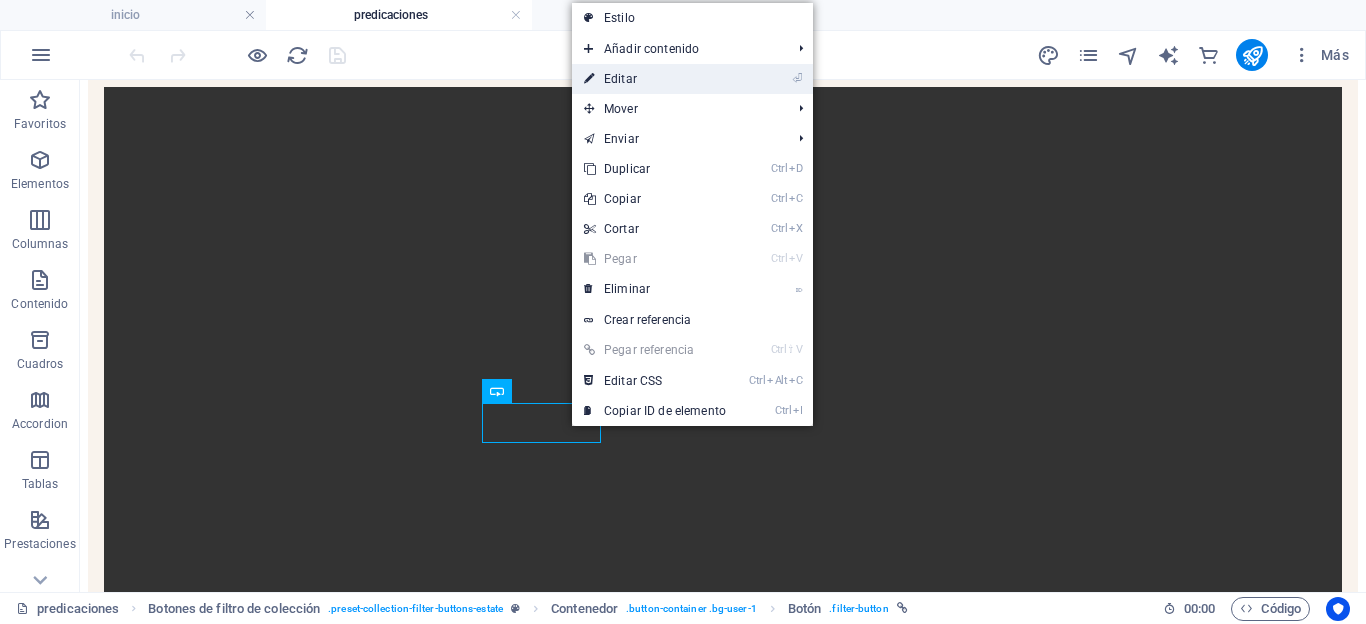 click on "⏎  Editar" at bounding box center [655, 79] 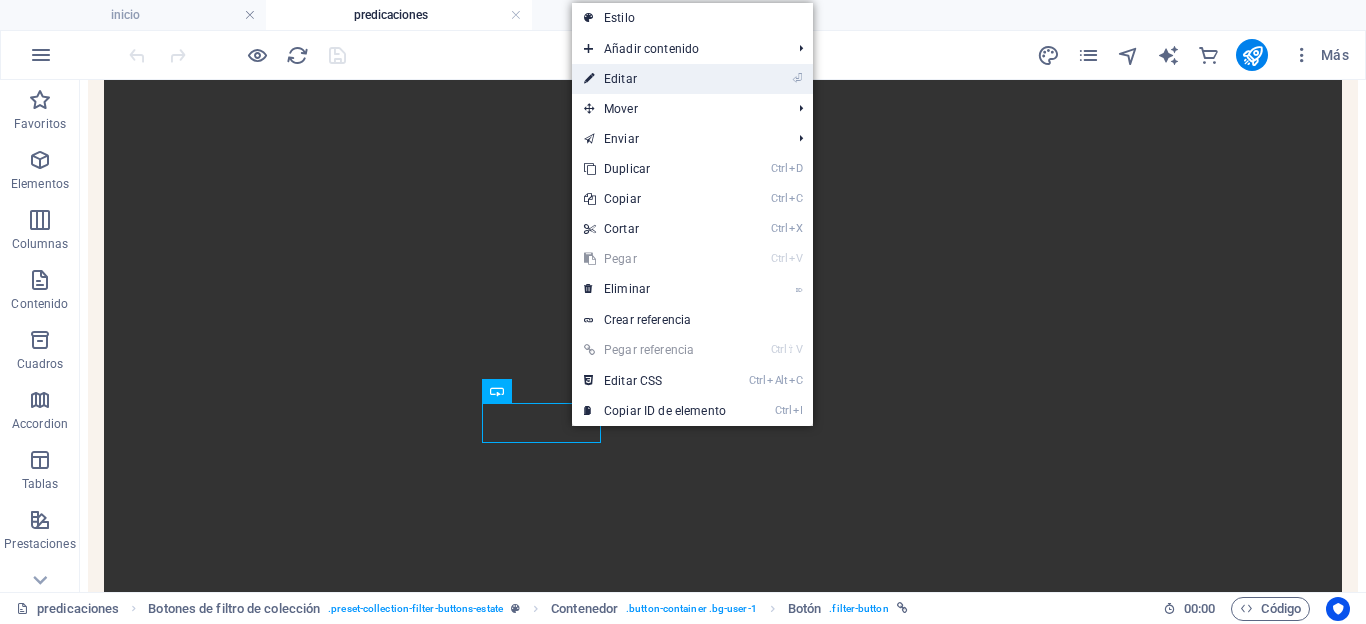 select 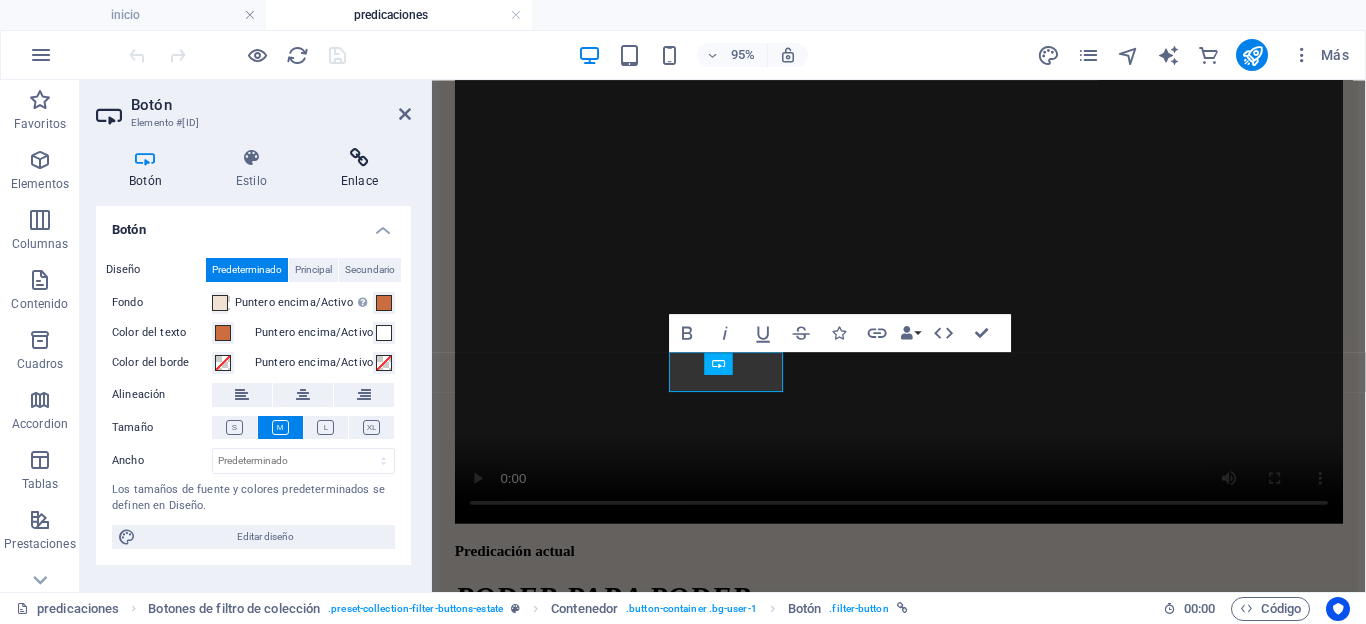 click on "Enlace" at bounding box center [359, 169] 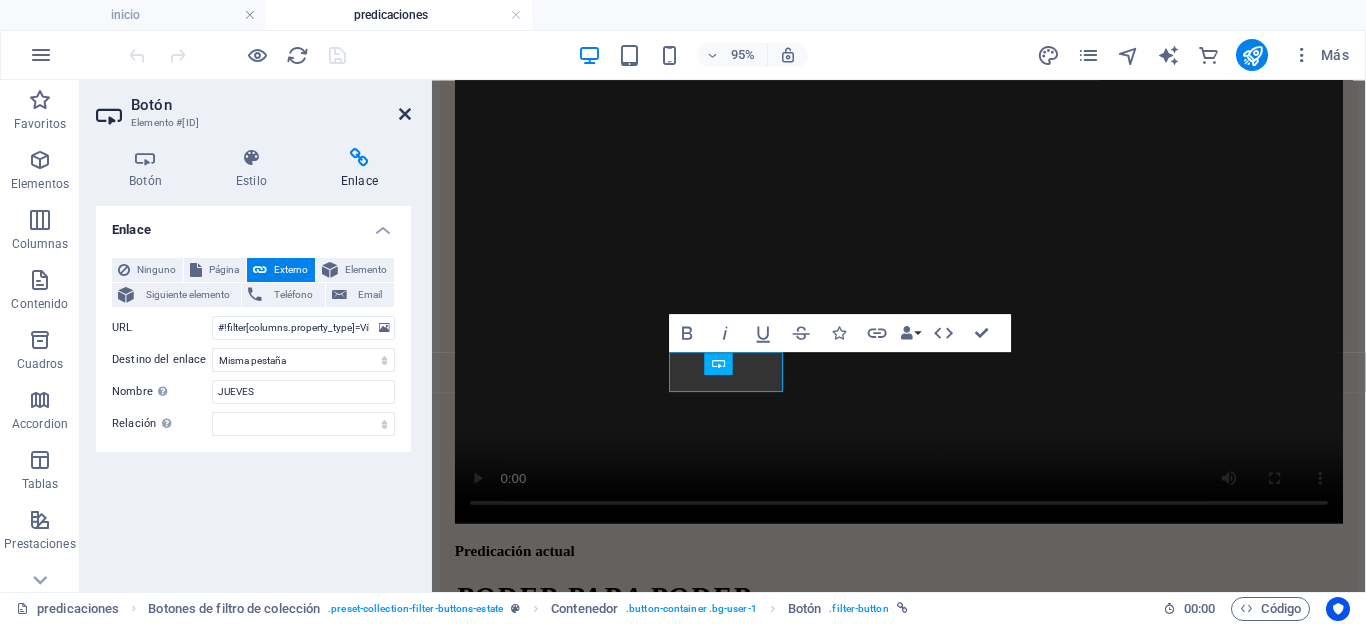 drag, startPoint x: 405, startPoint y: 106, endPoint x: 321, endPoint y: 27, distance: 115.31262 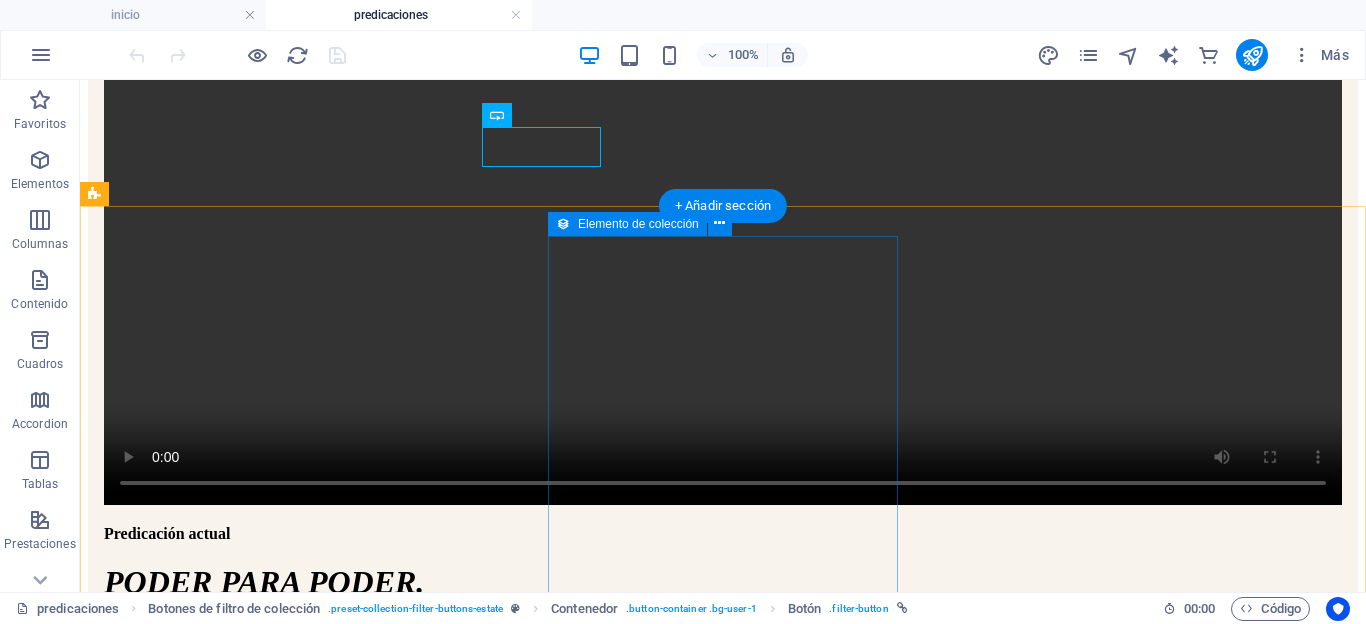 scroll, scrollTop: 586, scrollLeft: 0, axis: vertical 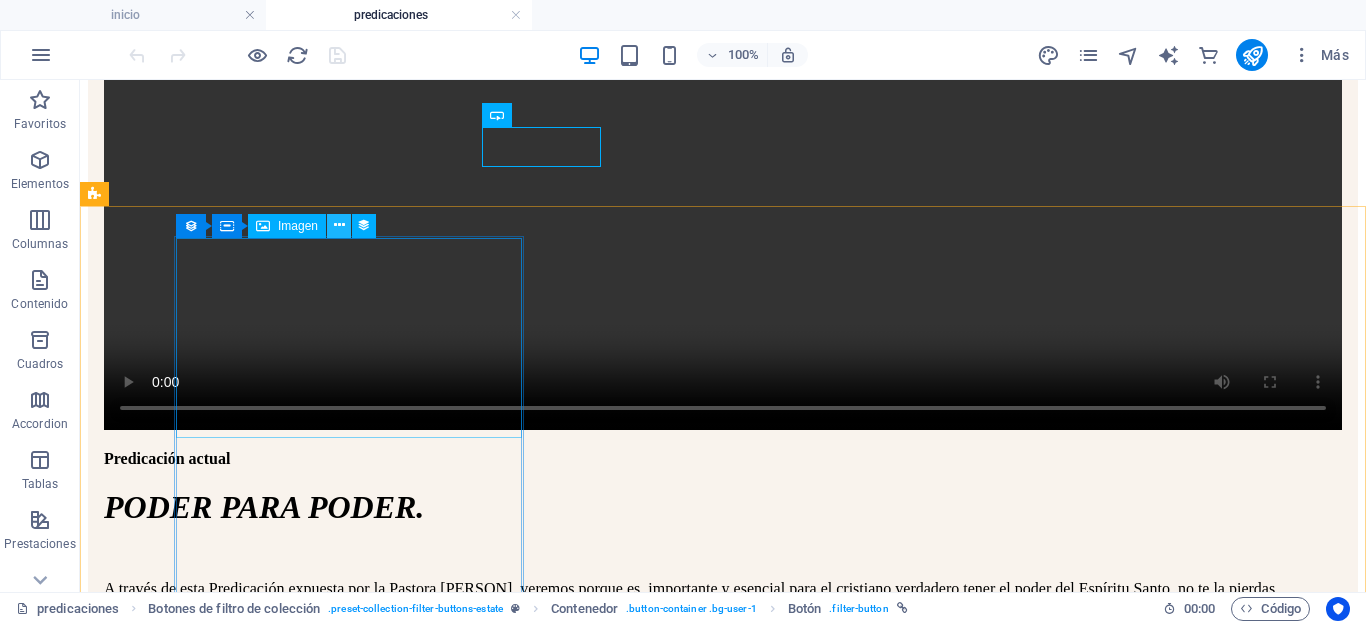 click at bounding box center [339, 225] 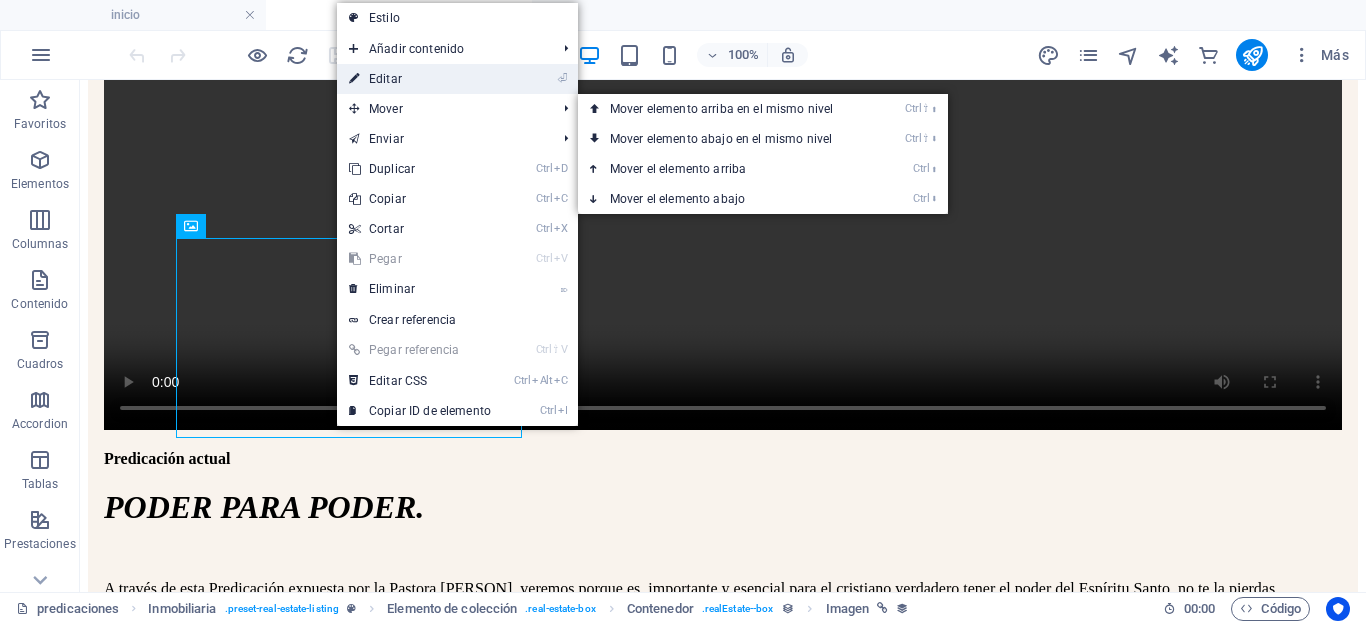 click on "⏎  Editar" at bounding box center (420, 79) 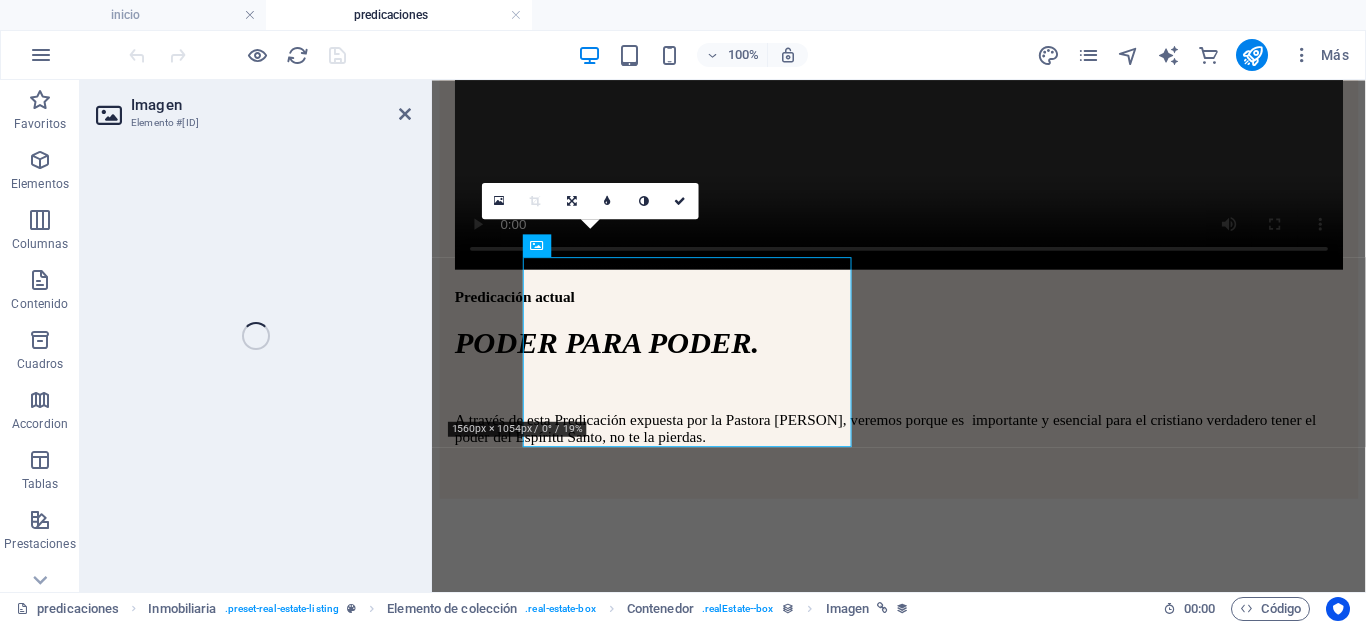 select on "image" 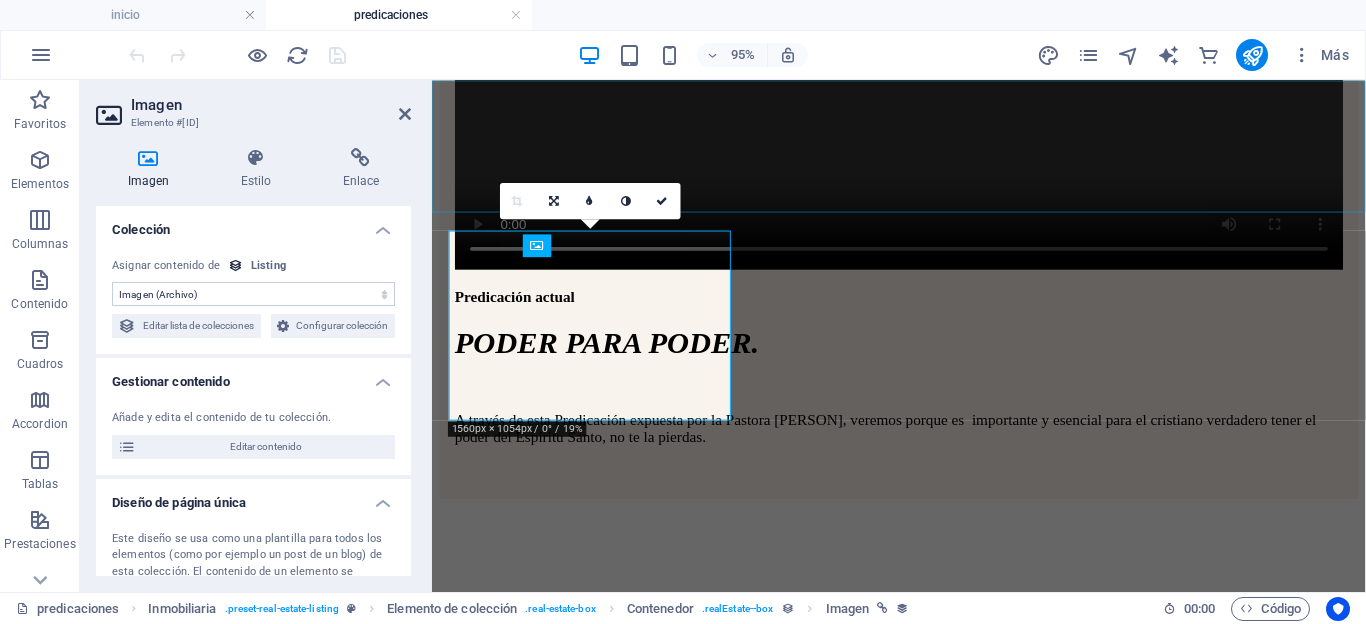 scroll, scrollTop: 558, scrollLeft: 0, axis: vertical 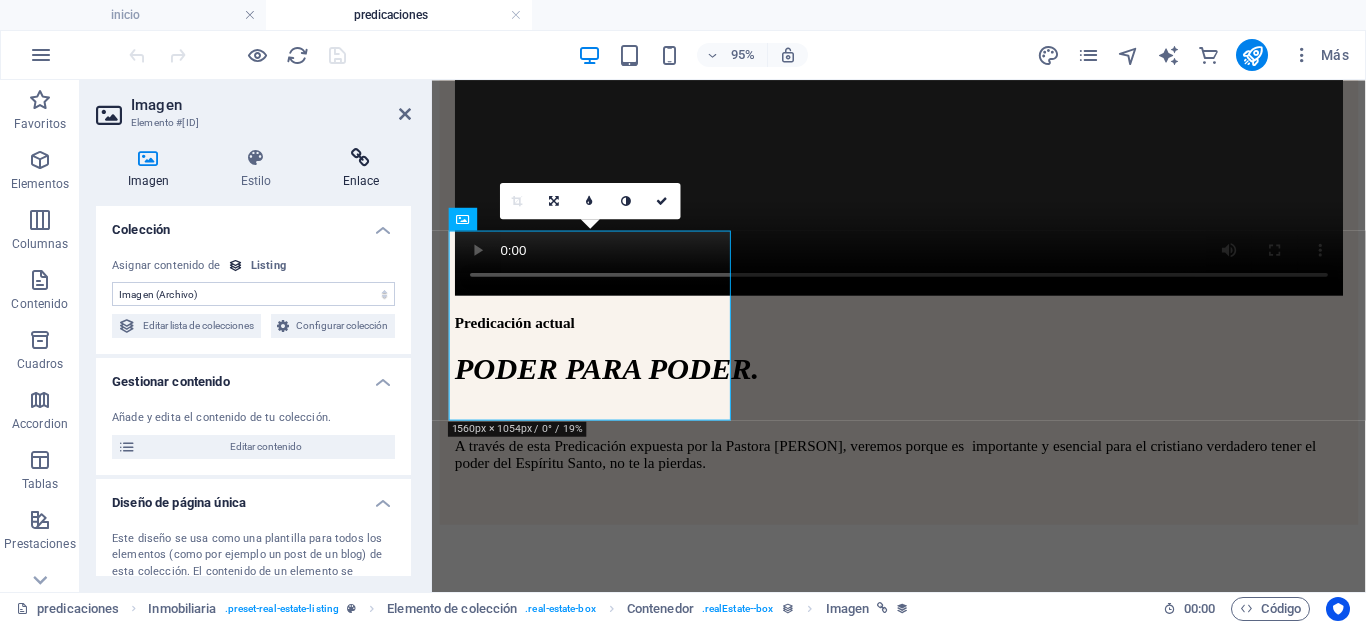 click at bounding box center [361, 158] 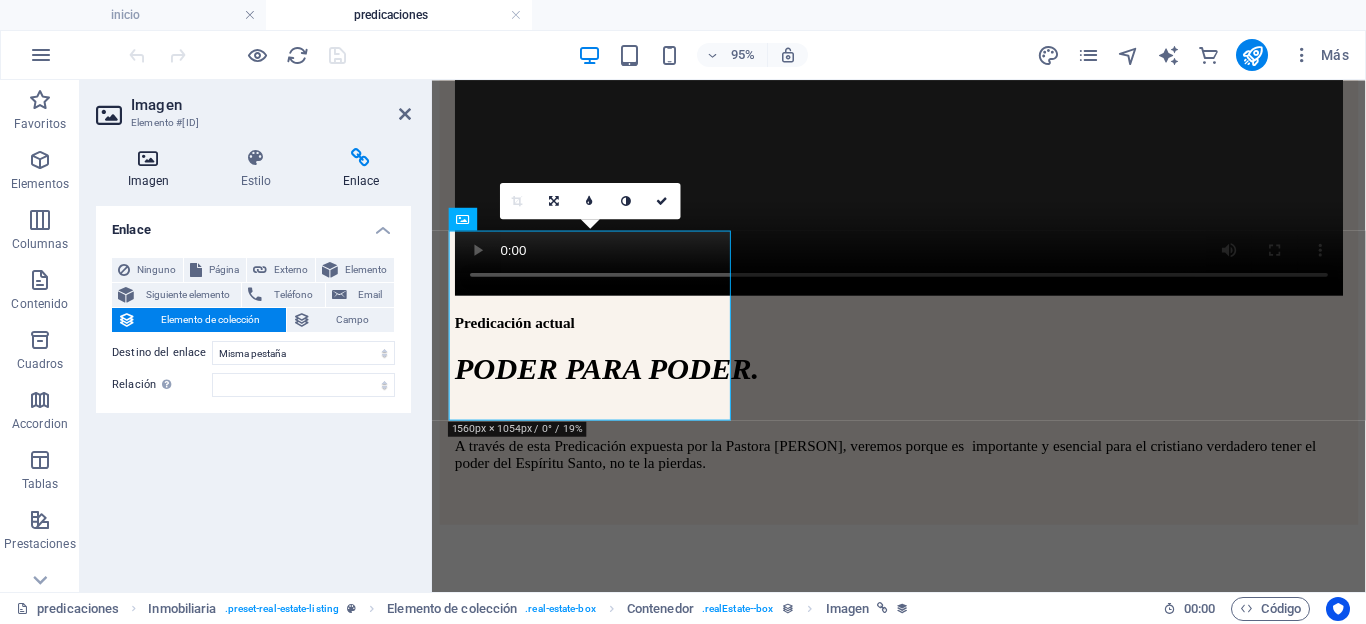 click at bounding box center (148, 158) 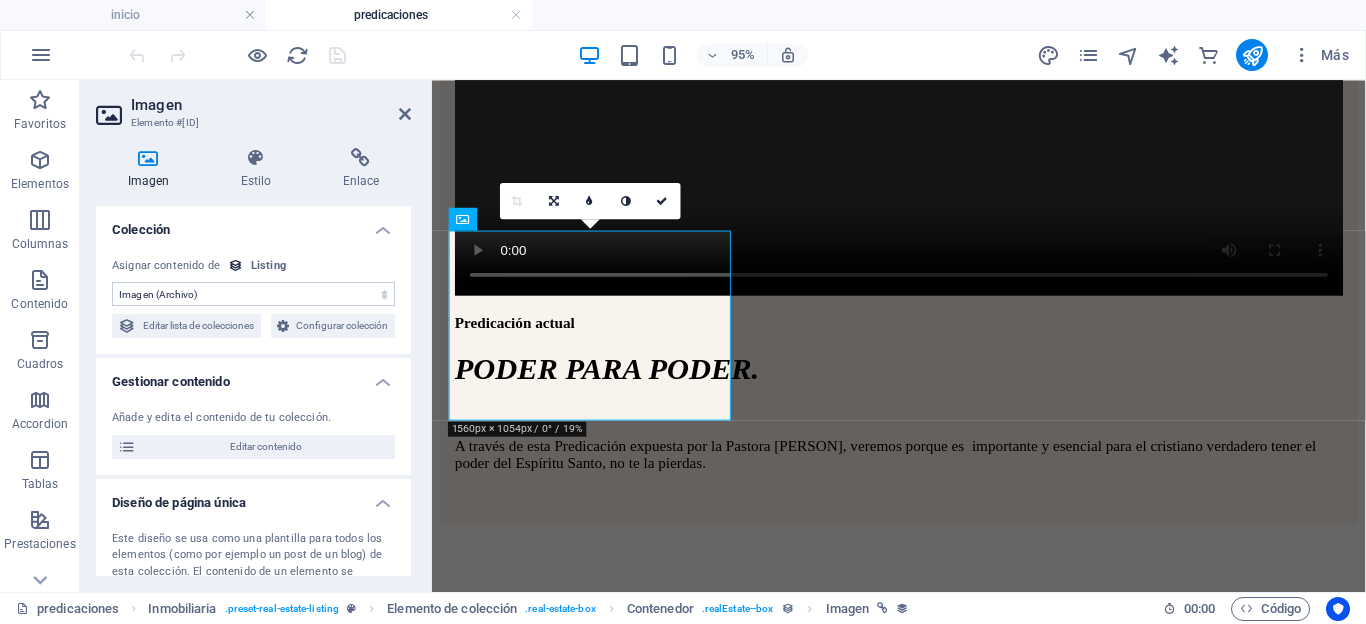click on "Imagen" at bounding box center [271, 105] 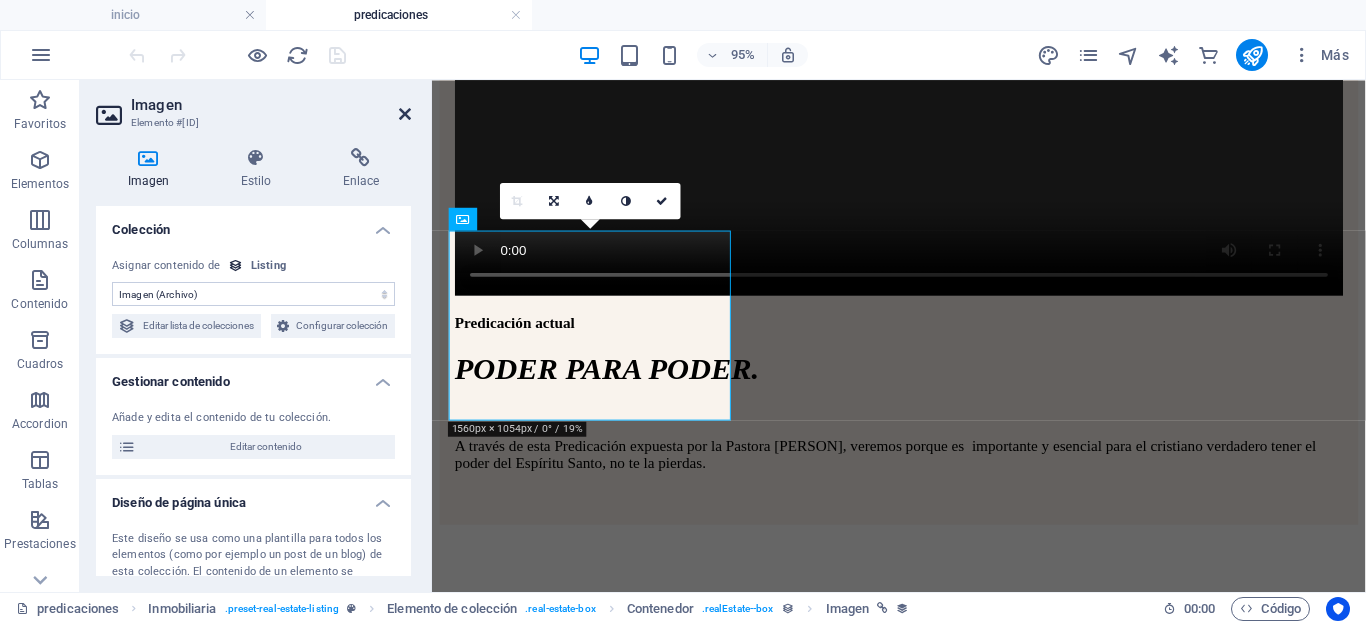 click at bounding box center (405, 114) 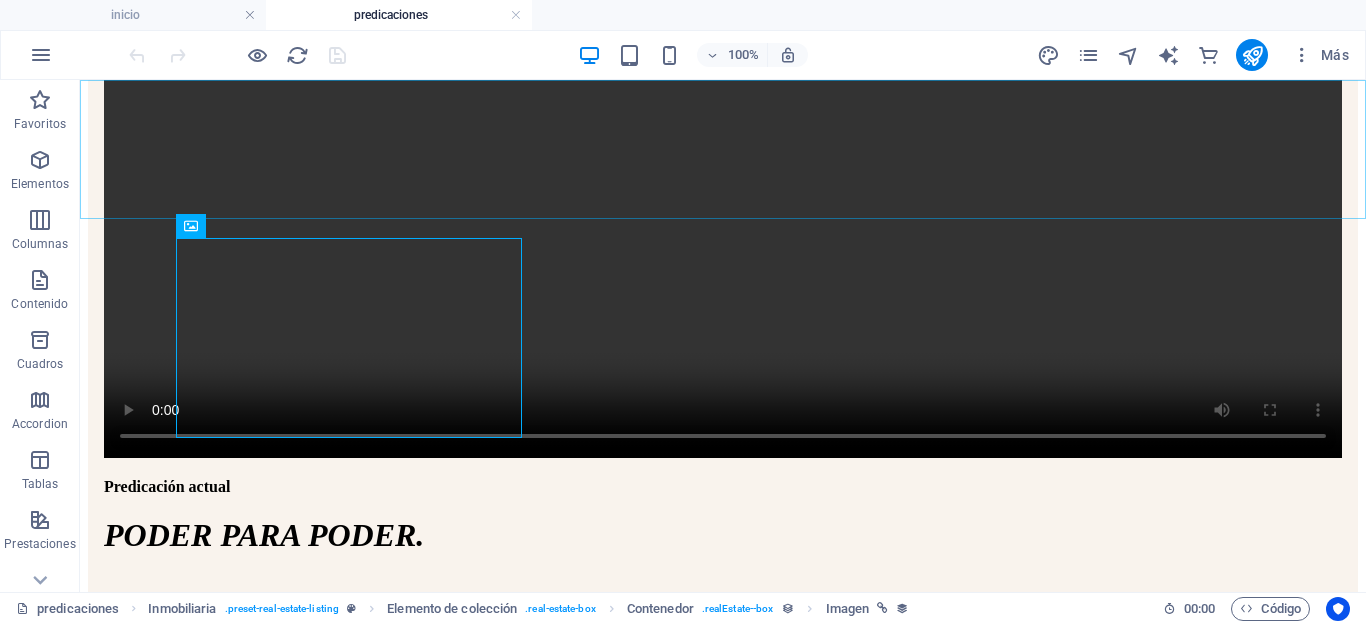 scroll, scrollTop: 586, scrollLeft: 0, axis: vertical 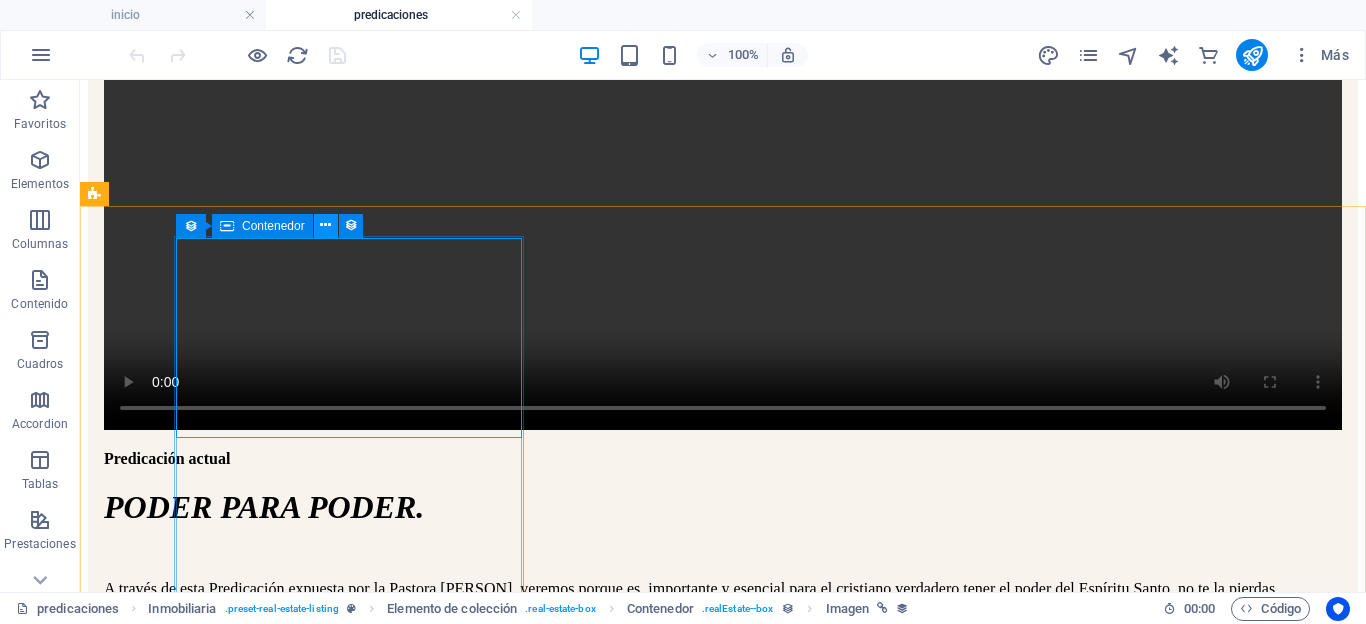 click at bounding box center [325, 225] 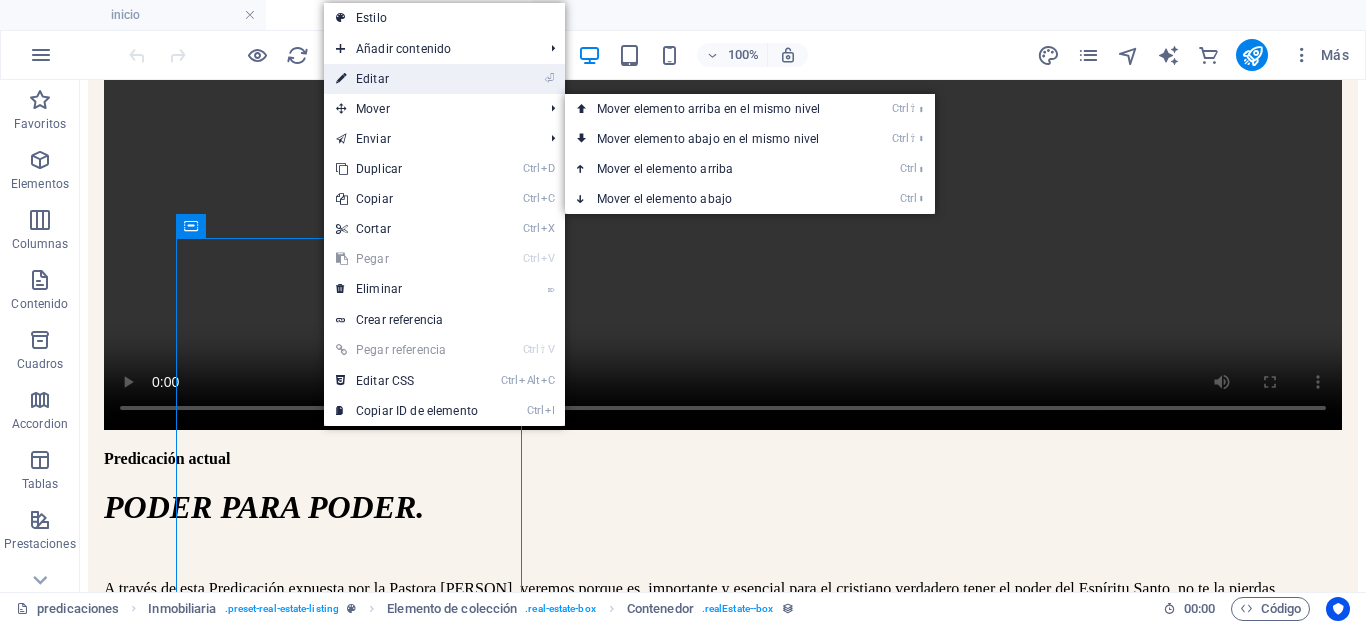 click on "⏎  Editar" at bounding box center (407, 79) 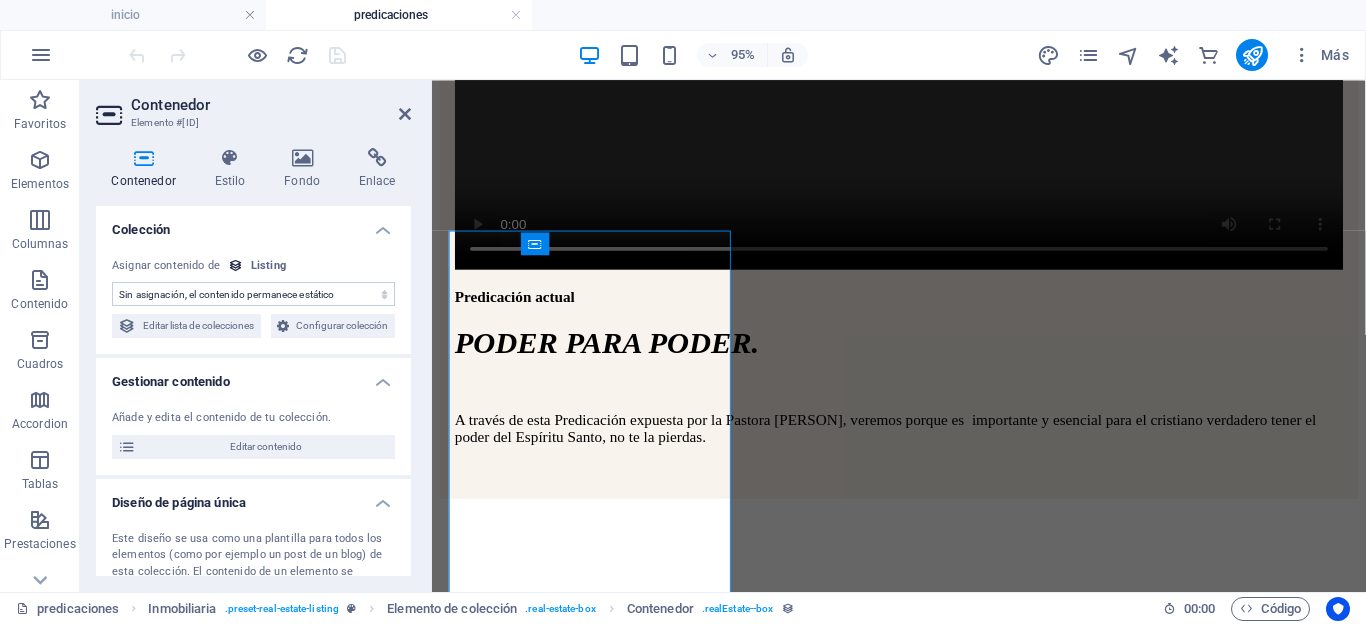scroll, scrollTop: 558, scrollLeft: 0, axis: vertical 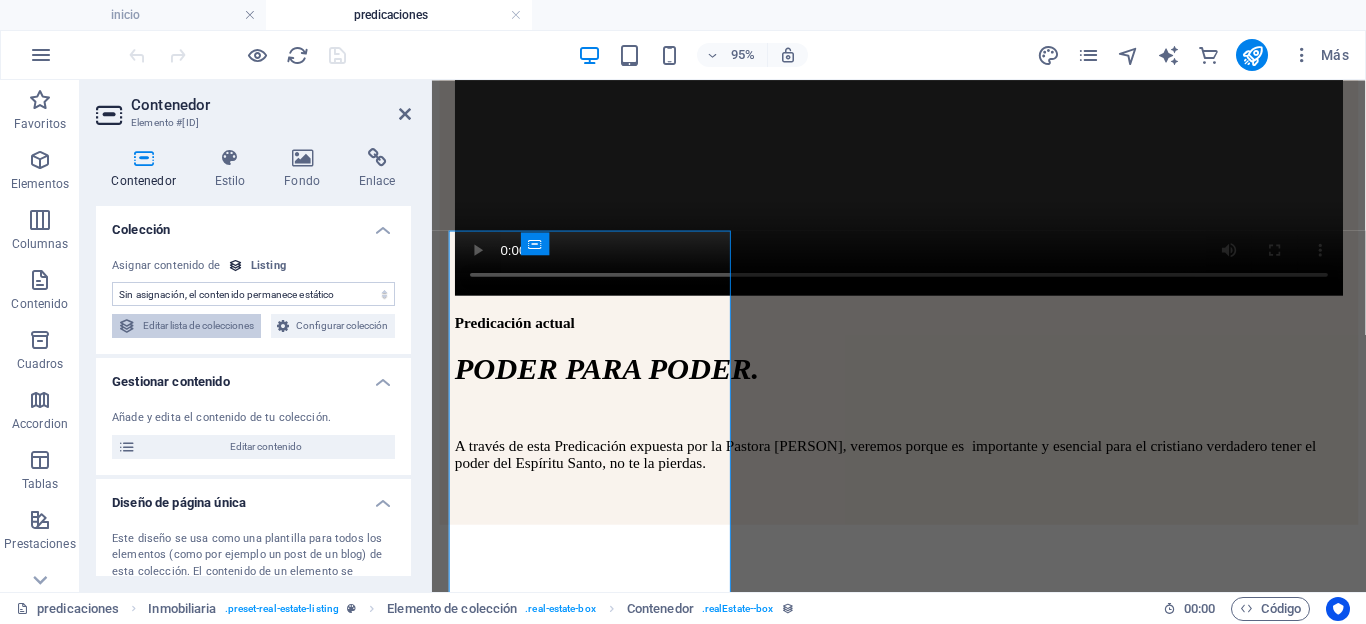 click on "Editar lista de colecciones" at bounding box center [198, 326] 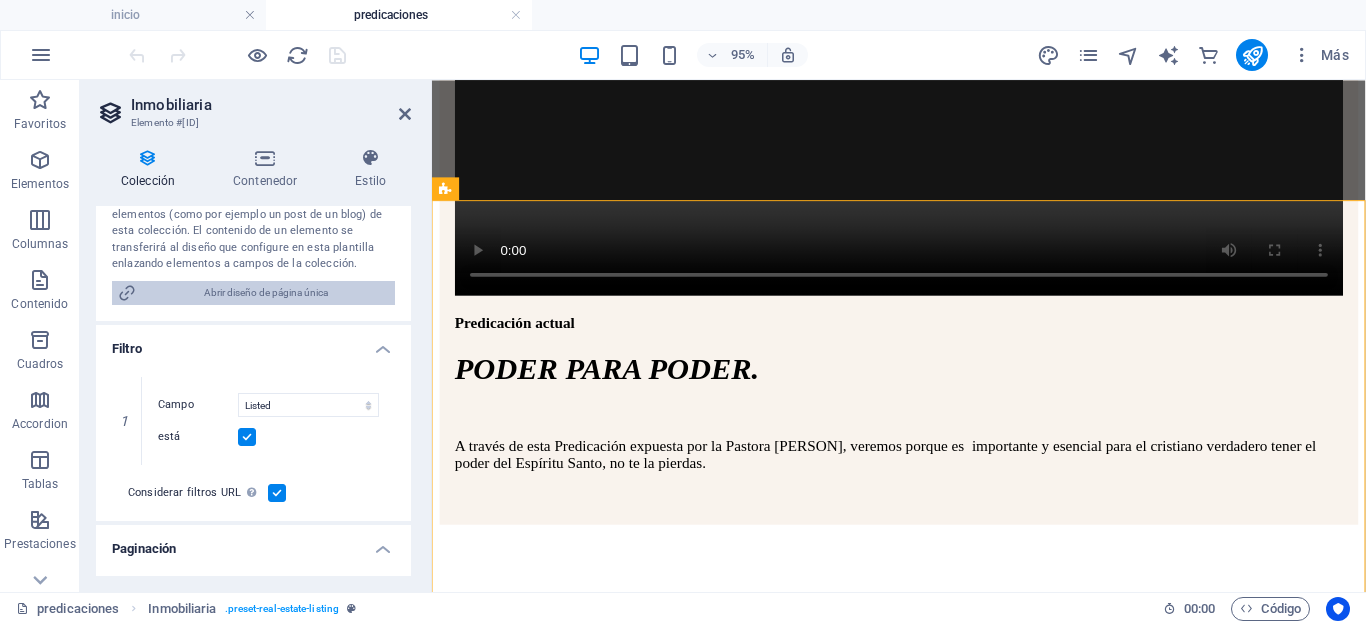 scroll, scrollTop: 408, scrollLeft: 0, axis: vertical 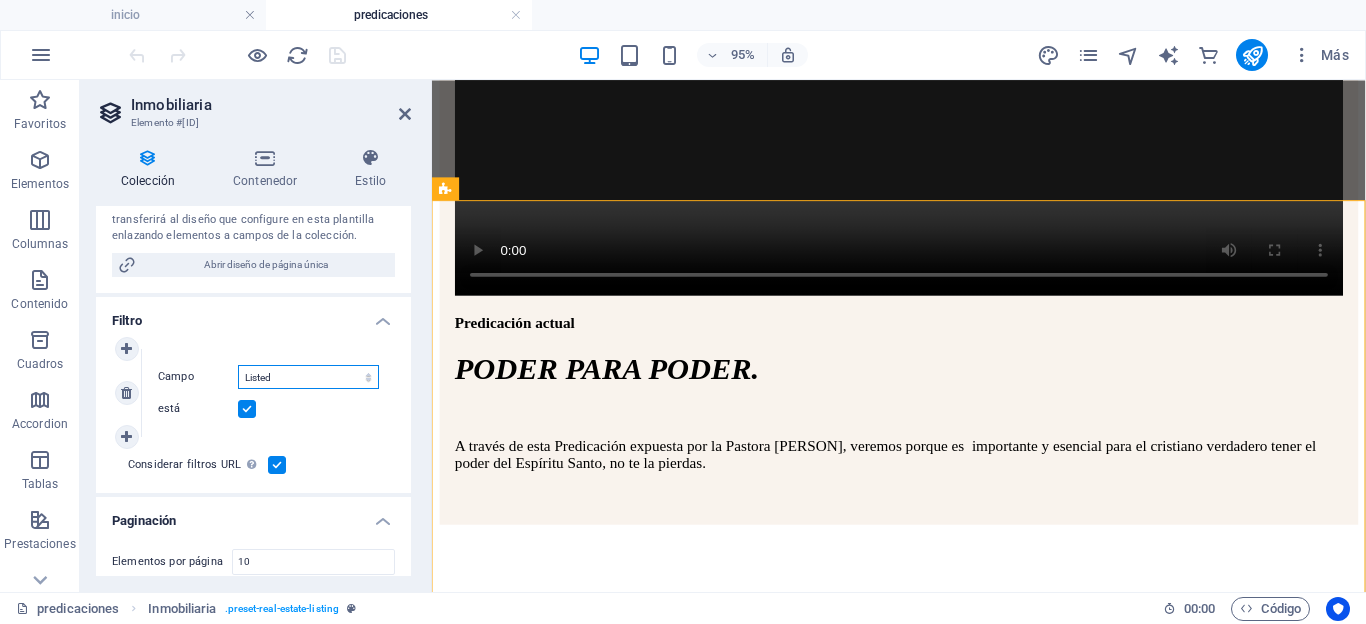 click on "Creado a las Actualizado a las Día FECHA Nombre Slug Price Address Size Bedrooms Bathrooms Listed" at bounding box center [308, 377] 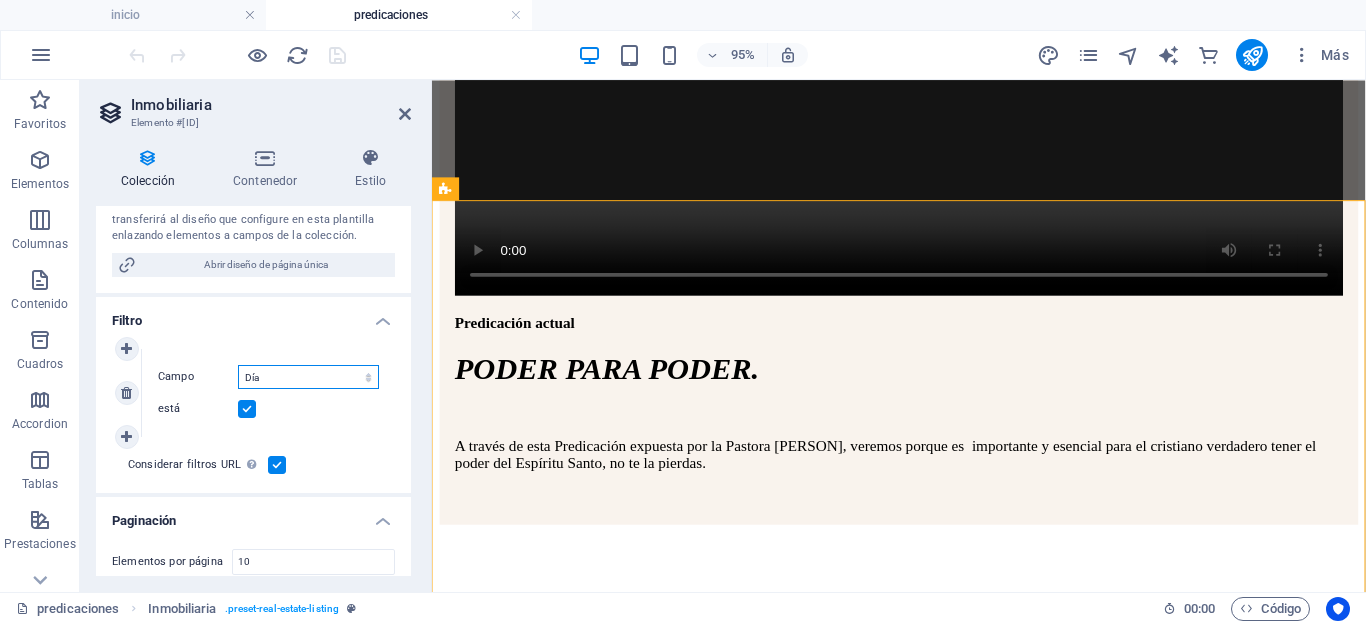 click on "Día" at bounding box center (0, 0) 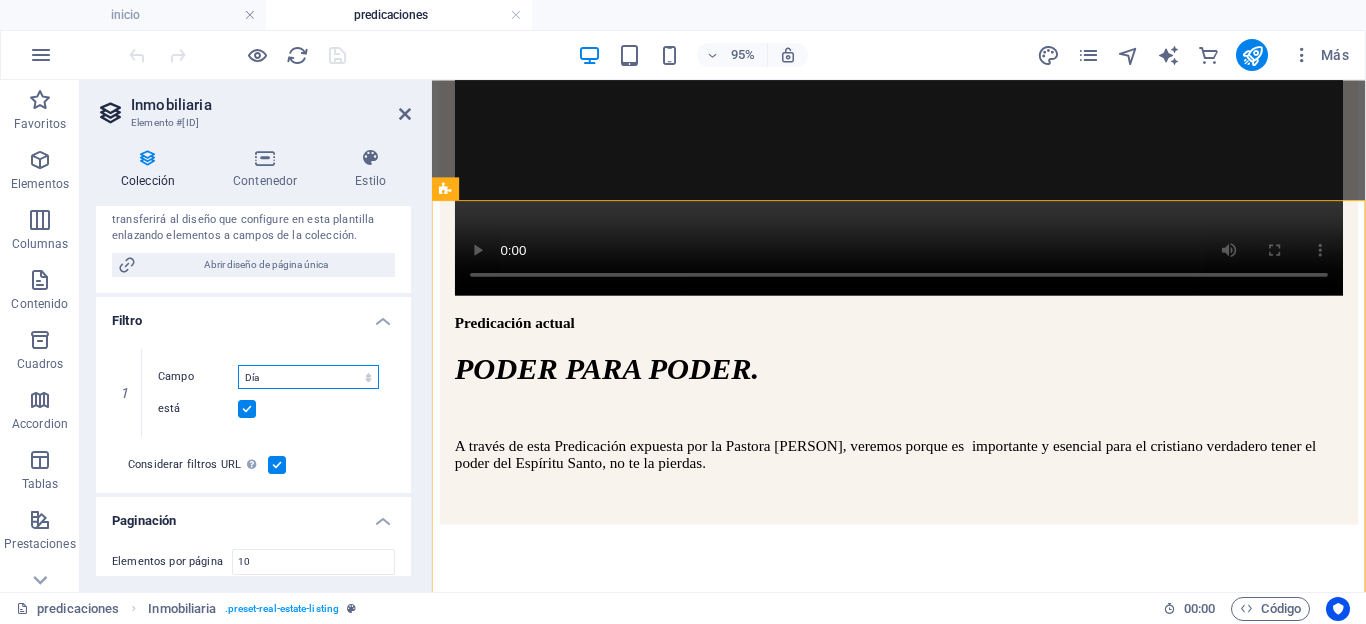 select 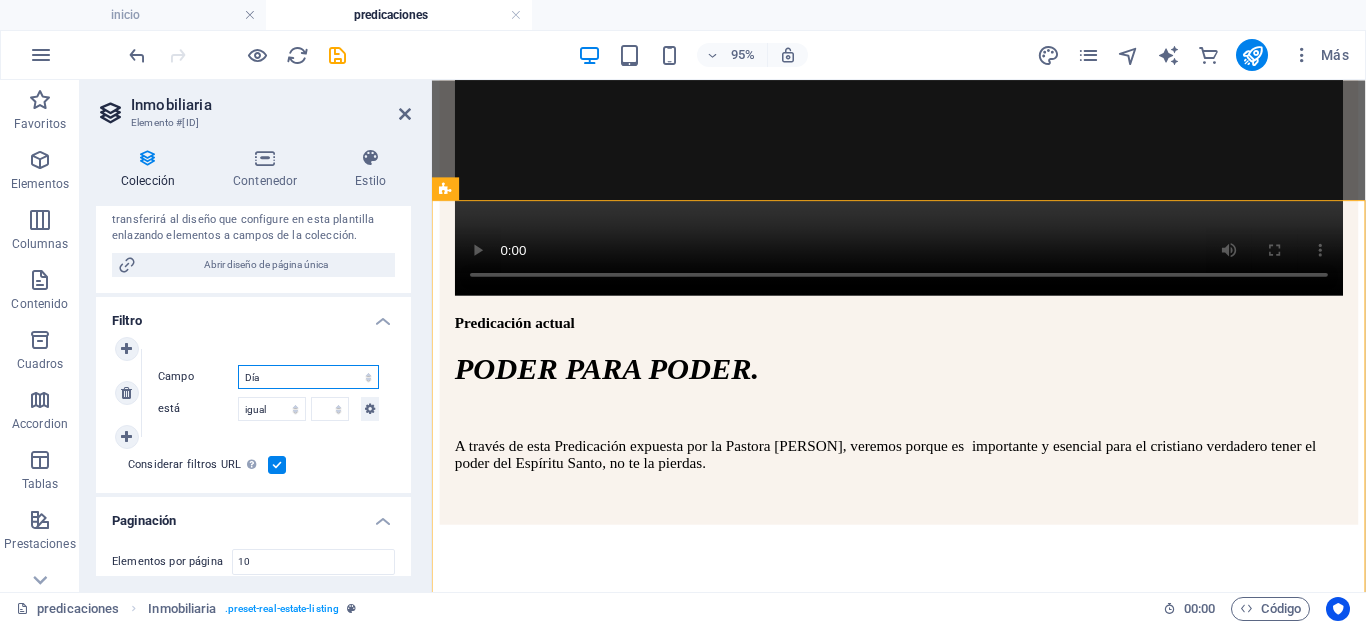 click on "Creado a las Actualizado a las Día FECHA Nombre Slug Price Address Size Bedrooms Bathrooms Listed" at bounding box center [308, 377] 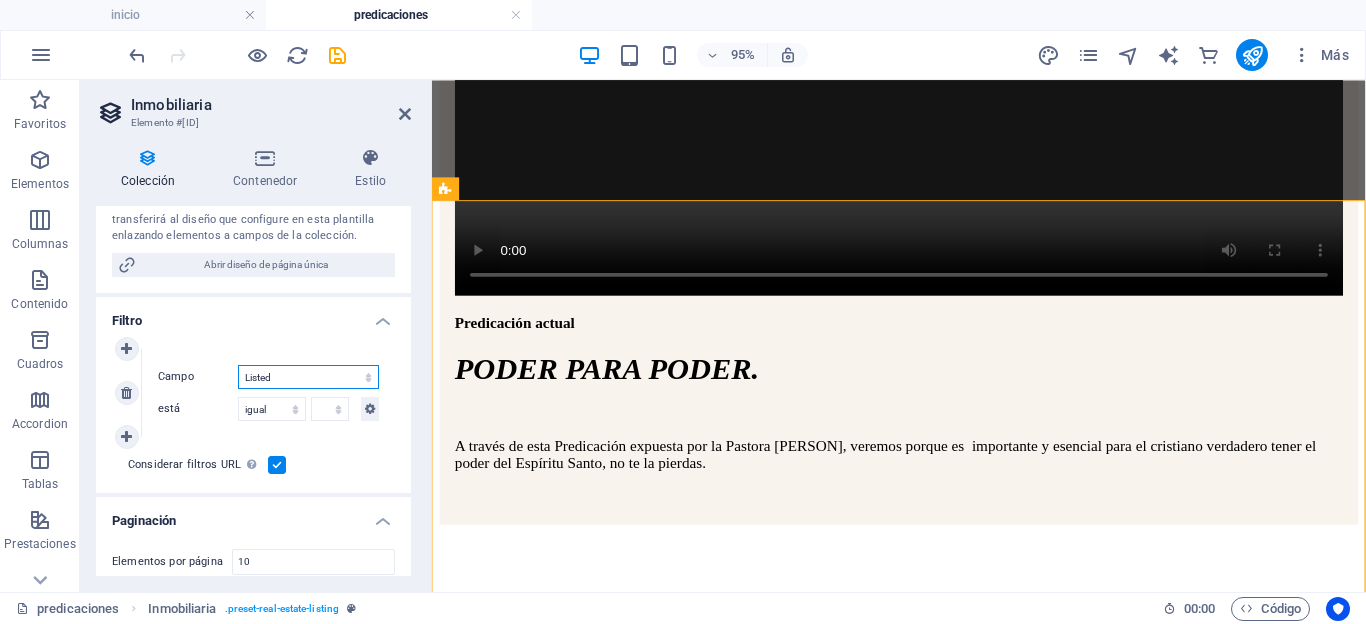 click on "Listed" at bounding box center [0, 0] 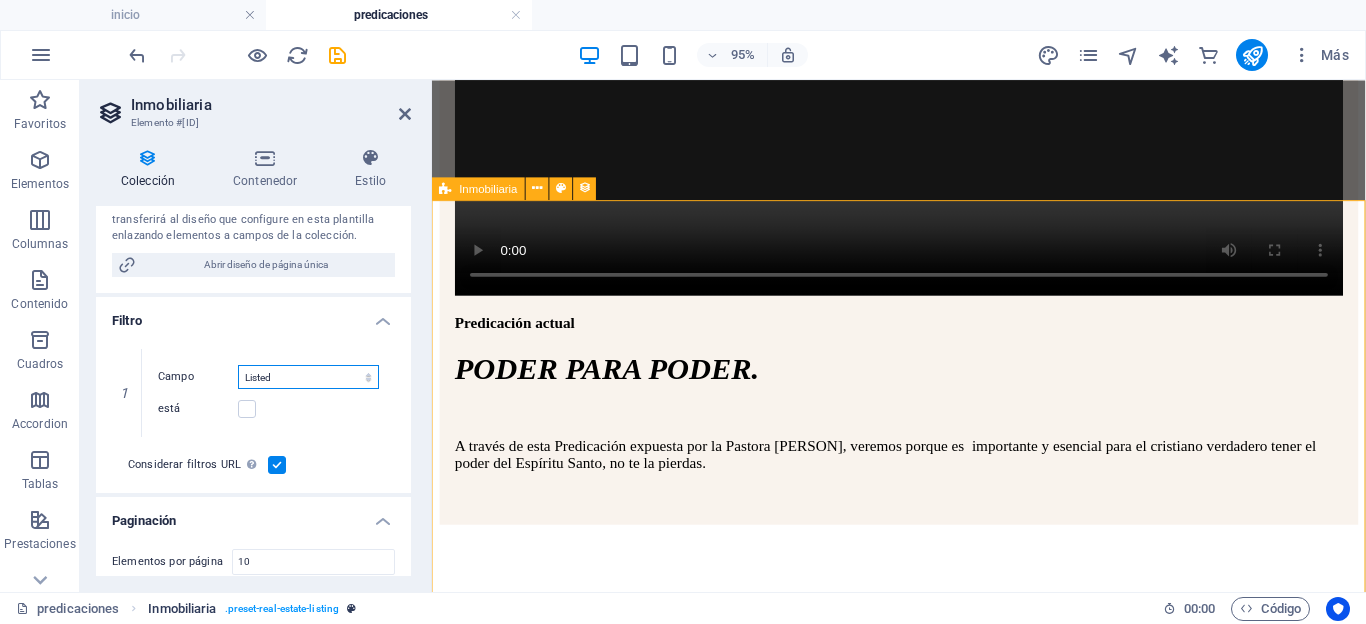 select on "createdAt_DESC" 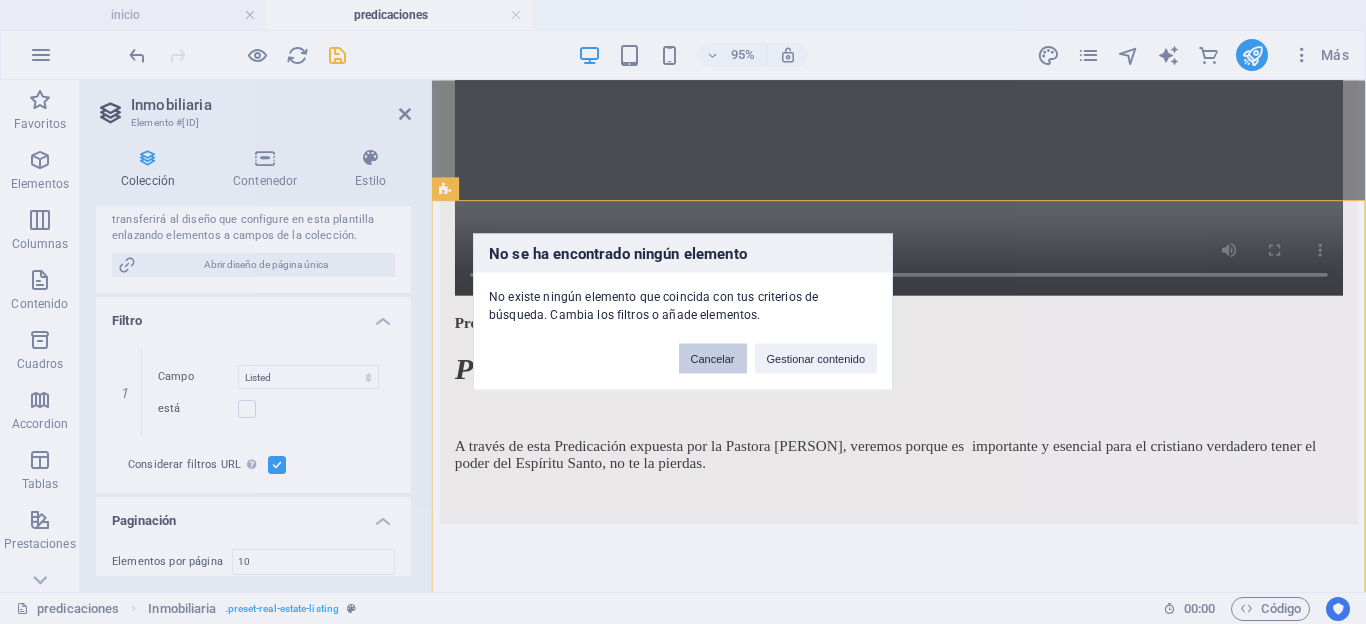 click on "Cancelar" at bounding box center [713, 359] 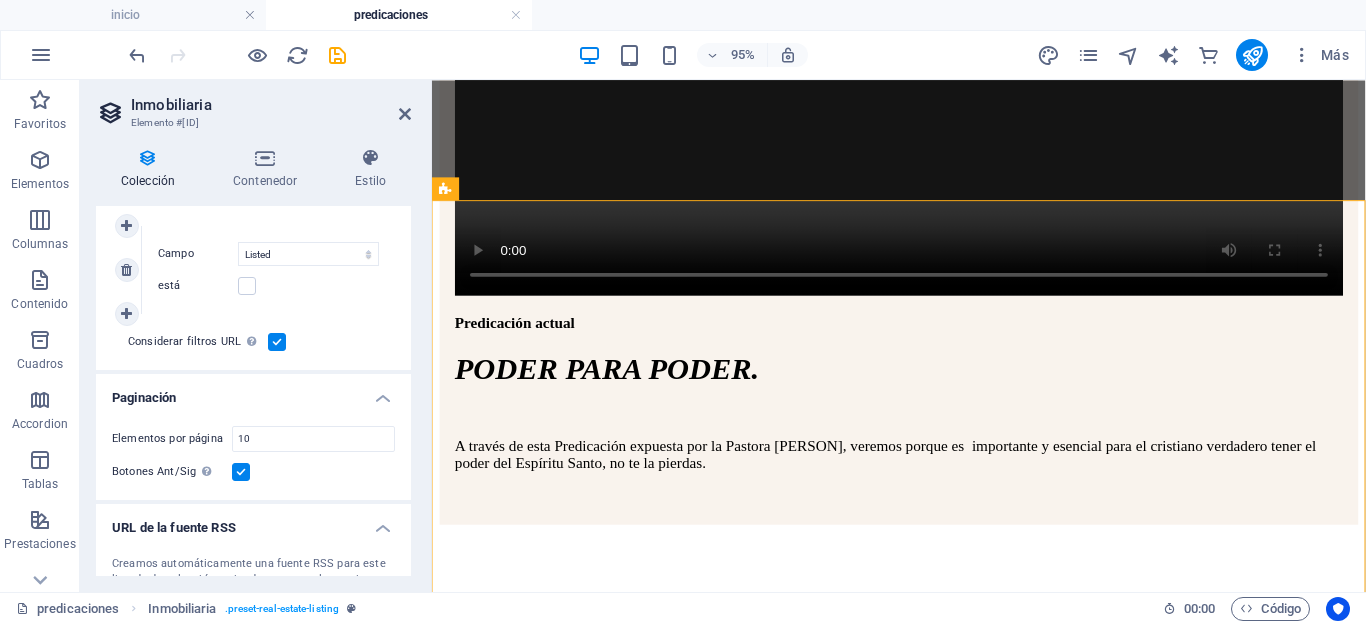 scroll, scrollTop: 608, scrollLeft: 0, axis: vertical 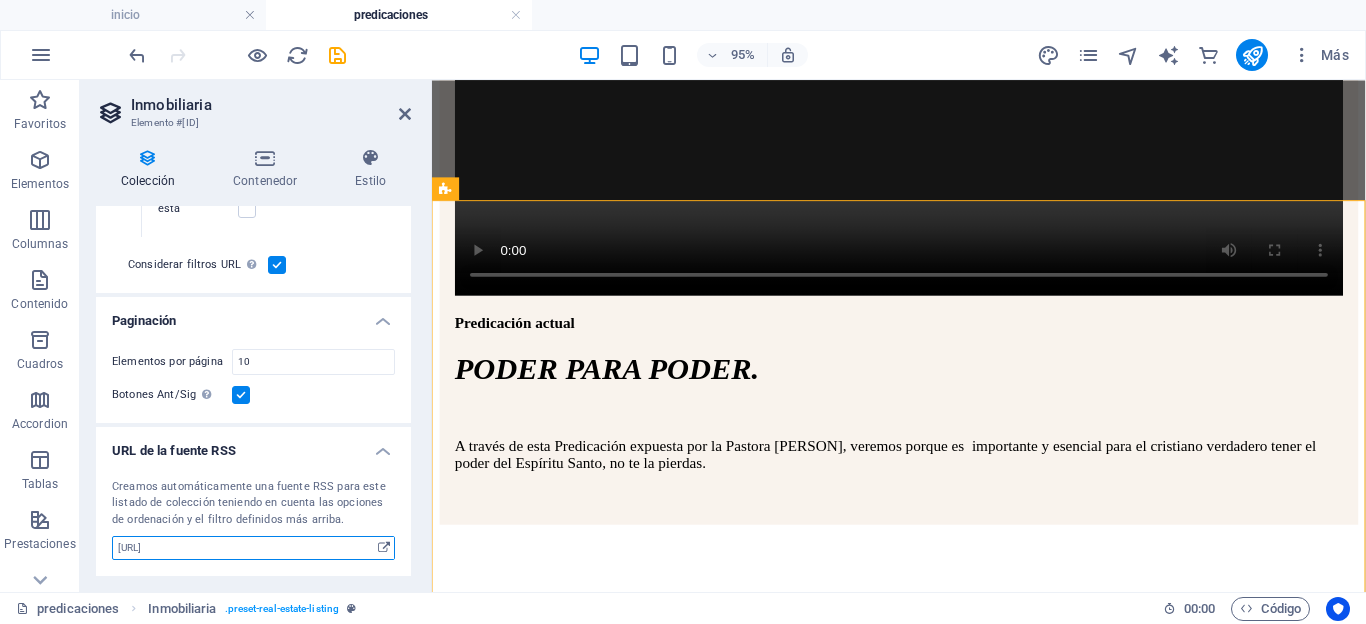 drag, startPoint x: 346, startPoint y: 546, endPoint x: 71, endPoint y: 558, distance: 275.2617 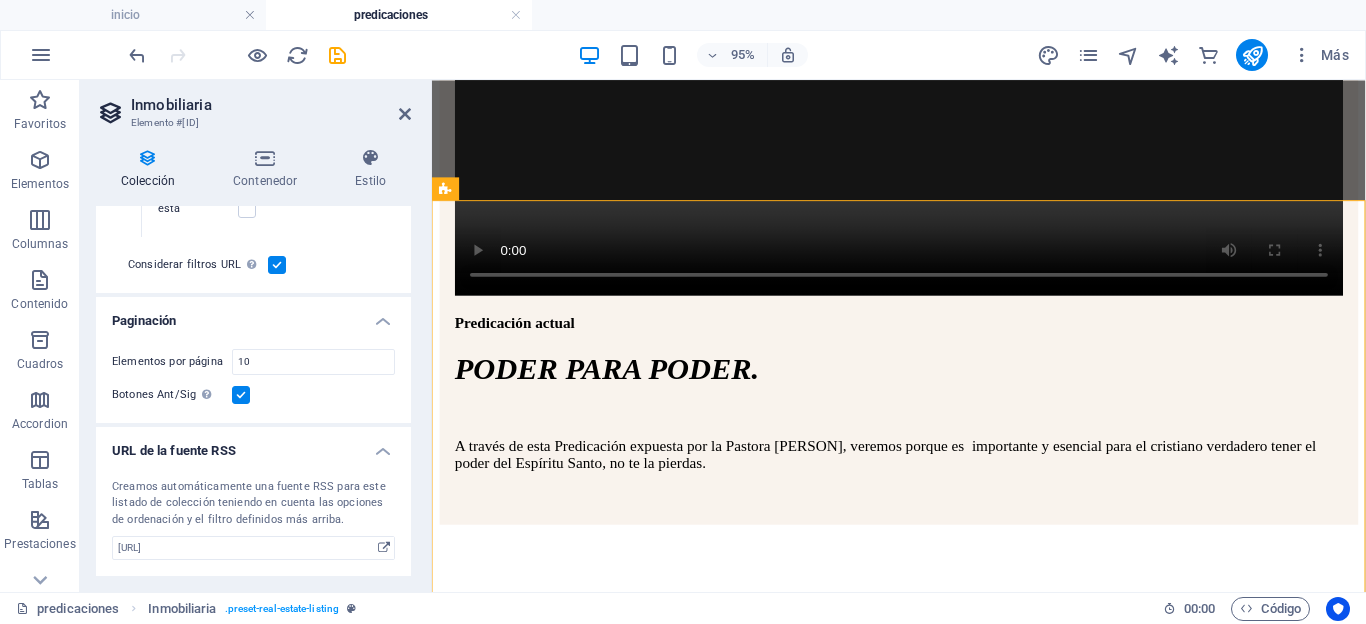 click on "URL de la fuente RSS" at bounding box center (253, 445) 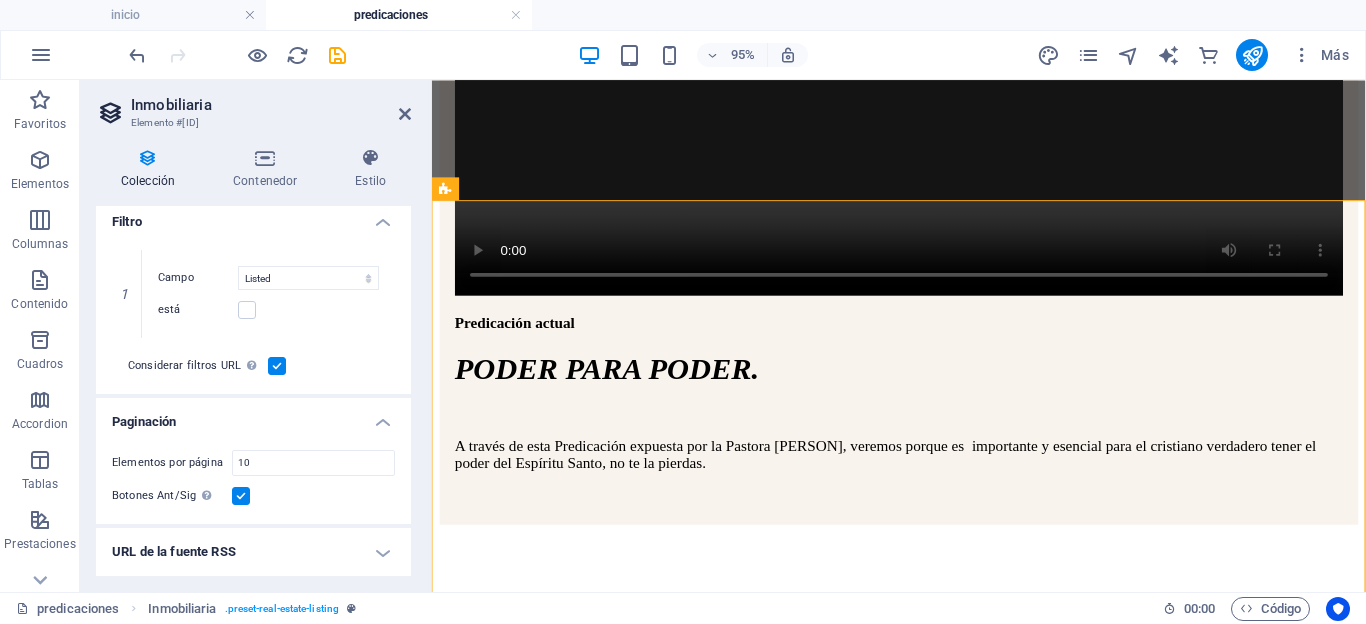 click on "URL de la fuente RSS" at bounding box center (253, 552) 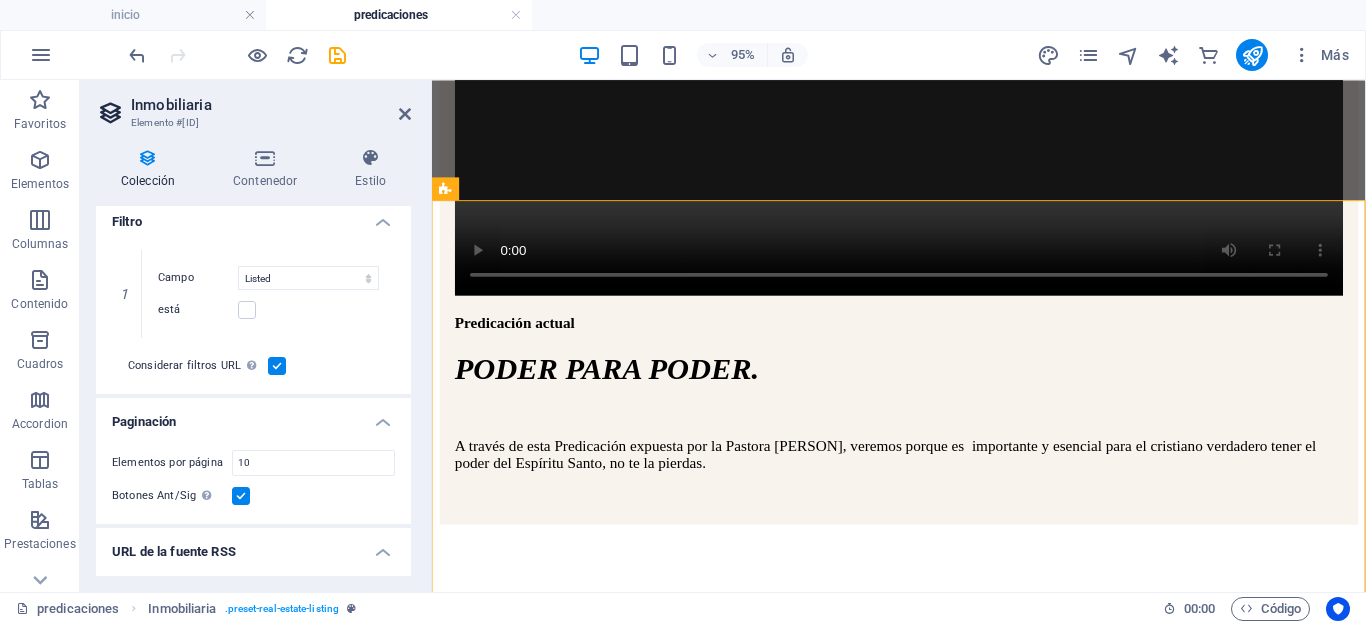 click on "URL de la fuente RSS" at bounding box center (253, 546) 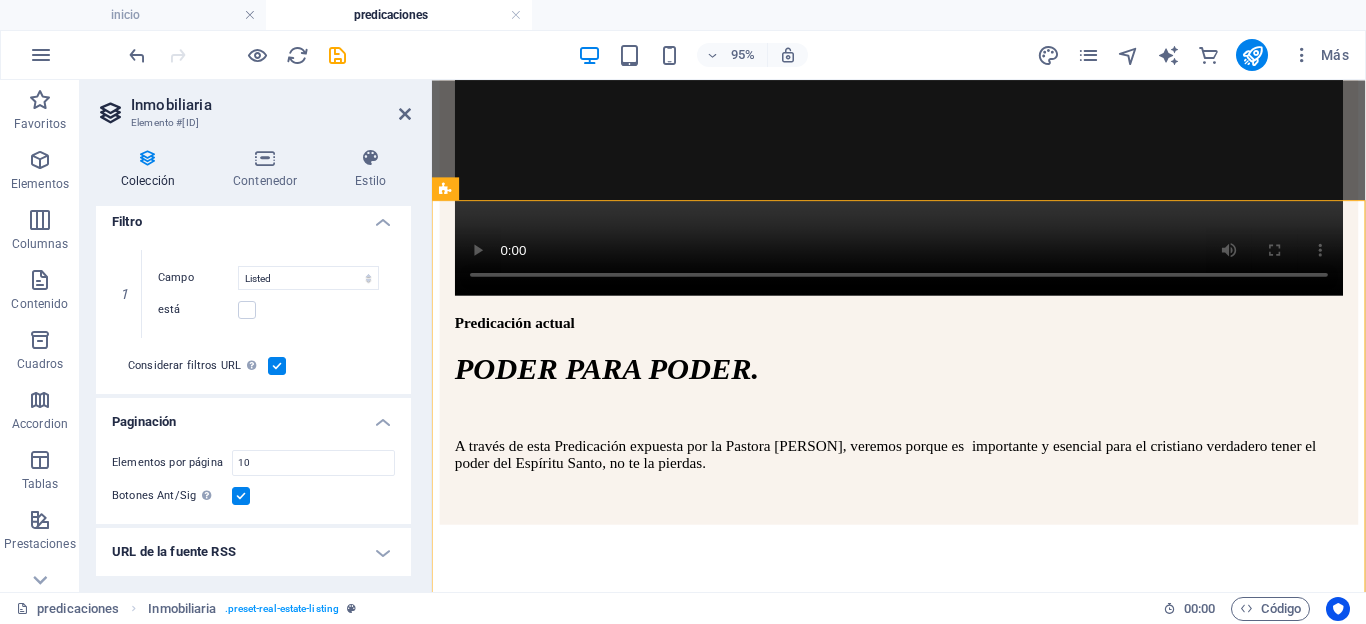 click on "URL de la fuente RSS" at bounding box center (253, 552) 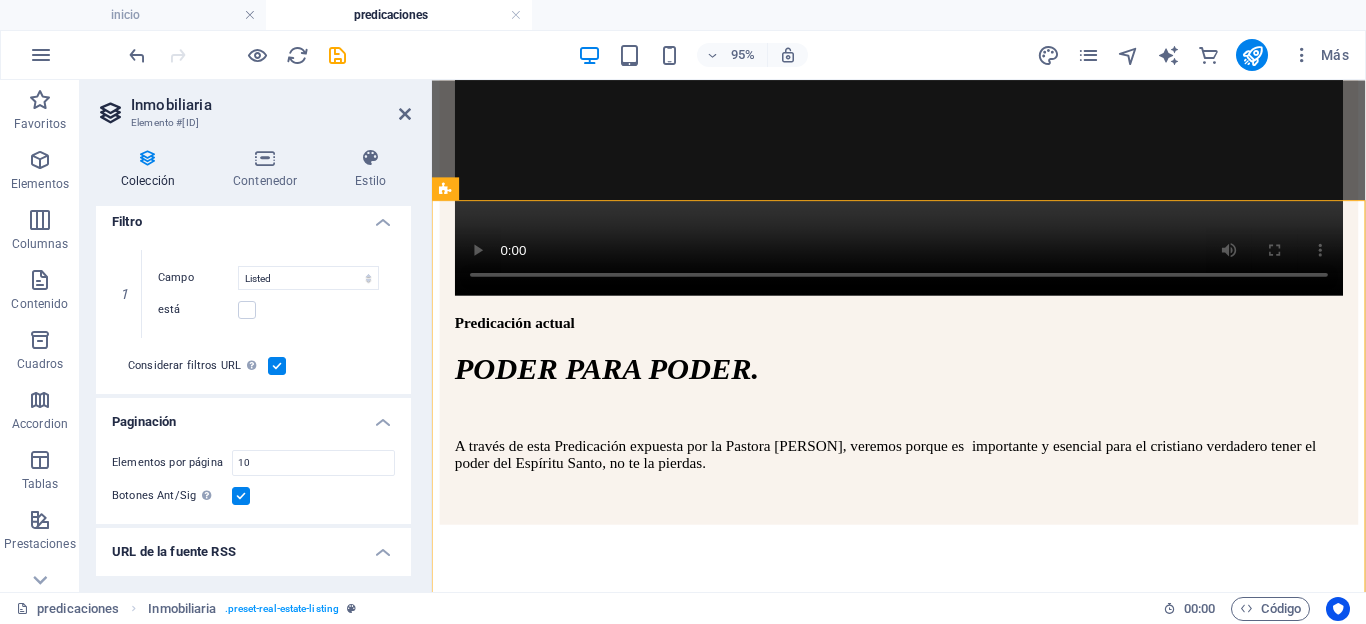 click on "Filtro" at bounding box center [253, 216] 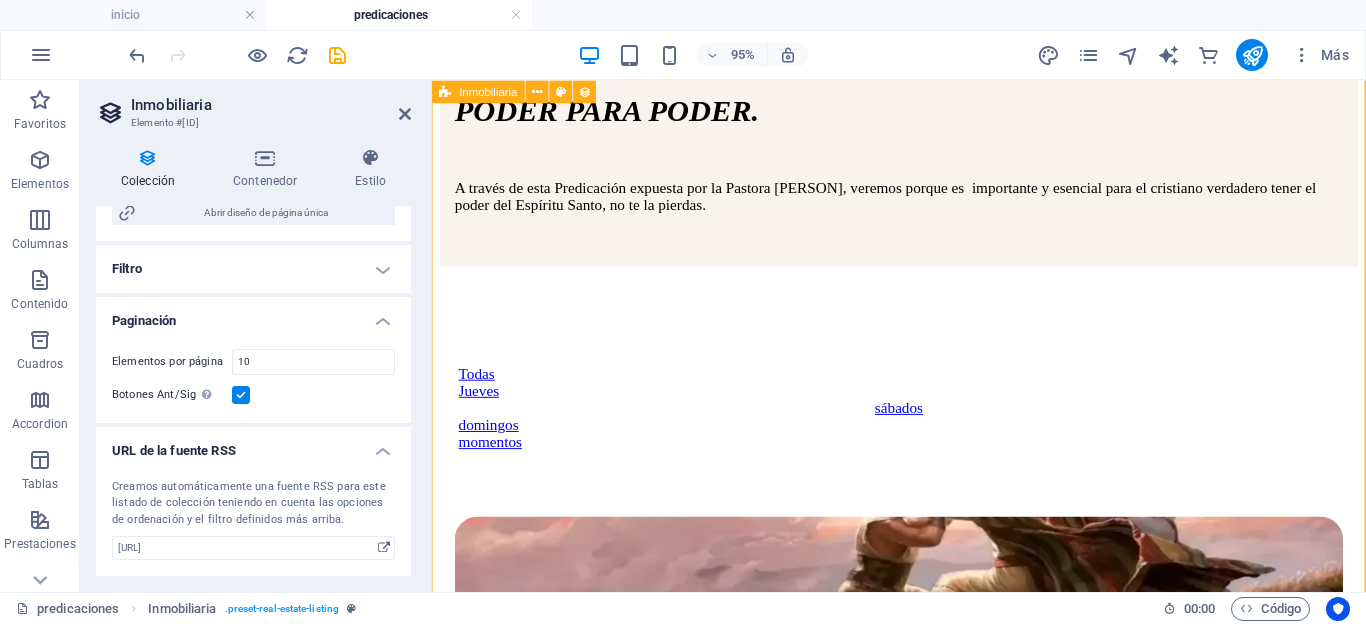 scroll, scrollTop: 971, scrollLeft: 0, axis: vertical 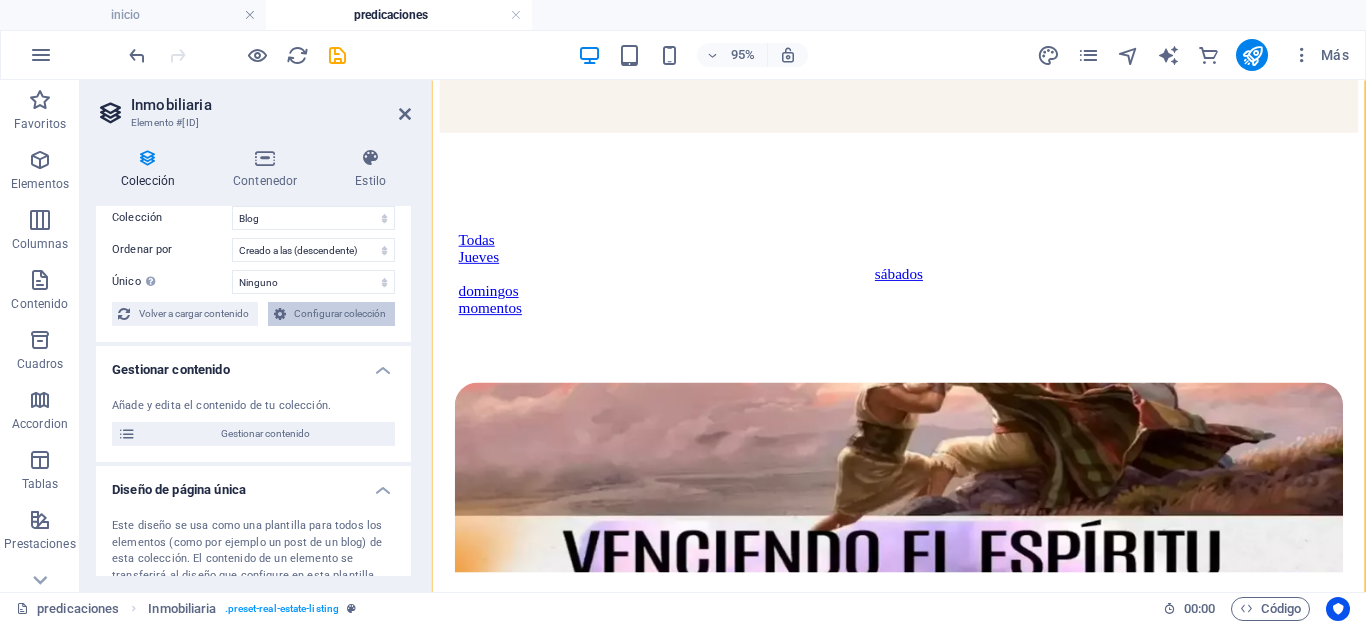click on "Configurar colección" at bounding box center (341, 314) 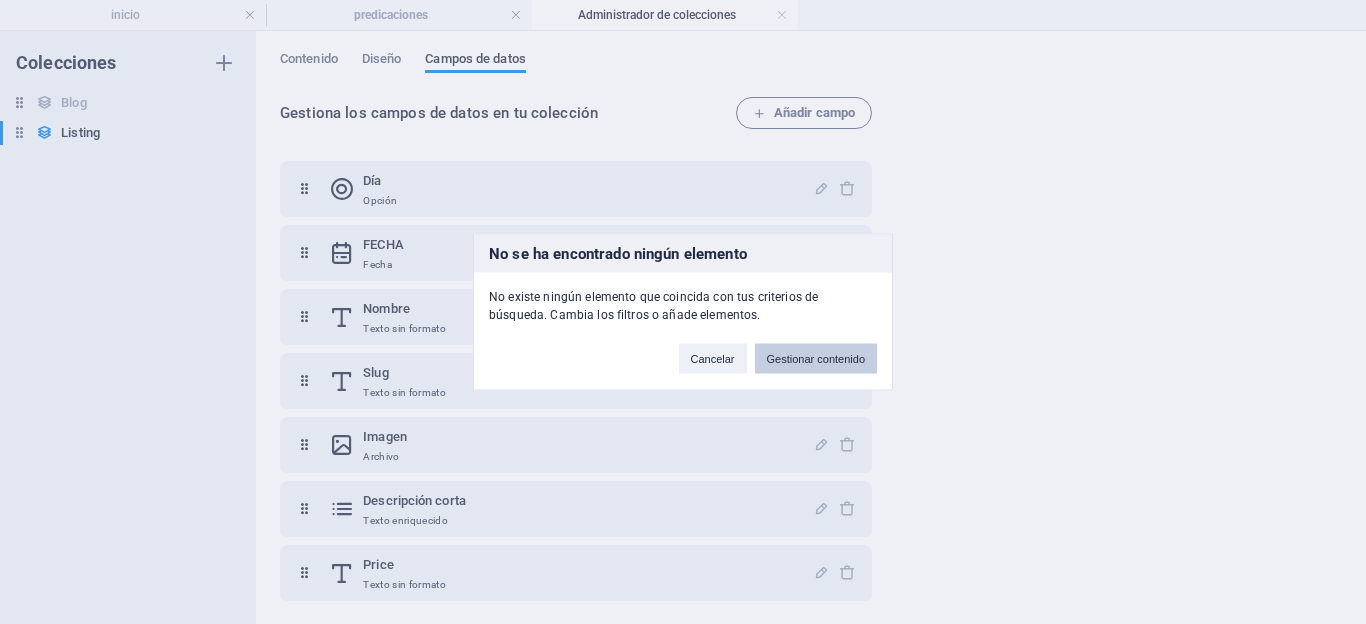 click on "Gestionar contenido" at bounding box center (816, 359) 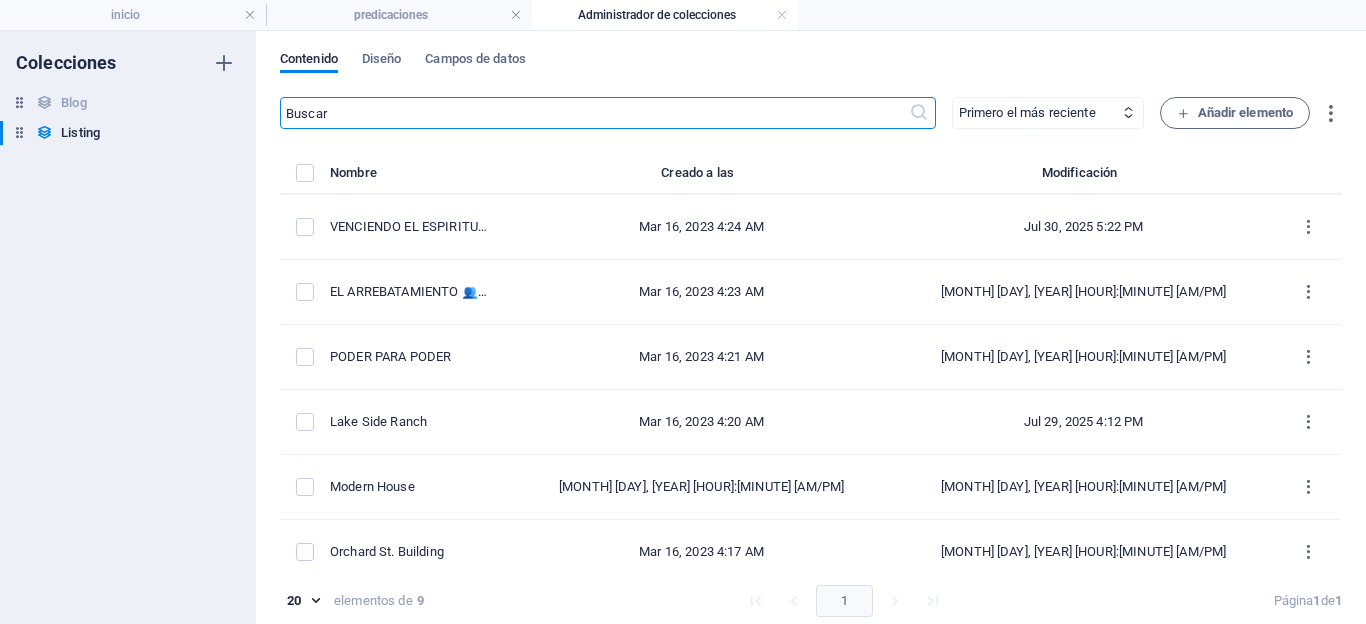 click on "Colecciones Blog Blog Listing Listing" at bounding box center [128, 327] 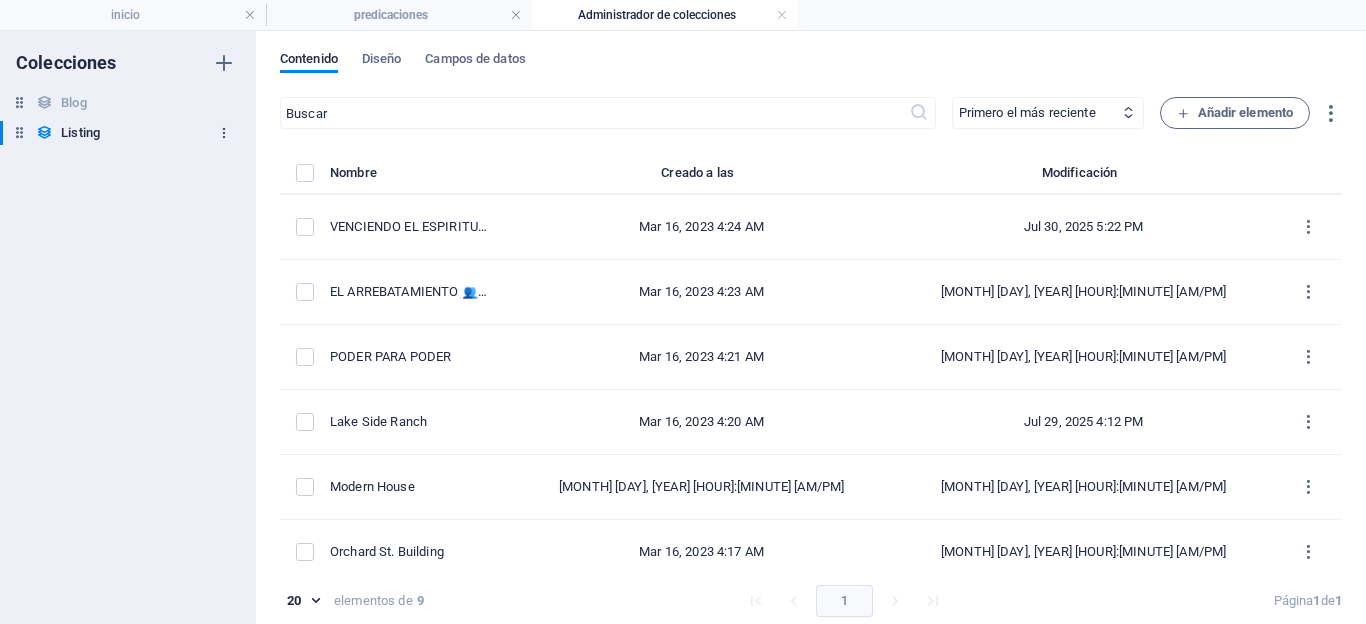 click at bounding box center (224, 133) 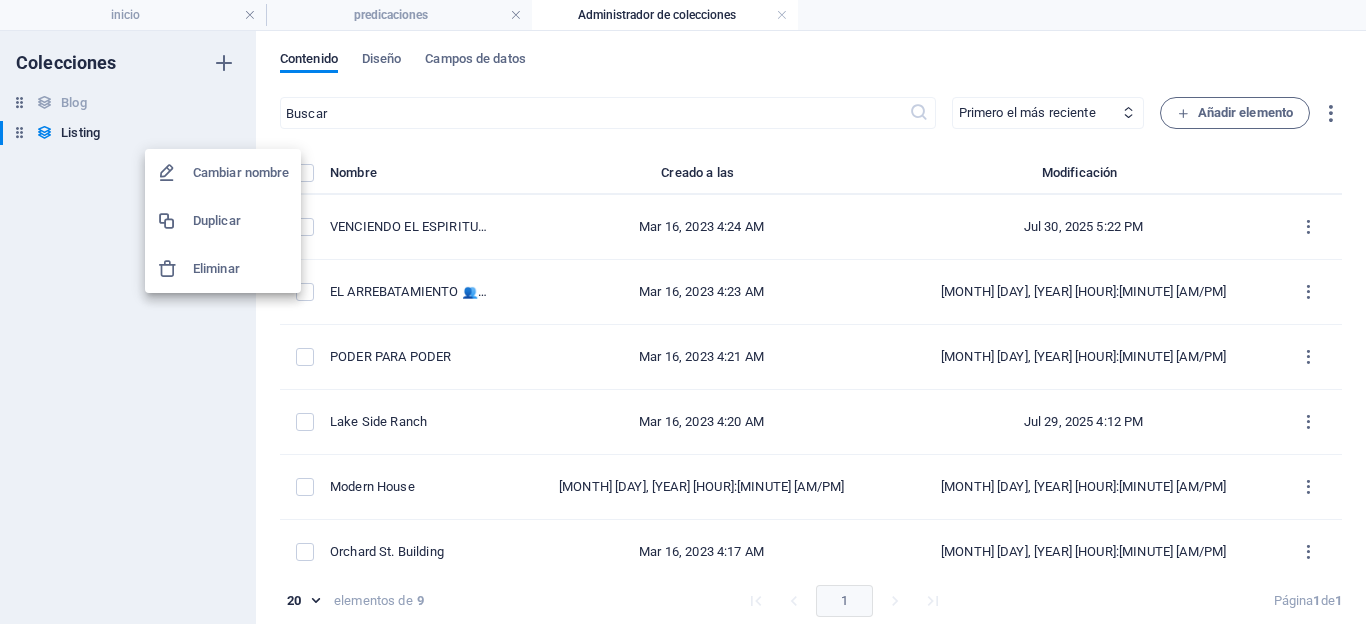 drag, startPoint x: 60, startPoint y: 300, endPoint x: 92, endPoint y: 275, distance: 40.60788 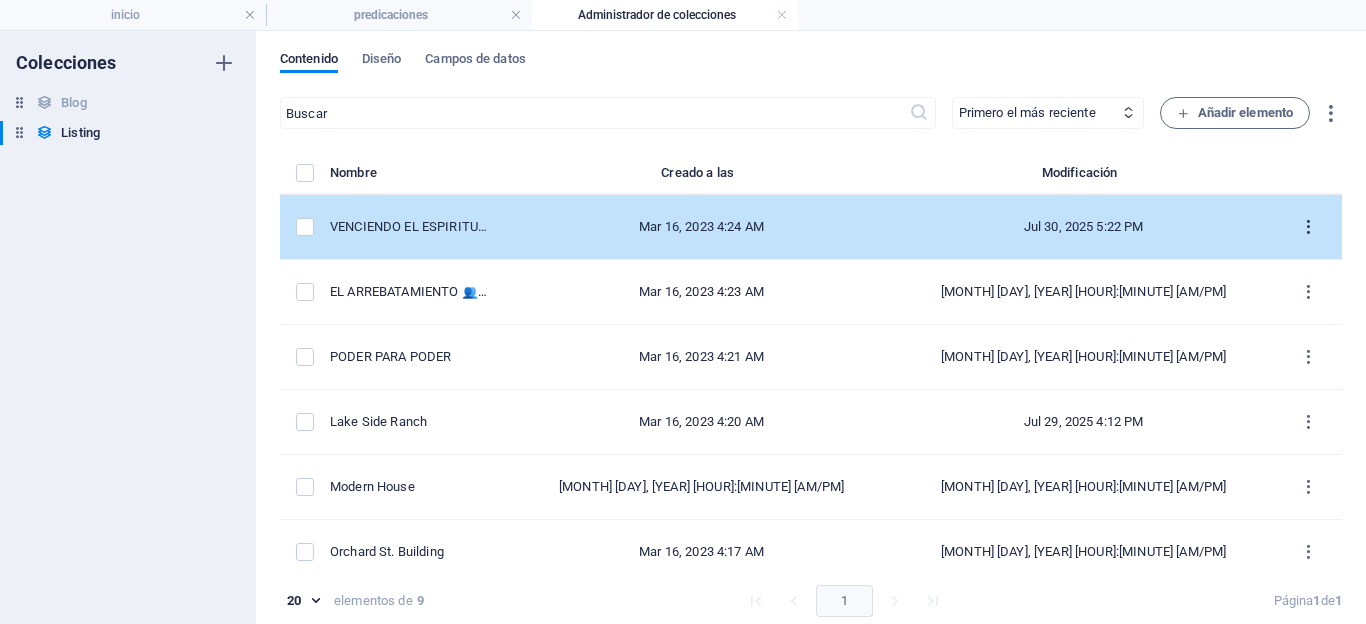 click at bounding box center (1308, 227) 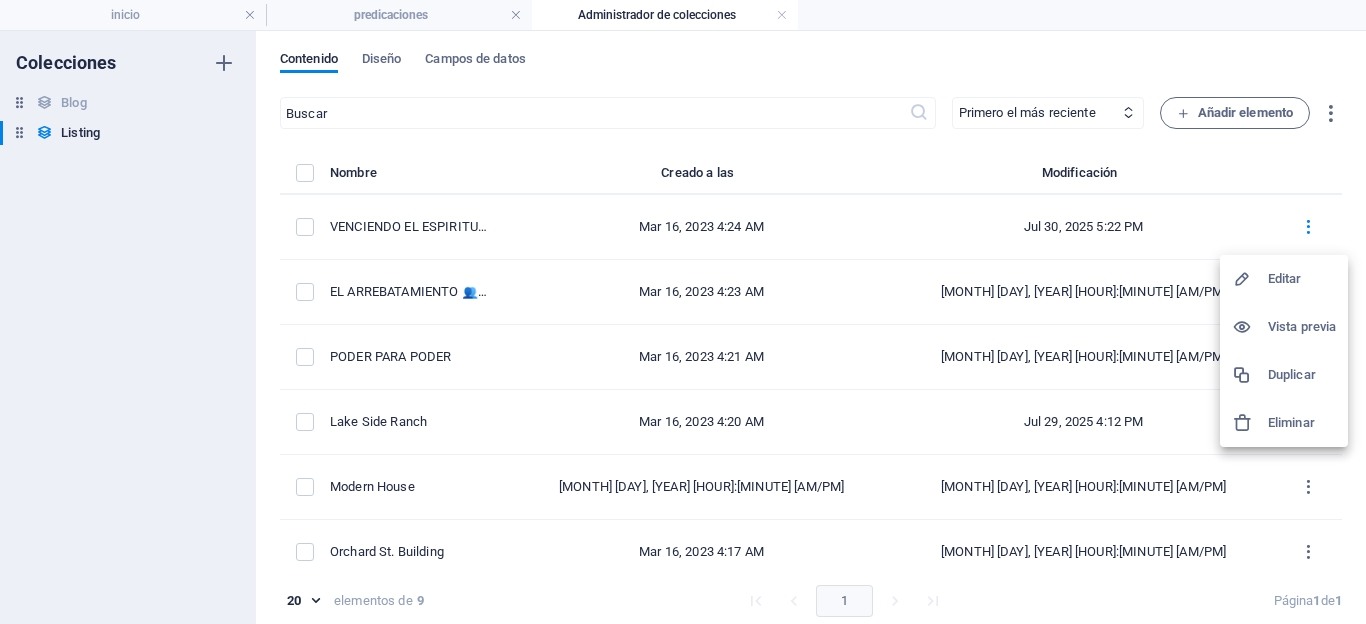 click at bounding box center [683, 312] 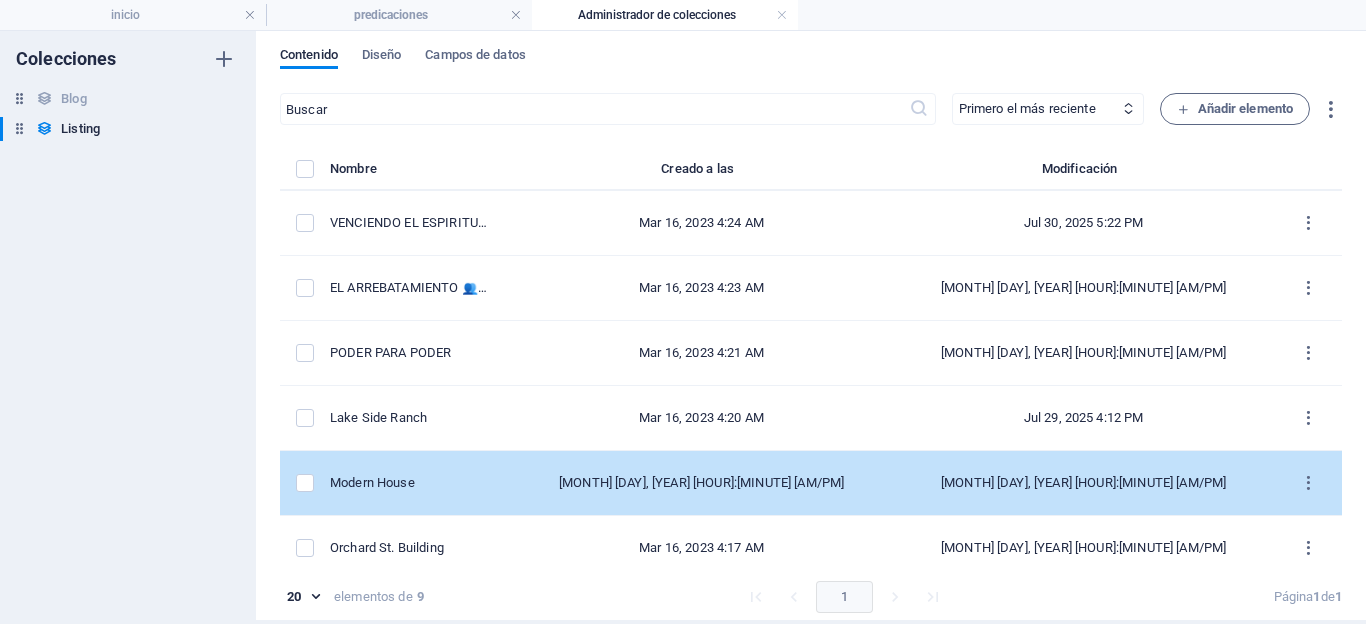 scroll, scrollTop: 9, scrollLeft: 0, axis: vertical 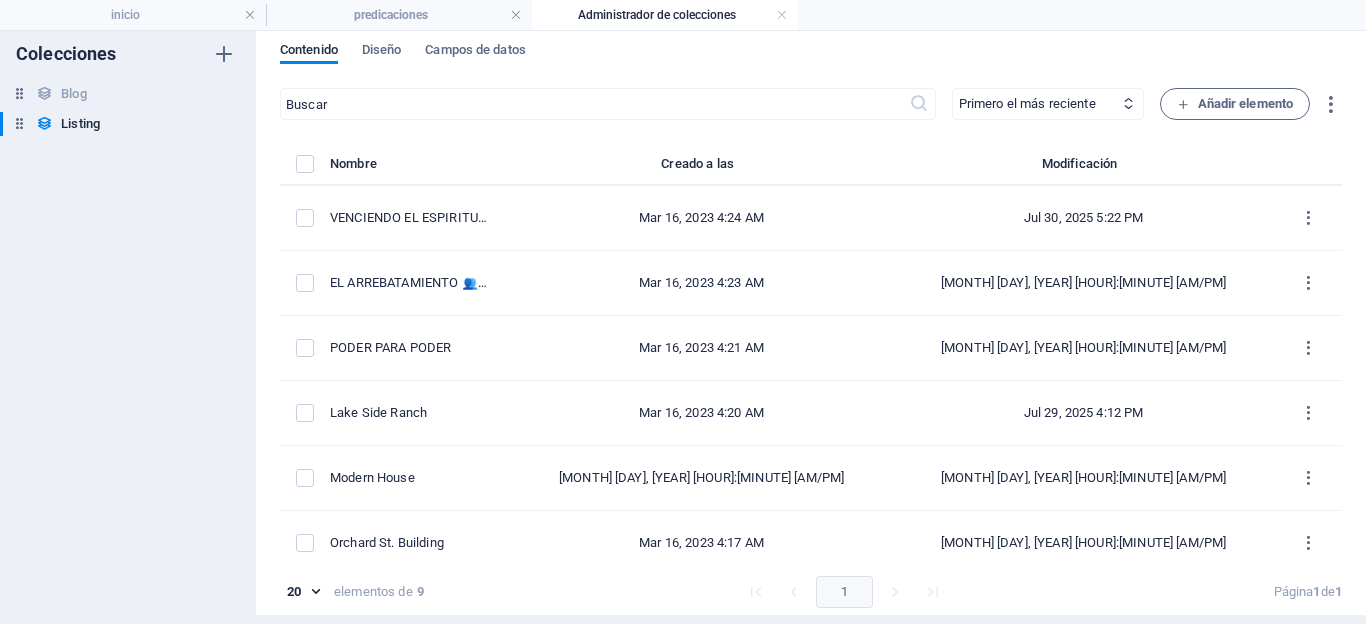 click on "Contenido Diseño Campos de datos ​ Primero el más reciente Primero el más antiguo Última modificación Día (ascendente) Día (descendente) FECHA (ascendente) FECHA (descendente) Nombre (ascendente) Nombre (descendente) Slug (ascendente) Slug (descendente) Price (ascendente) Price (descendente) Address (ascendente) Address (descendente) Size (ascendente) Size (descendente) Bedrooms (ascendente) Bedrooms (descendente) Bathrooms (ascendente) Bathrooms (descendente) Listed (ascendente) Listed (descendente) Añadir elemento Nombre Creado a las Modificación VENCIENDO EL ESPIRITUD DE AMALEC Mar 16, 2023 4:24 AM Jul 30, 2025 5:22 PM EL ARREBATAMIENTO 👥👤 "PARTE 1" Mar 16, 2023 4:23 AM Jul 30, 2025 5:26 PM PODER PARA PODER Mar 16, 2023 4:21 AM Jul 30, 2025 5:06 PM Lake Side Ranch Mar 16, 2023 4:20 AM Jul 29, 2025 4:12 PM Modern House Mar 16, 2023 4:19 AM Jul 29, 2025 4:14 PM Orchard St. Building Mar 16, 2023 4:17 AM Jul 29, 2025 4:14 PM Sea Side Villa Mar 16, 2023 4:03 AM Jul 29, 2025 4:14 PM 20 20 9 1 1" at bounding box center (811, 318) 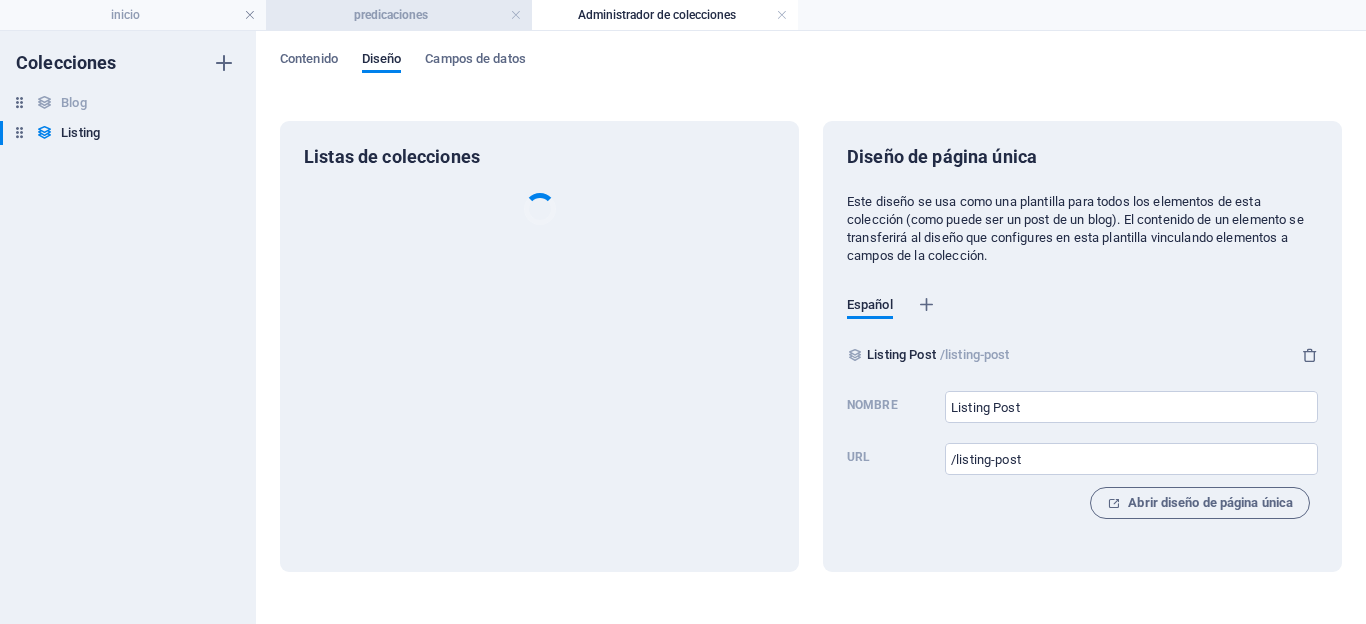 scroll, scrollTop: 0, scrollLeft: 0, axis: both 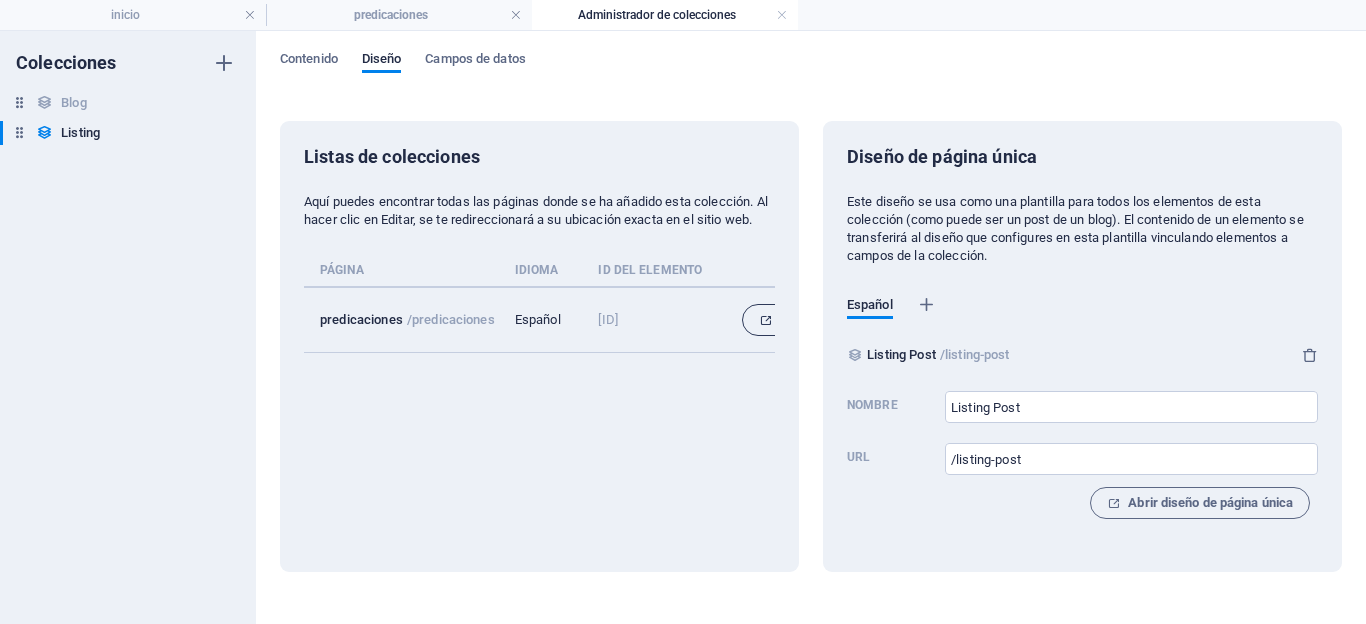 click on "Editar" at bounding box center [786, 320] 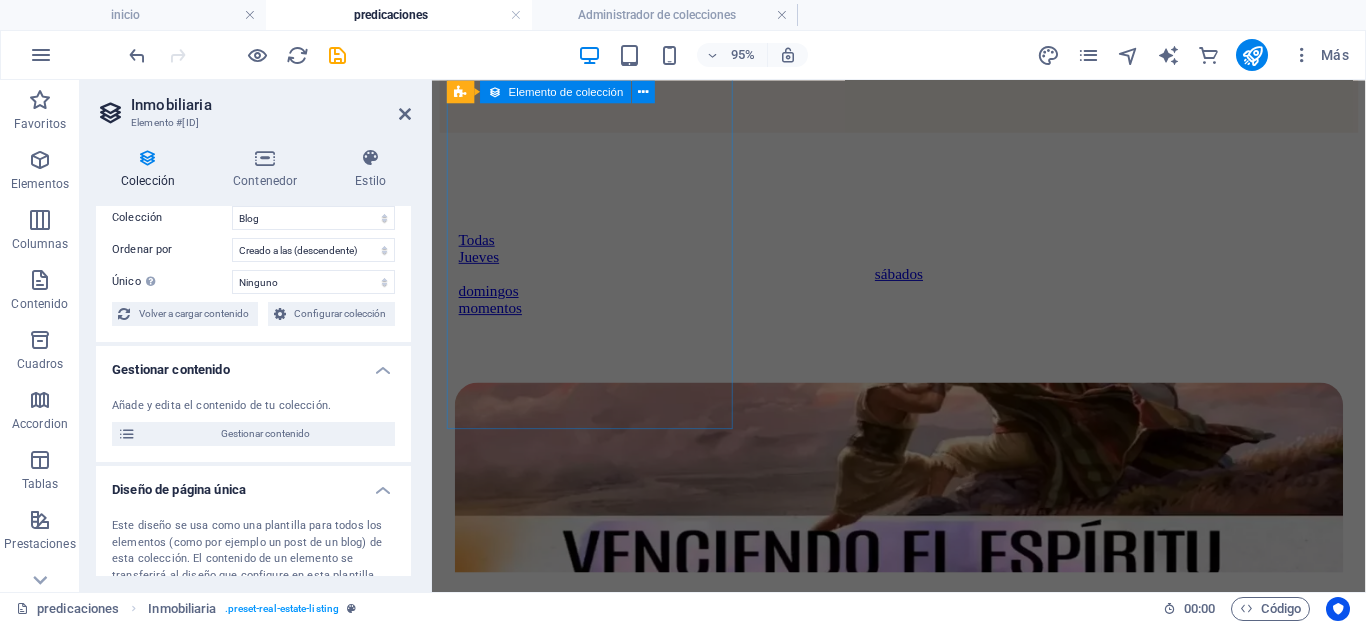 scroll, scrollTop: 971, scrollLeft: 0, axis: vertical 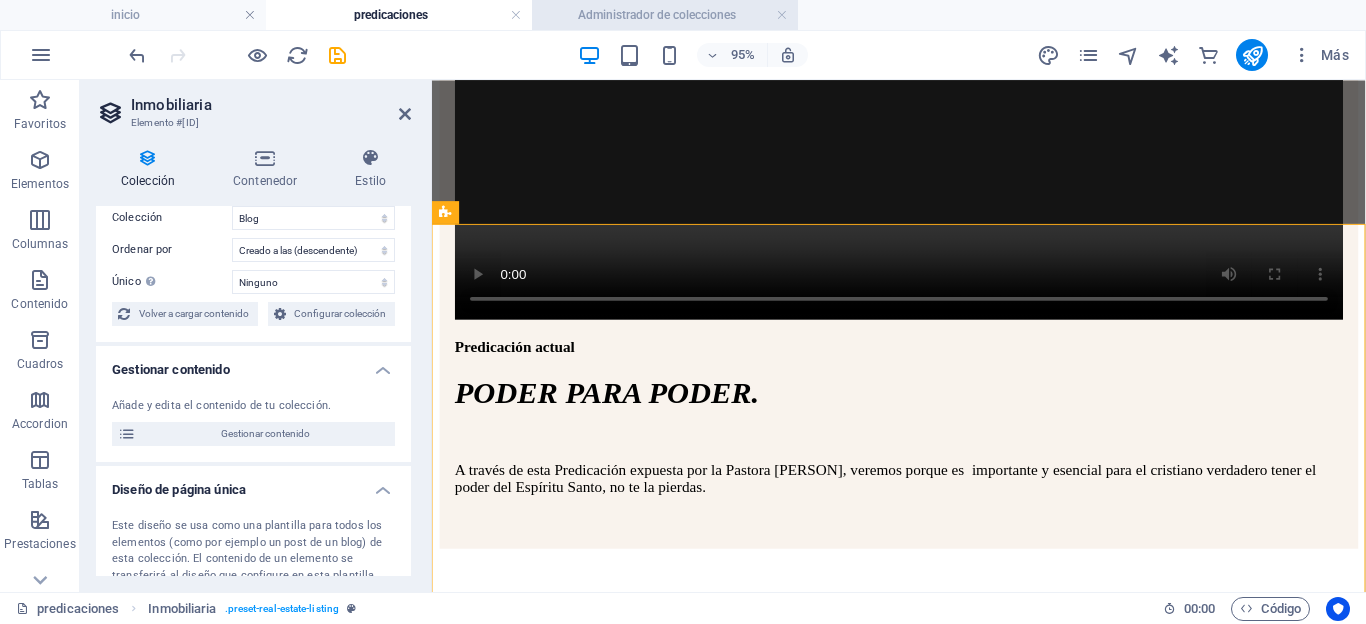 click on "Administrador de colecciones" at bounding box center (665, 15) 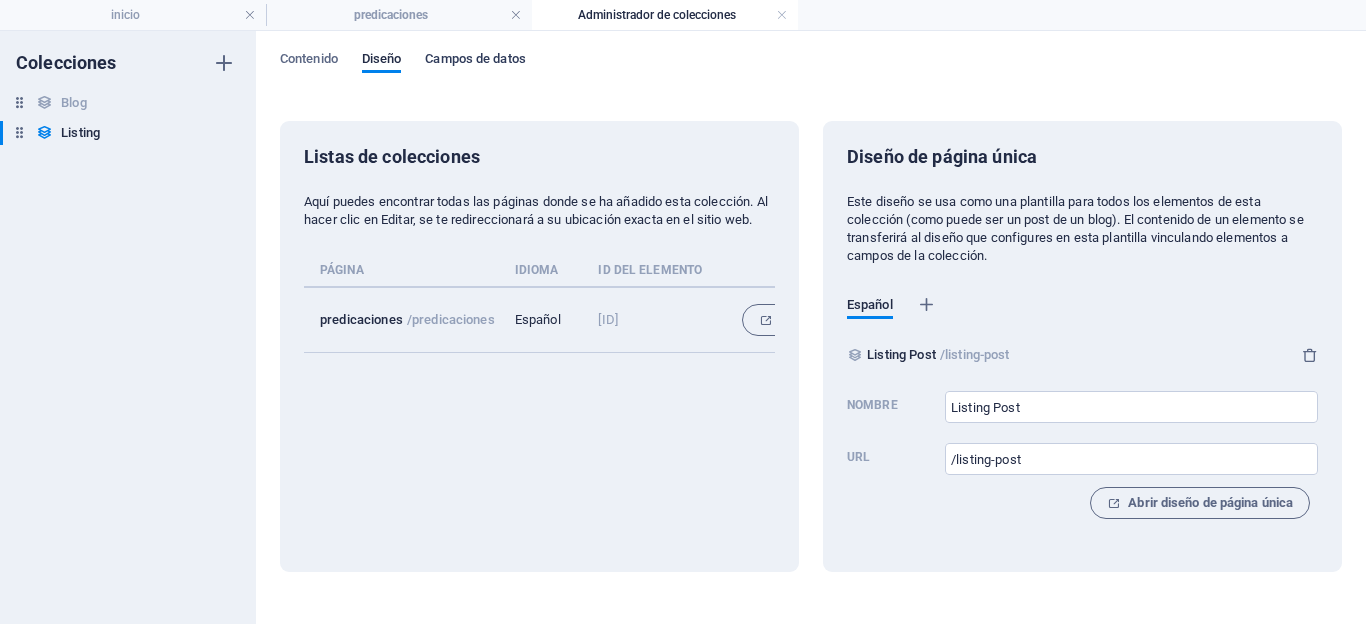 click on "Campos de datos" at bounding box center (475, 61) 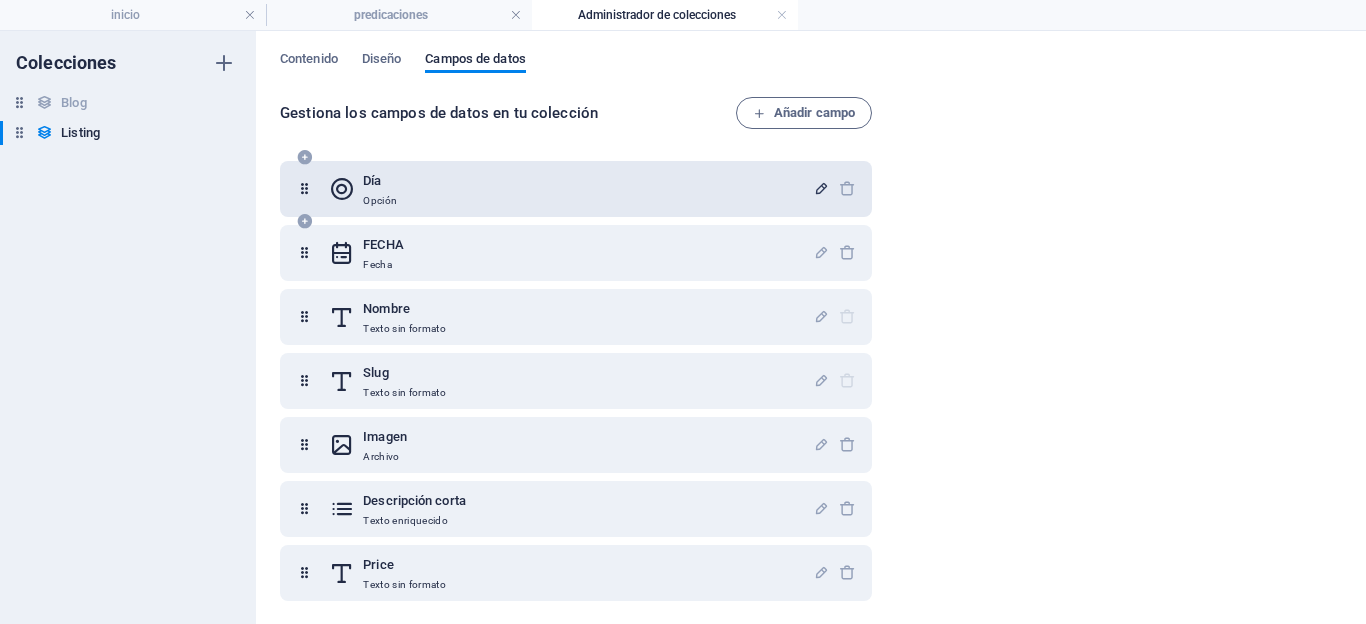 click at bounding box center [821, 188] 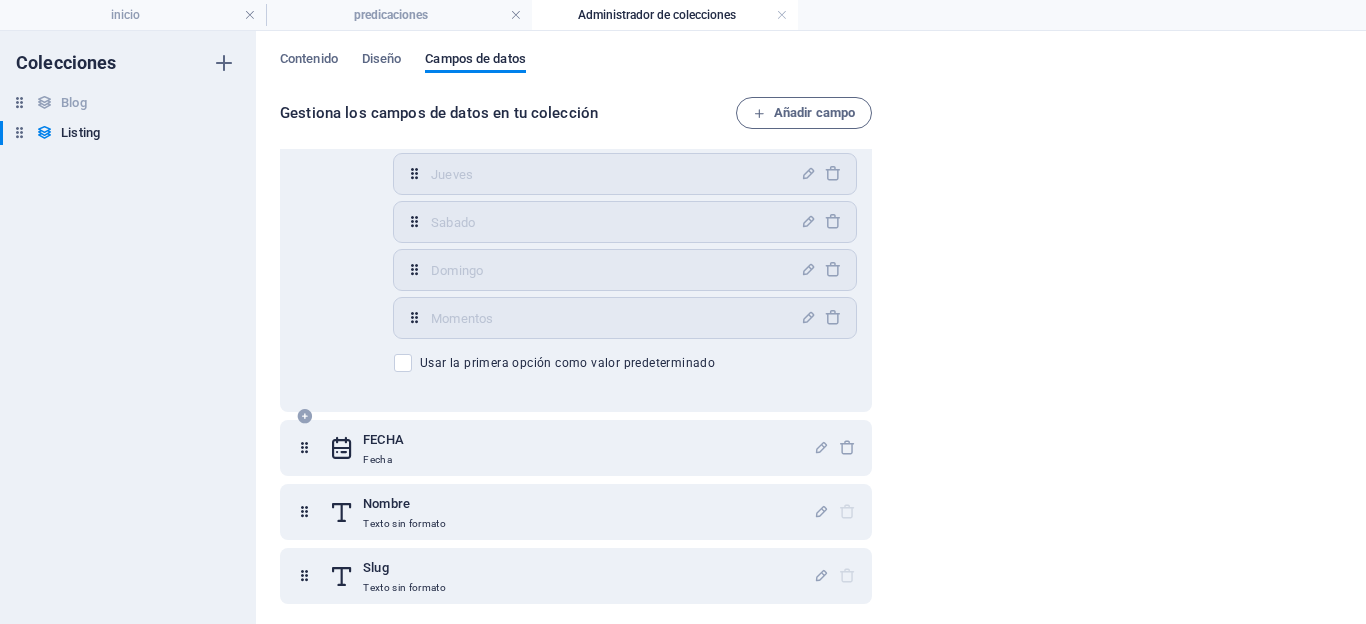 scroll, scrollTop: 204, scrollLeft: 0, axis: vertical 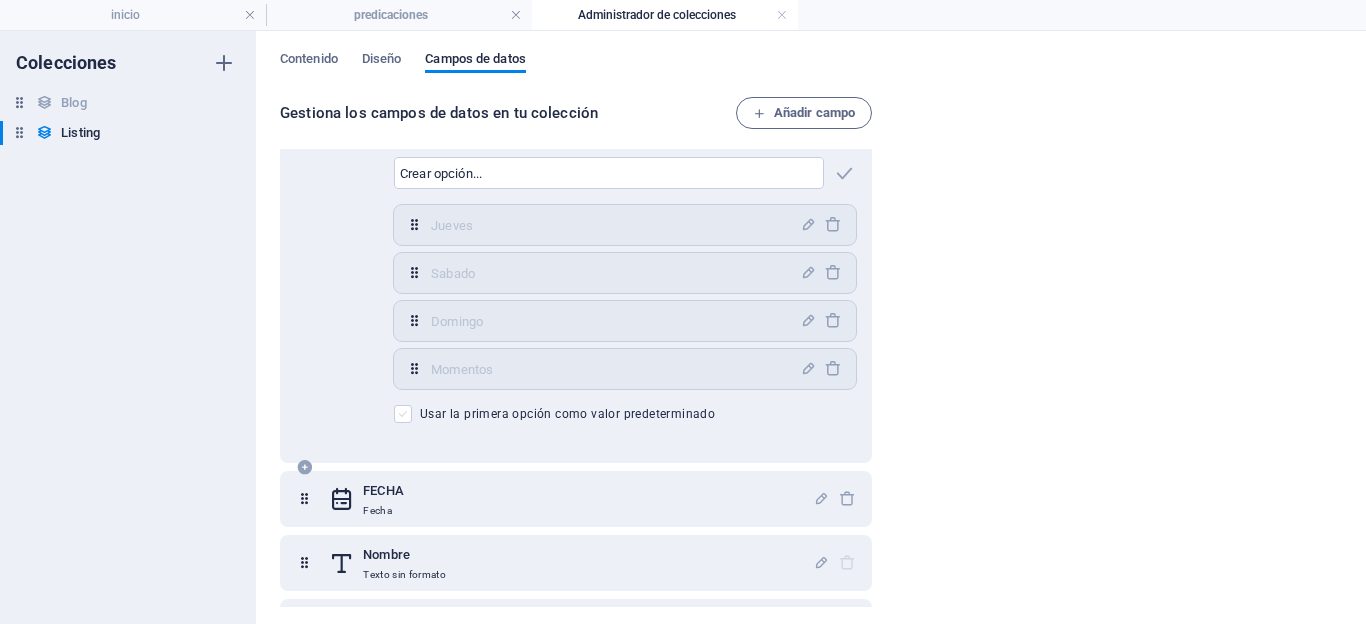 click at bounding box center [403, 414] 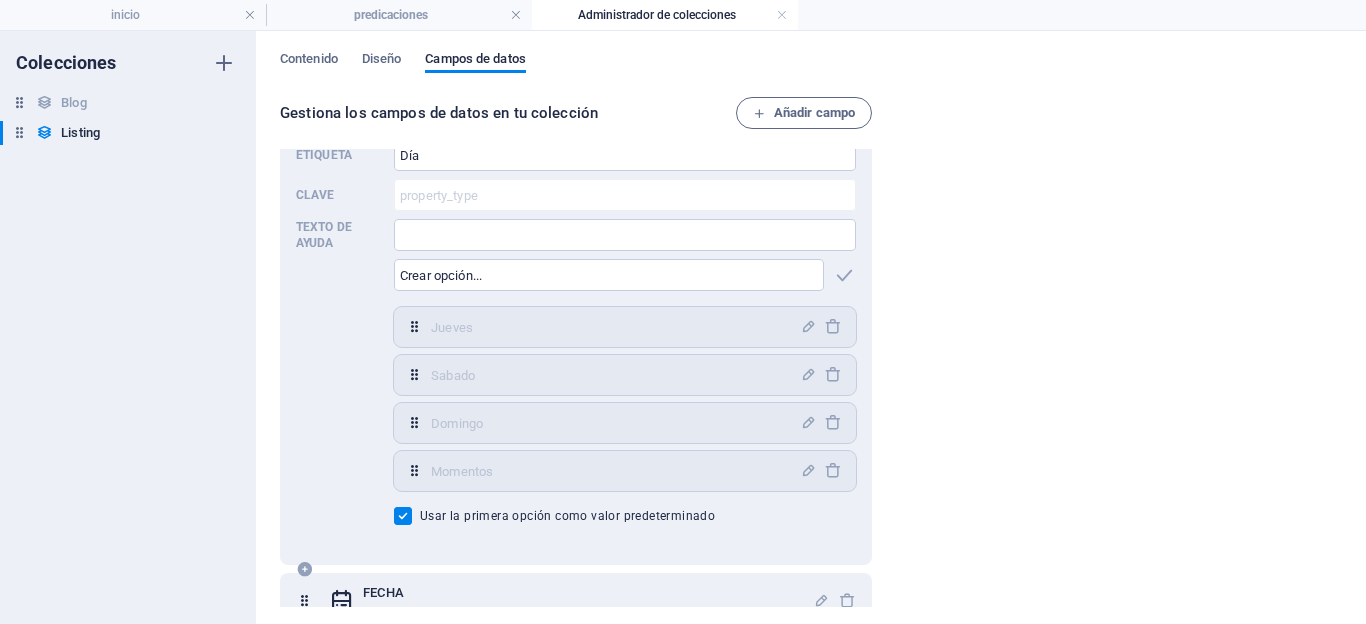 scroll, scrollTop: 0, scrollLeft: 0, axis: both 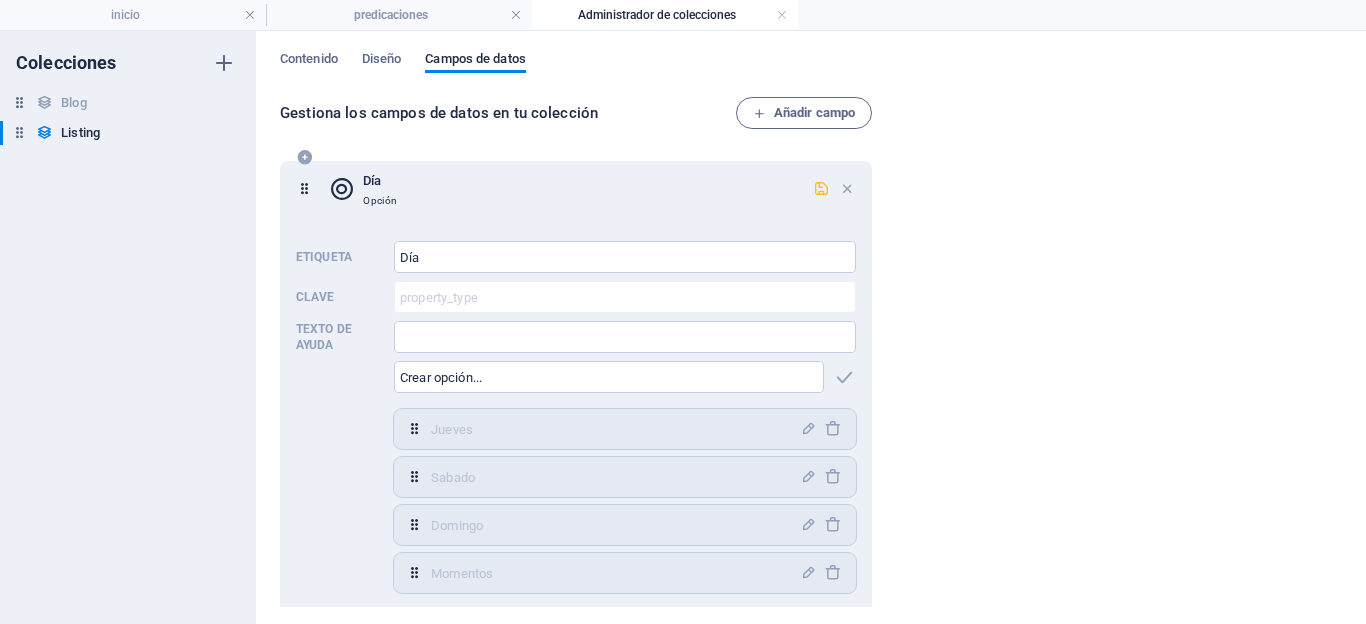 click at bounding box center [821, 188] 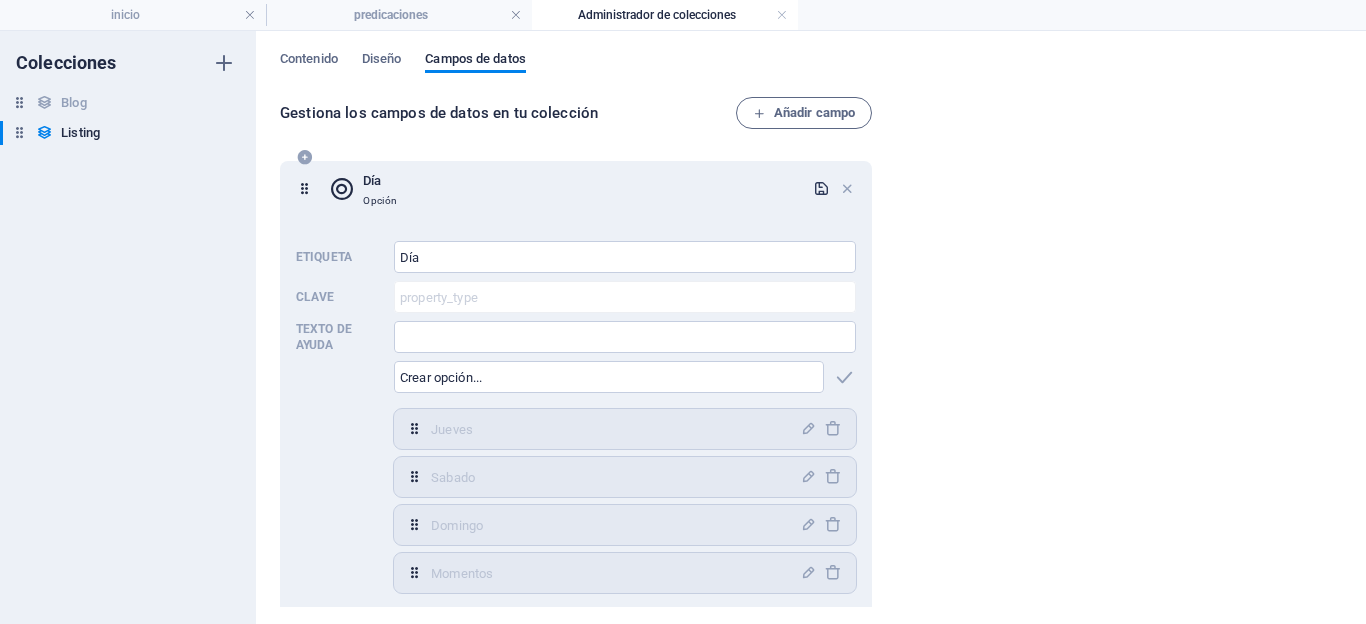 click at bounding box center (821, 188) 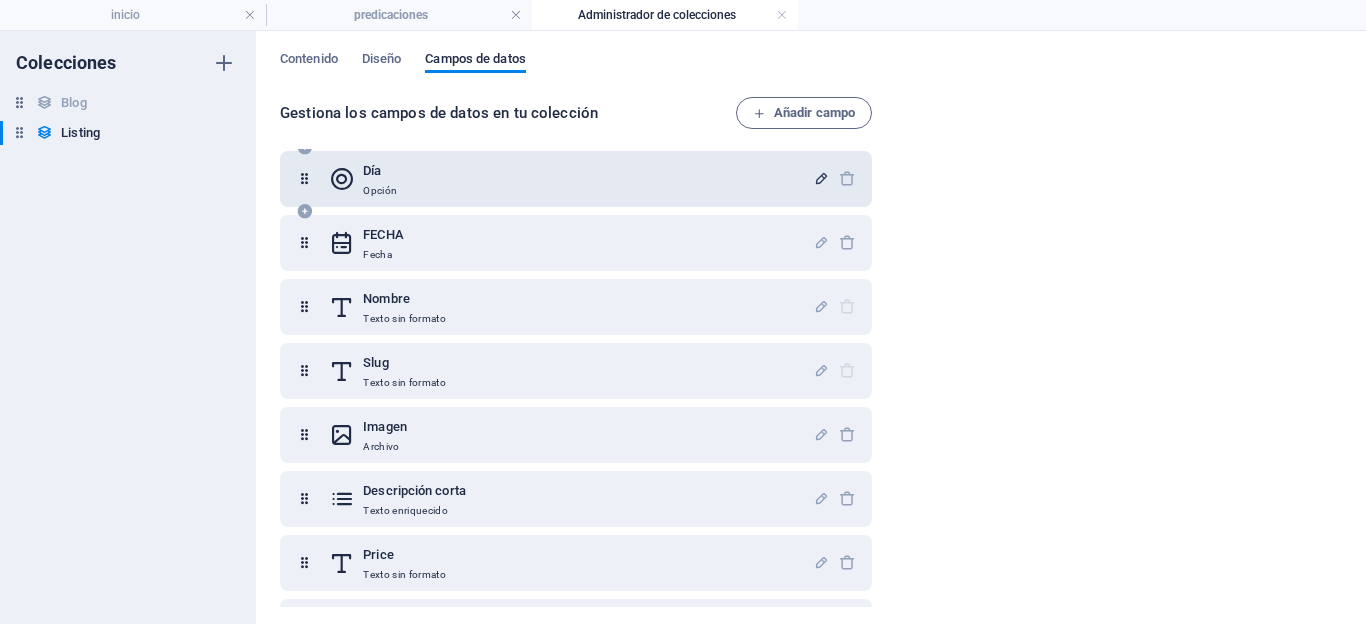 scroll, scrollTop: 12, scrollLeft: 0, axis: vertical 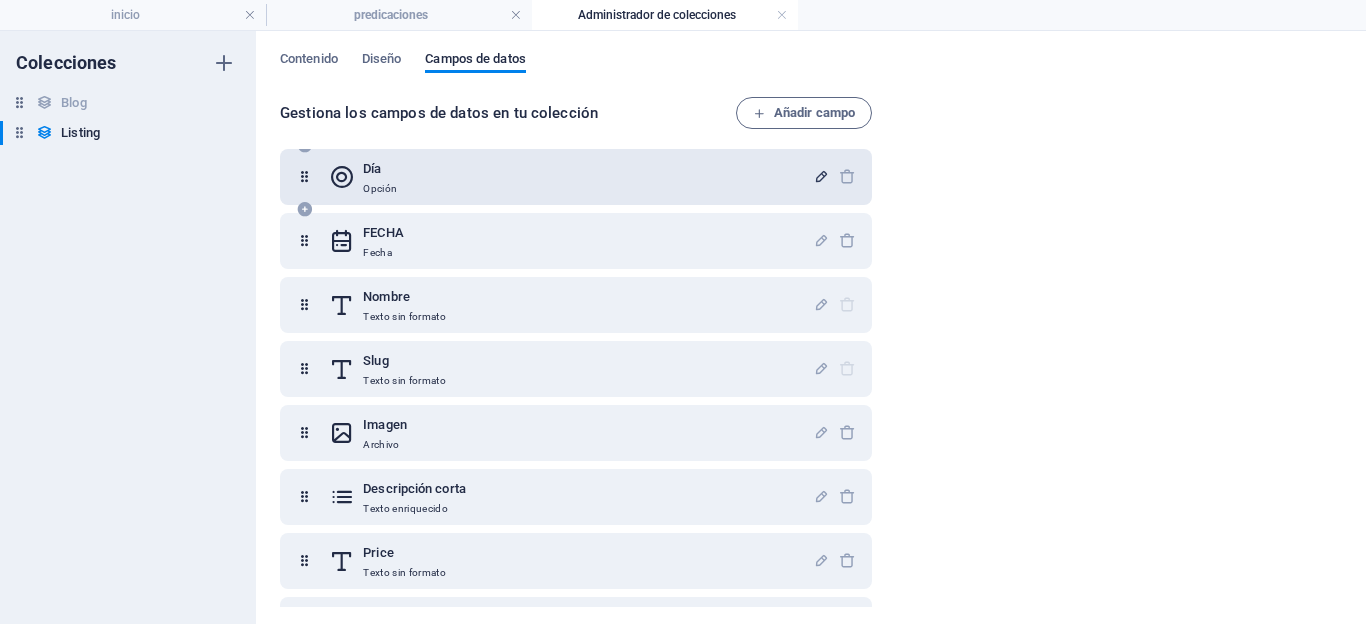 click at bounding box center (821, 176) 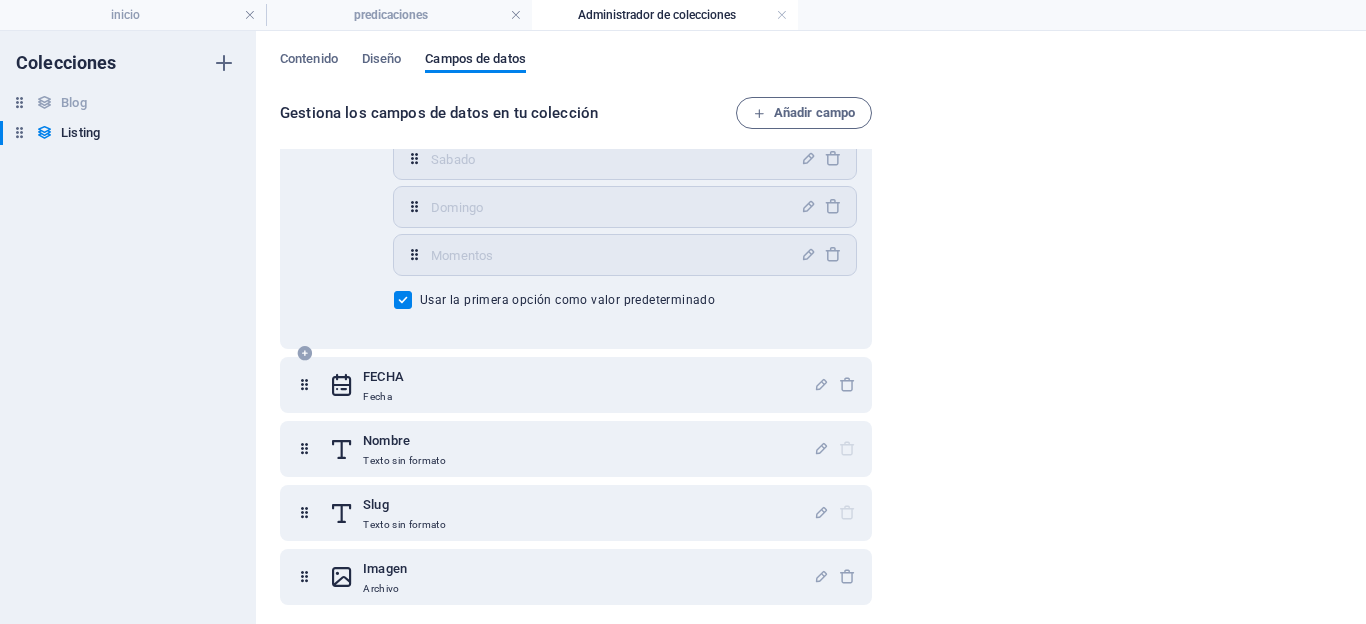 scroll, scrollTop: 216, scrollLeft: 0, axis: vertical 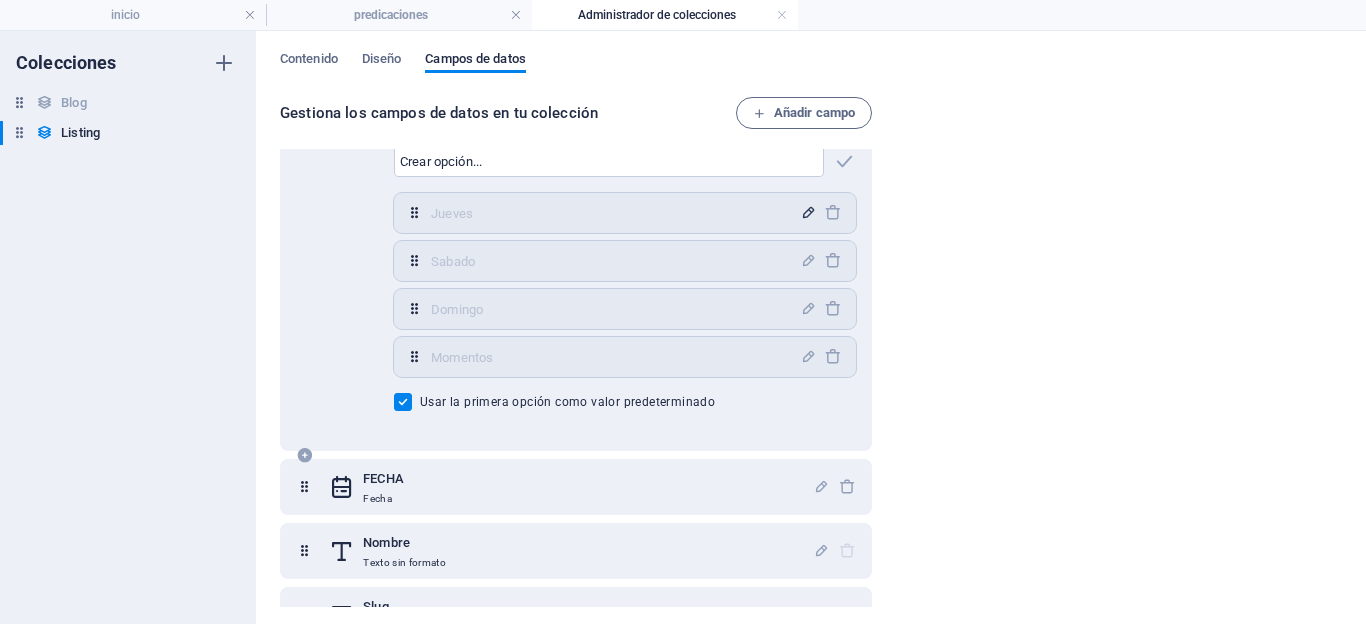 click at bounding box center [808, 212] 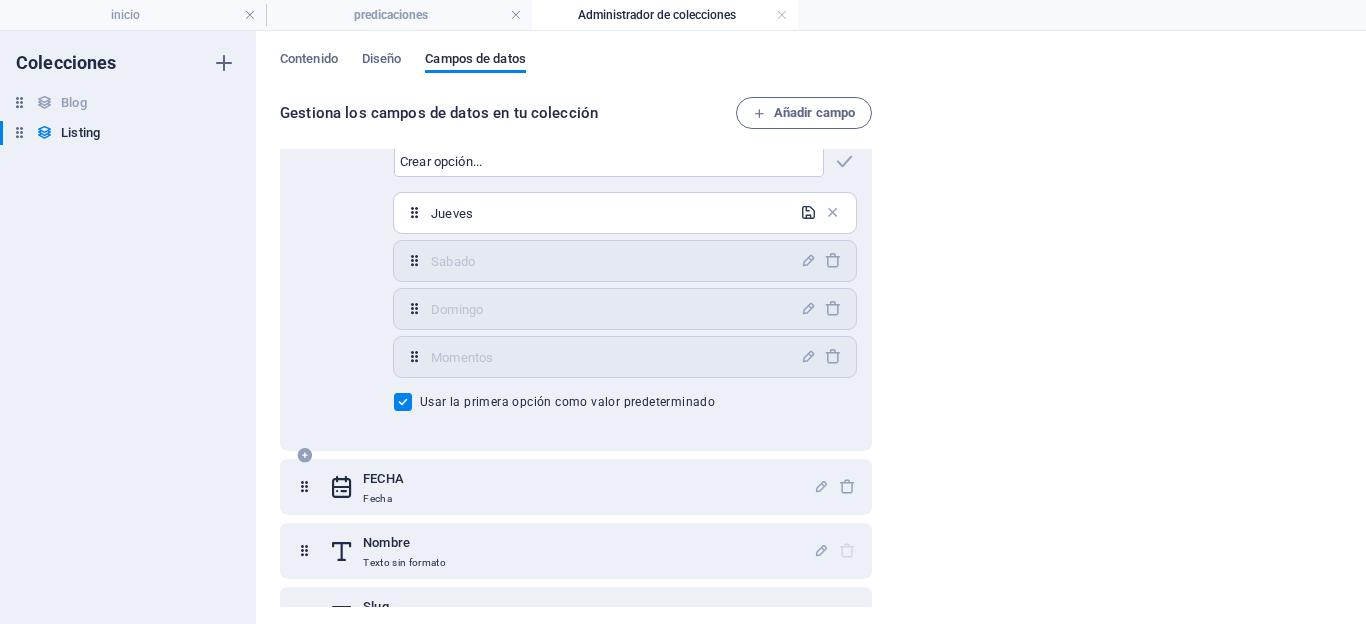 click at bounding box center [808, 212] 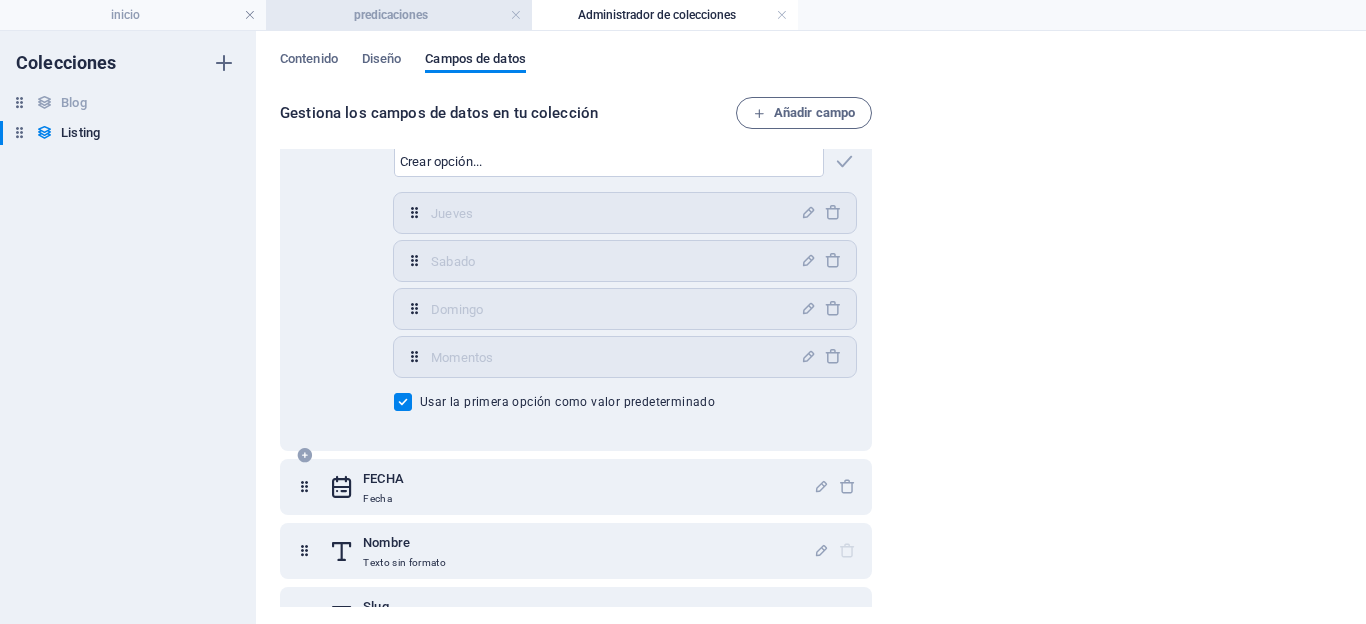 click on "predicaciones" at bounding box center [399, 15] 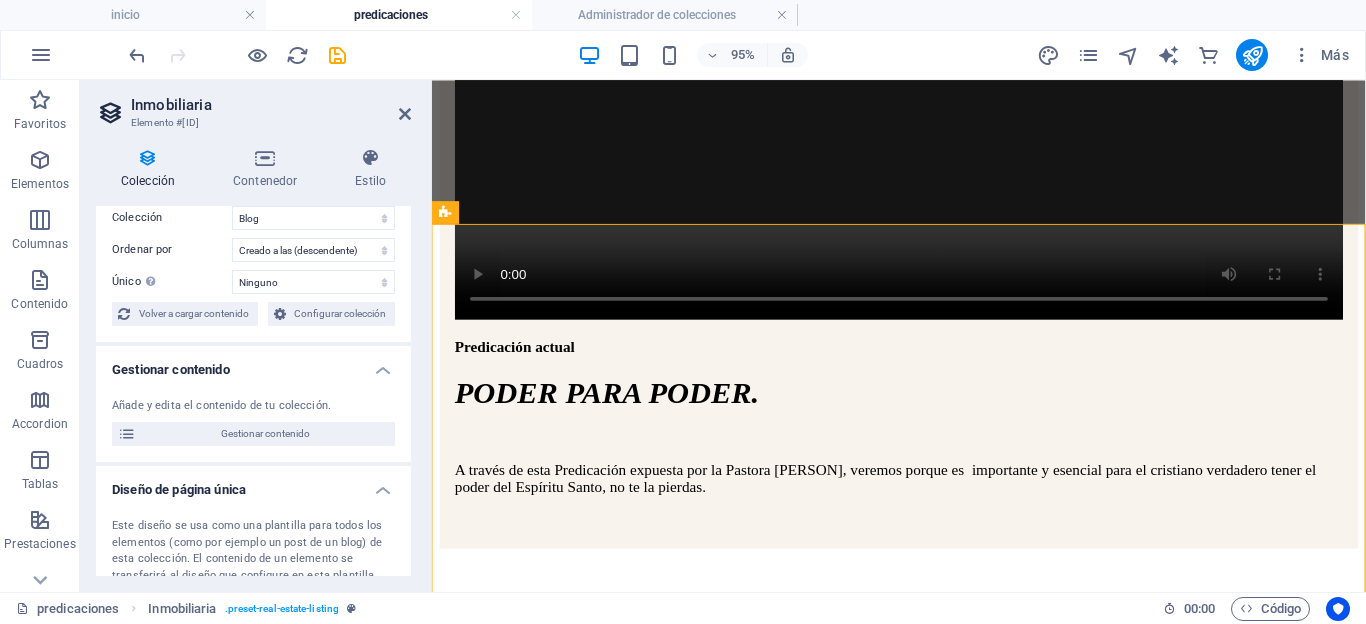 scroll, scrollTop: 52, scrollLeft: 0, axis: vertical 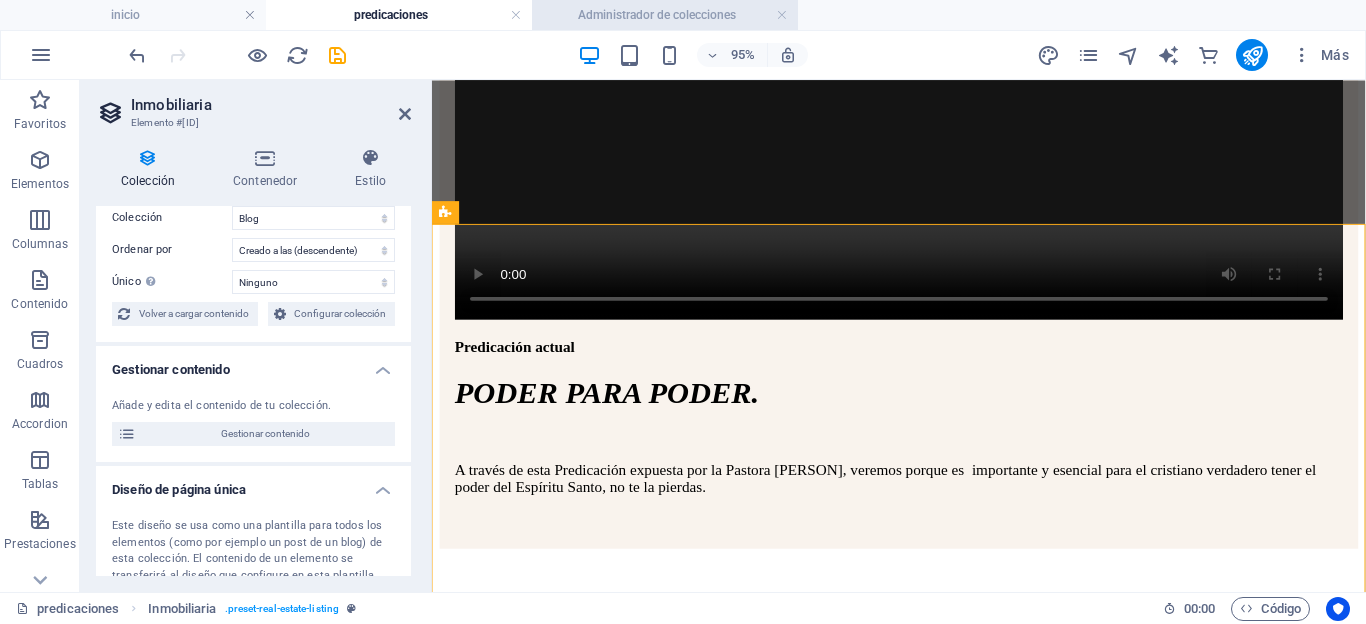 click on "Administrador de colecciones" at bounding box center [665, 15] 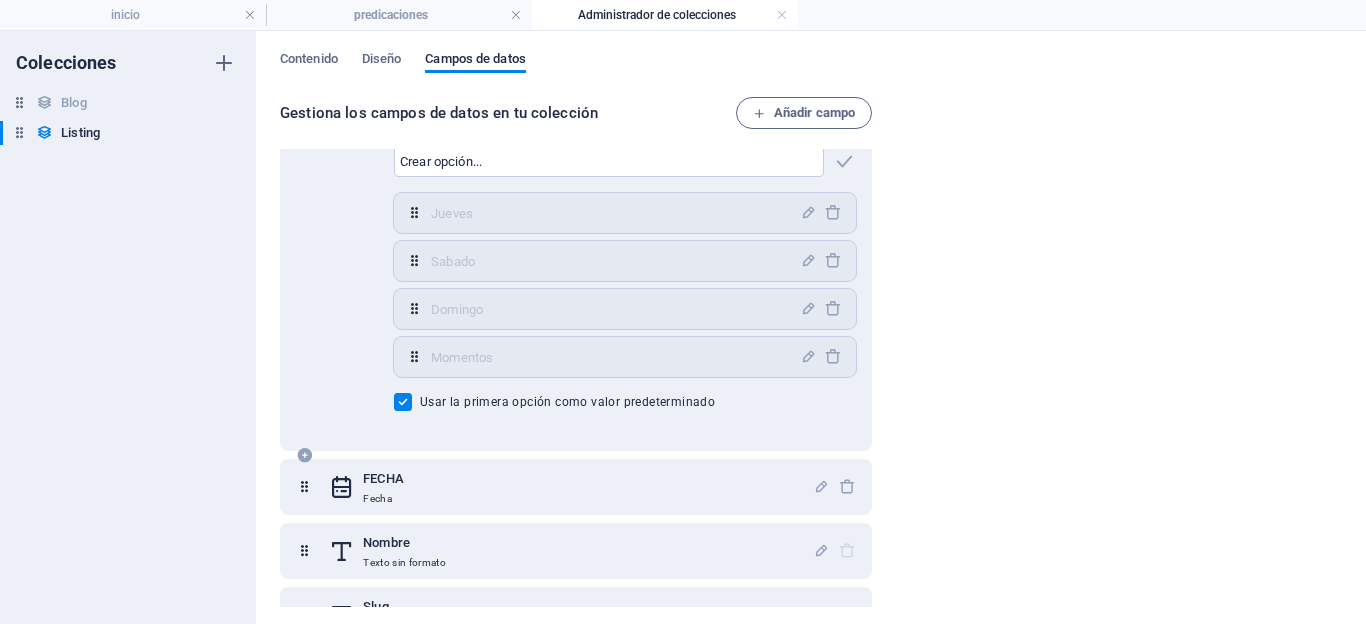 scroll, scrollTop: 216, scrollLeft: 0, axis: vertical 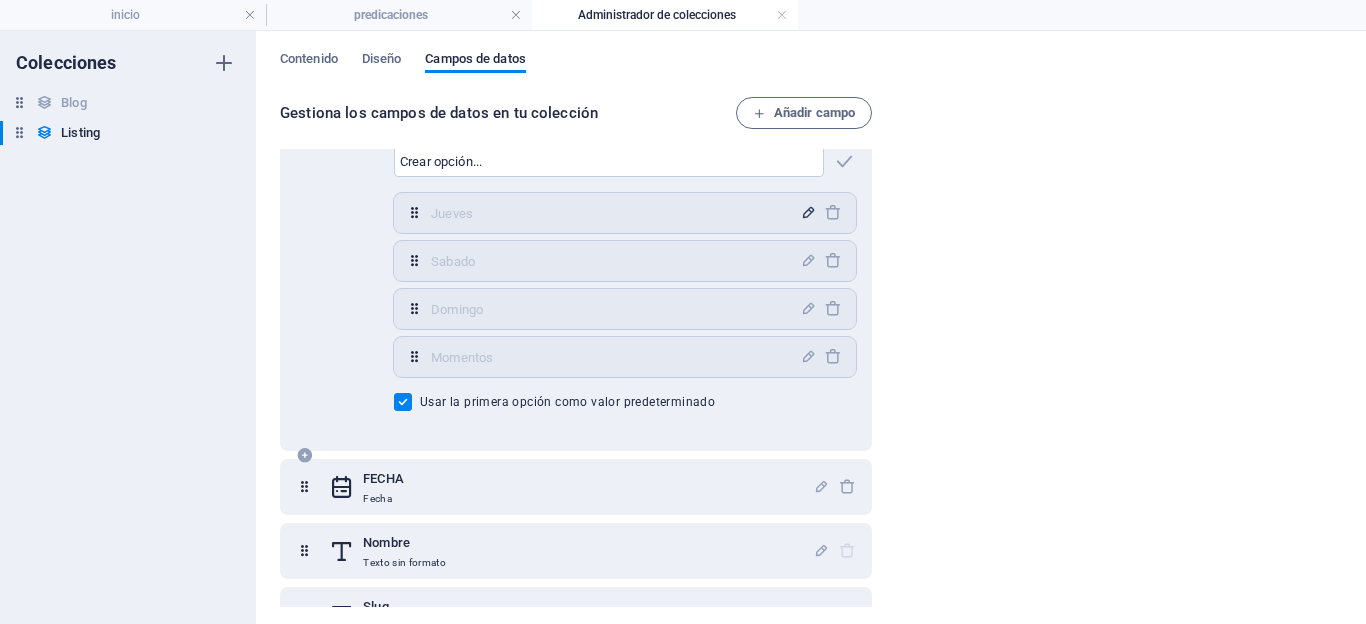 click at bounding box center [808, 212] 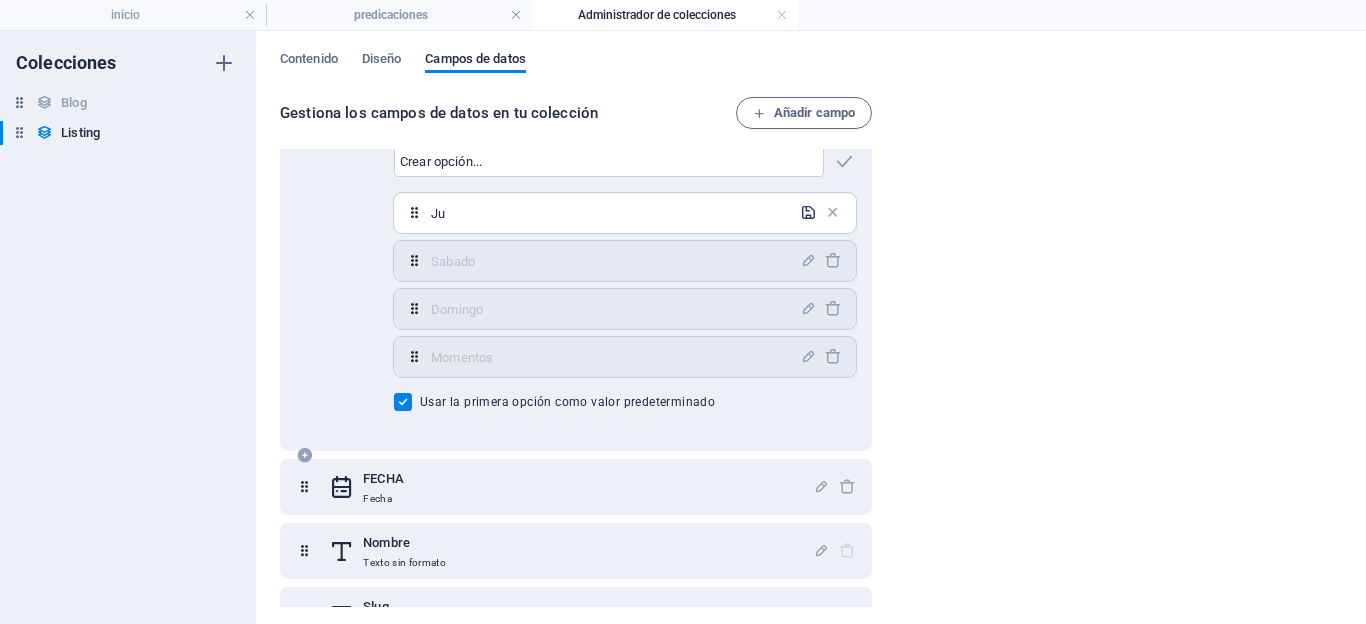 type on "J" 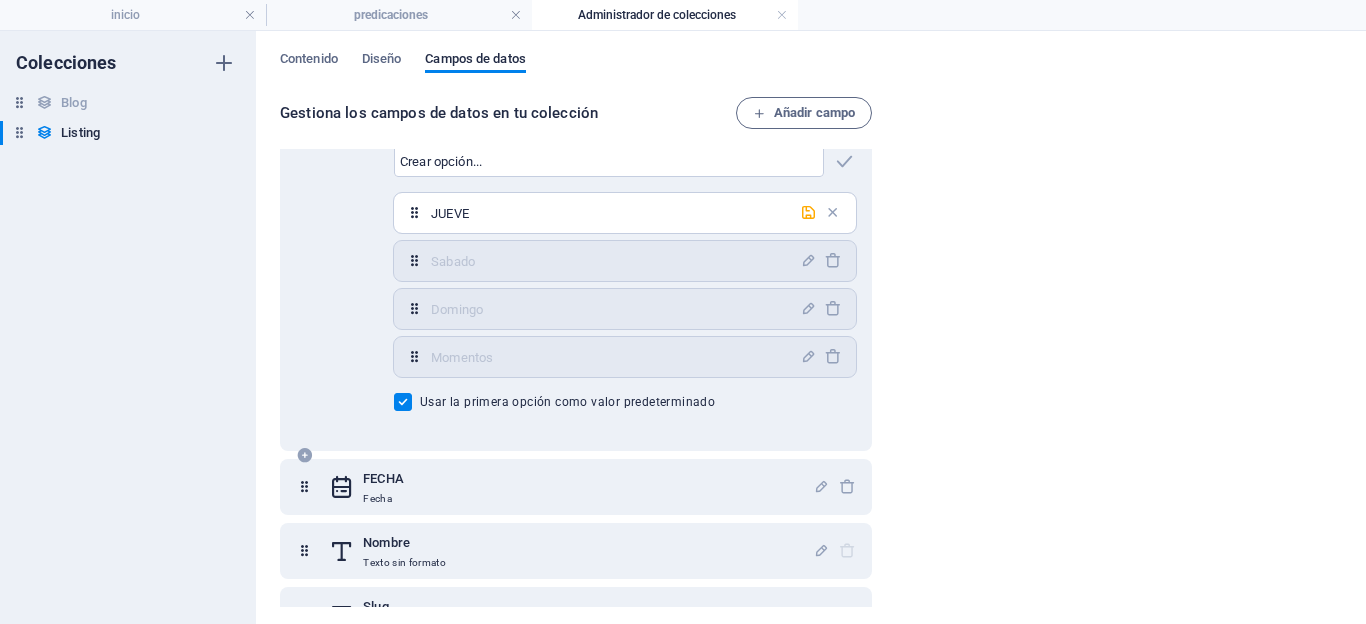 type on "JUEVES" 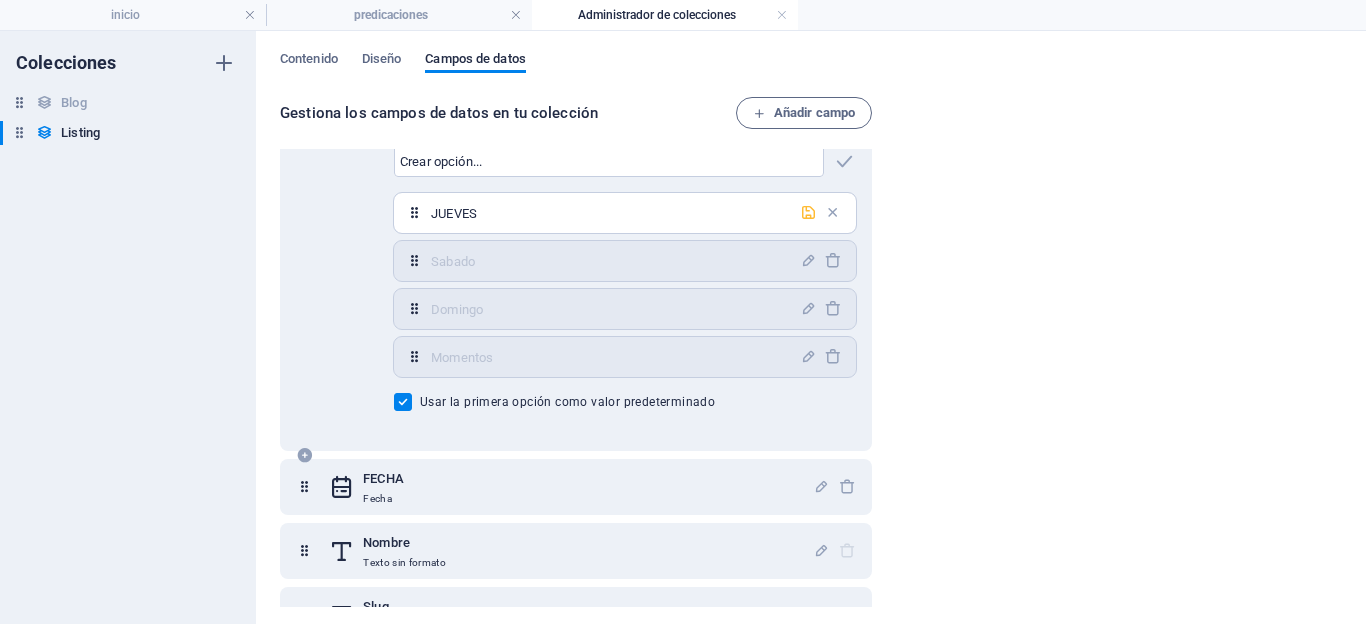 click at bounding box center (808, 212) 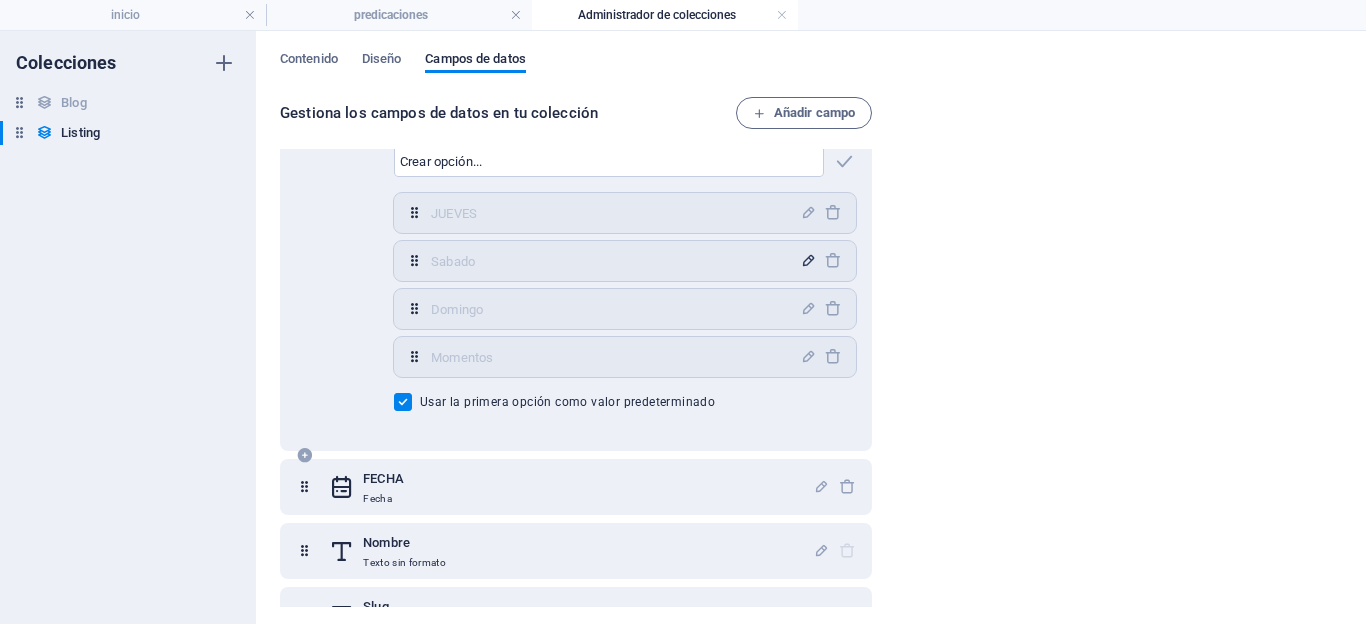 click at bounding box center (808, 260) 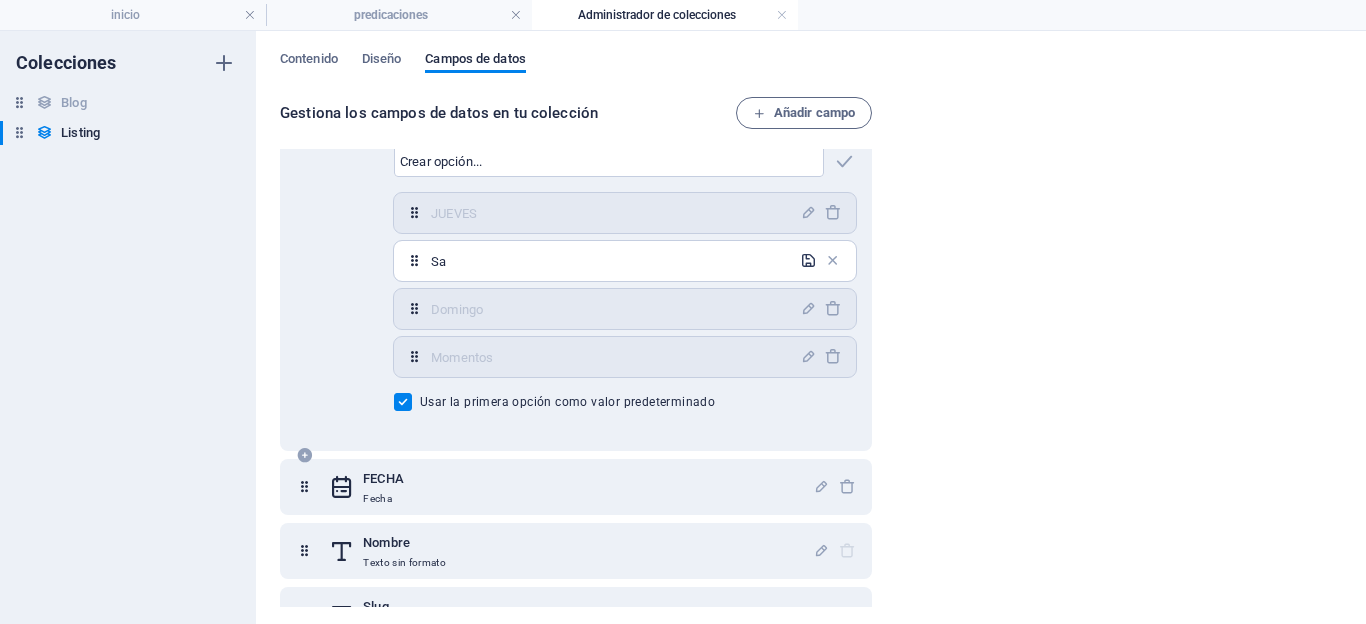 type on "S" 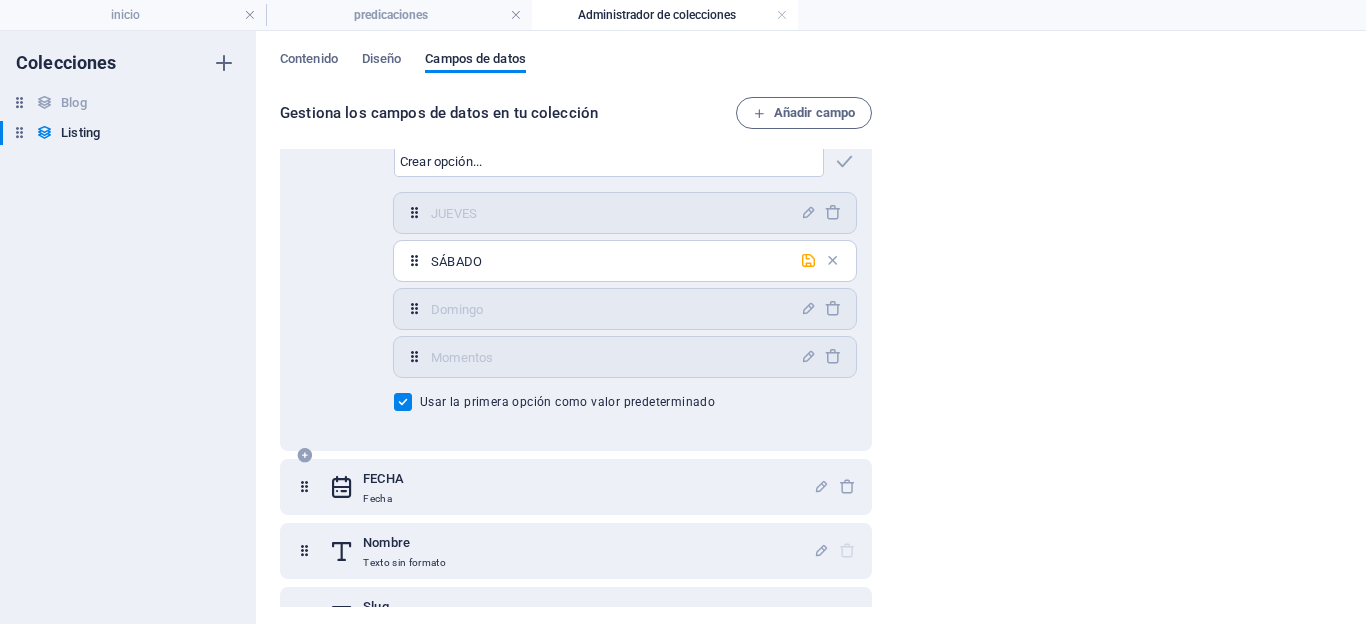 type on "SÁBADOS" 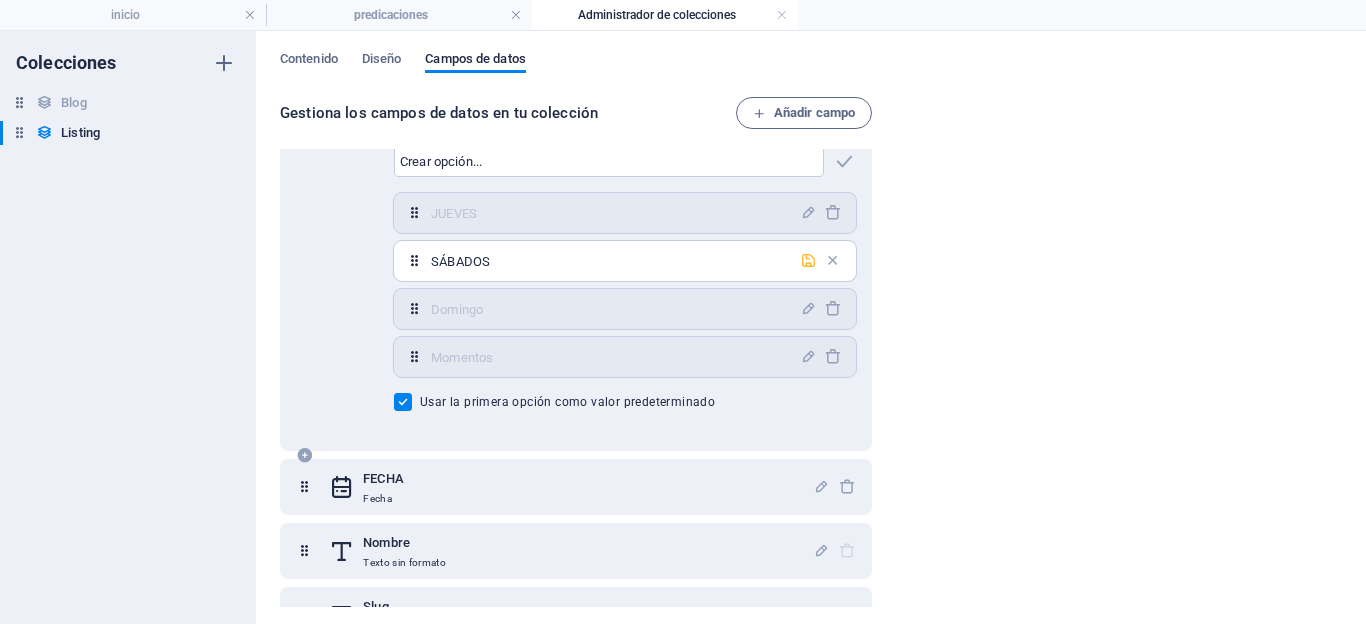 click at bounding box center (808, 260) 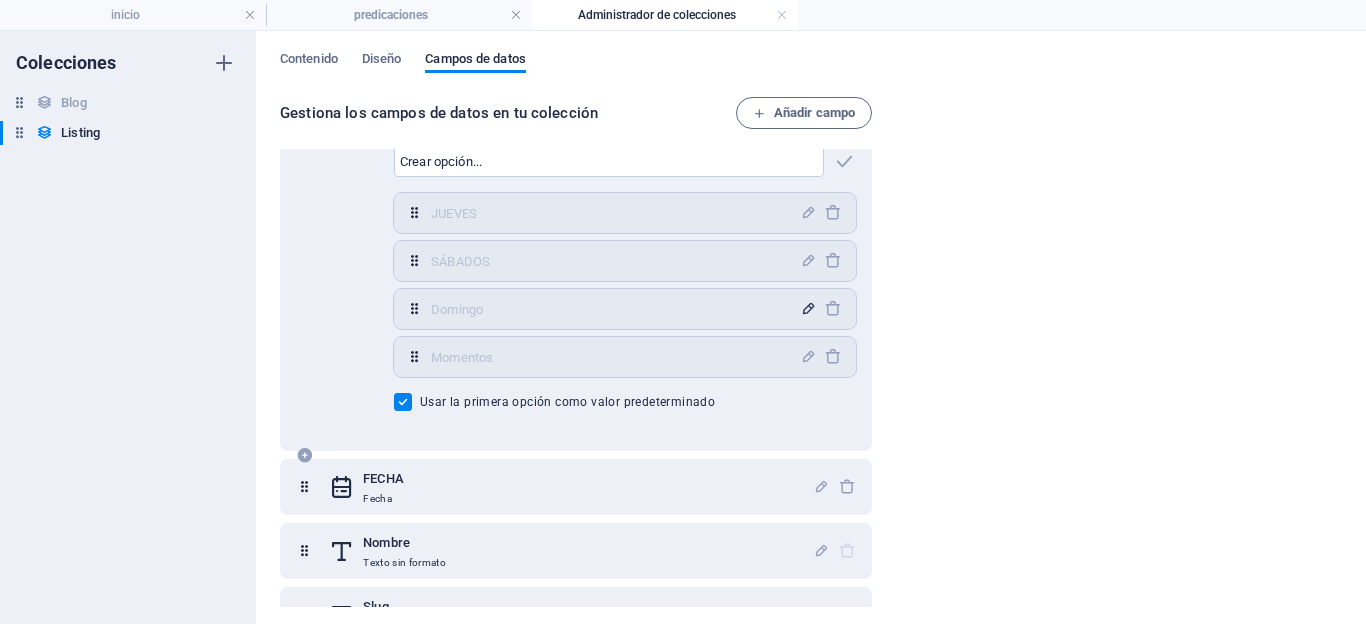 click at bounding box center (808, 308) 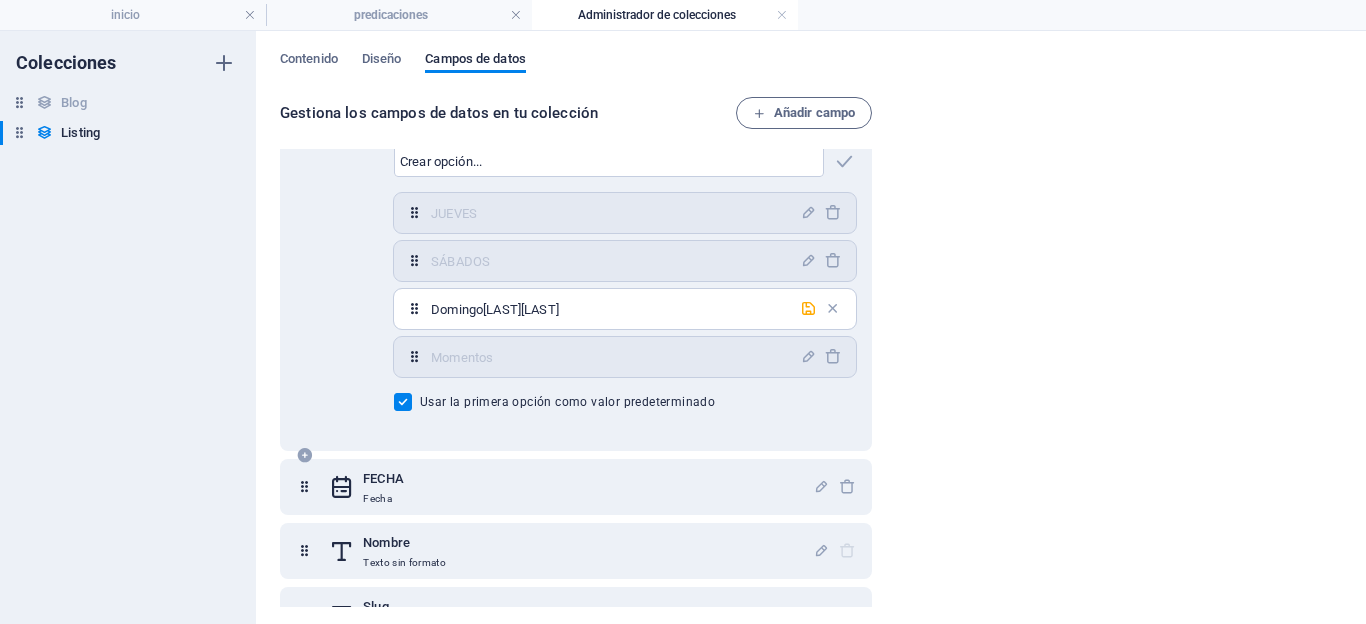 drag, startPoint x: 486, startPoint y: 306, endPoint x: 356, endPoint y: 335, distance: 133.19534 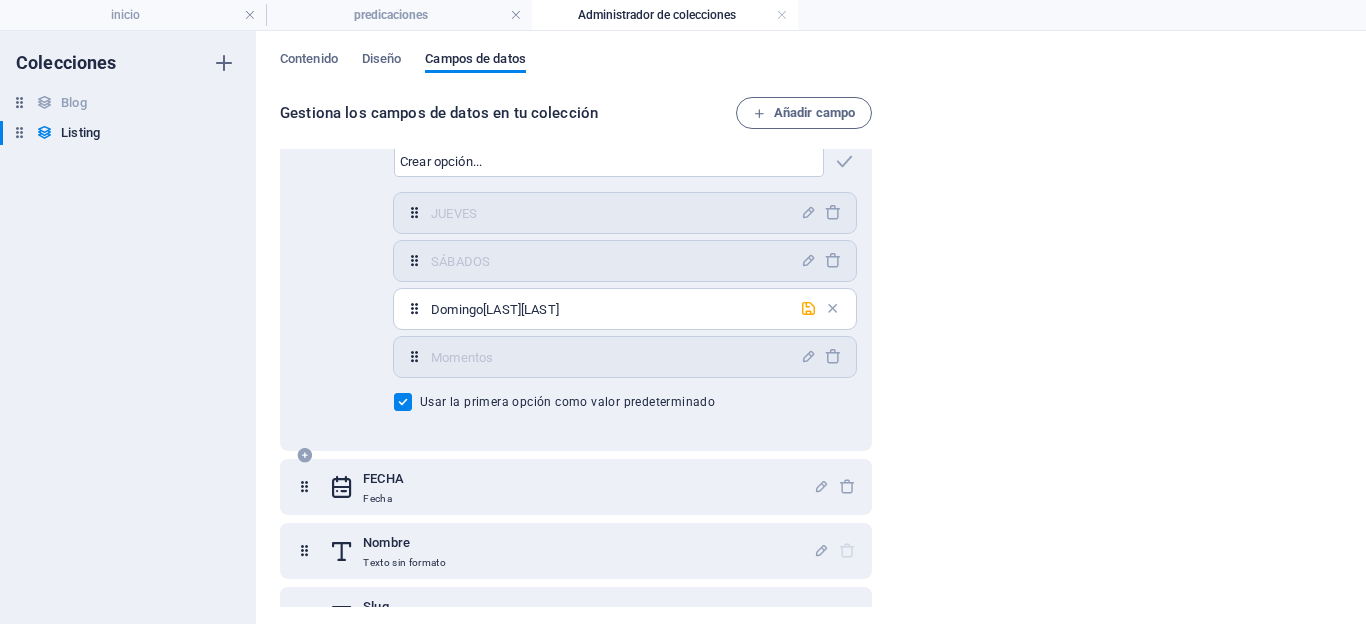 click on "DomingoDOMINGOS" at bounding box center [609, 309] 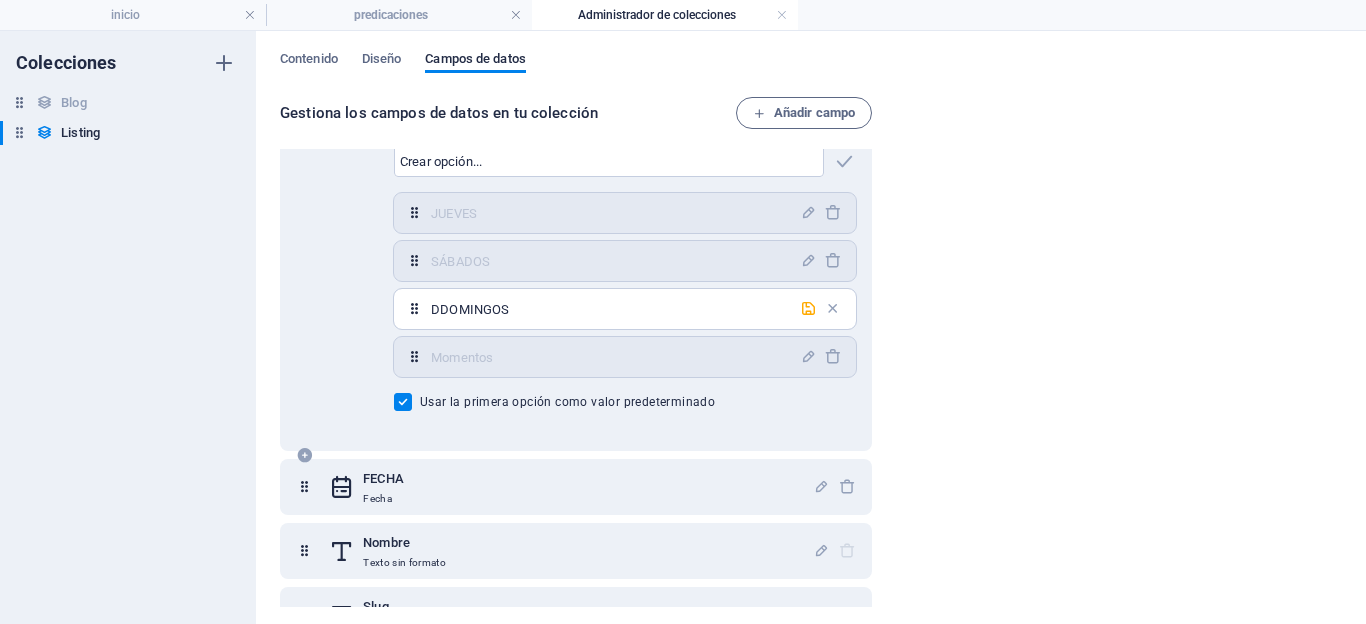 type on "DOMINGOS" 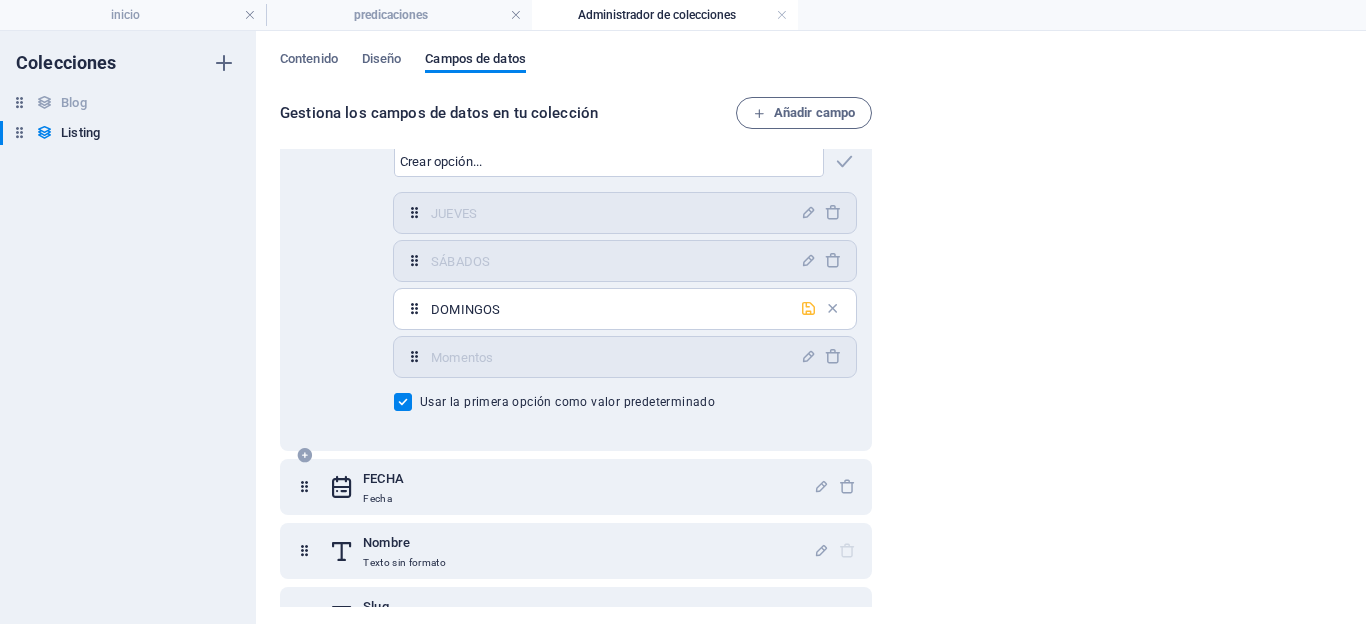 click at bounding box center (808, 308) 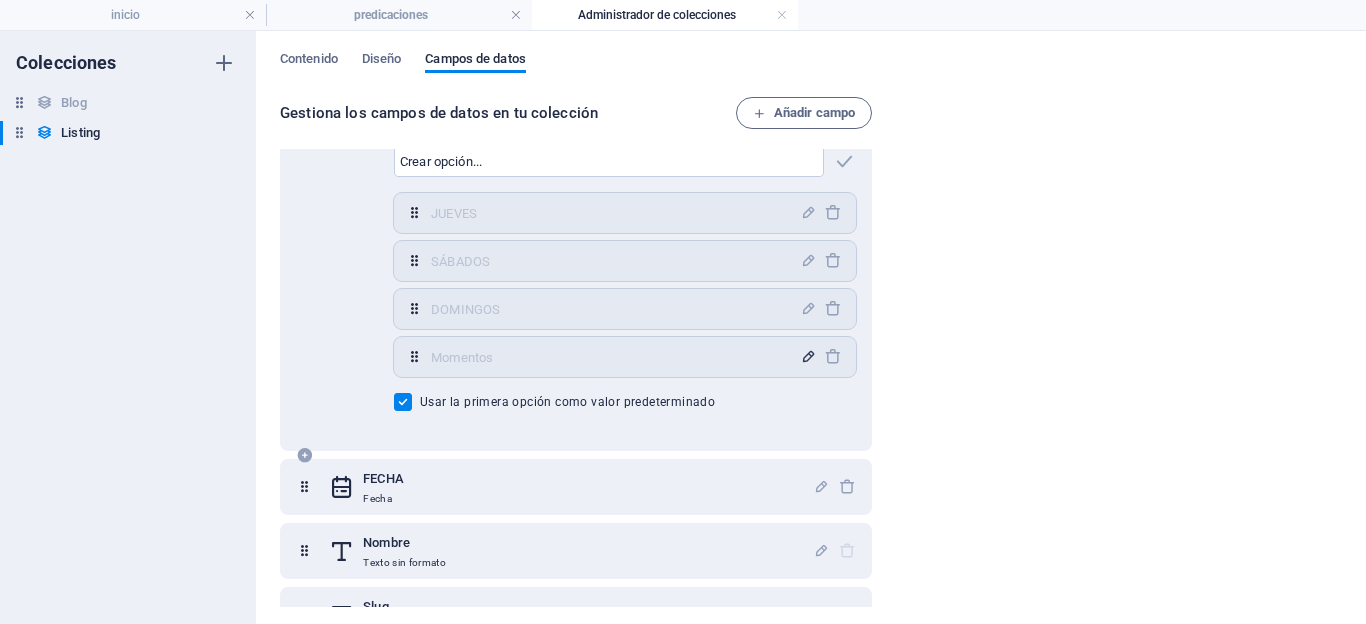 click at bounding box center (808, 356) 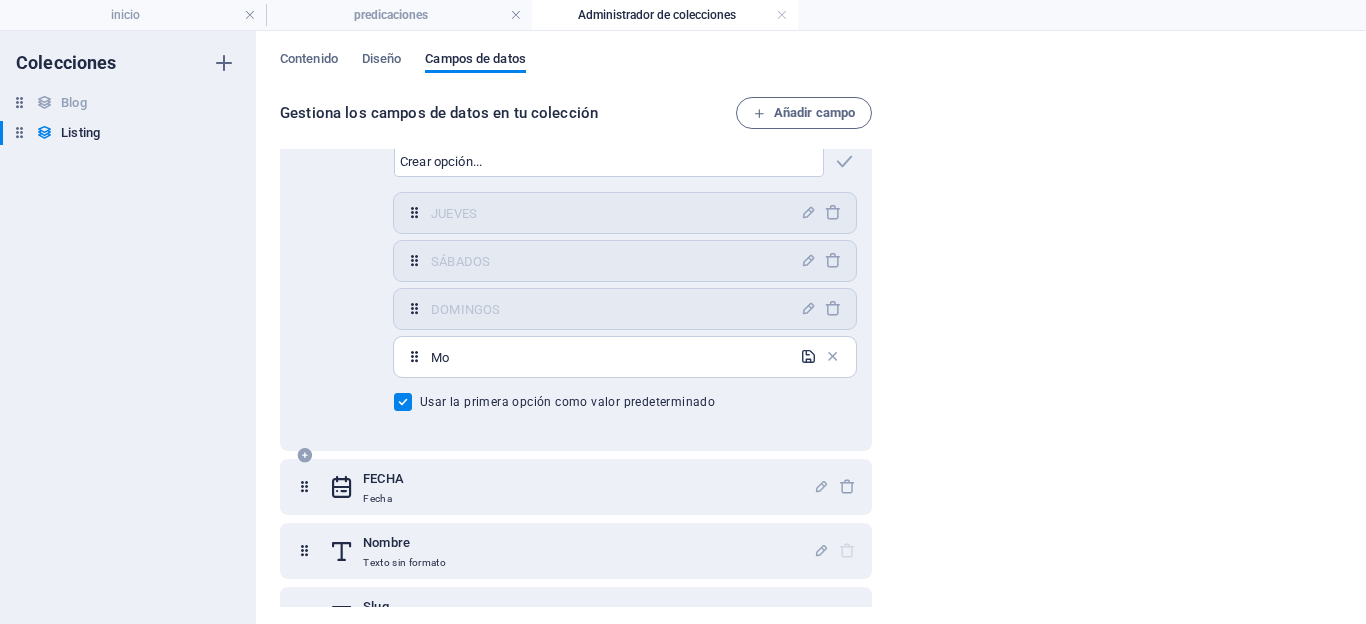 type on "M" 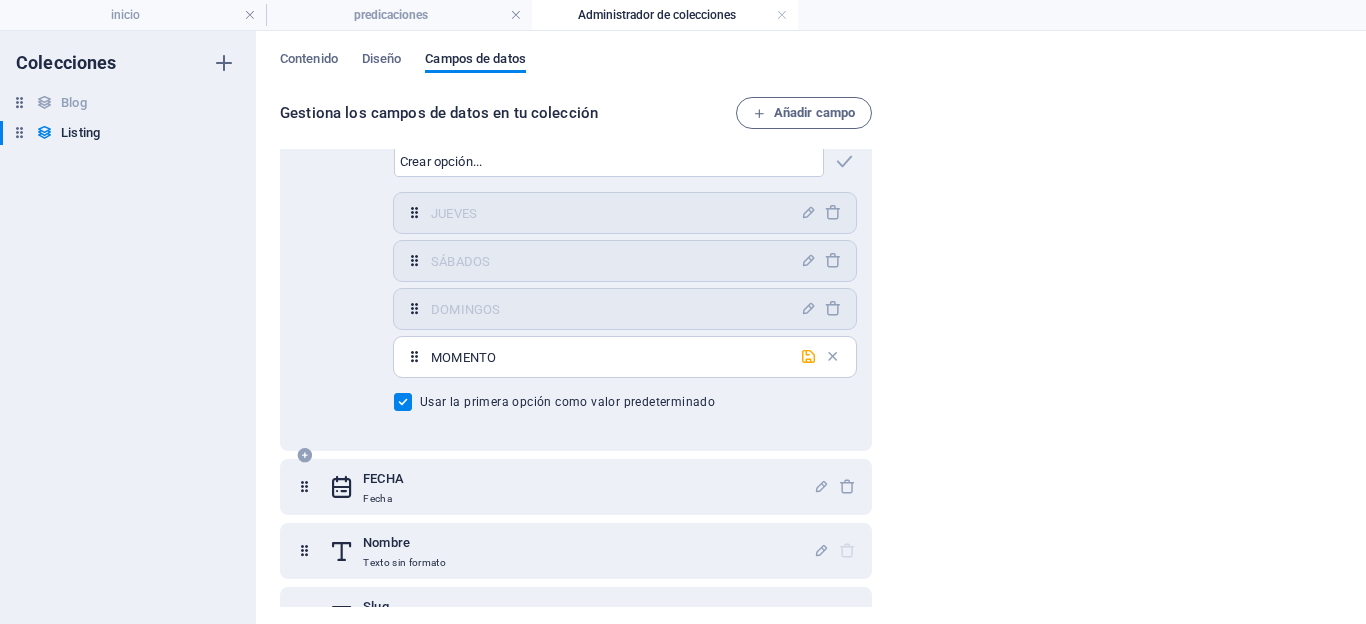 type on "MOMENTOS" 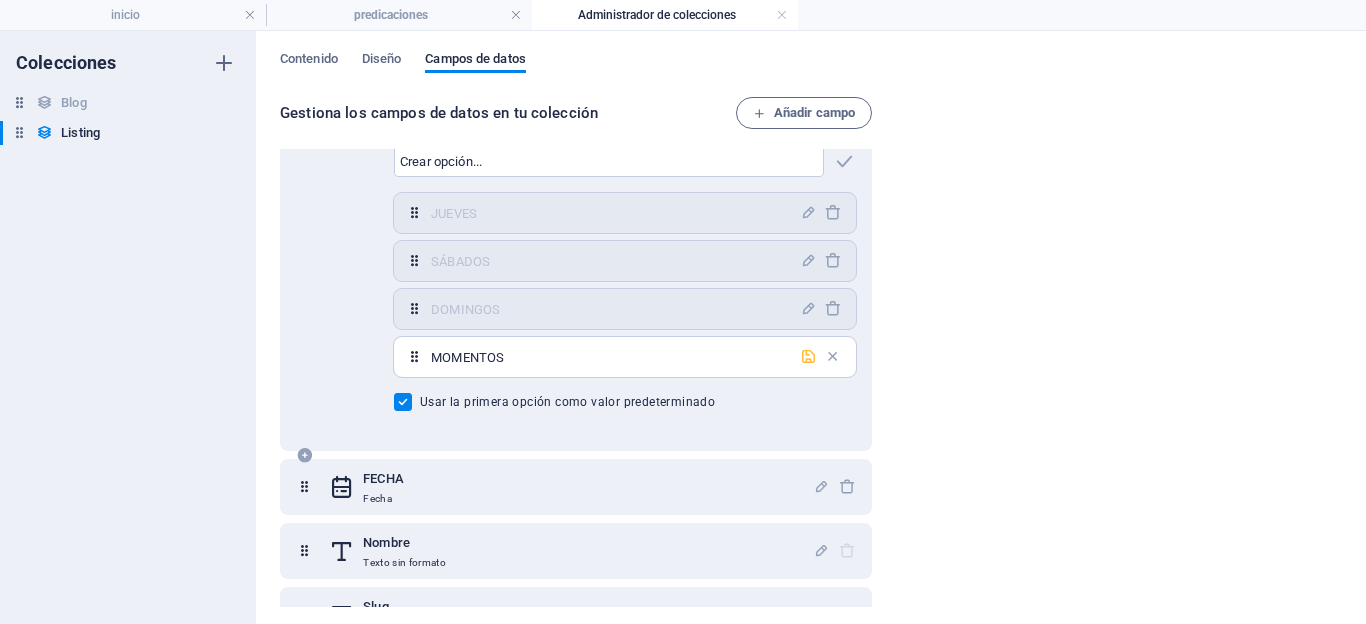click at bounding box center (808, 356) 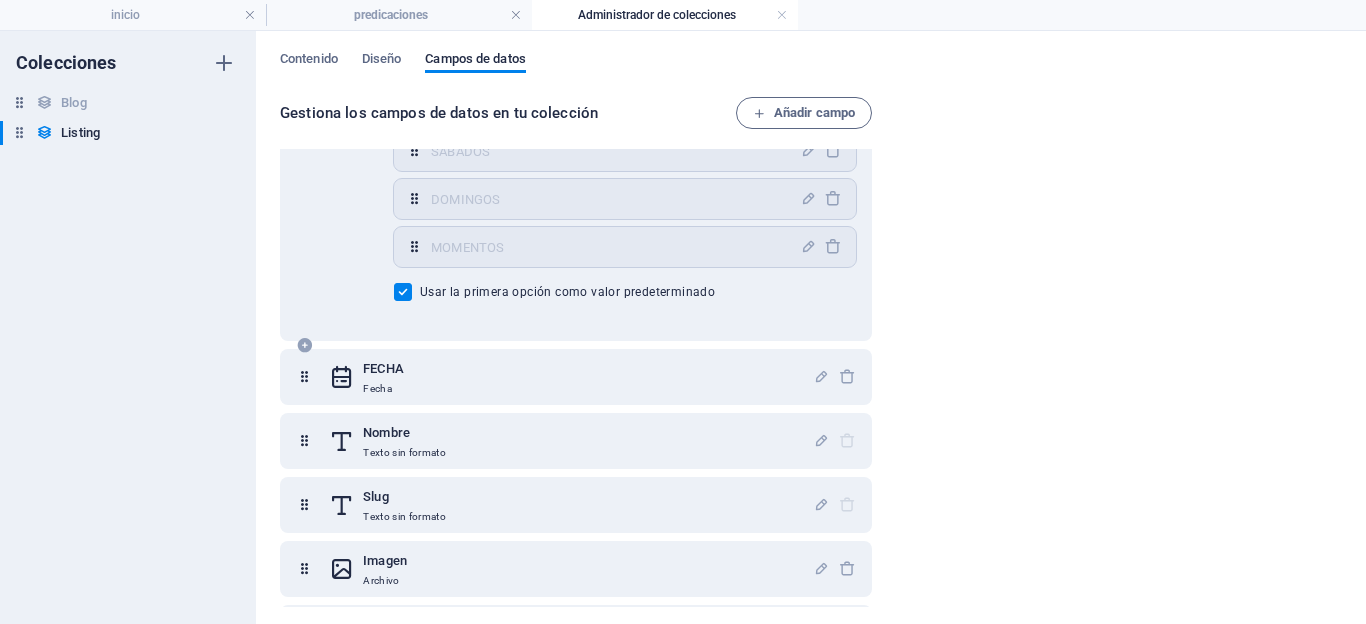 scroll, scrollTop: 0, scrollLeft: 0, axis: both 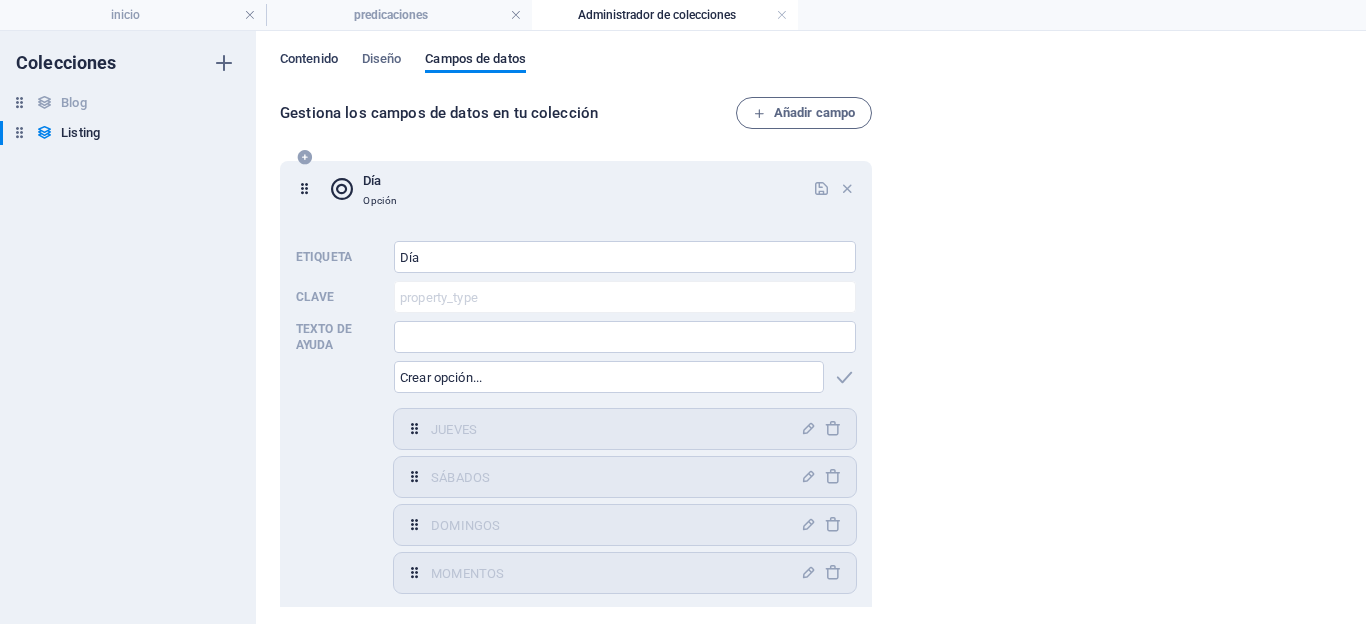 click on "Contenido" at bounding box center [309, 61] 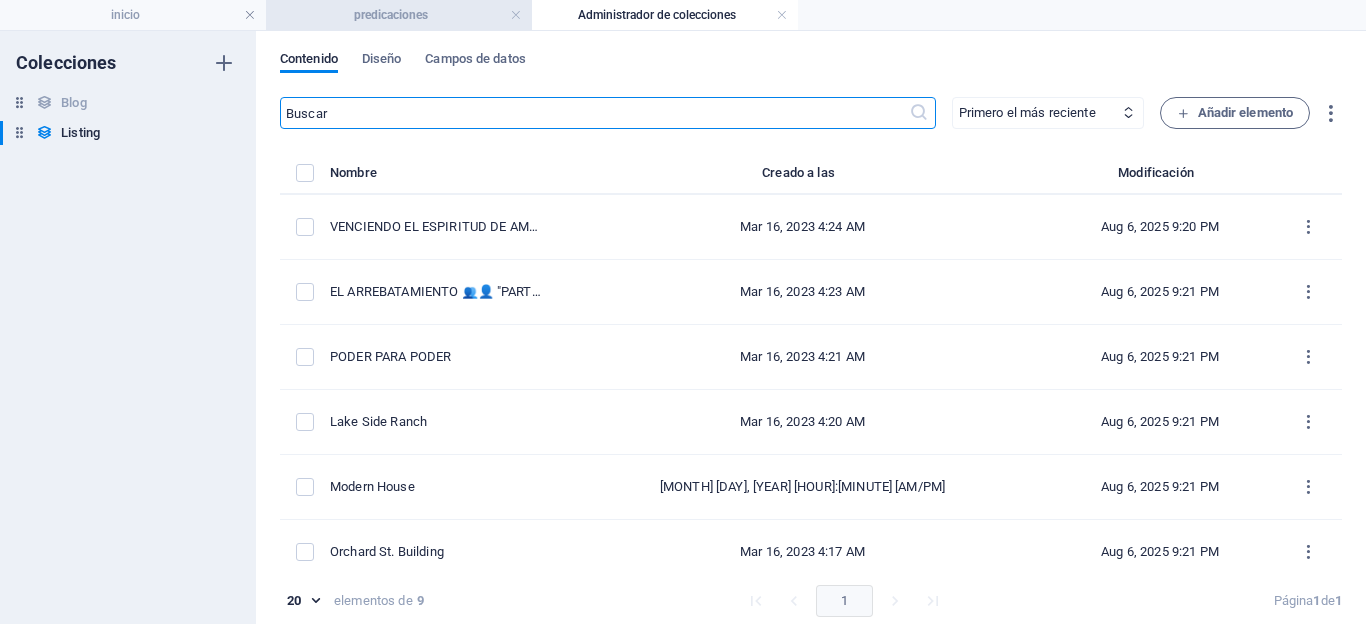click on "predicaciones" at bounding box center (399, 15) 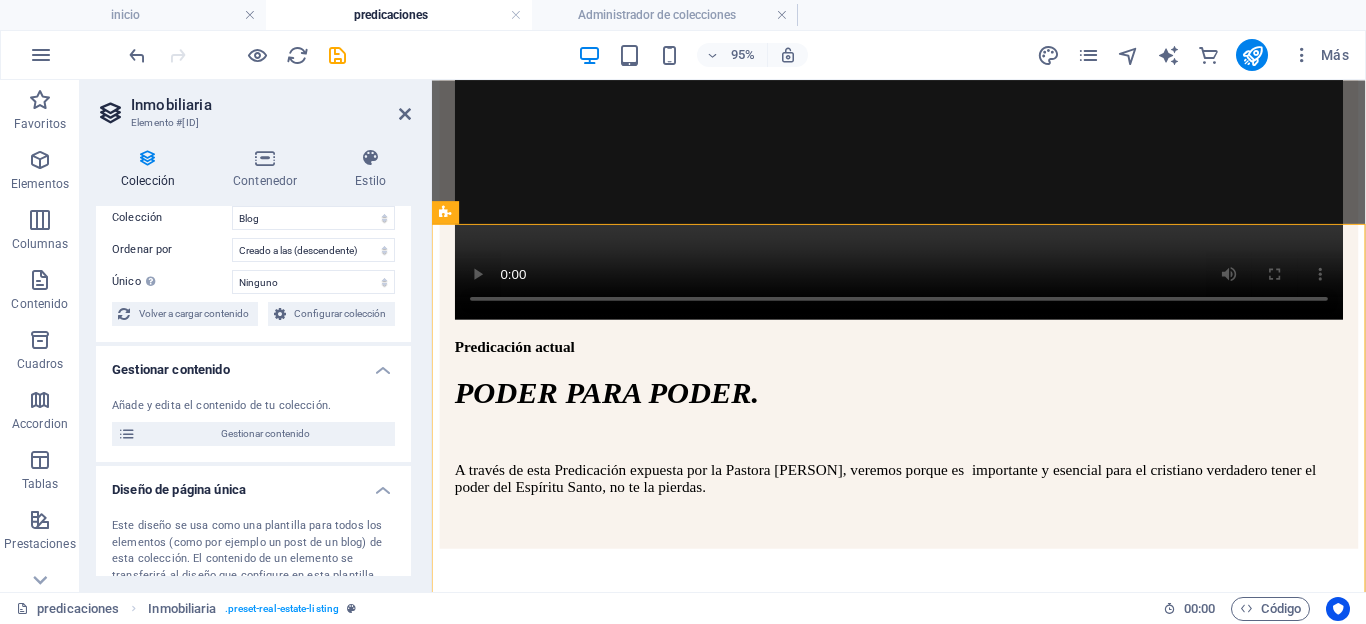 scroll, scrollTop: 52, scrollLeft: 0, axis: vertical 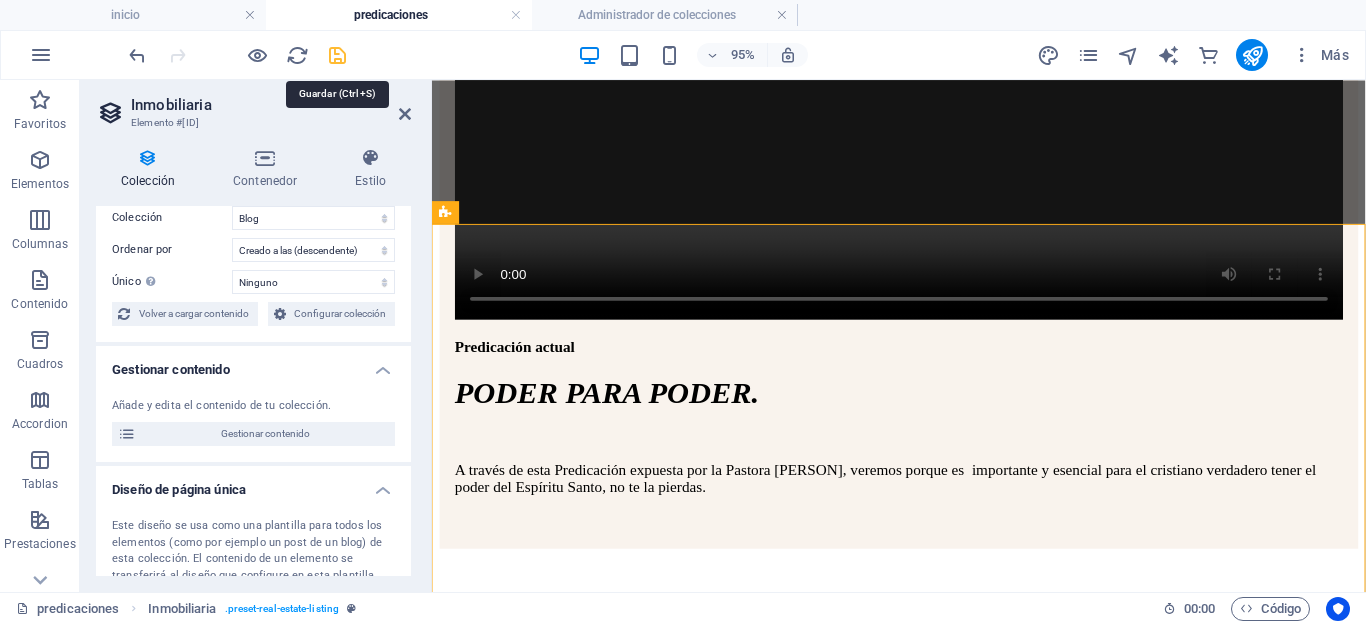 click at bounding box center (337, 55) 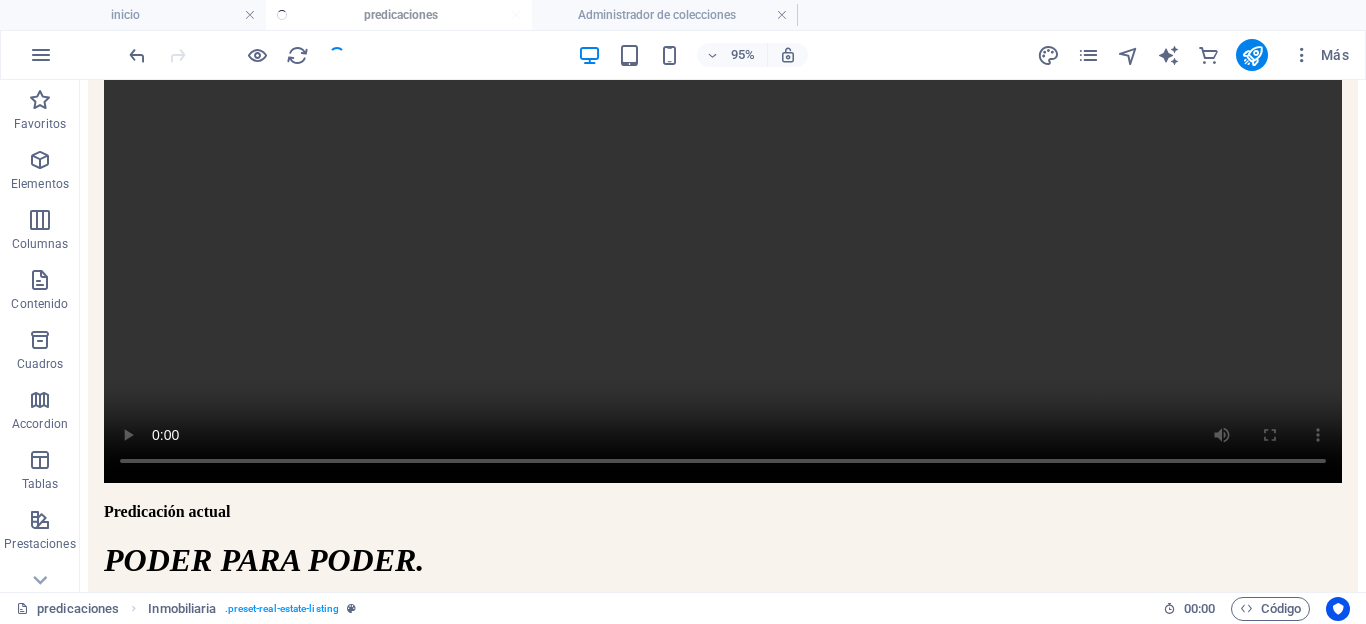 scroll, scrollTop: 561, scrollLeft: 0, axis: vertical 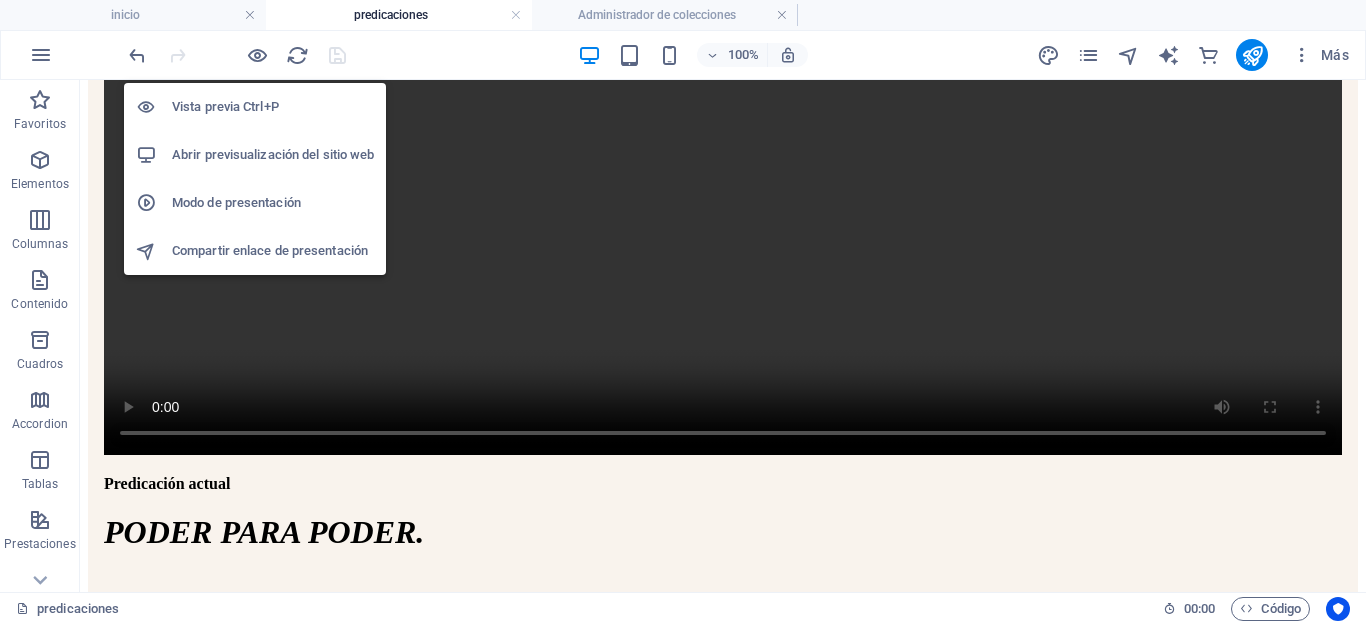 click on "Abrir previsualización del sitio web" at bounding box center [273, 155] 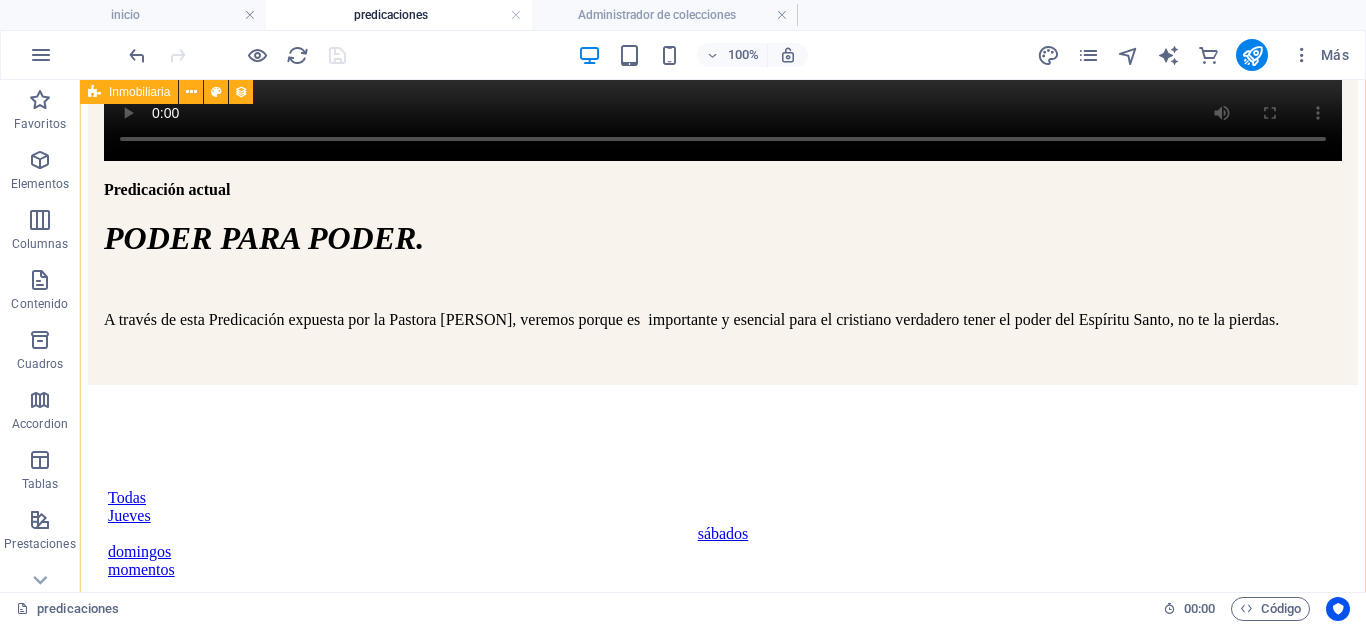 scroll, scrollTop: 975, scrollLeft: 0, axis: vertical 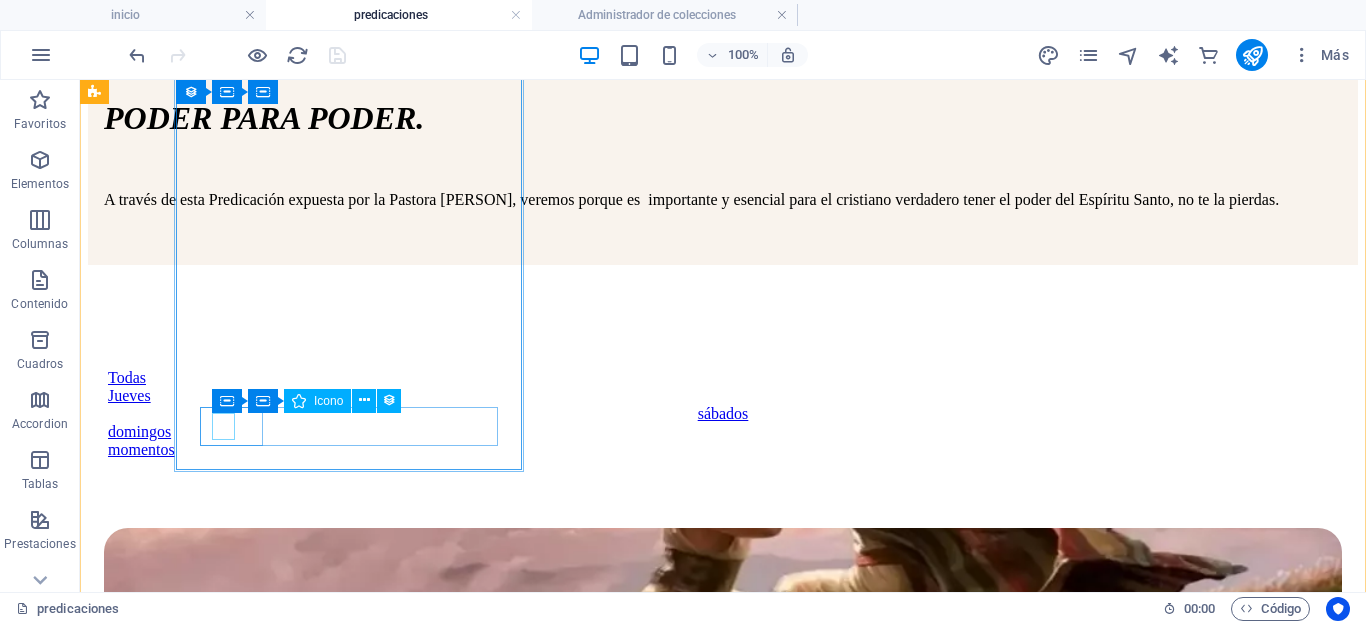 click at bounding box center [717, 1050] 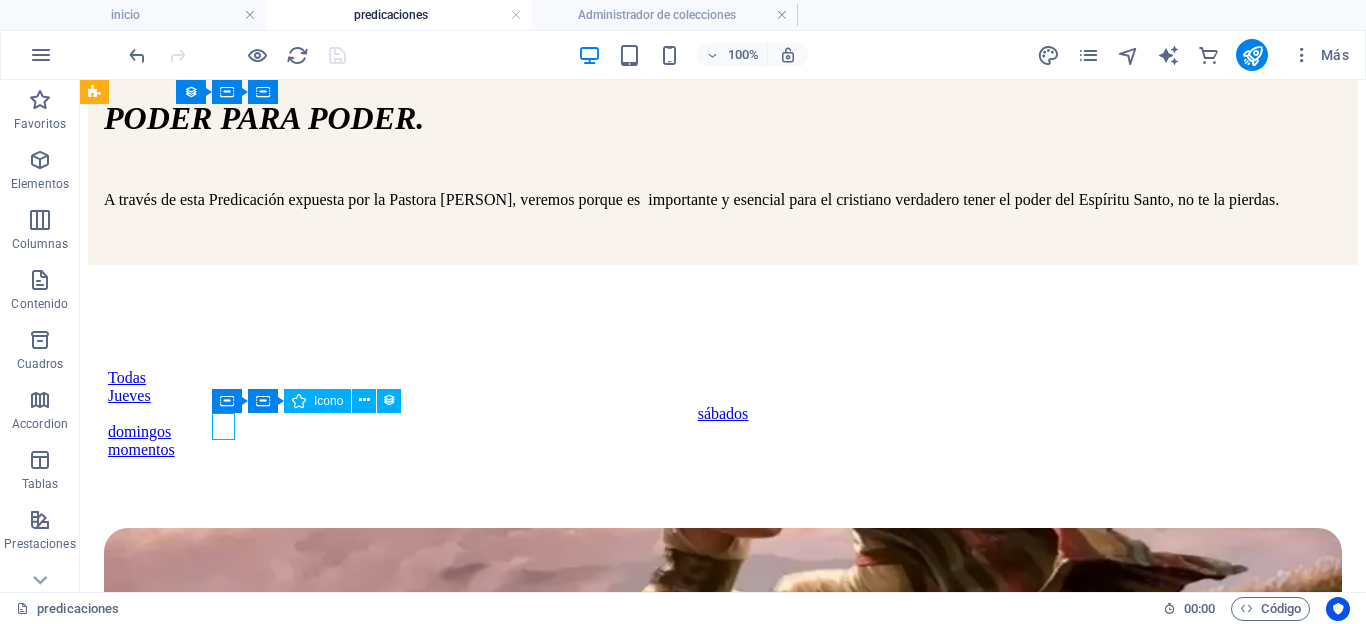 click at bounding box center [717, 1050] 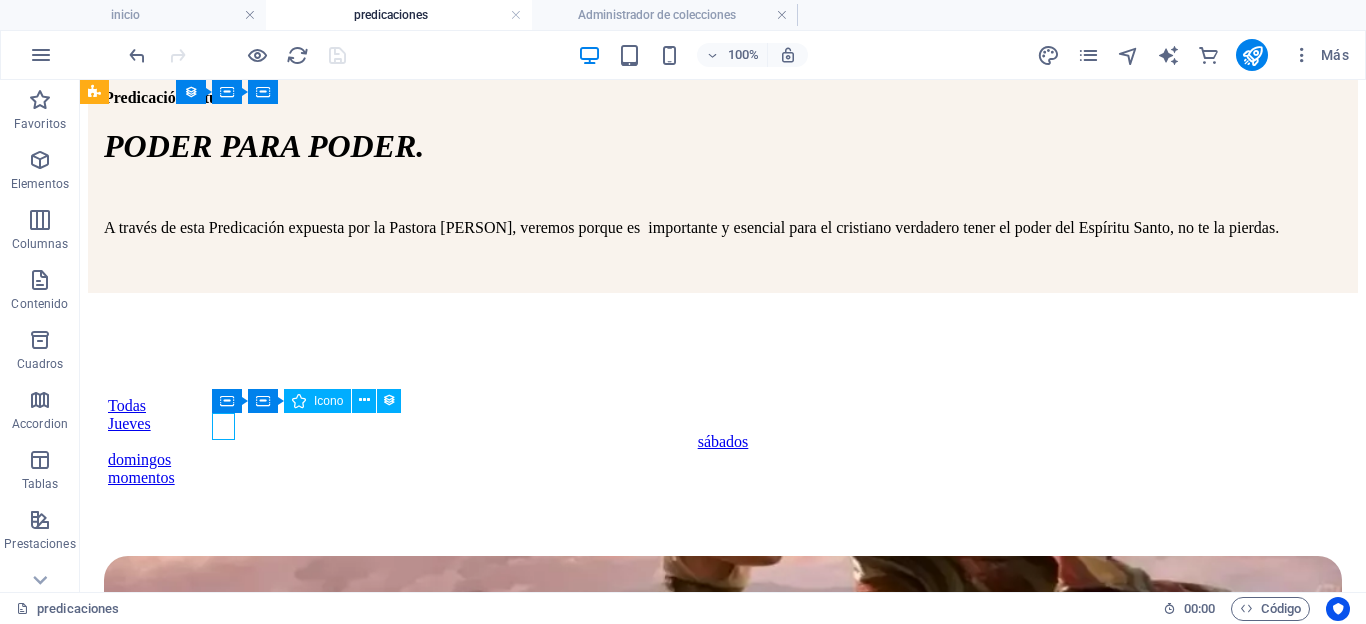 select on "xMidYMid" 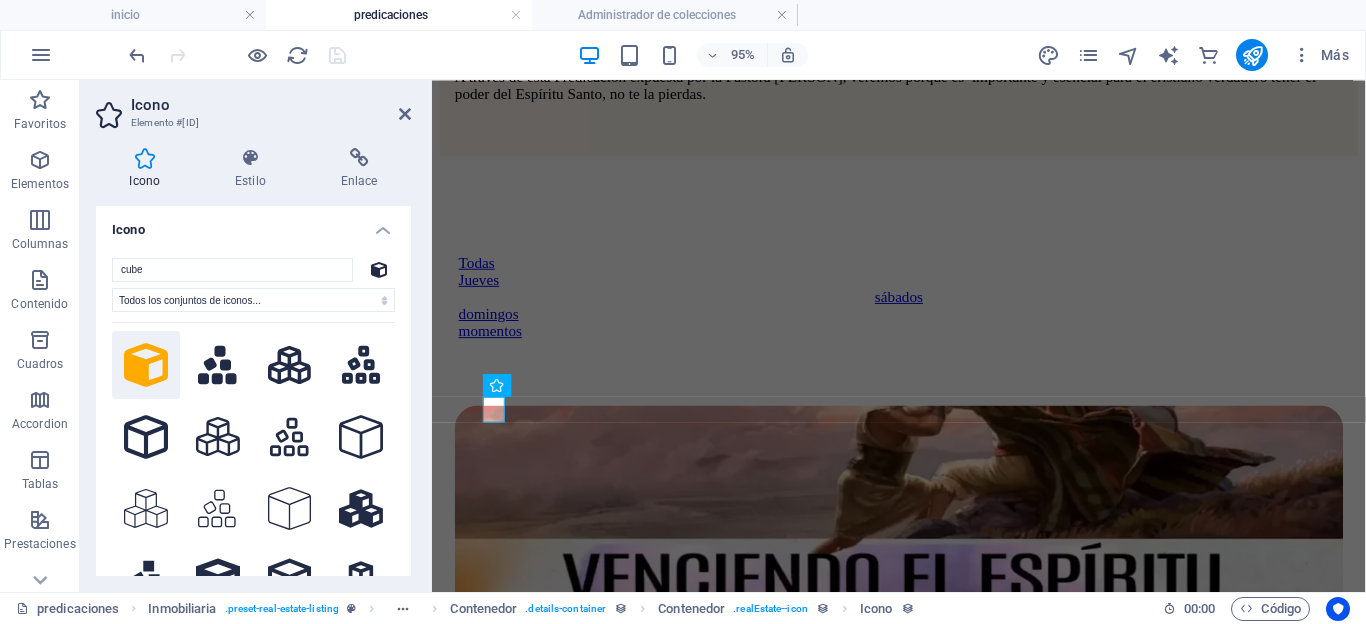 scroll, scrollTop: 0, scrollLeft: 0, axis: both 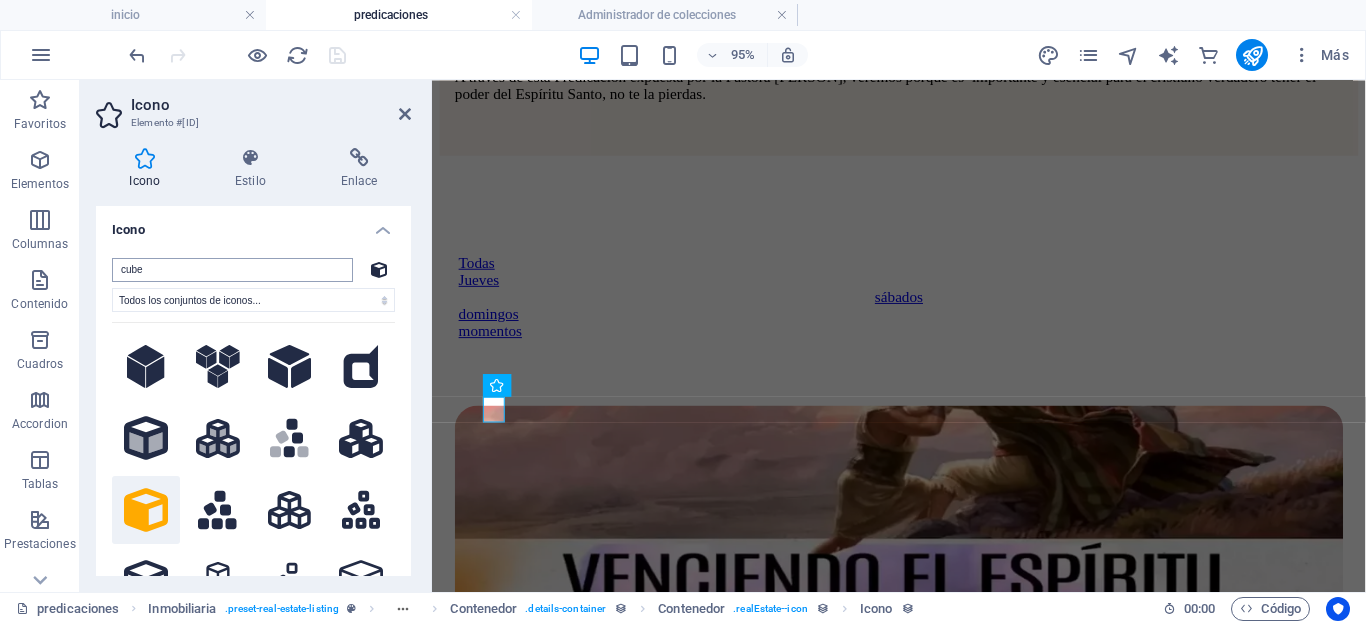 type on "e" 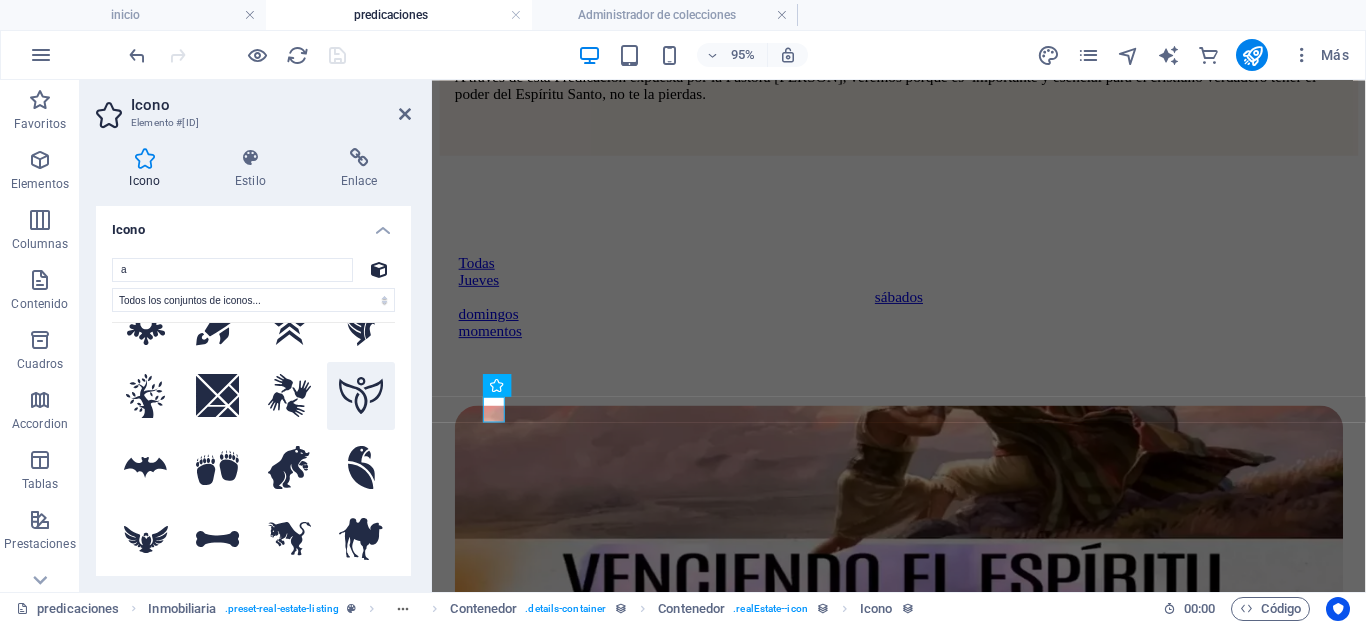 scroll, scrollTop: 510, scrollLeft: 0, axis: vertical 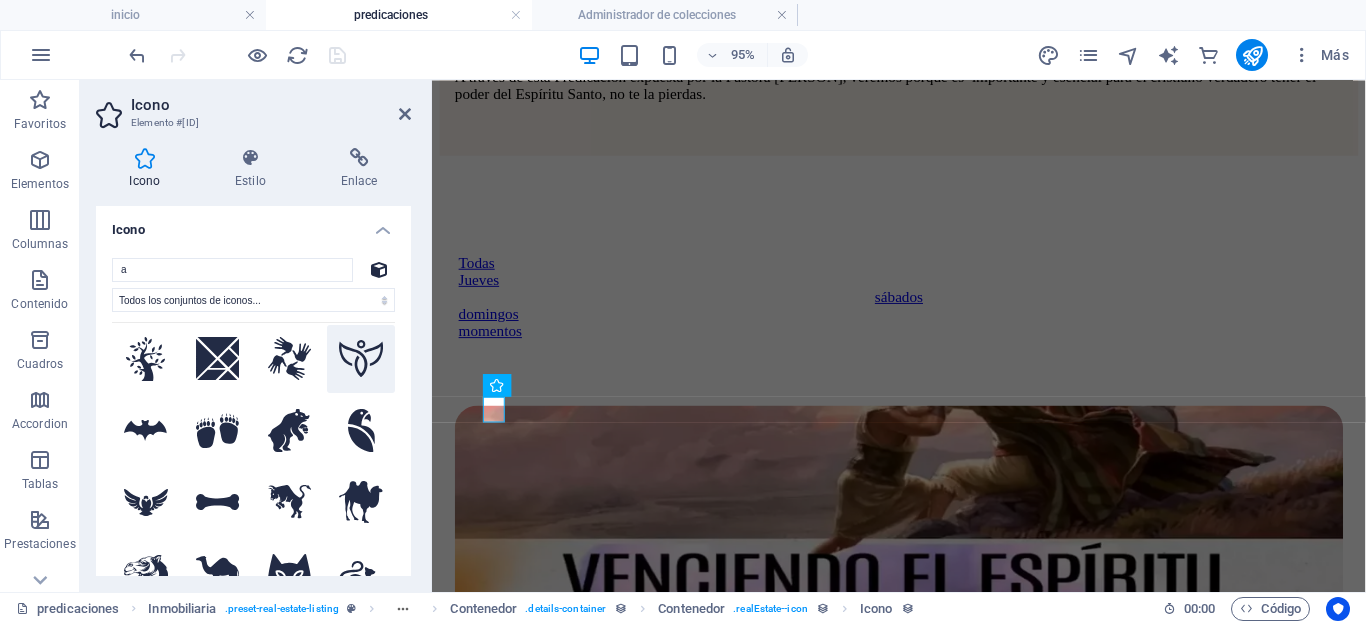 type on "a" 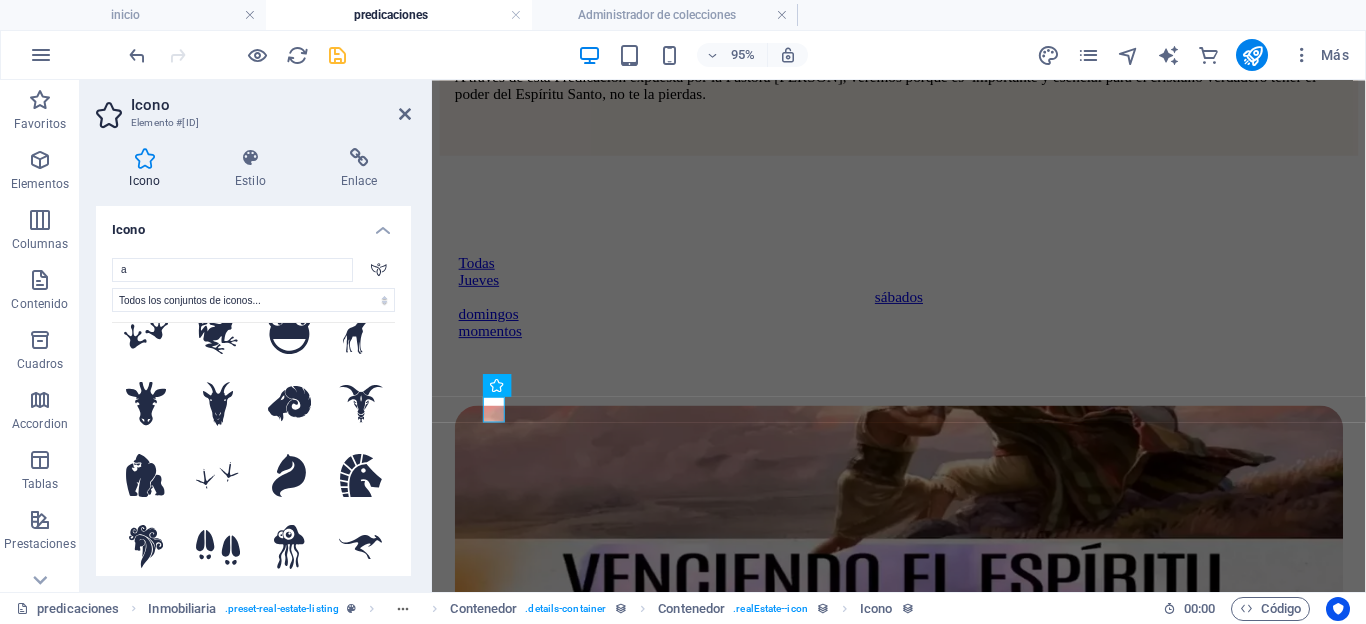 scroll, scrollTop: 1734, scrollLeft: 0, axis: vertical 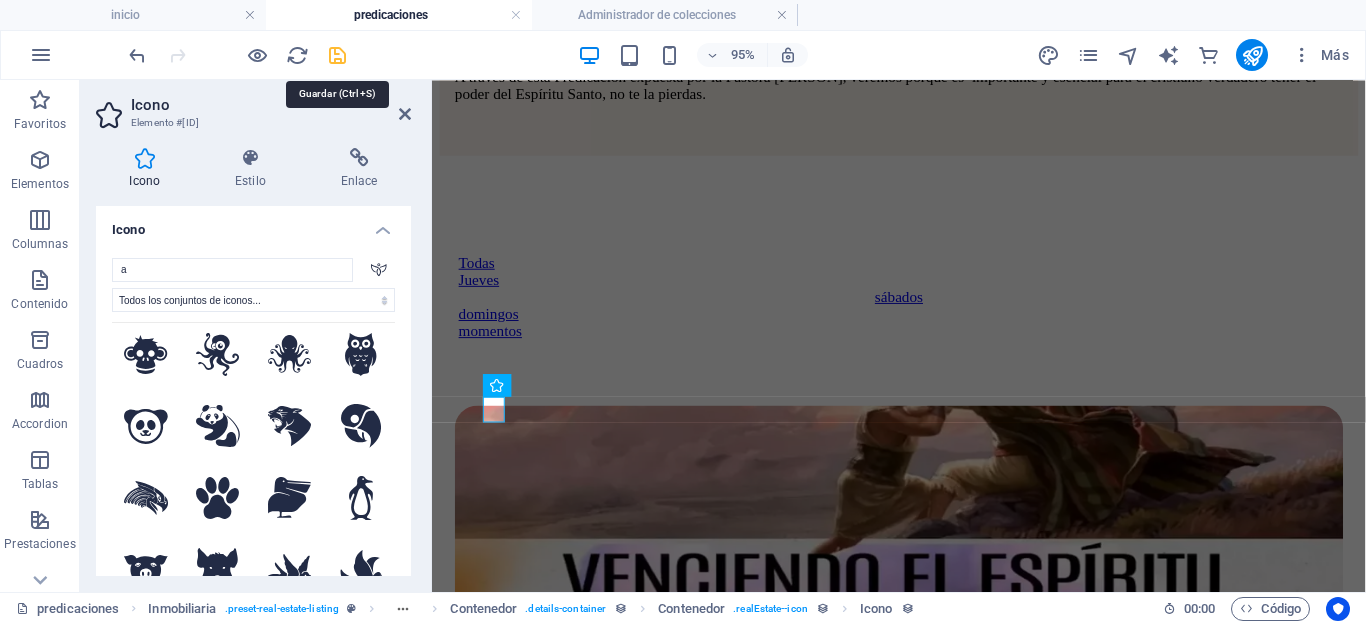 click at bounding box center (337, 55) 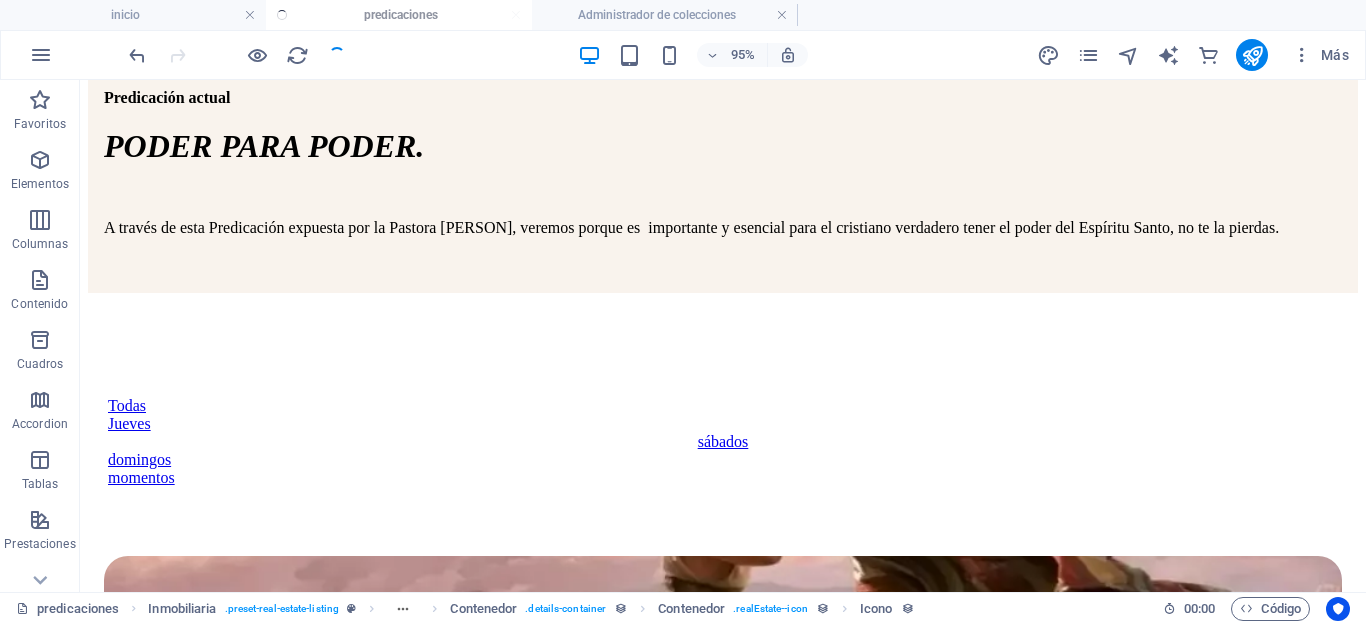 scroll, scrollTop: 975, scrollLeft: 0, axis: vertical 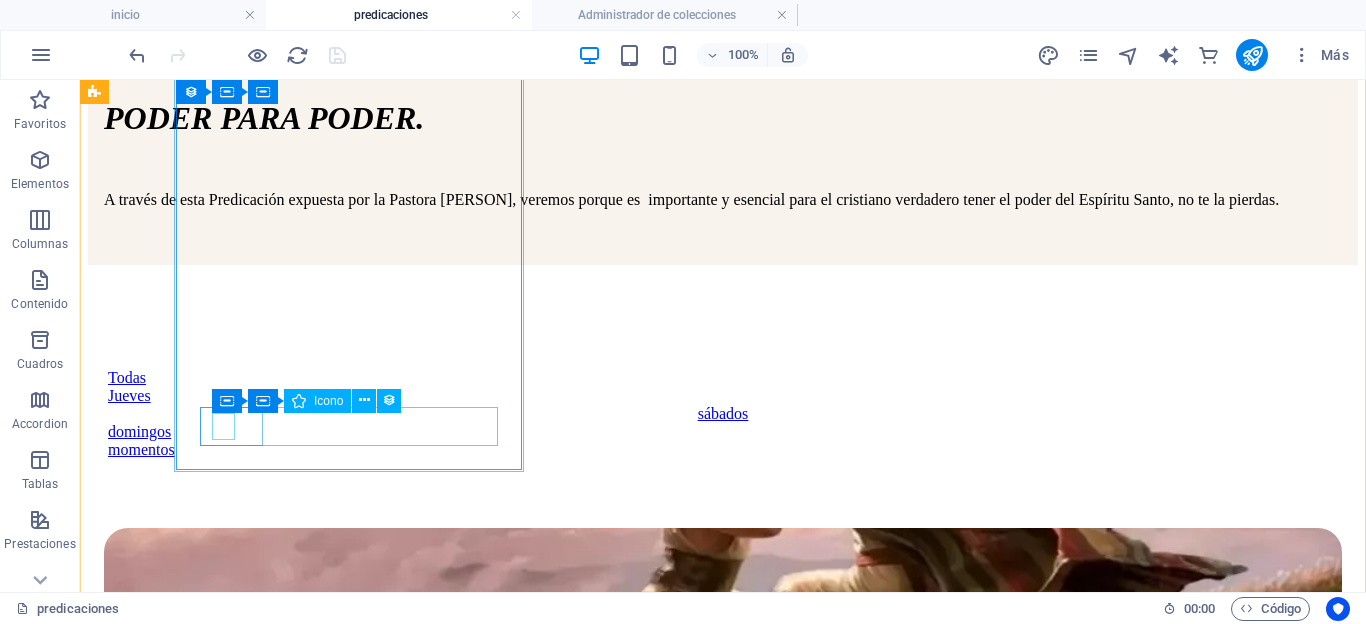 click at bounding box center (717, 1048) 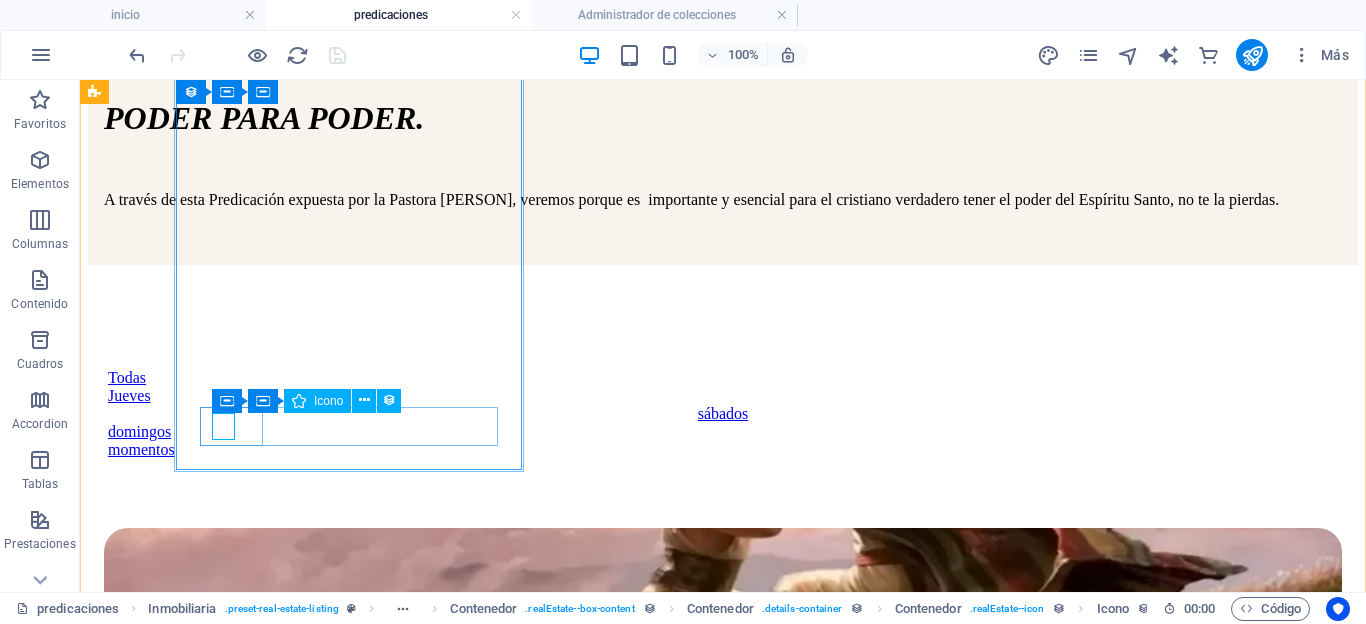 click at bounding box center (717, 1048) 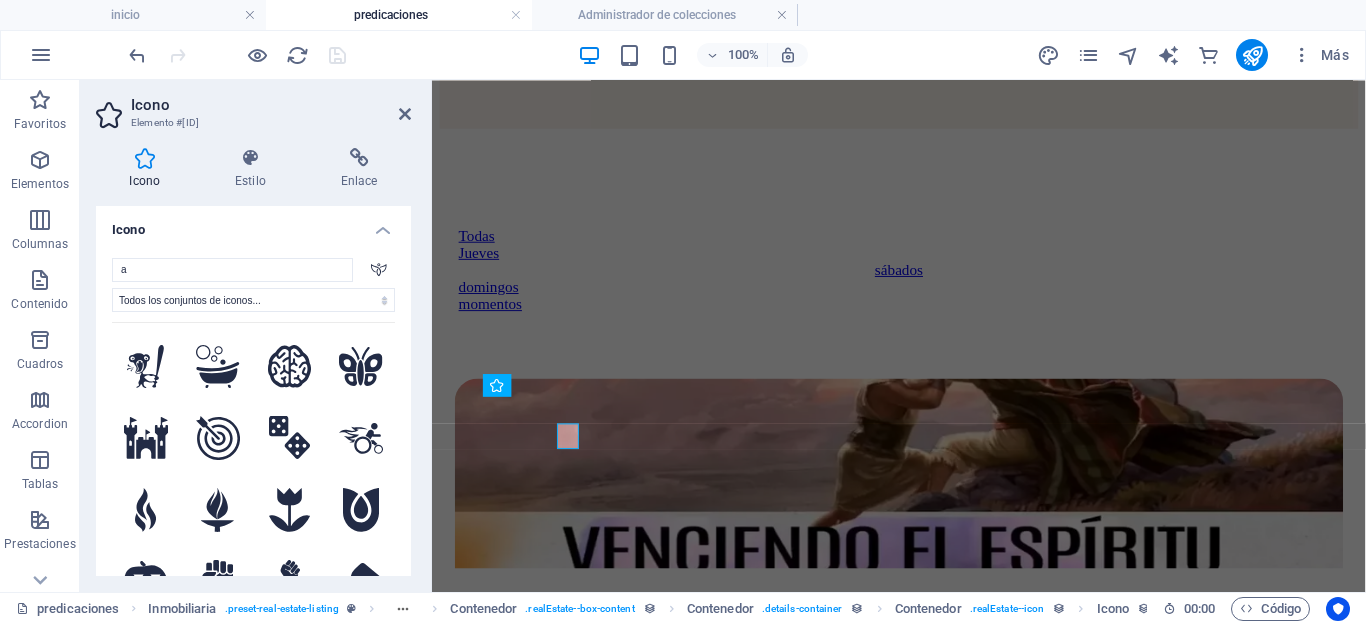 scroll, scrollTop: 947, scrollLeft: 0, axis: vertical 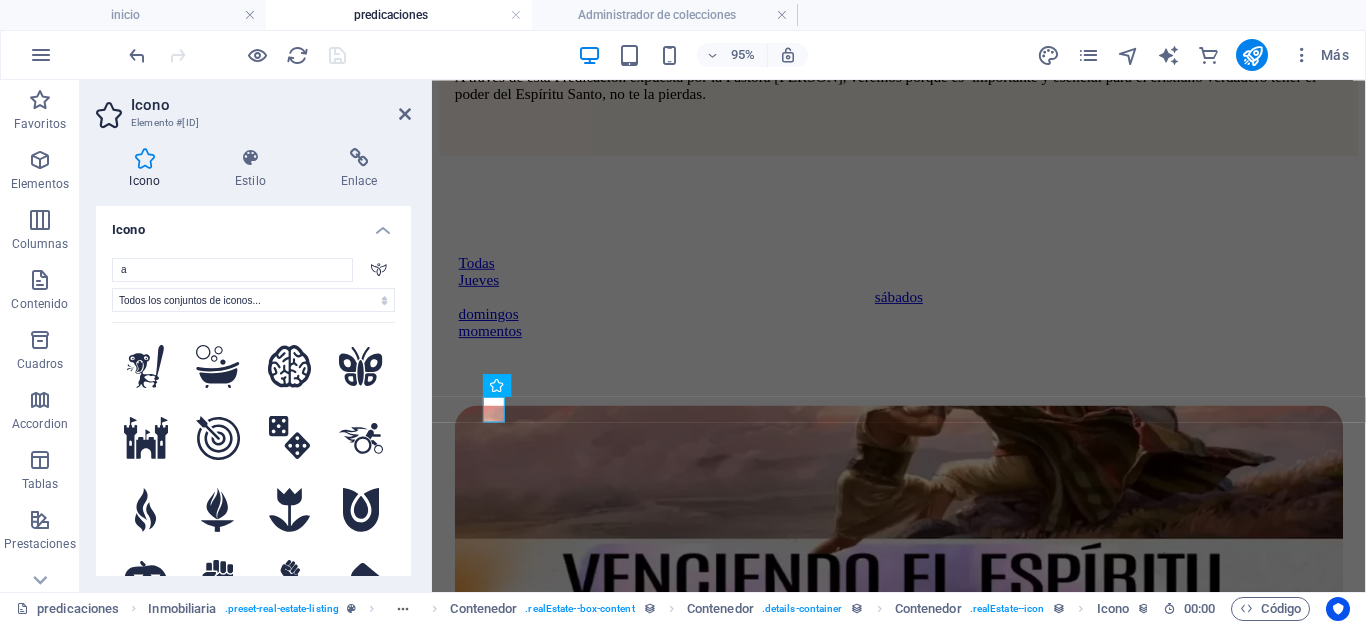 click 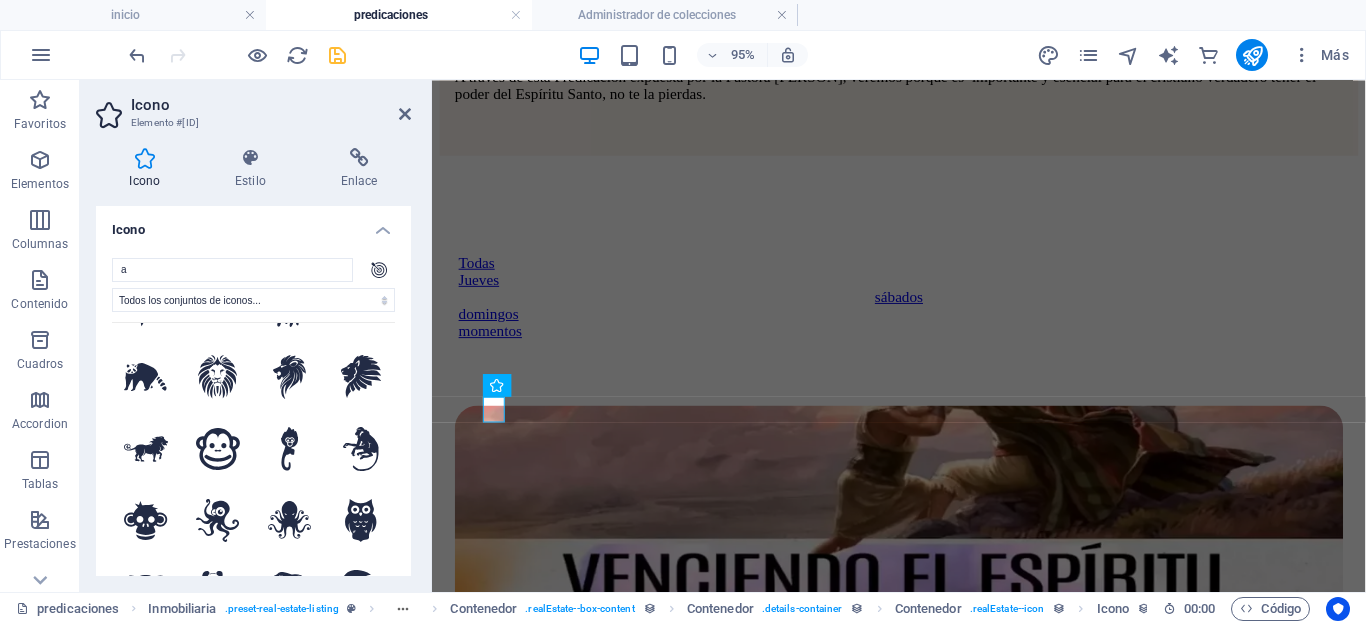 scroll, scrollTop: 1530, scrollLeft: 0, axis: vertical 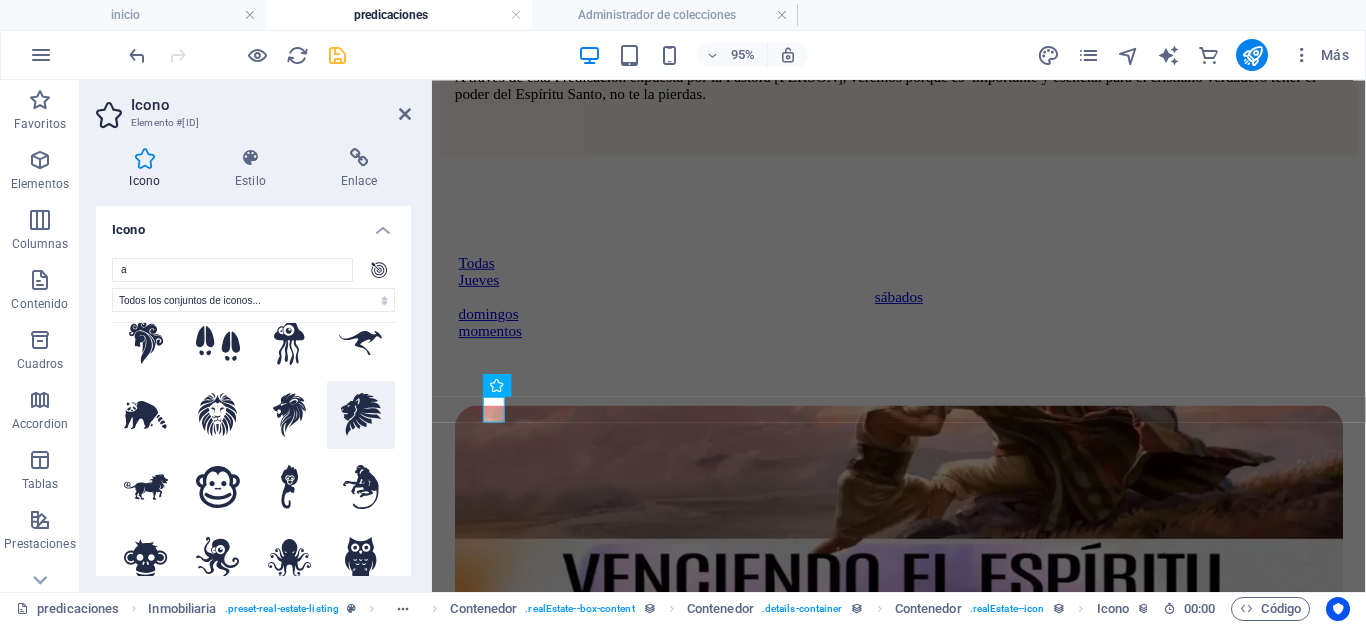 click 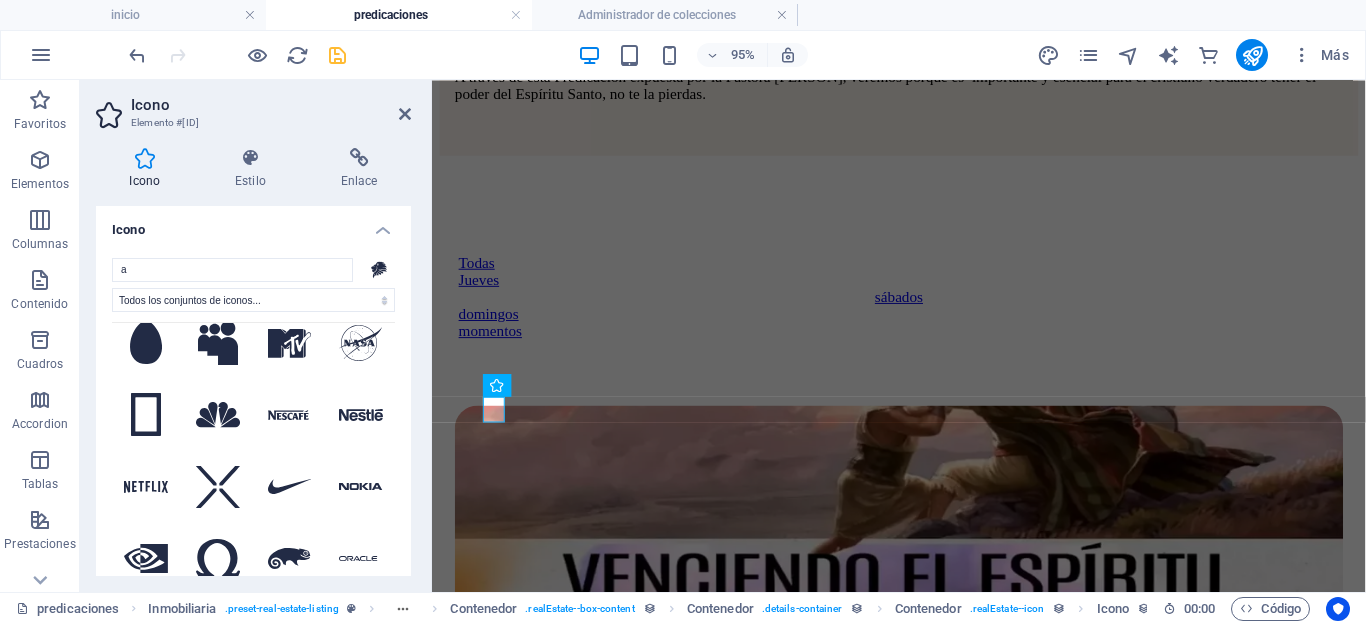 scroll, scrollTop: 4692, scrollLeft: 0, axis: vertical 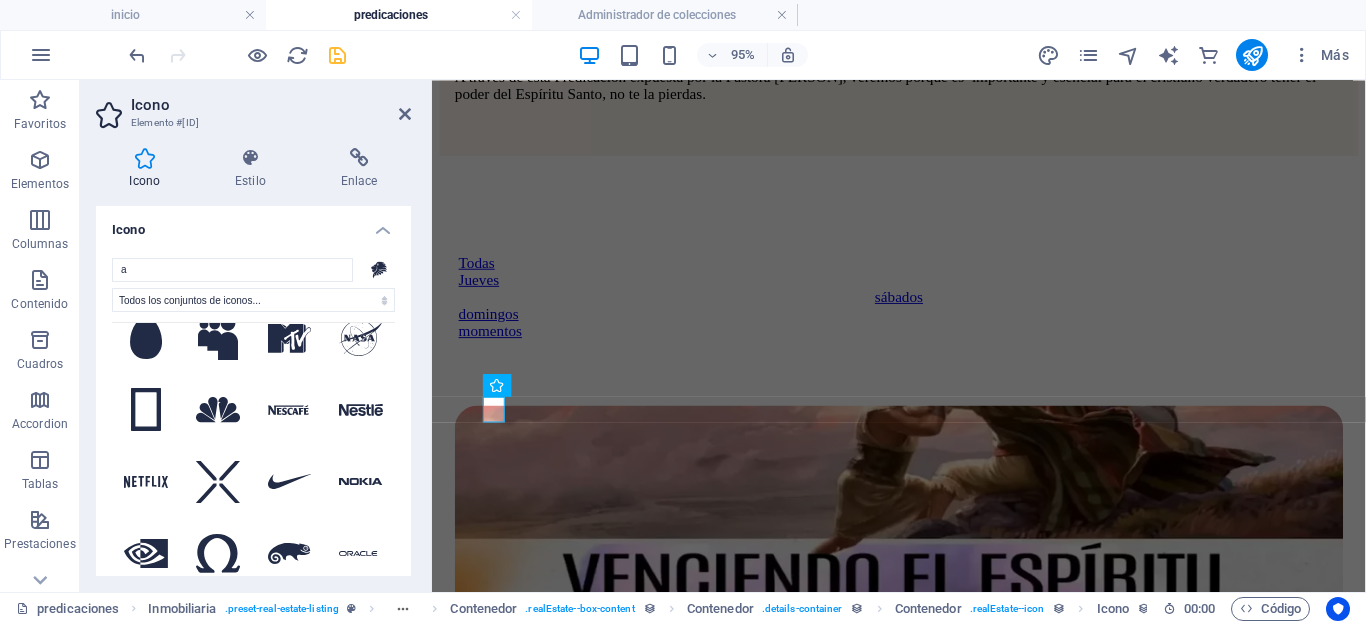 drag, startPoint x: 411, startPoint y: 281, endPoint x: 408, endPoint y: 318, distance: 37.12142 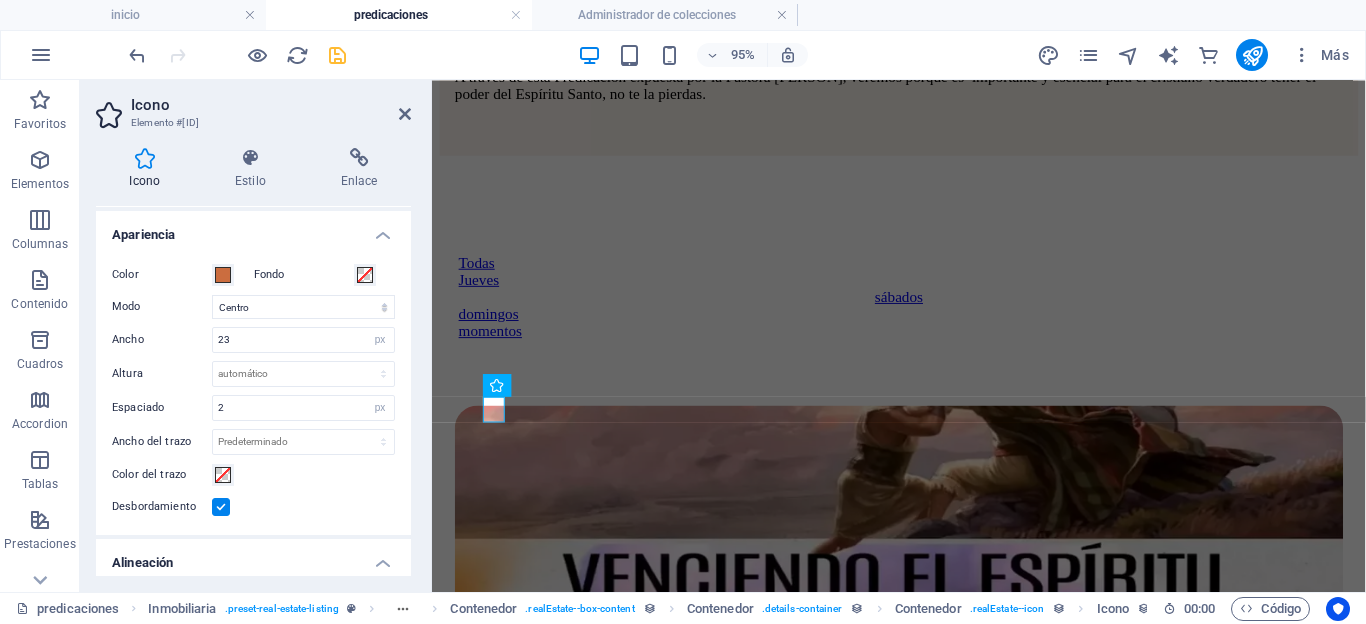 scroll, scrollTop: 434, scrollLeft: 0, axis: vertical 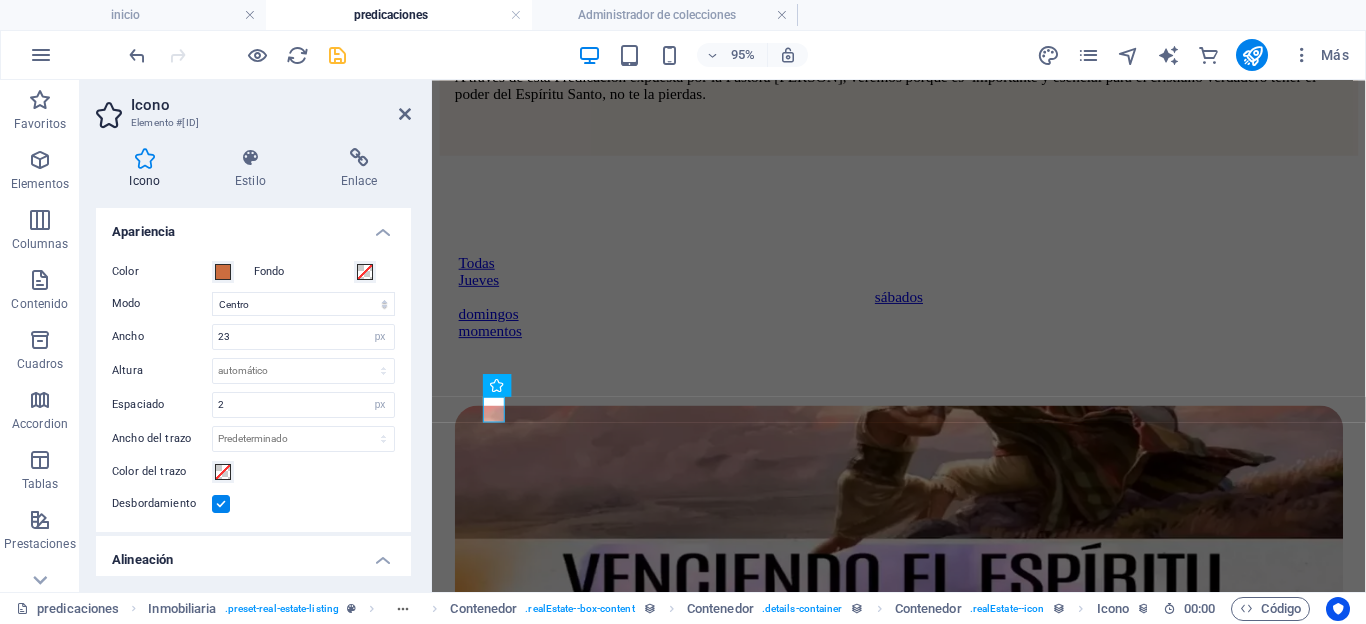 click on "Color Fondo Modo Escalar Izquierda Centro Derecha Ancho 23 Predeterminado automático px rem % em vh vw Altura Predeterminado automático px rem em vh vw Espaciado 2 Predeterminado px rem % em vh vw Ancho del trazo Predeterminado px rem % em vh vw Color del trazo Desbordamiento" at bounding box center [253, 388] 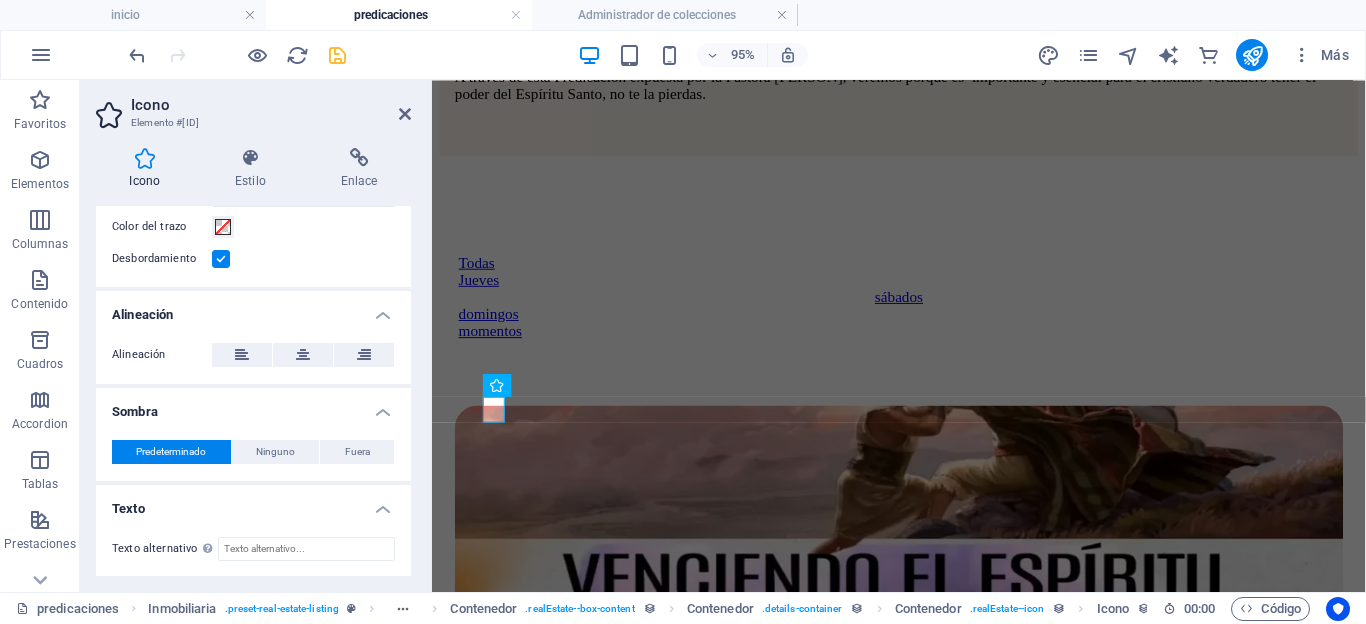 scroll, scrollTop: 680, scrollLeft: 0, axis: vertical 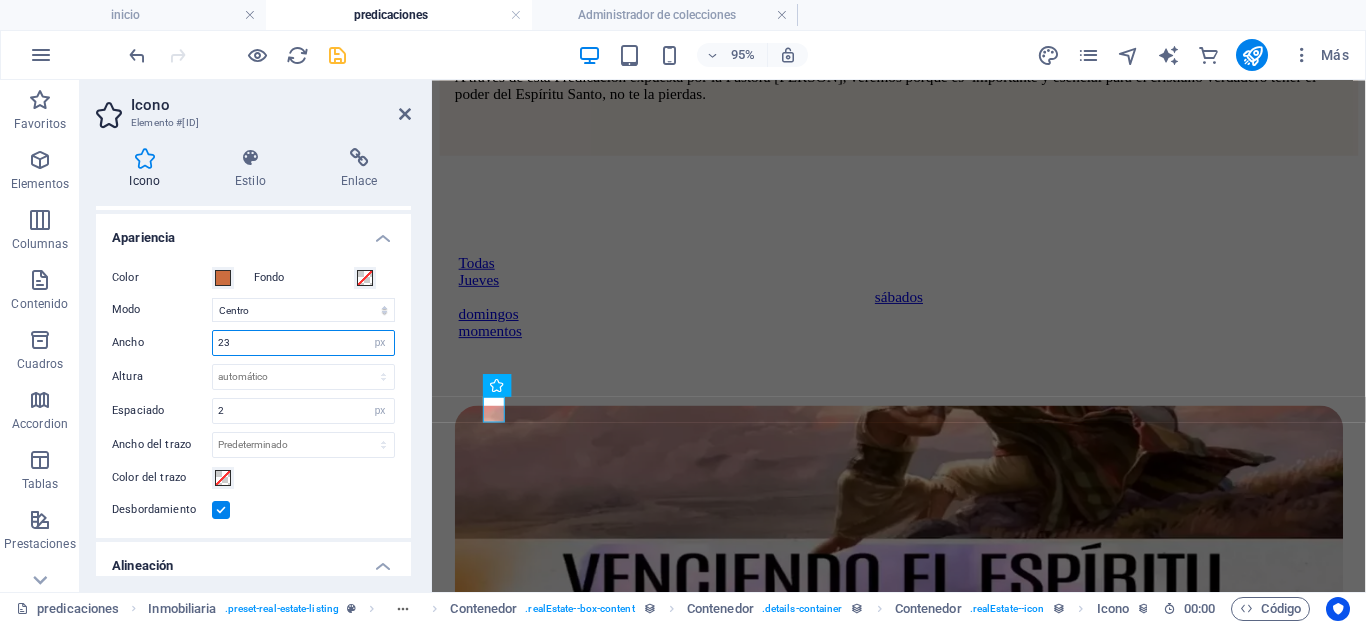 click on "23" at bounding box center [303, 343] 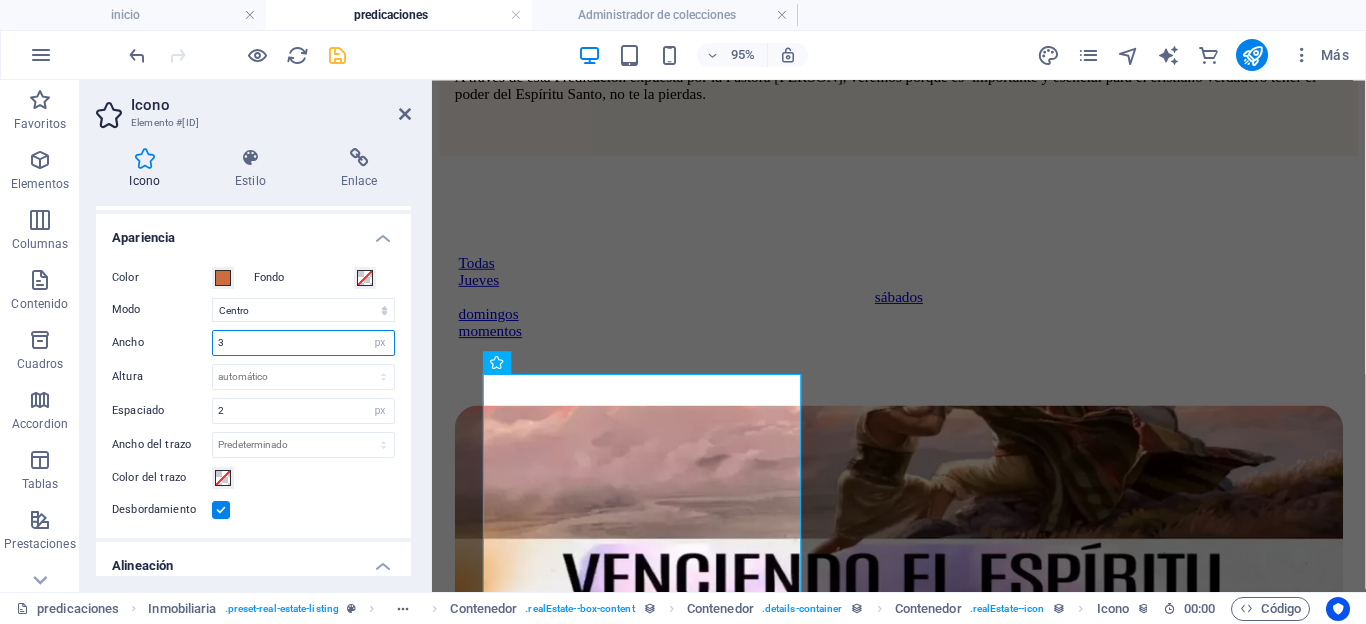 type on "35" 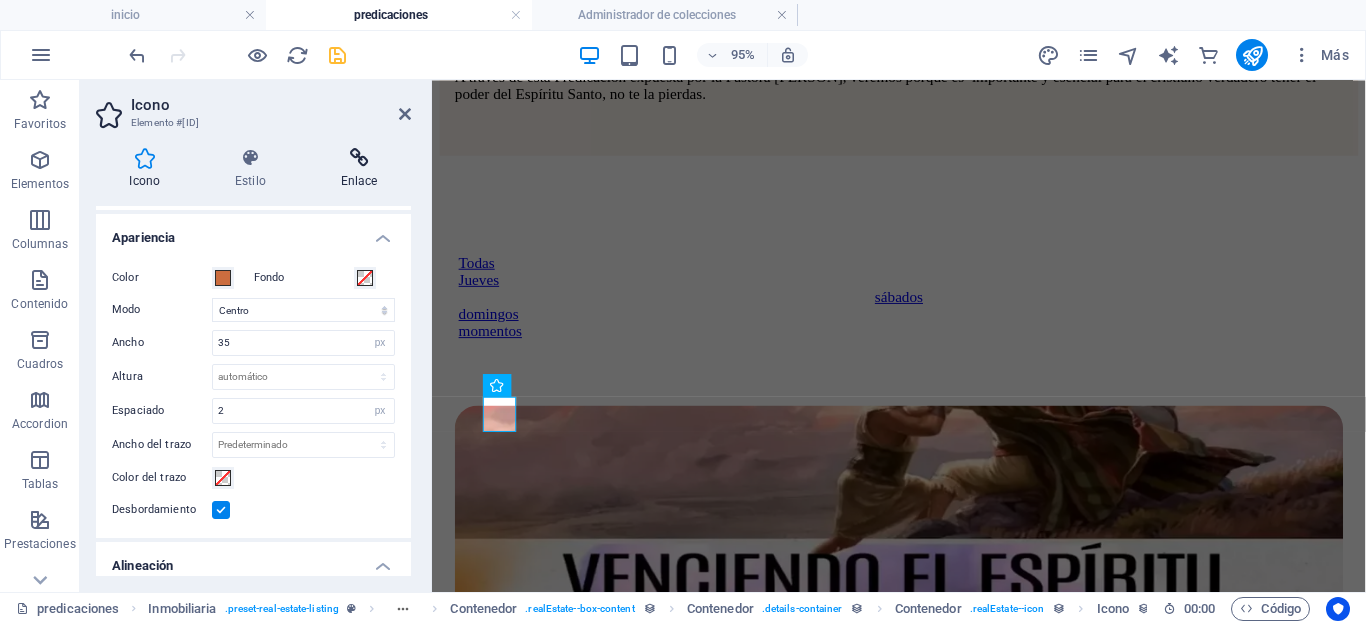 click at bounding box center (359, 158) 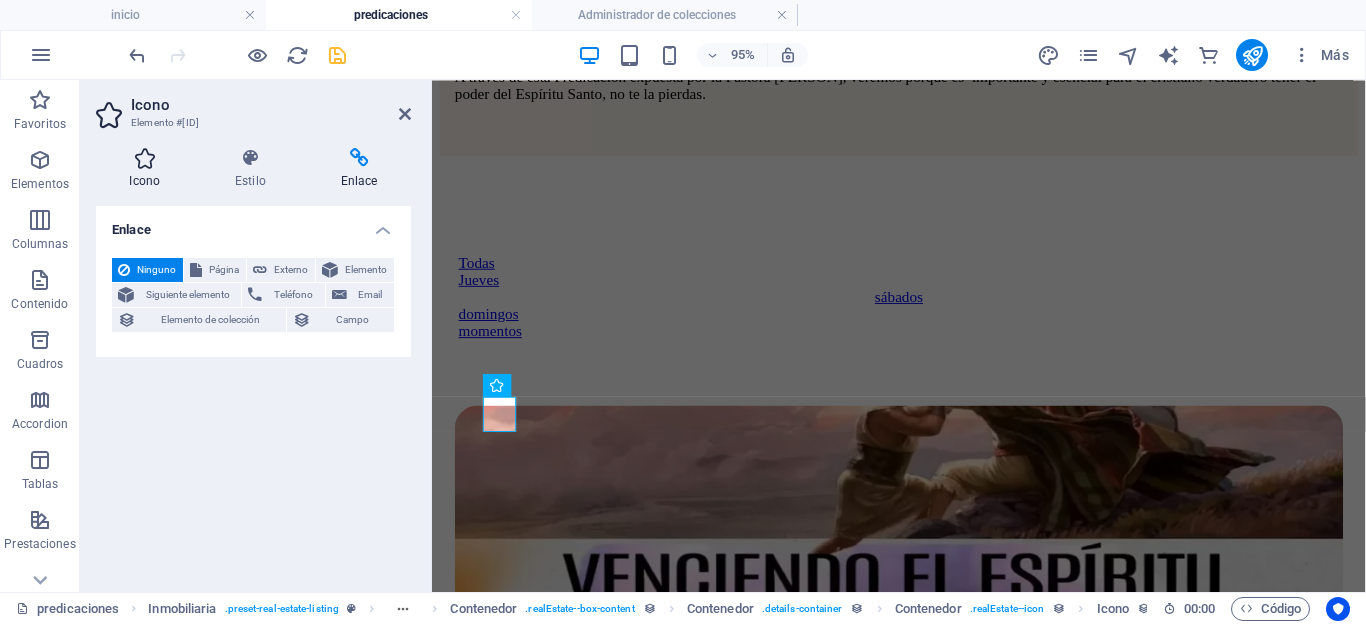 click on "Icono" at bounding box center (149, 169) 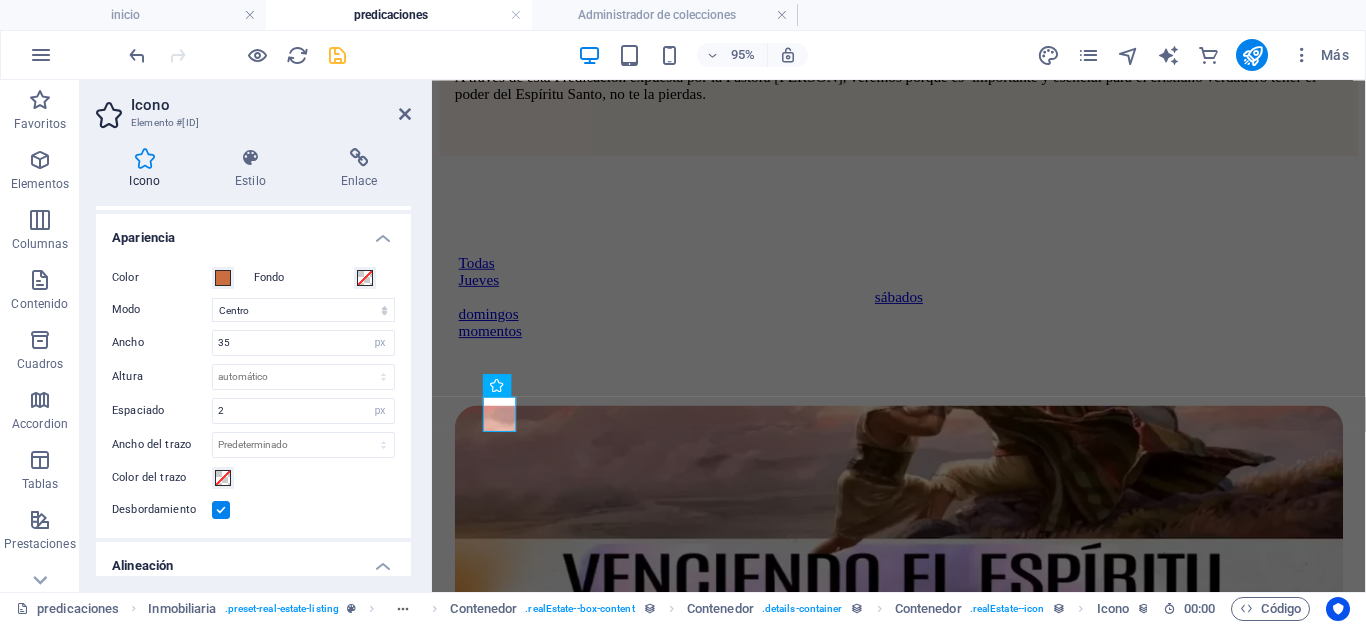 scroll, scrollTop: 4692, scrollLeft: 0, axis: vertical 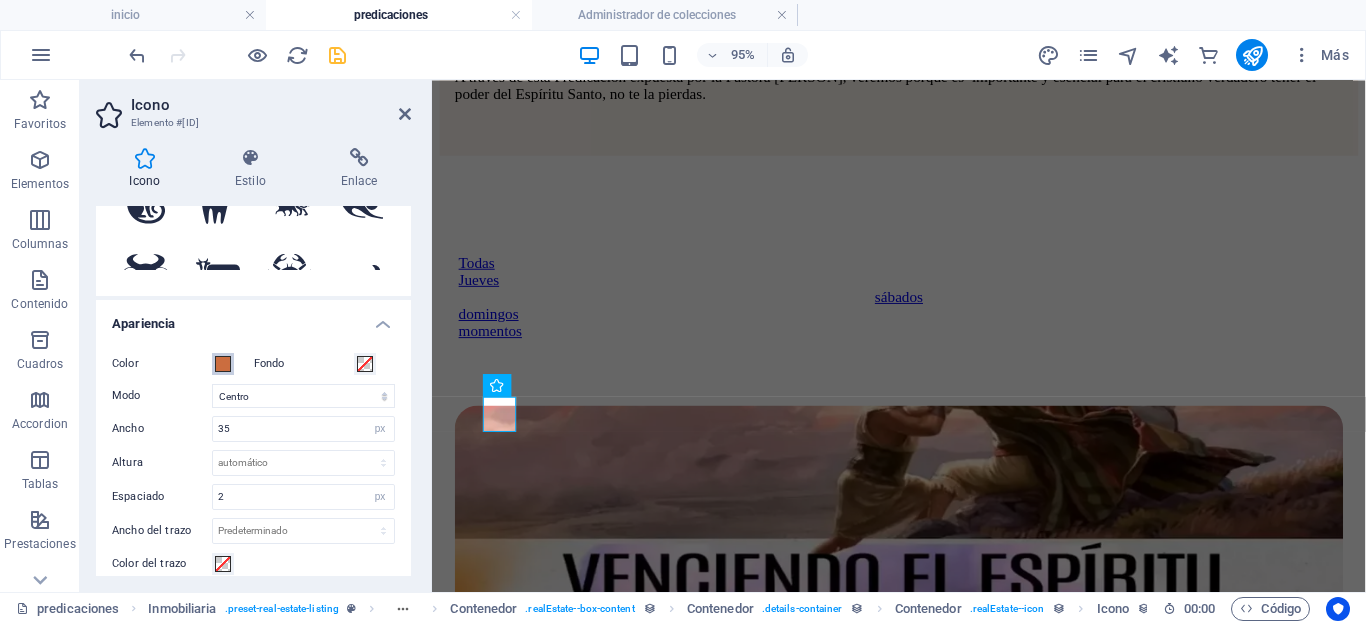 click at bounding box center (223, 364) 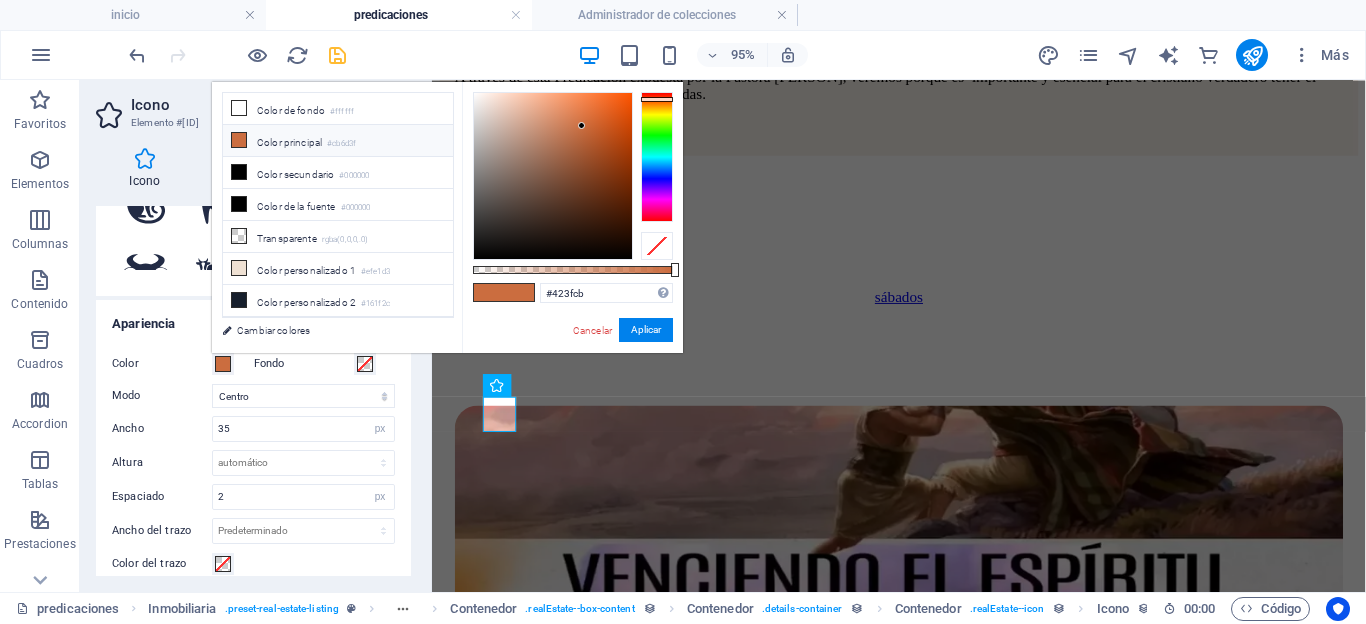 click at bounding box center [657, 157] 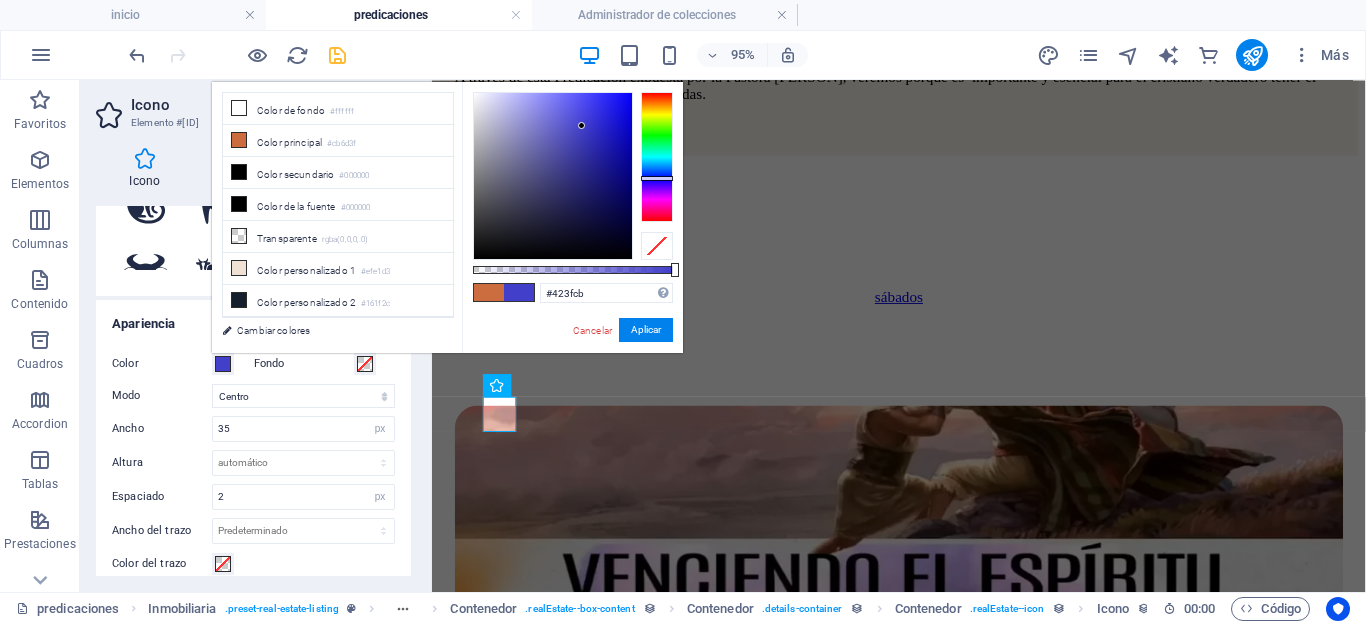 click at bounding box center (553, 176) 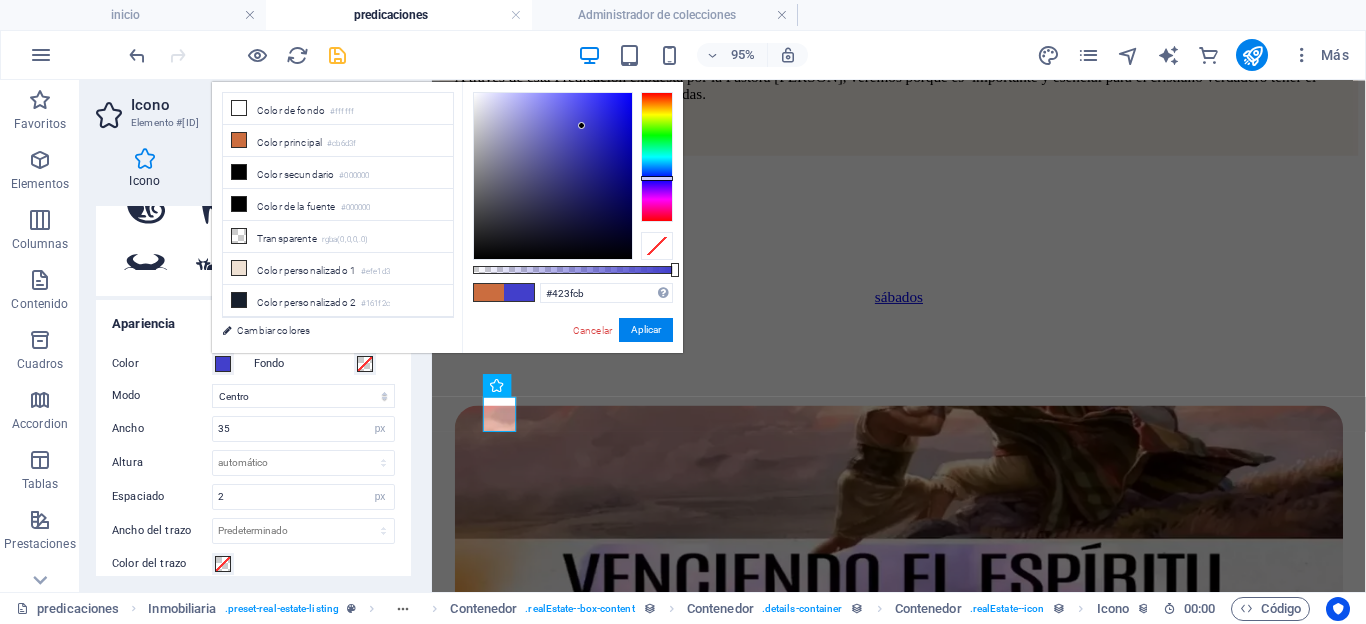 type on "#0c08ee" 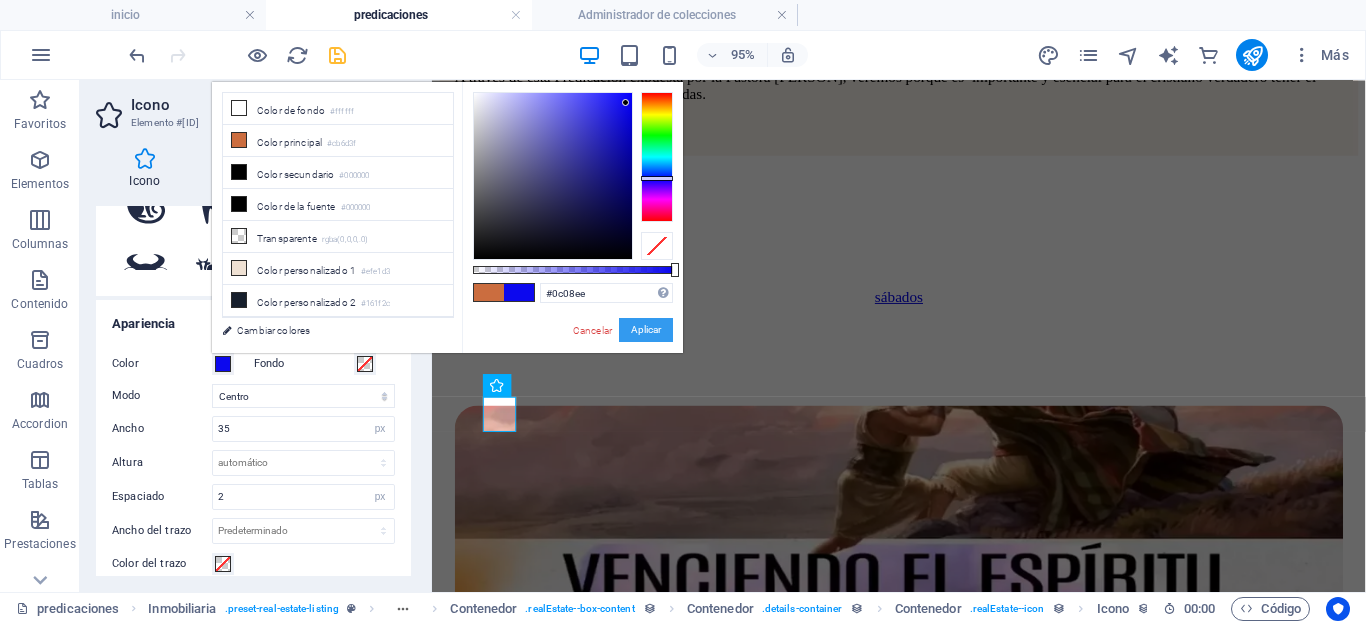 click on "Aplicar" at bounding box center (646, 330) 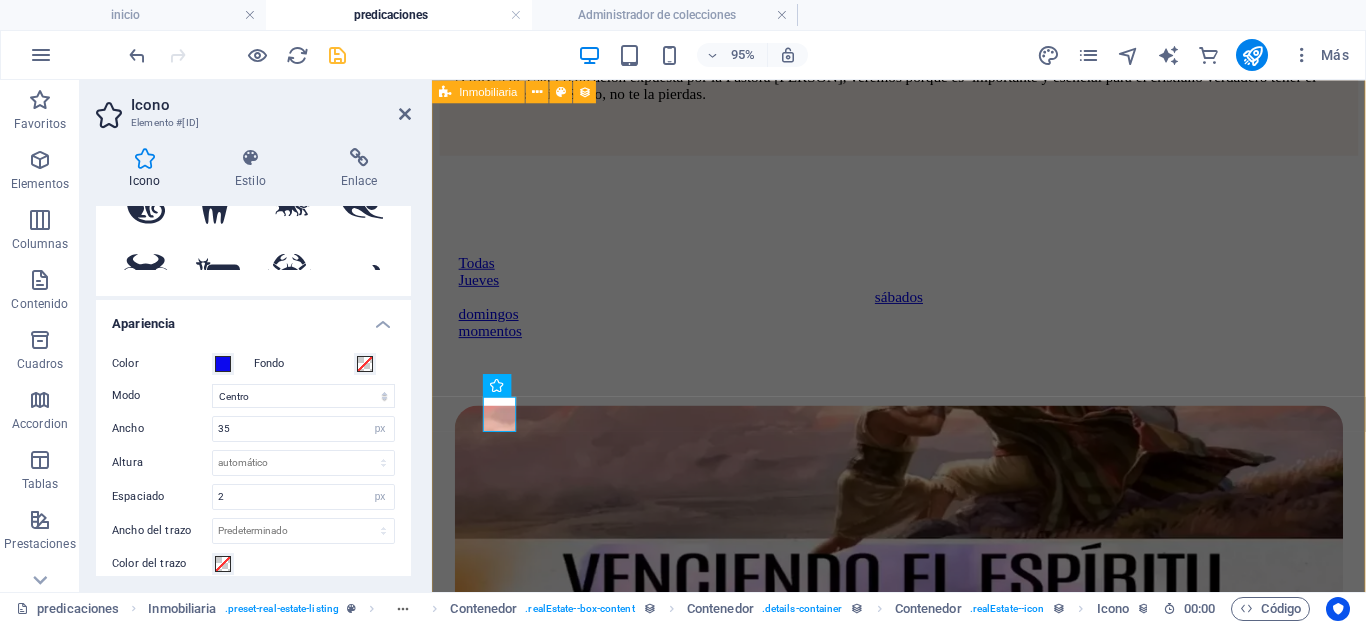 click on "VENCIENDO EL ESPIRITUD DE AMALEC Jueves / 24/07/2025 En esta predicación descubrirás que es este espíritu y porque es importante conocerlo para poder combatirlo  ver la predicación en el siguiente enlace:  Vea la predicación aquí  0 0 0 Anterior Del mes próximo" at bounding box center [923, 872] 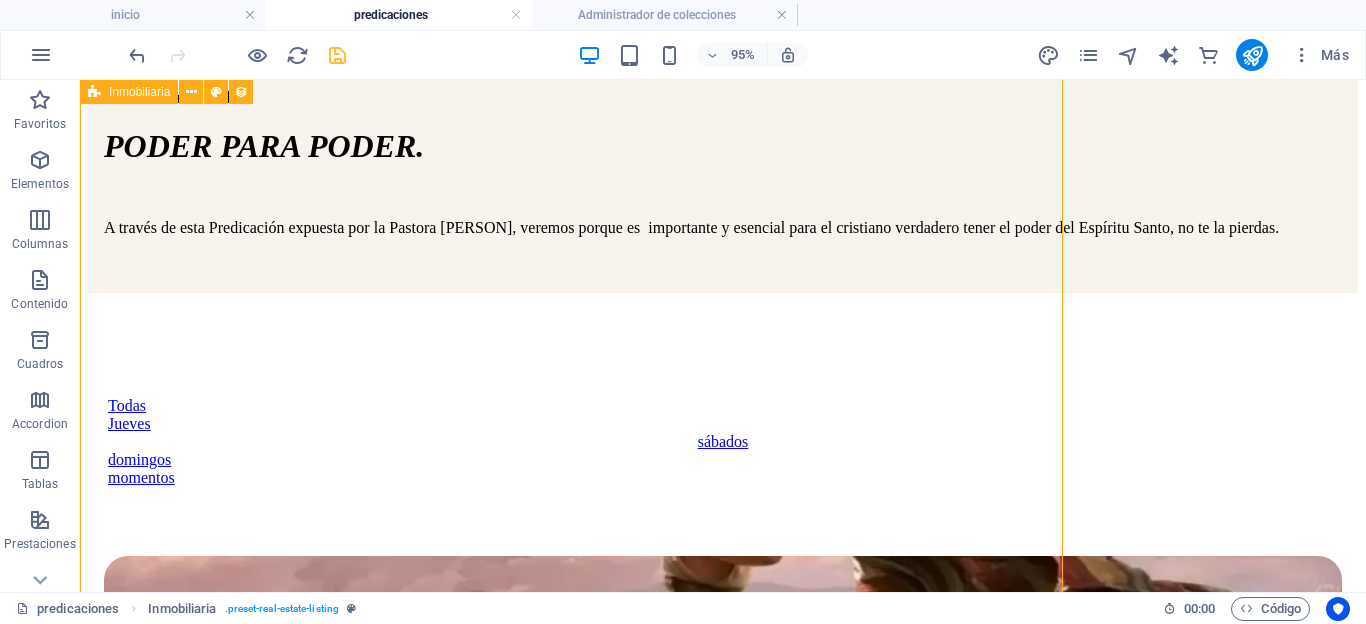 scroll, scrollTop: 975, scrollLeft: 0, axis: vertical 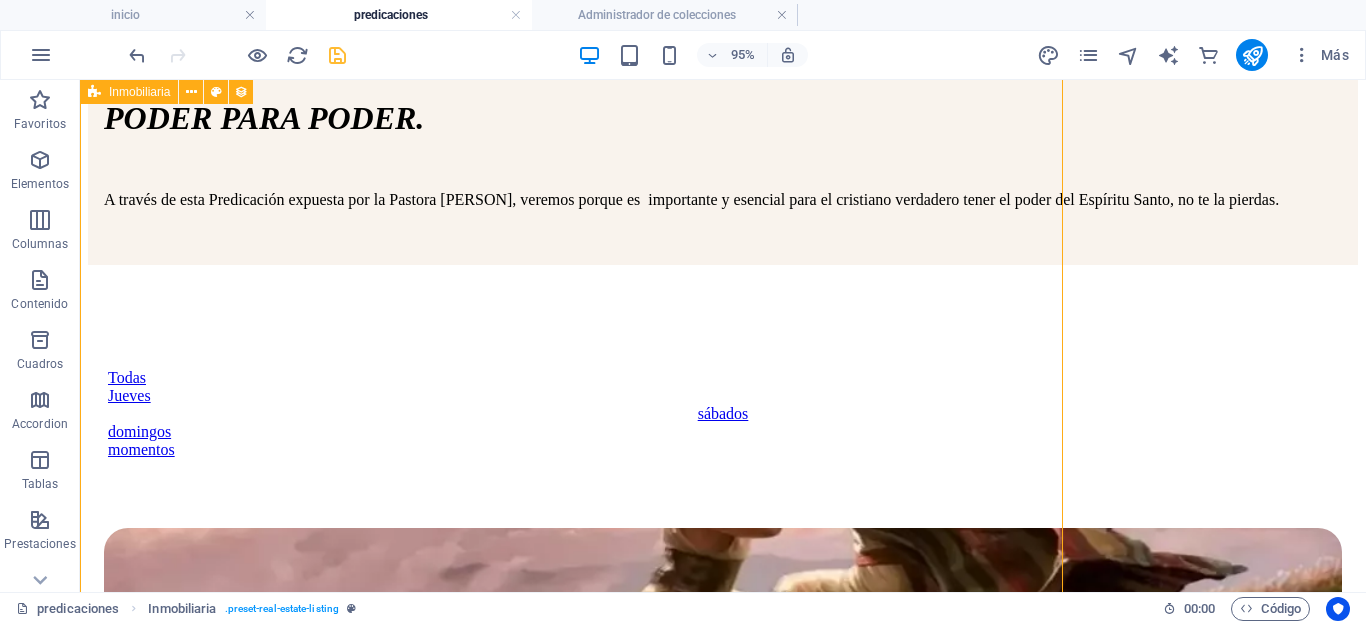 click on "VENCIENDO EL ESPIRITUD DE AMALEC Jueves / 24/07/2025 En esta predicación descubrirás que es este espíritu y porque es importante conocerlo para poder combatirlo  ver la predicación en el siguiente enlace:  Vea la predicación aquí  0 0 0 Anterior Del mes próximo" at bounding box center [723, 978] 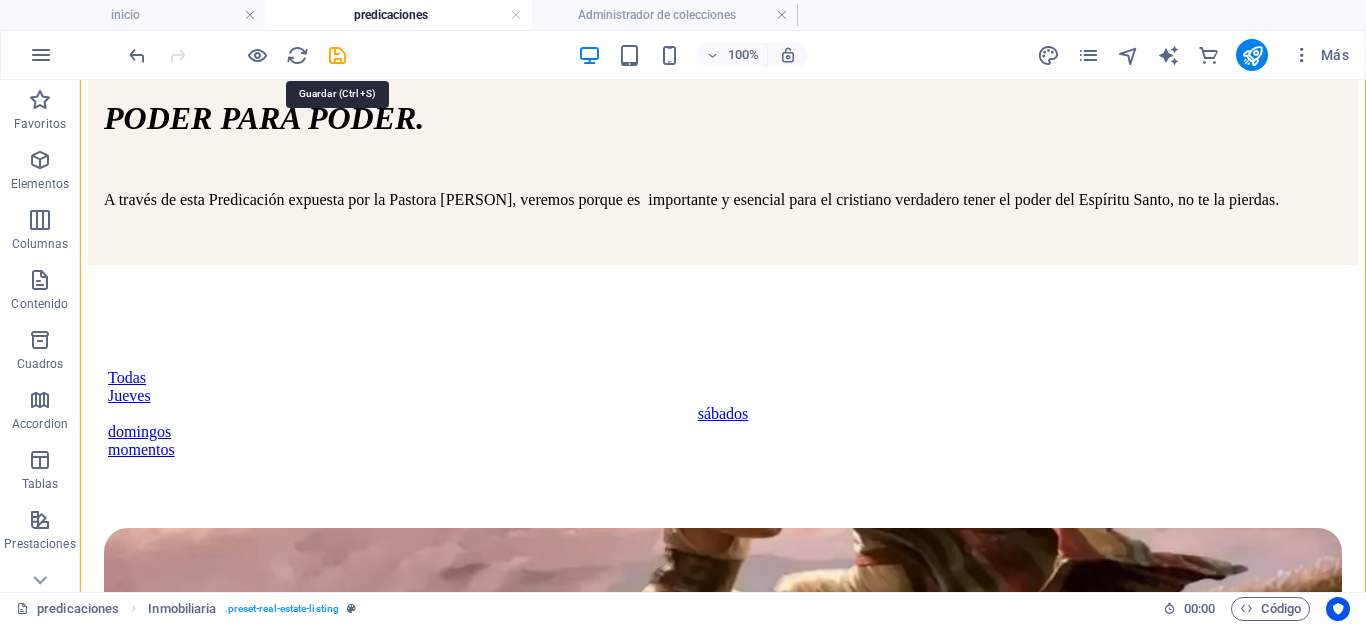 click at bounding box center (337, 55) 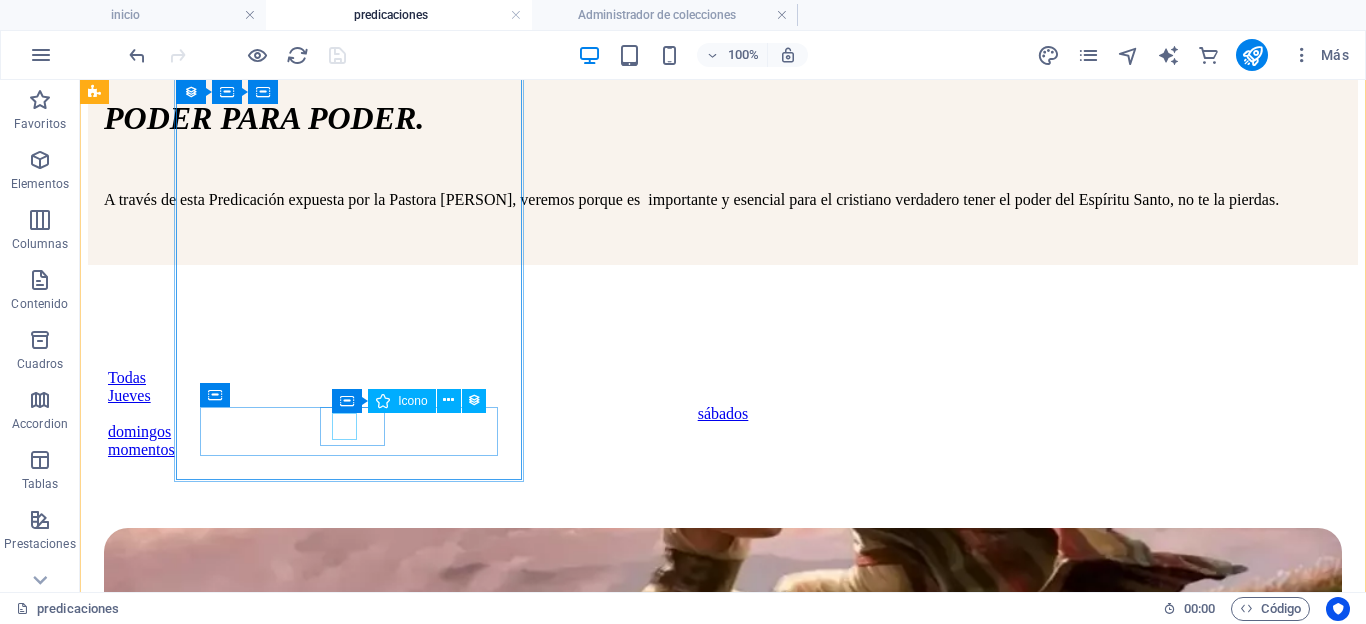click at bounding box center (717, 1124) 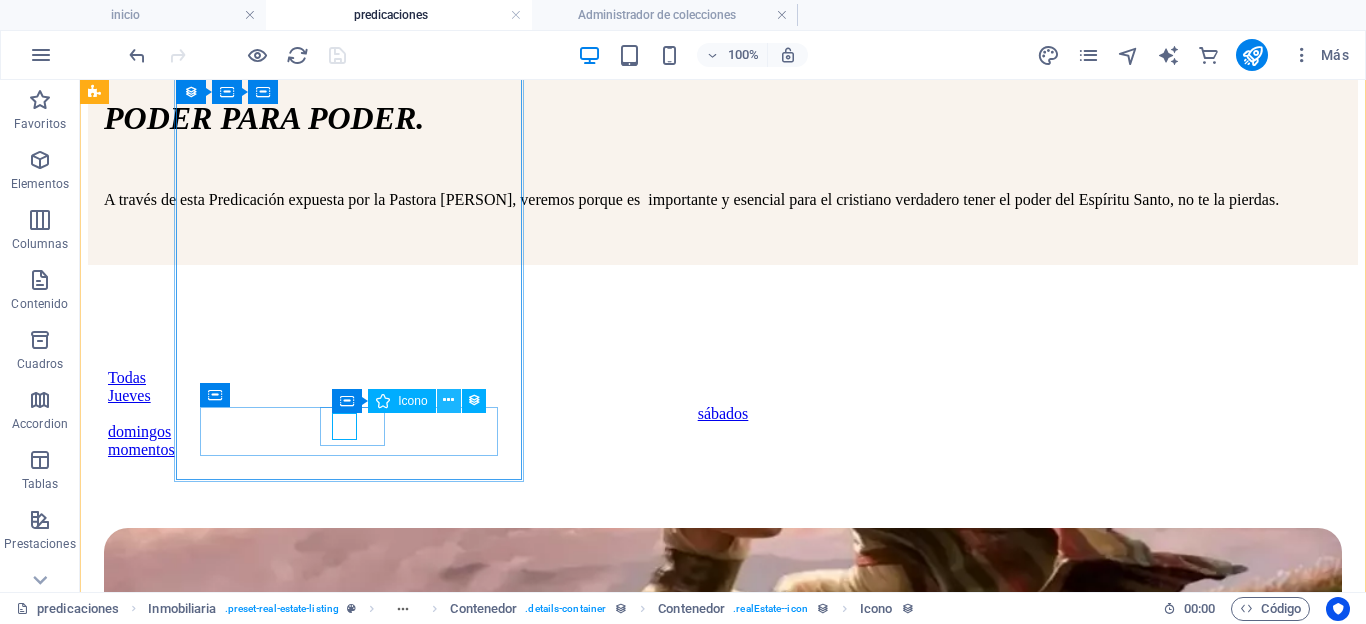 click at bounding box center [448, 400] 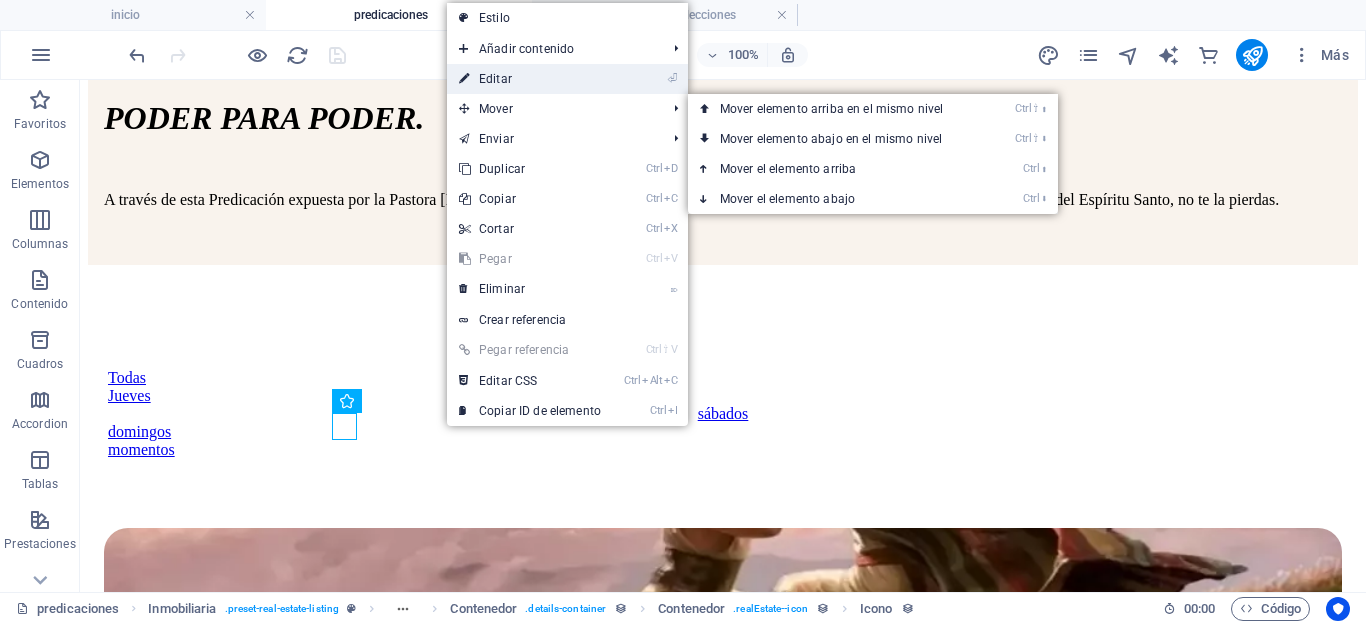 click on "⏎  Editar" at bounding box center (530, 79) 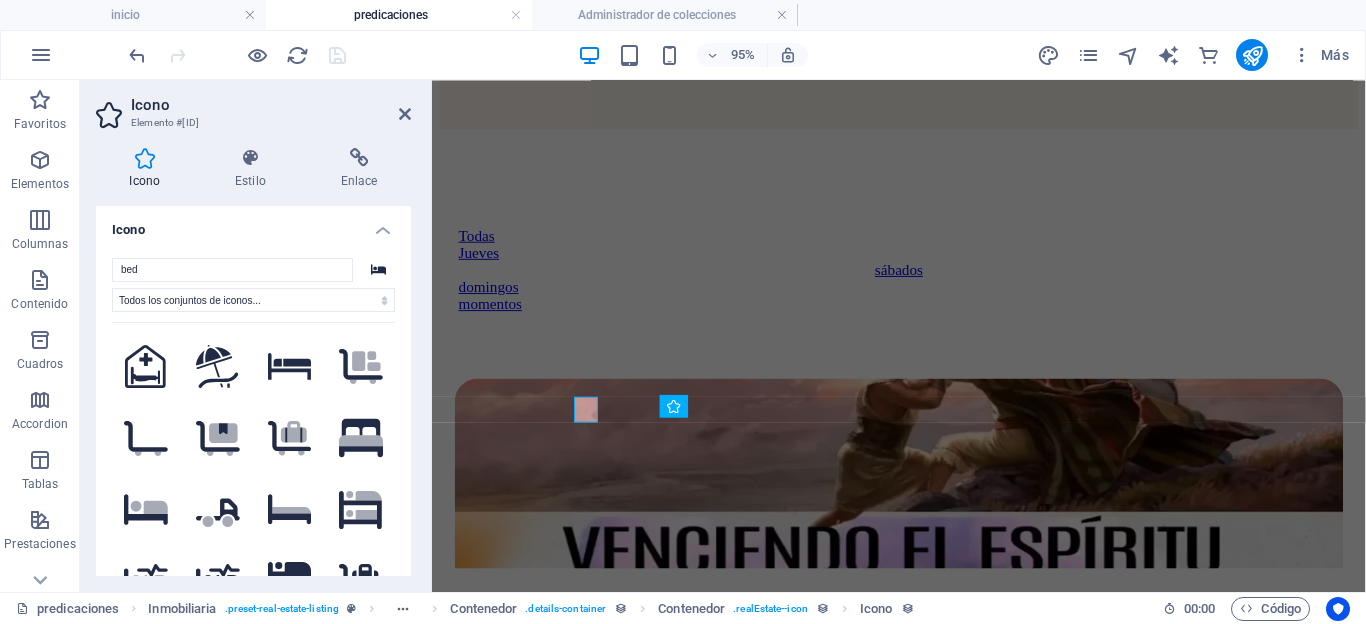 scroll, scrollTop: 947, scrollLeft: 0, axis: vertical 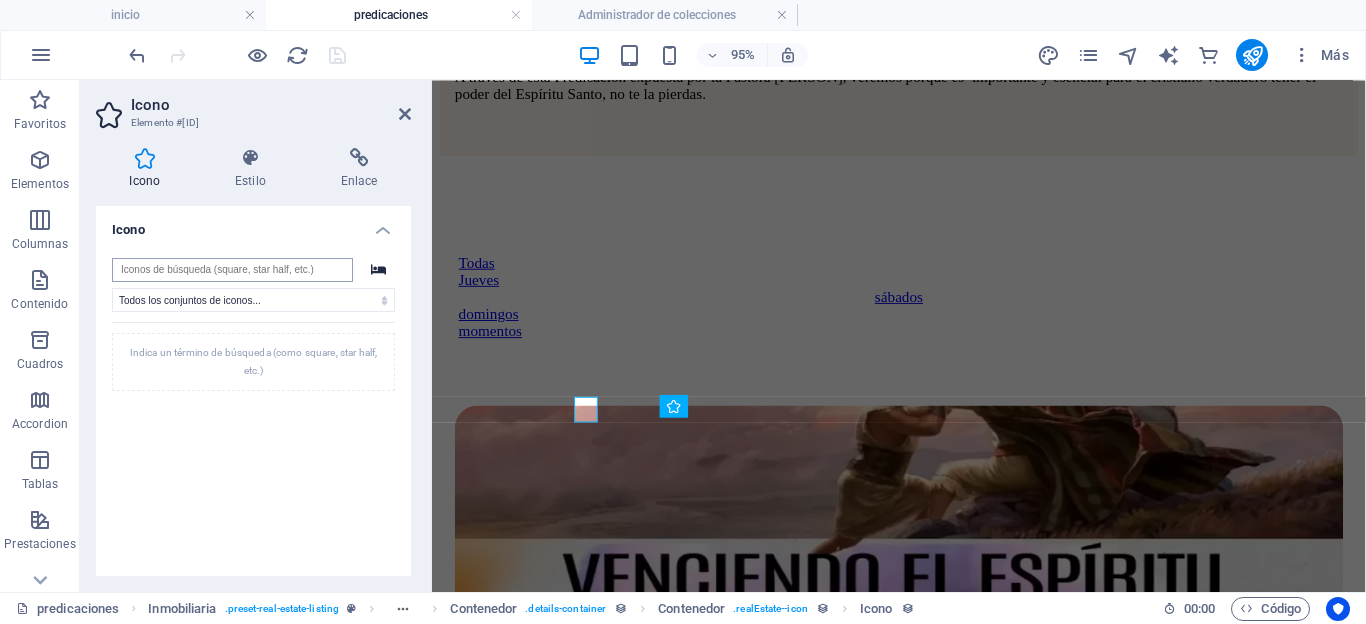 type on "e" 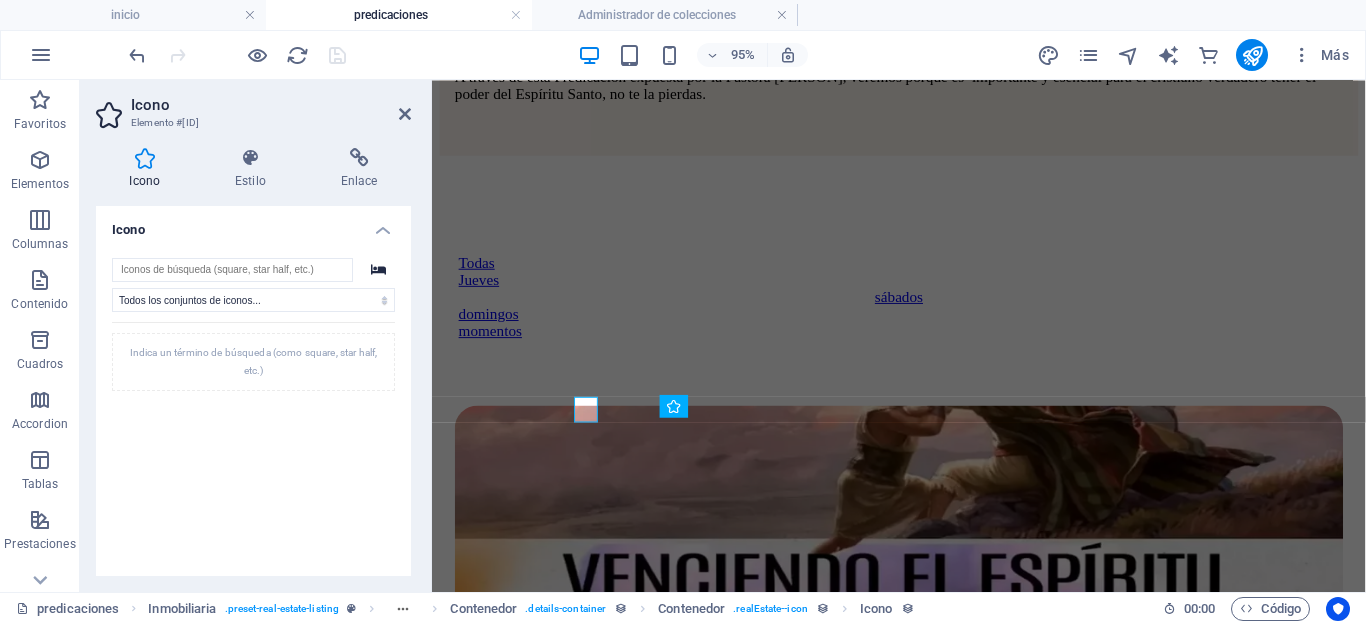 type on "i" 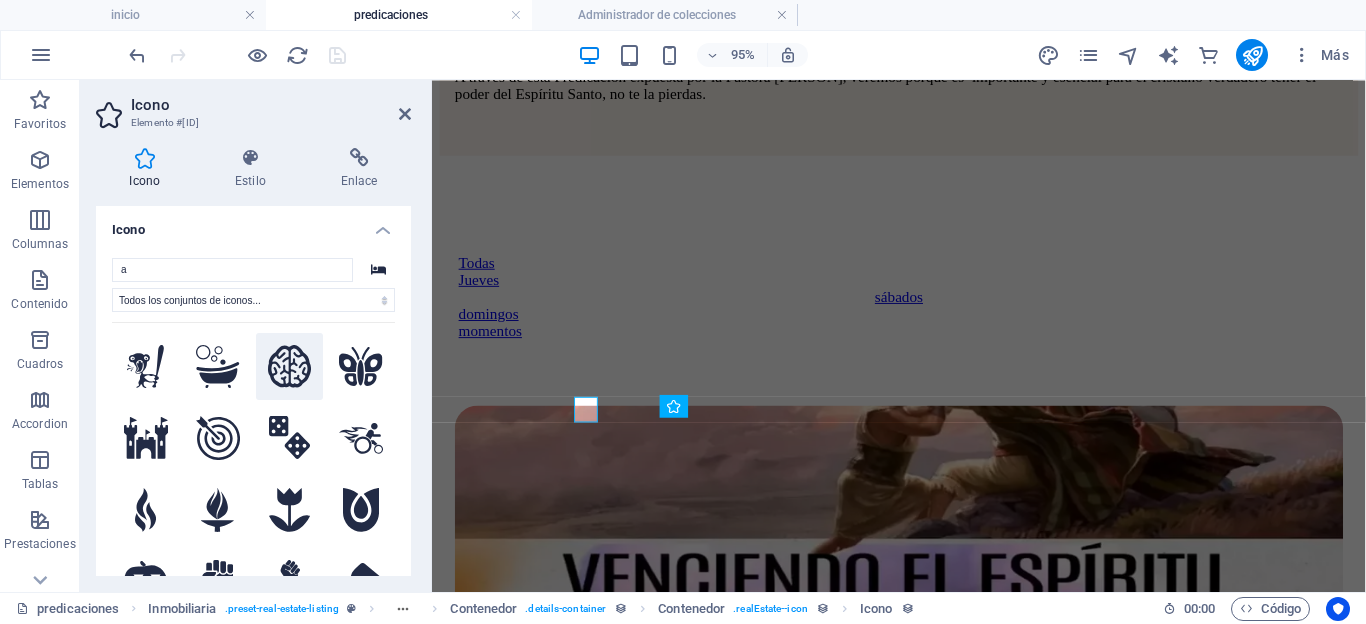 type on "a" 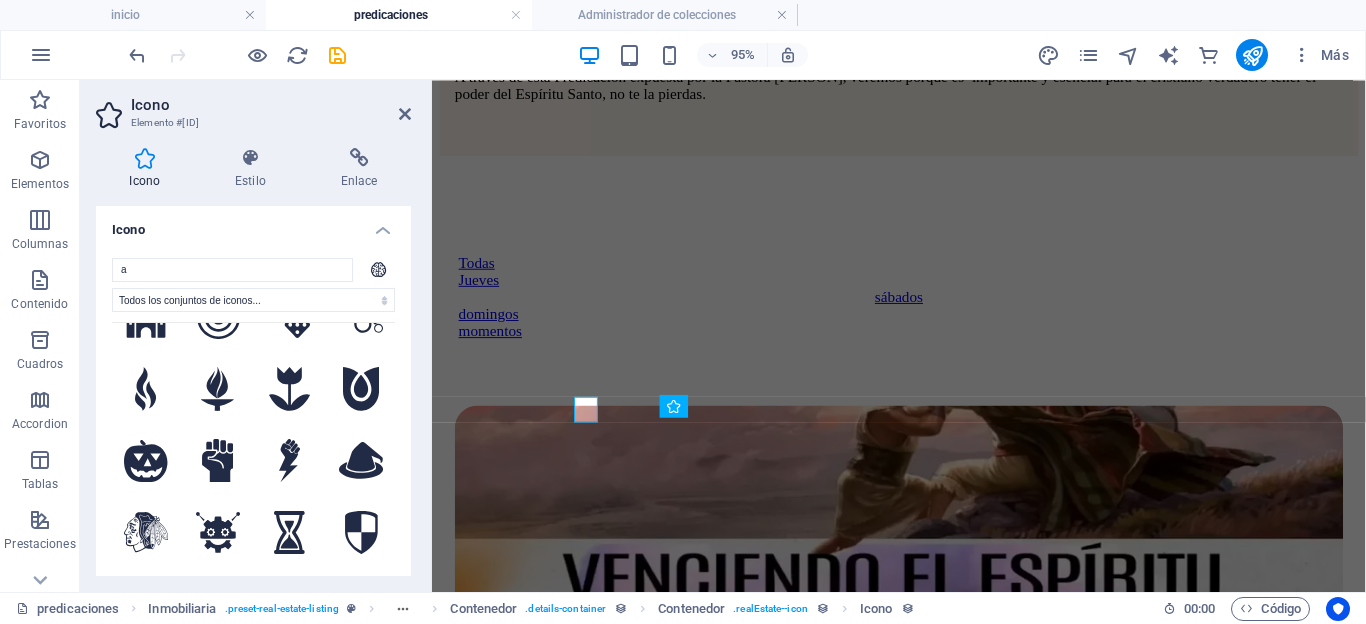 scroll, scrollTop: 204, scrollLeft: 0, axis: vertical 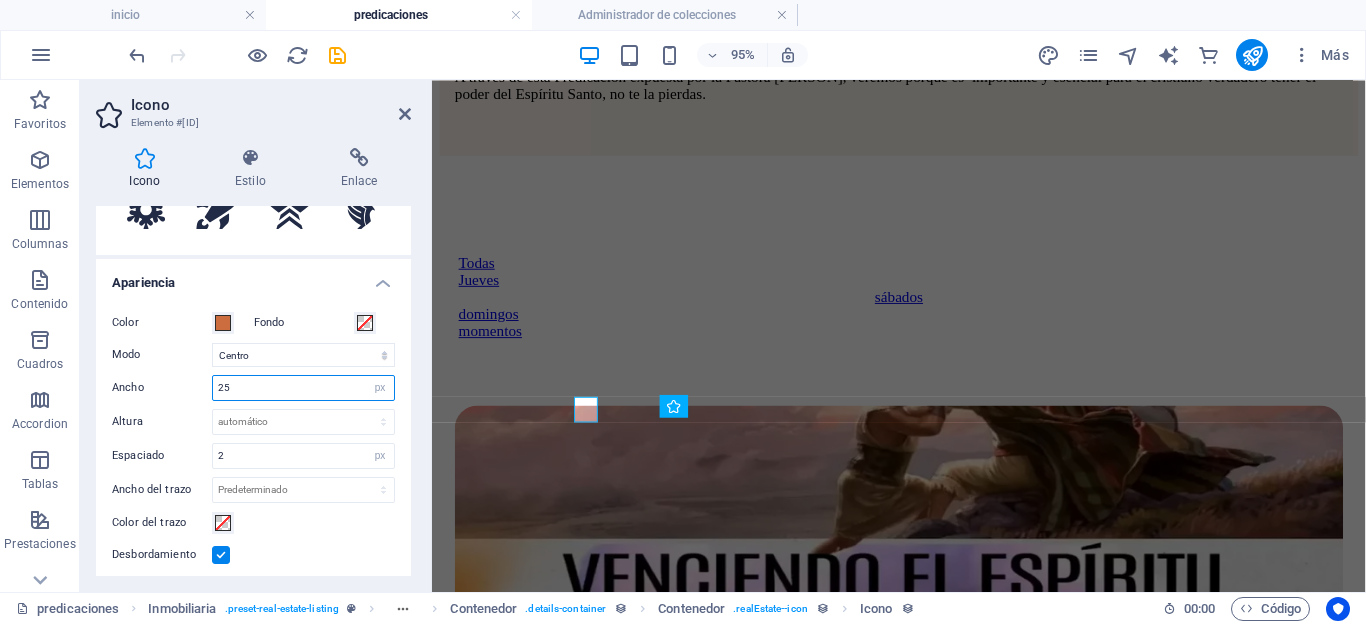 click on "25" at bounding box center (303, 388) 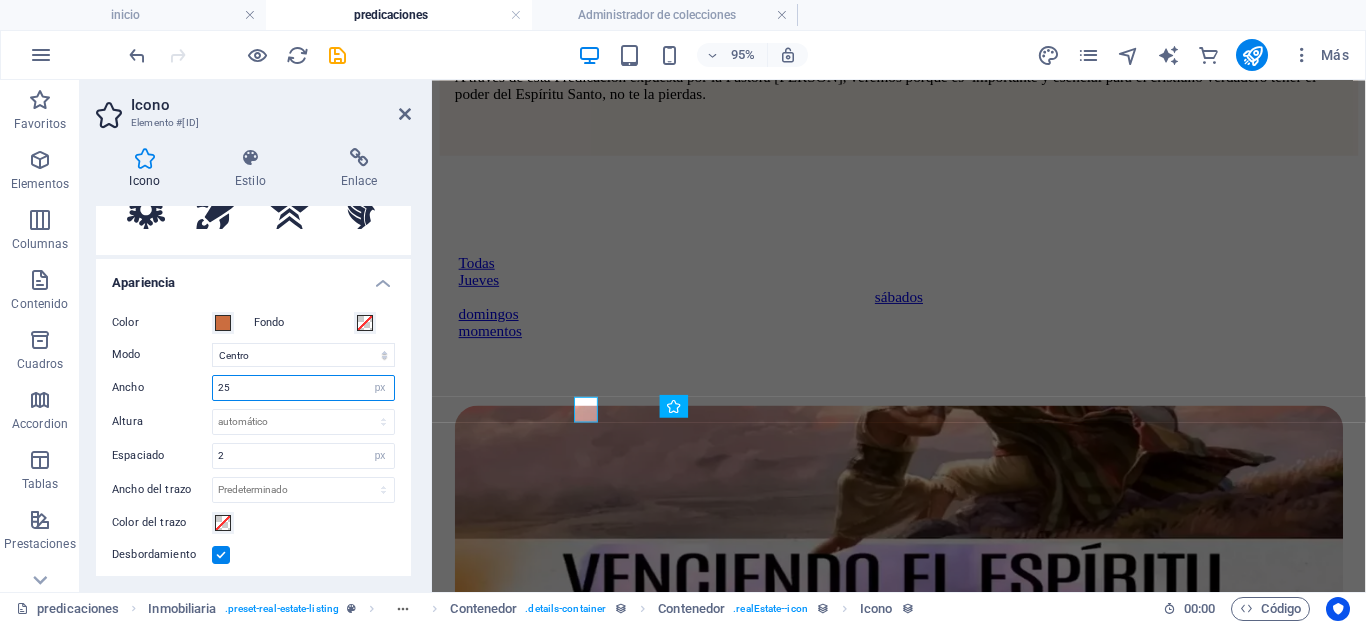 click on "25" at bounding box center [303, 388] 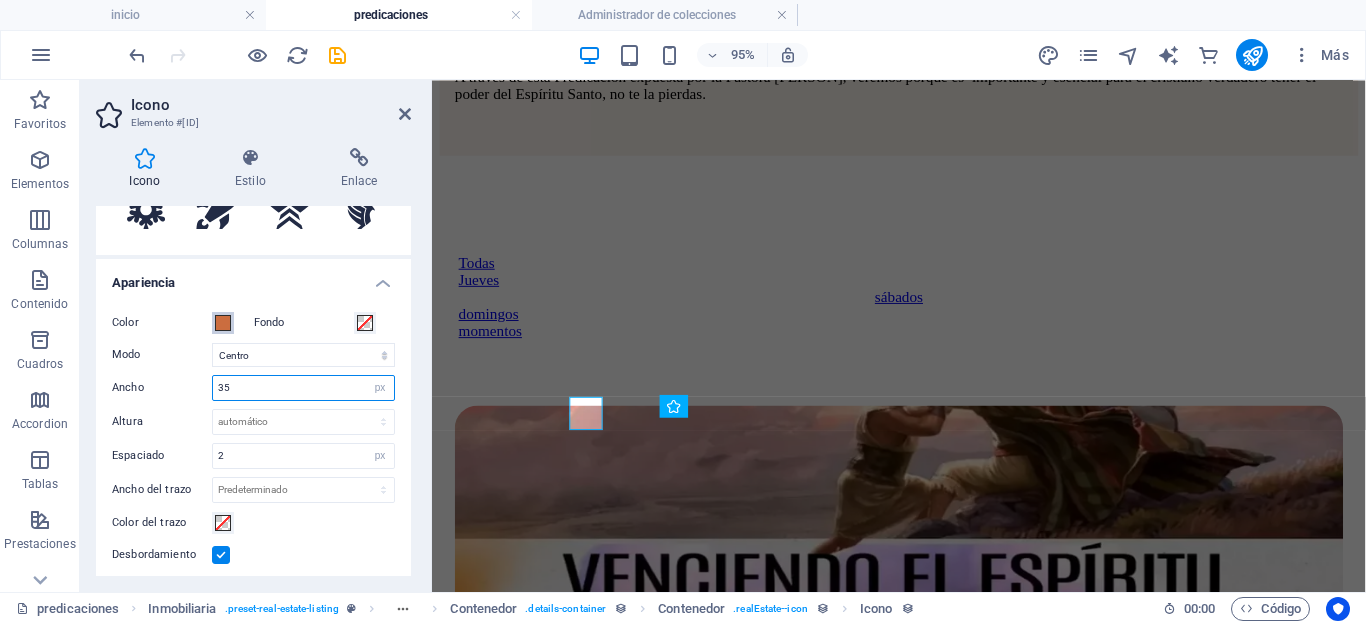 type on "35" 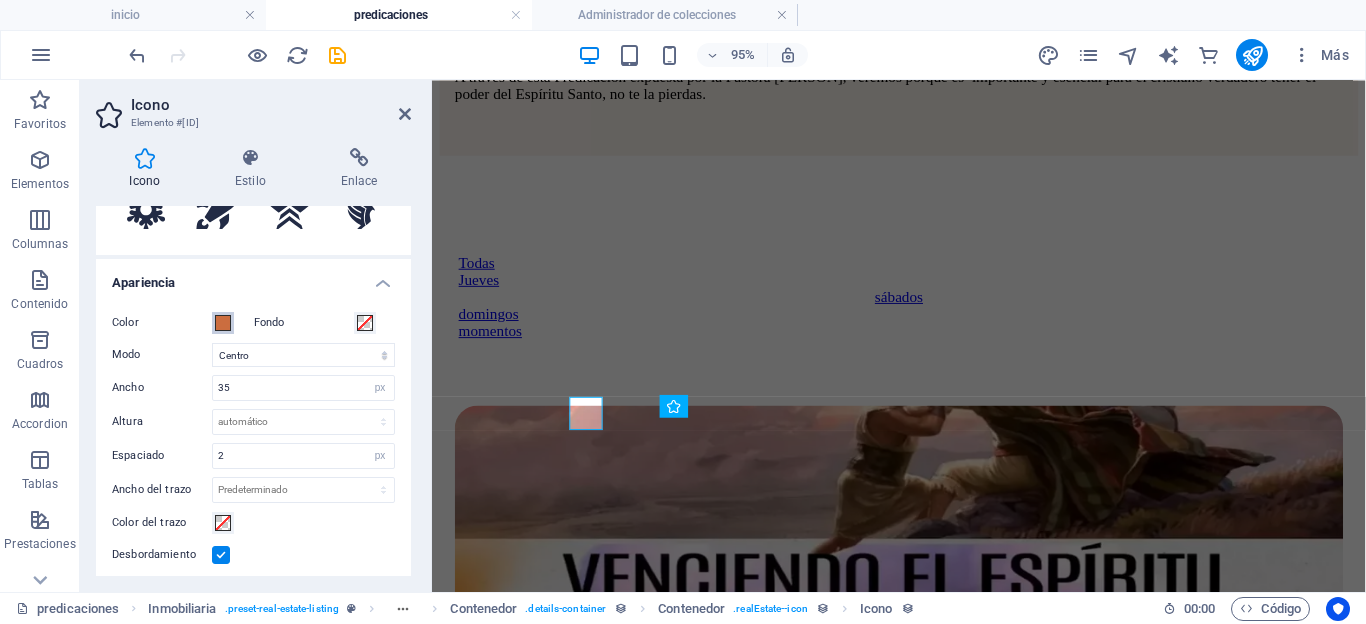 click at bounding box center [223, 323] 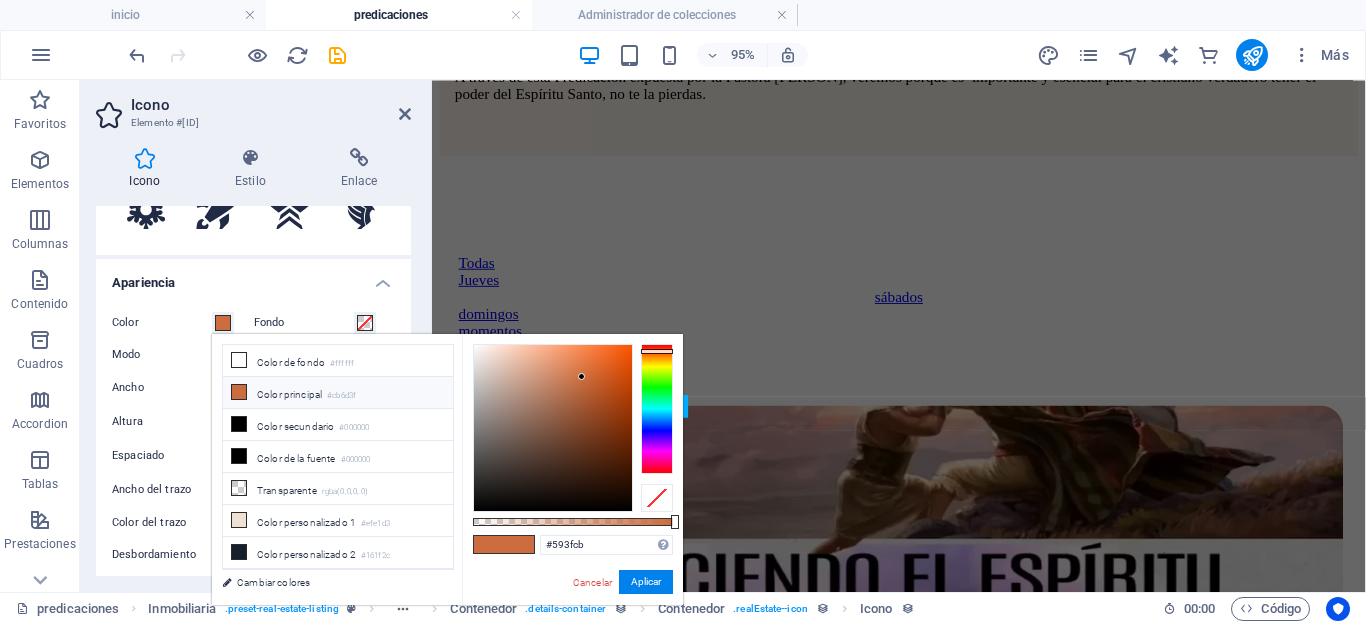 click at bounding box center [657, 409] 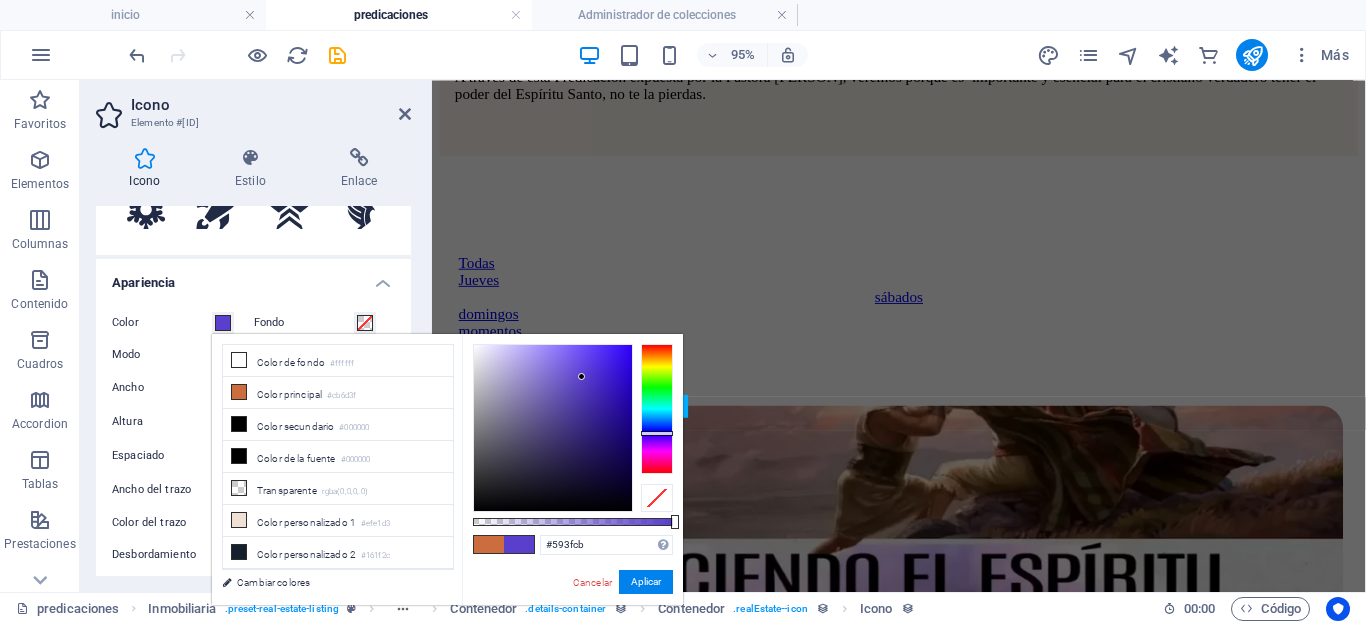 type on "#3005f2" 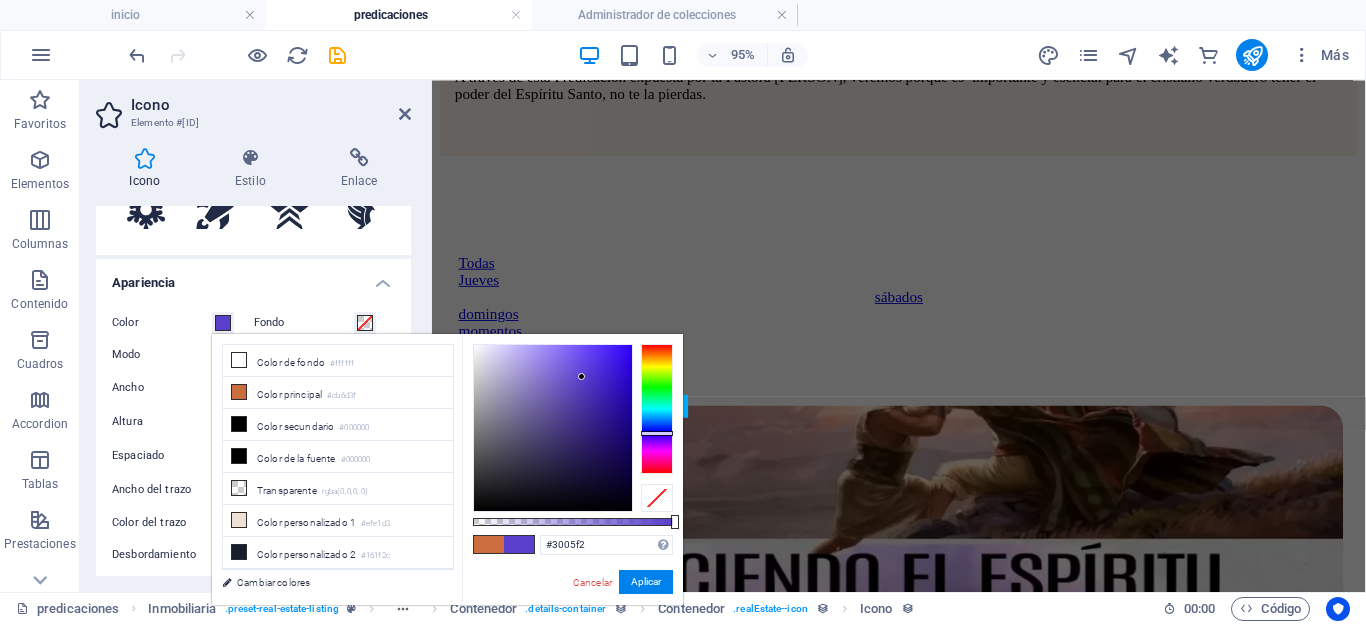 click at bounding box center [553, 428] 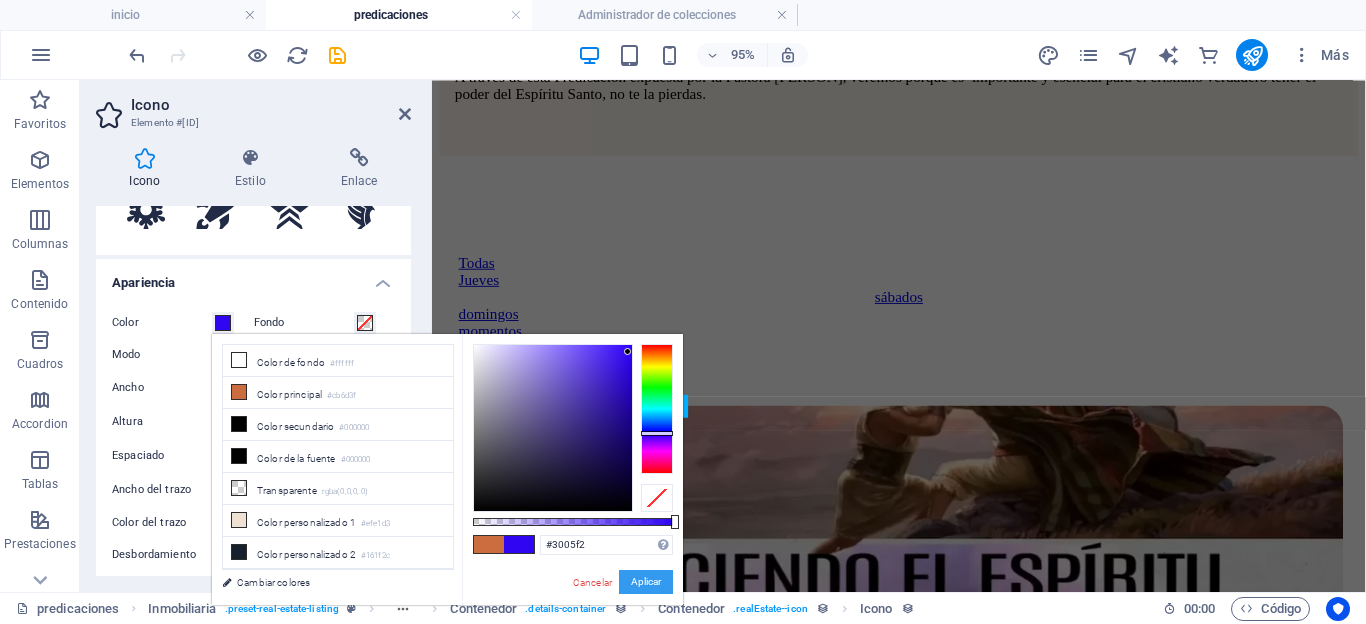 click on "Aplicar" at bounding box center (646, 582) 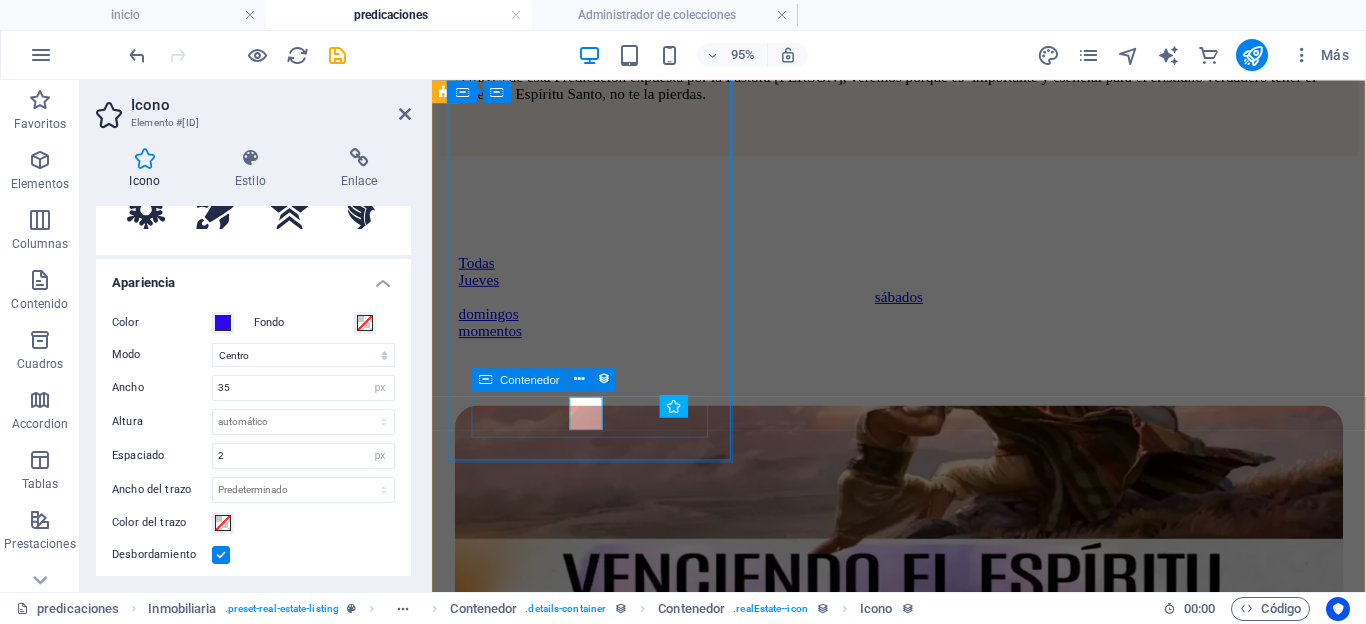 click on "0 0 0" at bounding box center [923, 1028] 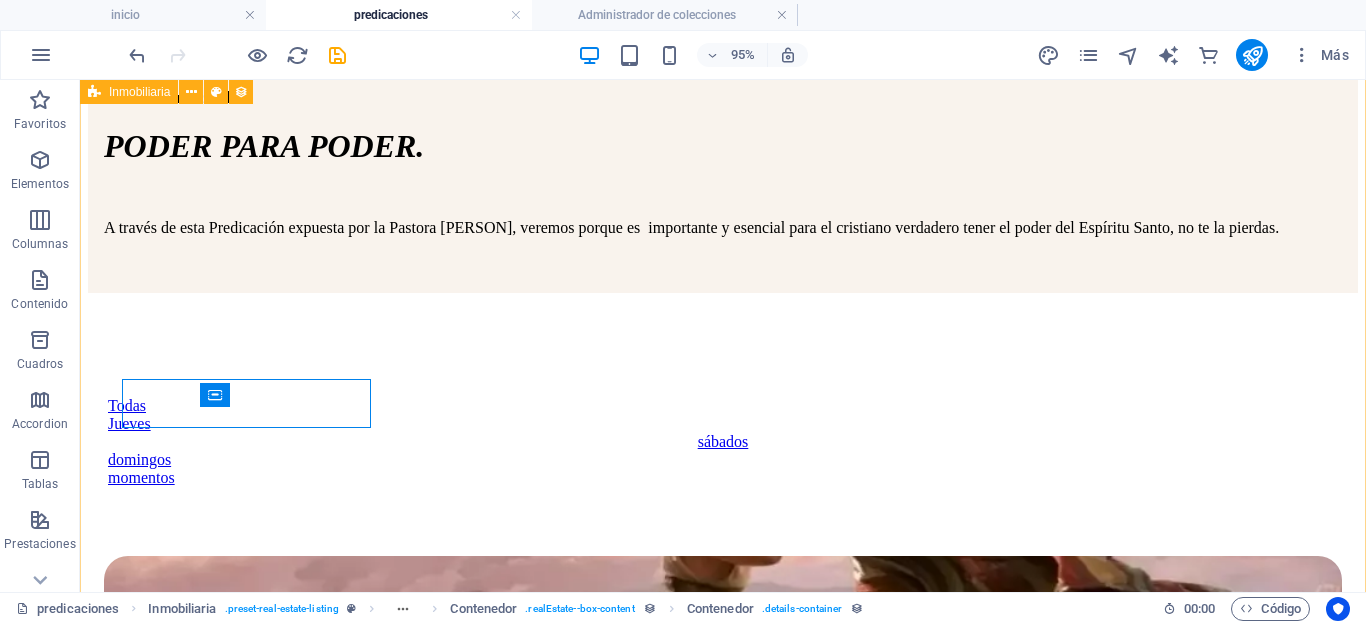 scroll, scrollTop: 975, scrollLeft: 0, axis: vertical 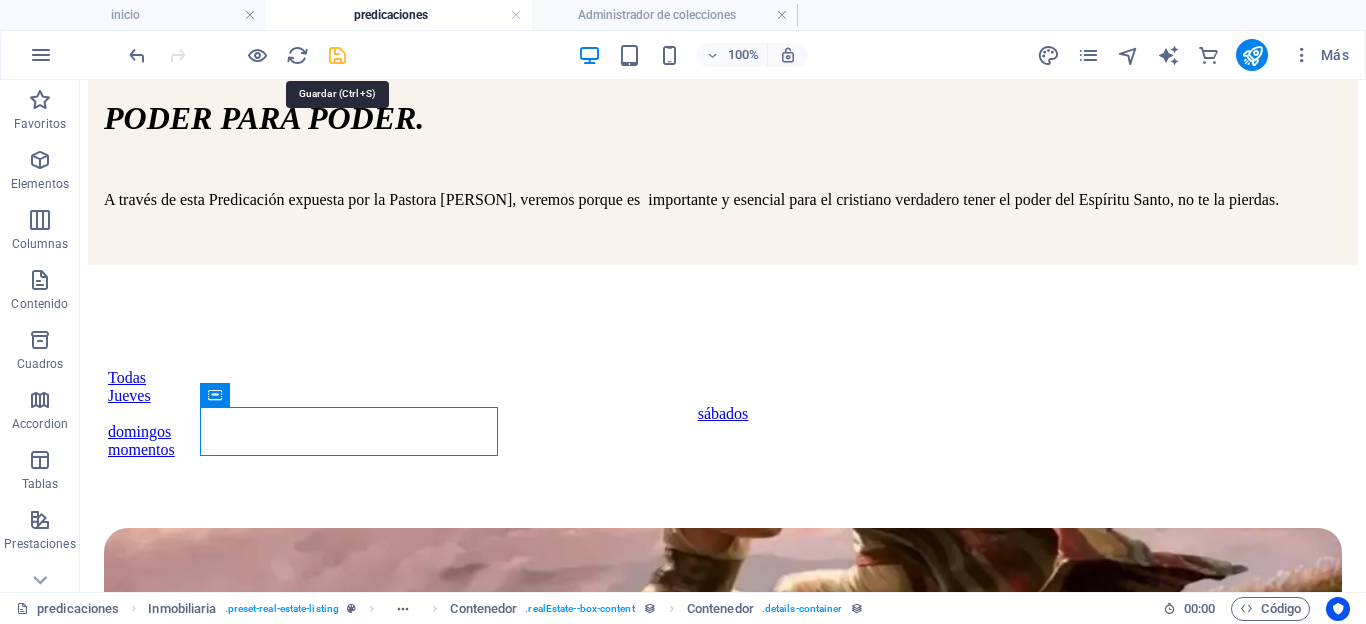 click at bounding box center [337, 55] 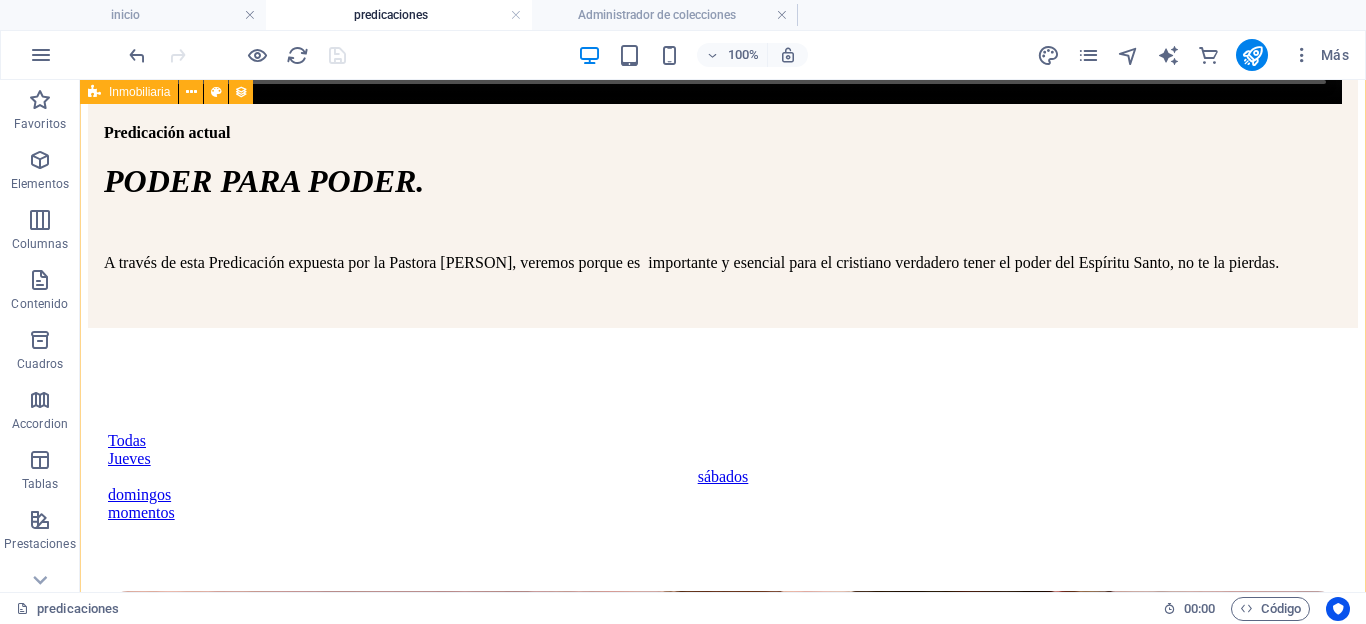 scroll, scrollTop: 975, scrollLeft: 0, axis: vertical 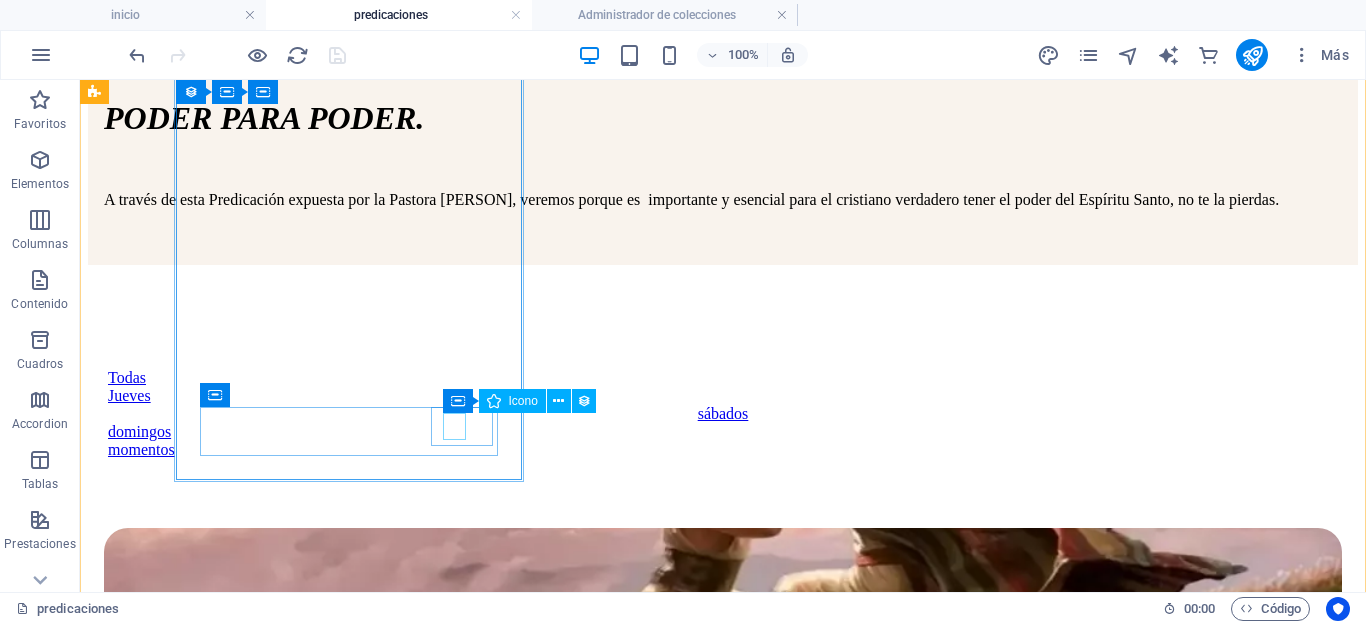 click at bounding box center [717, 1199] 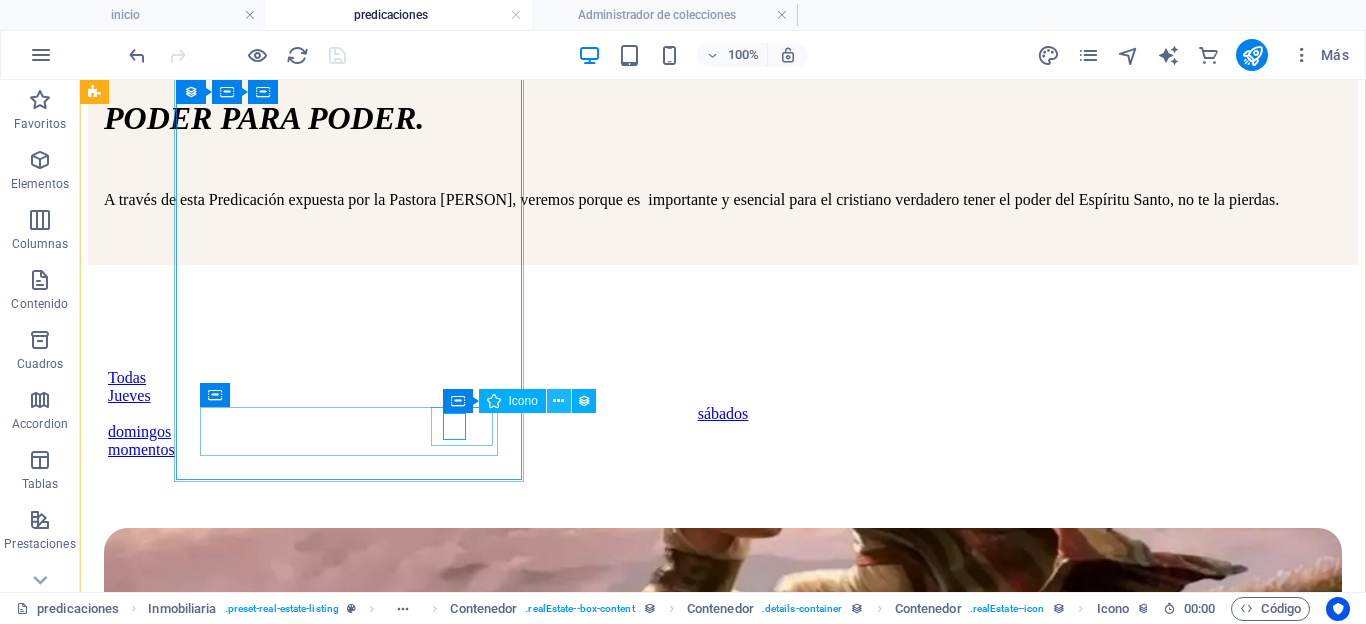 click at bounding box center (558, 401) 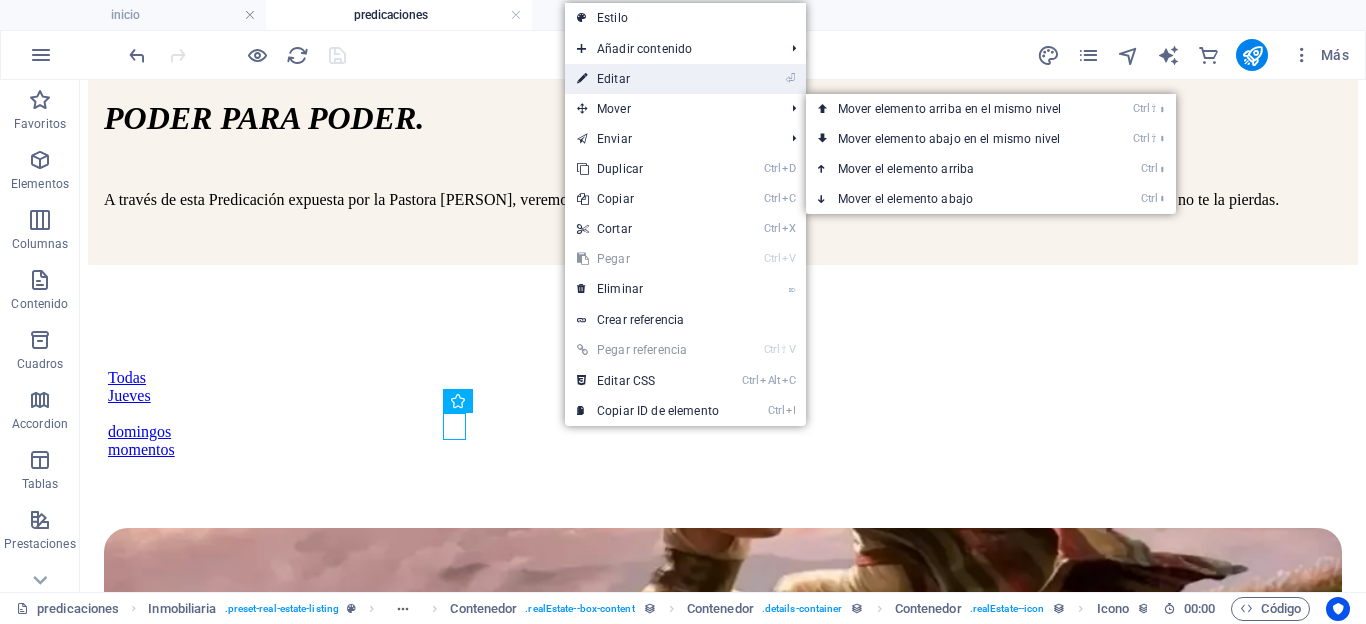 click on "⏎  Editar" at bounding box center (648, 79) 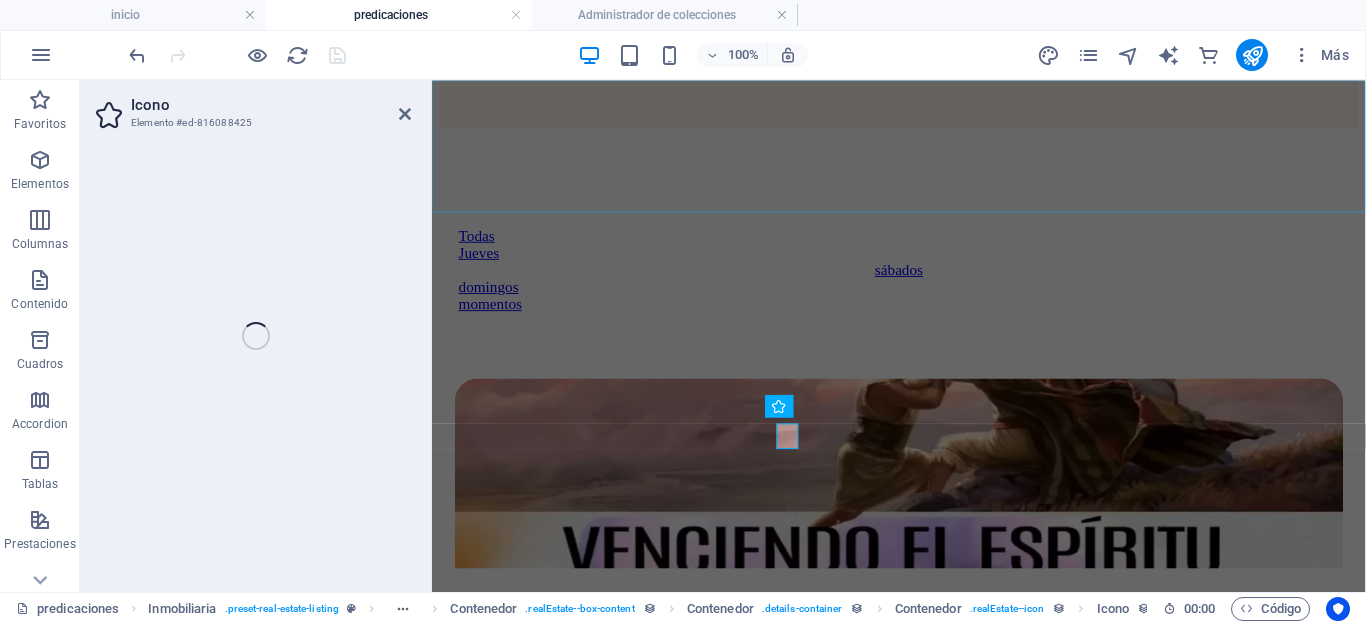 select on "xMidYMid" 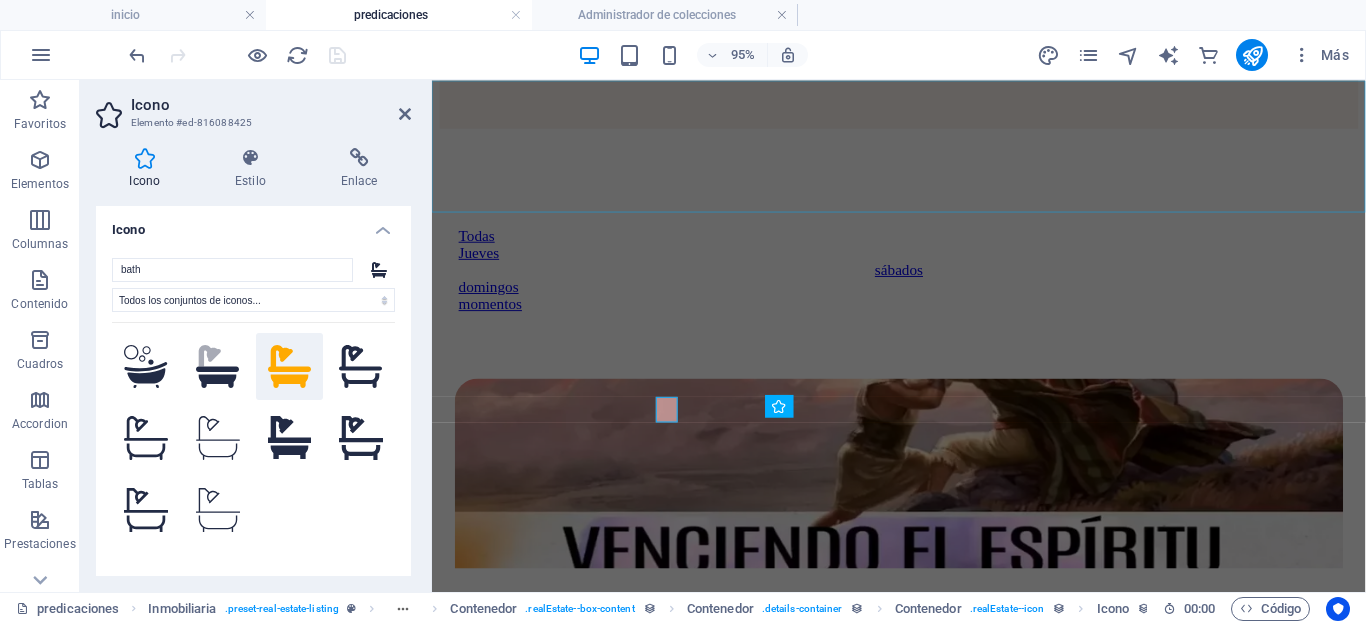 scroll, scrollTop: 947, scrollLeft: 0, axis: vertical 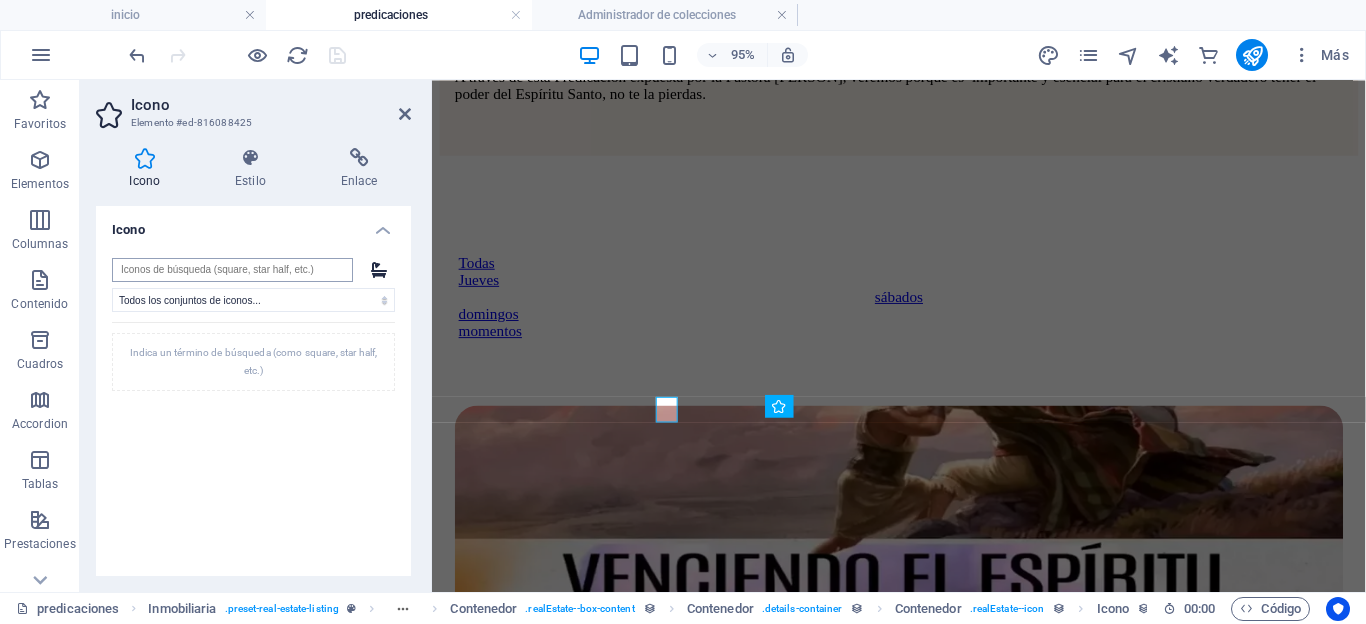 type on "c" 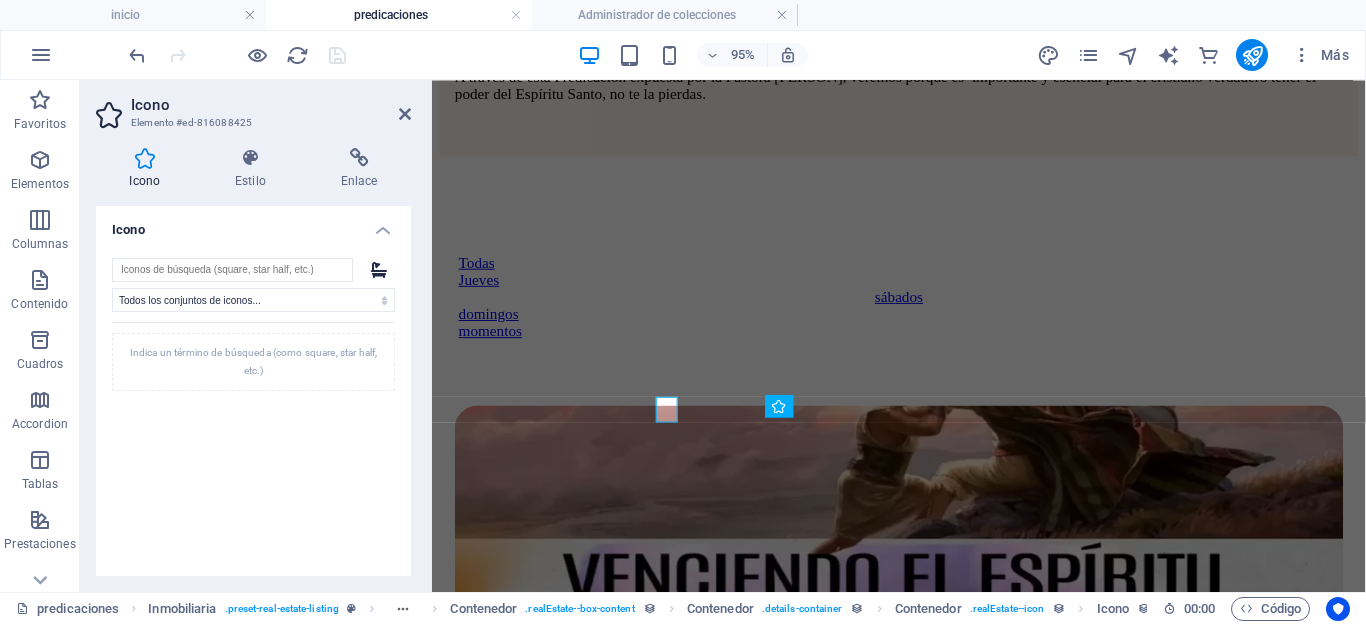 scroll, scrollTop: 0, scrollLeft: 0, axis: both 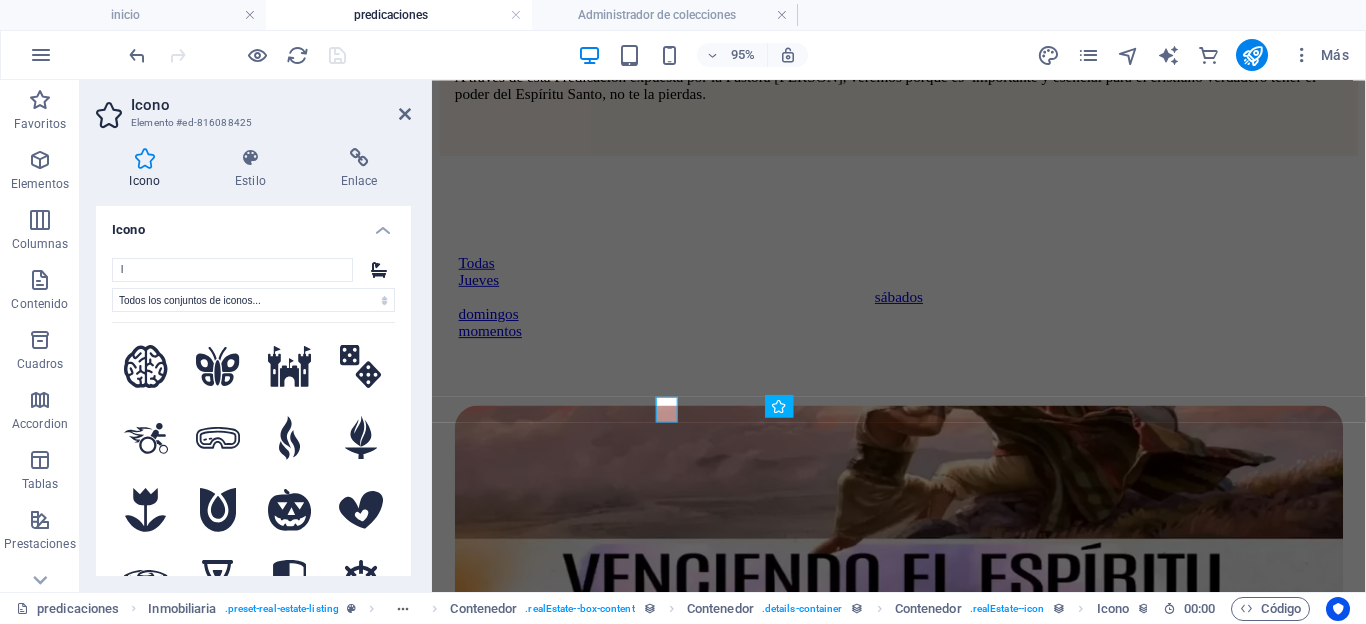 type on "li" 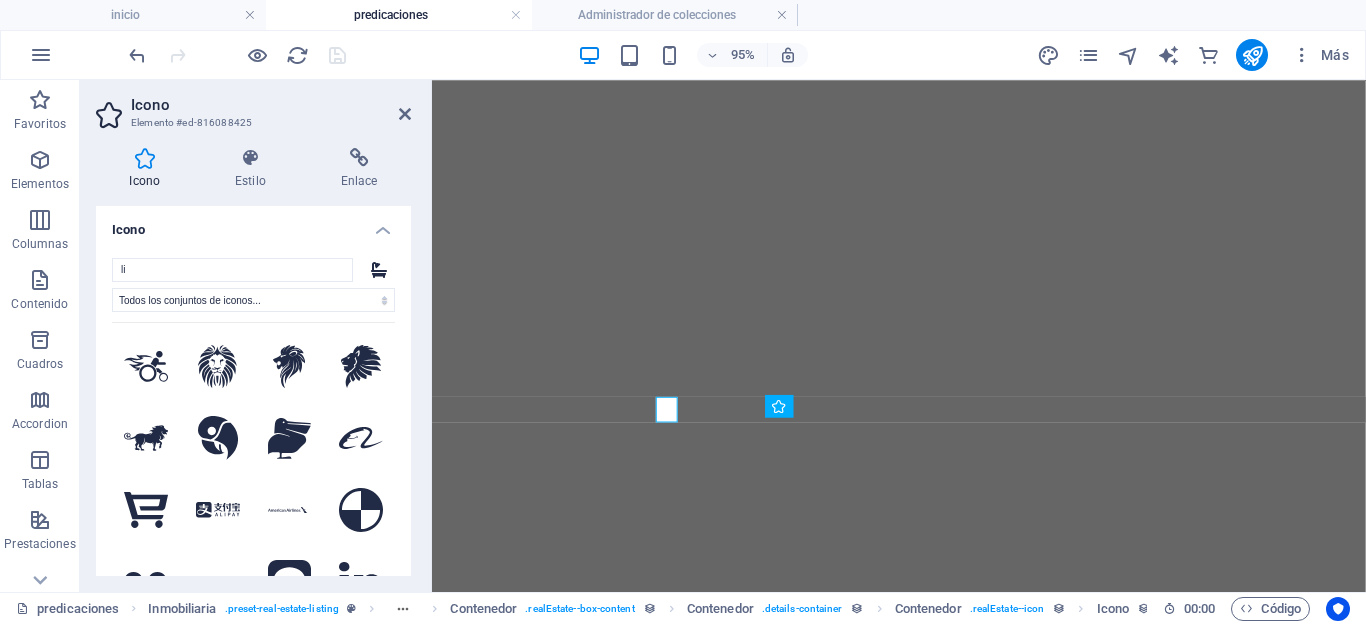 select on "xMidYMid" 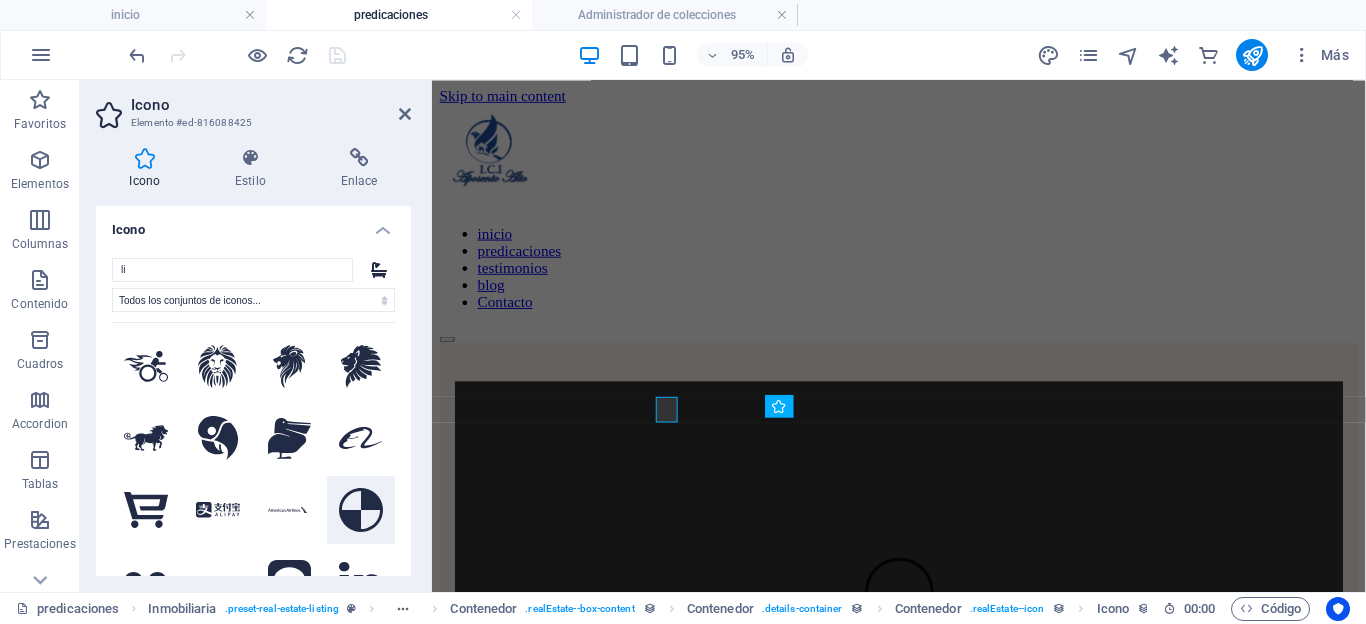 scroll, scrollTop: 947, scrollLeft: 0, axis: vertical 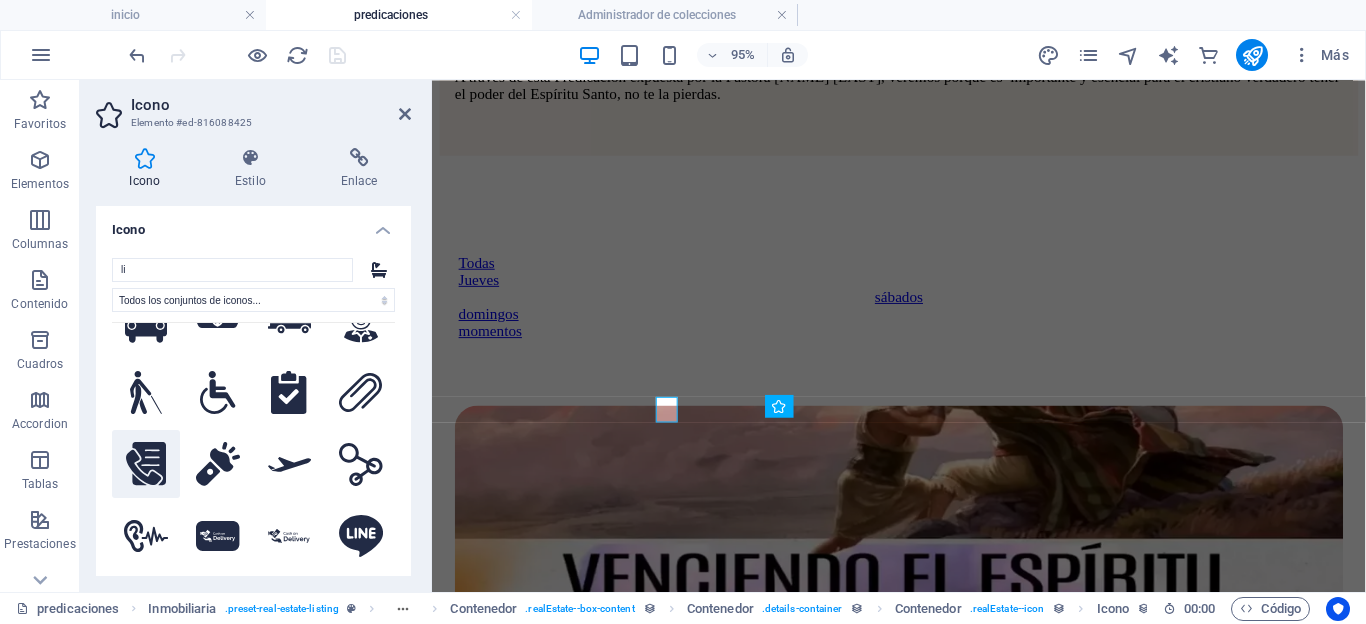 type on "li" 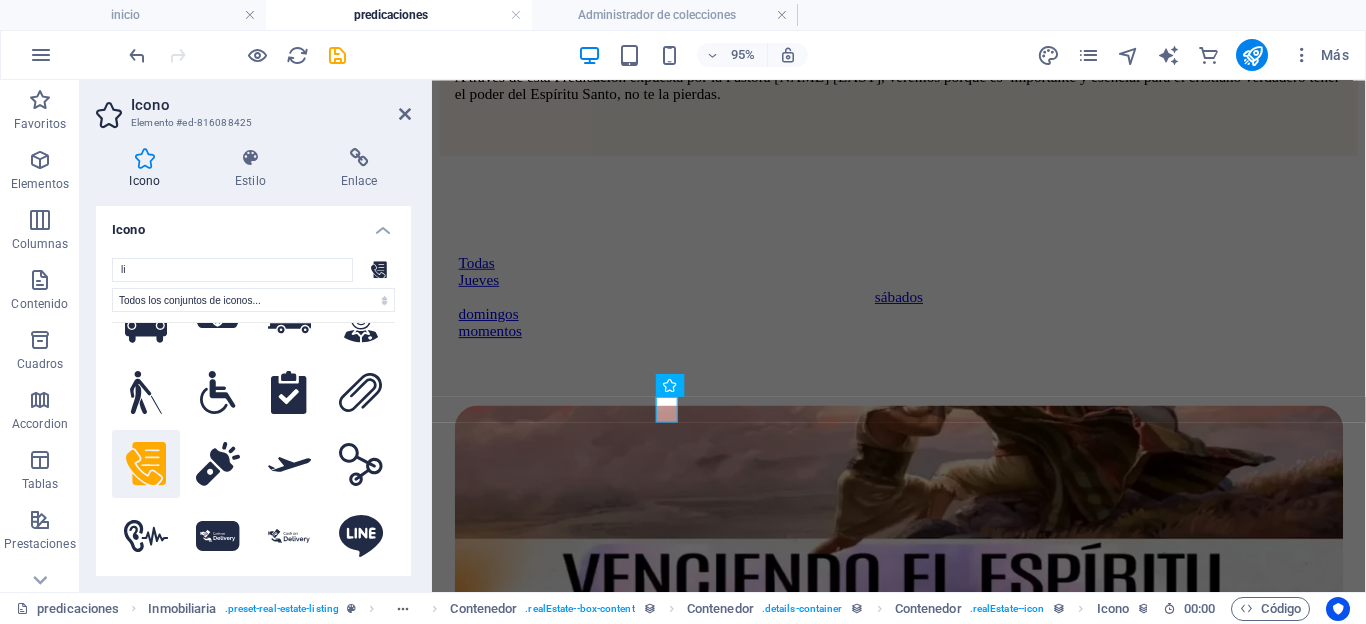 click on "Icono Elemento #[ID] Icono Estilo Enlace Icono li Todos los conjuntos de iconos... IcoFont Ionicons FontAwesome Brands FontAwesome Duotone FontAwesome Solid FontAwesome Regular FontAwesome Light FontAwesome Thin FontAwesome Sharp Solid FontAwesome Sharp Regular FontAwesome Sharp Light FontAwesome Sharp Thin .fa-secondary{opacity:.4} .fa-secondary{opacity:.4} .fa-secondary{opacity:.4} .fa-secondary{opacity:.4} .fa-secondary{opacity:.4} .fa-secondary{opacity:.4} .fa-secondary{opacity:.4} .fa-secondary{opacity:.4} .fa-secondary{opacity:.4} .fa-secondary{opacity:.4} .fa-secondary{opacity:.4} .fa-secondary{opacity:.4} .fa-secondary{opacity:.4} .fa-secondary{opacity:.4} .fa-secondary{opacity:.4} .fa-secondary{opacity:.4} .fa-secondary{opacity:.4} .fa-secondary{opacity:.4} .fa-secondary{opacity:.4} .fa-secondary{opacity:.4} .fa-secondary{opacity:.4} .fa-secondary{opacity:.4} .fa-secondary{opacity:.4} .fa-secondary{opacity:.4} .fa-secondary{opacity:.4} .fa-secondary{opacity:.4} Color" at bounding box center [256, 336] 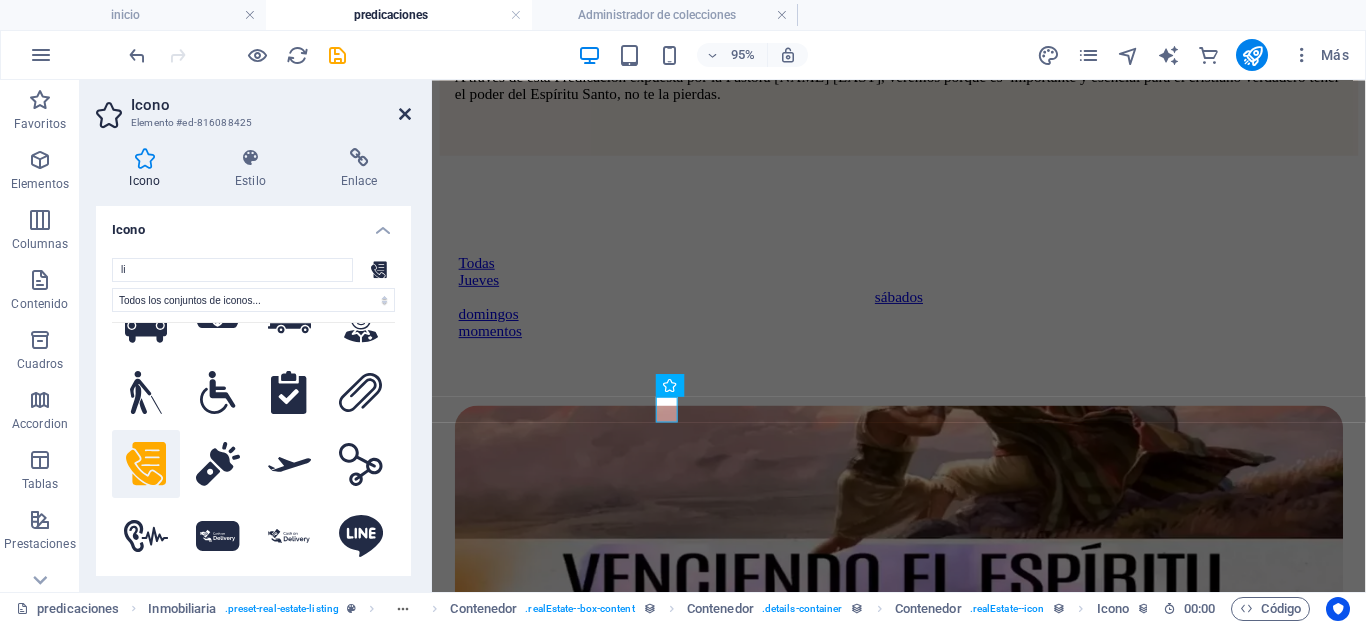 click at bounding box center (405, 114) 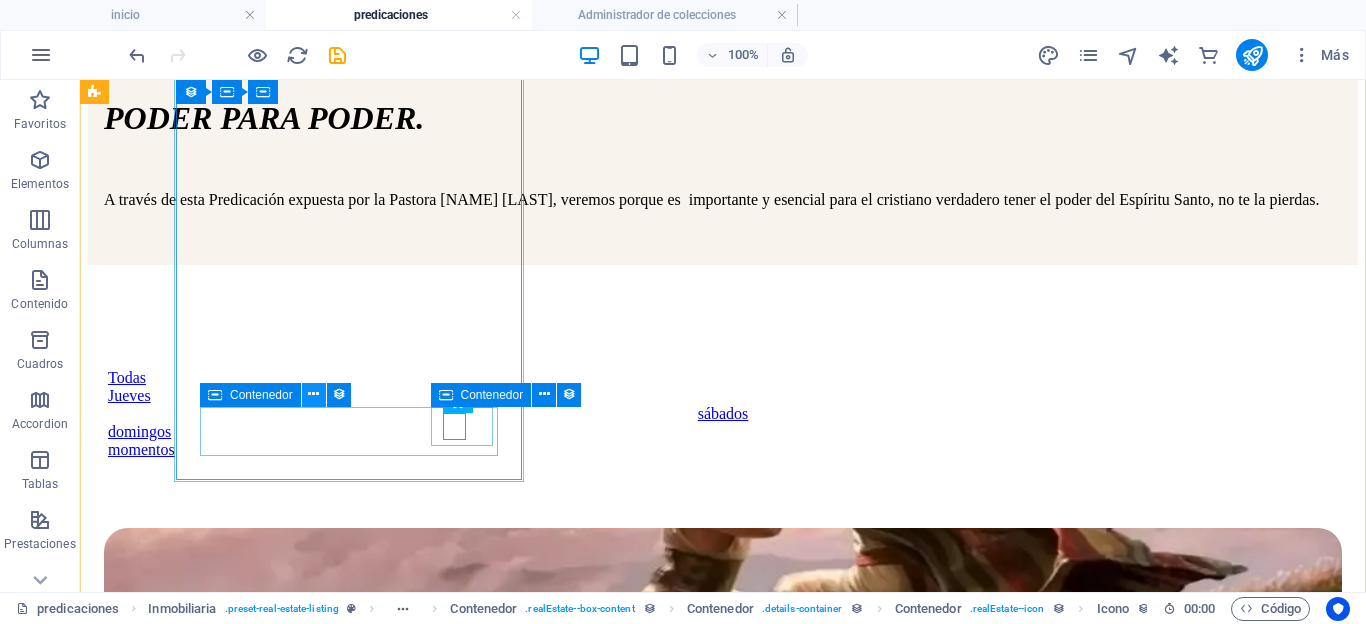 click at bounding box center (313, 394) 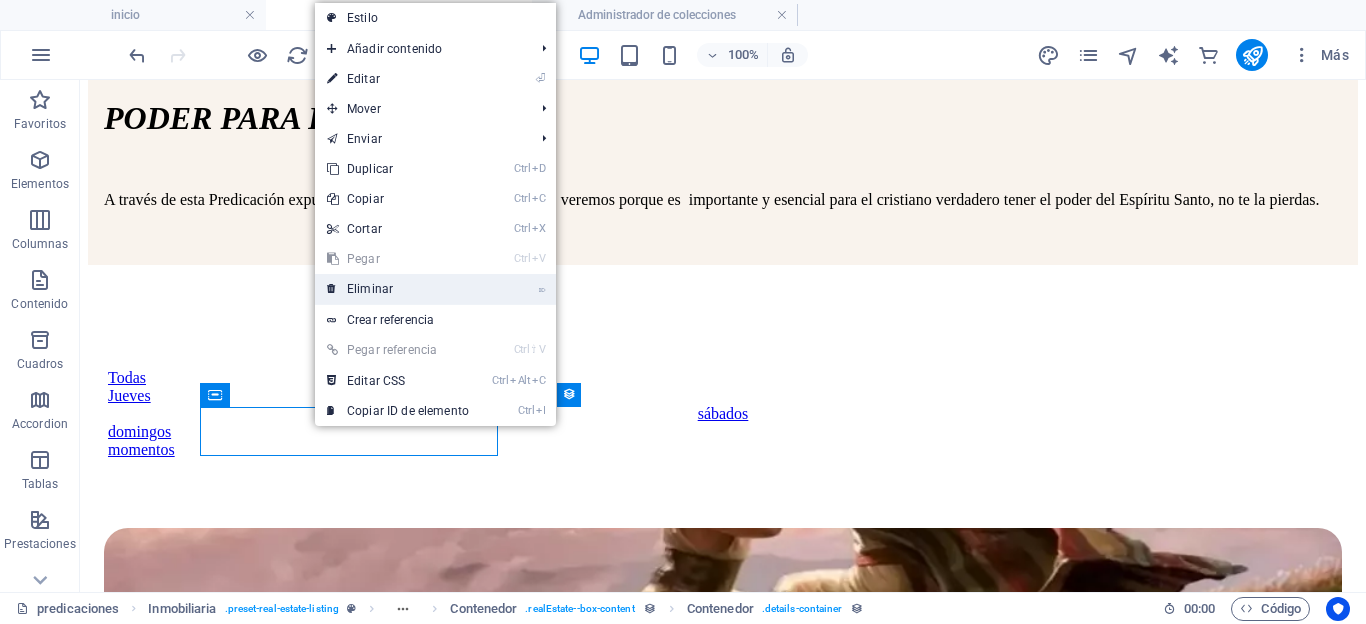 click on "⌦  Eliminar" at bounding box center (398, 289) 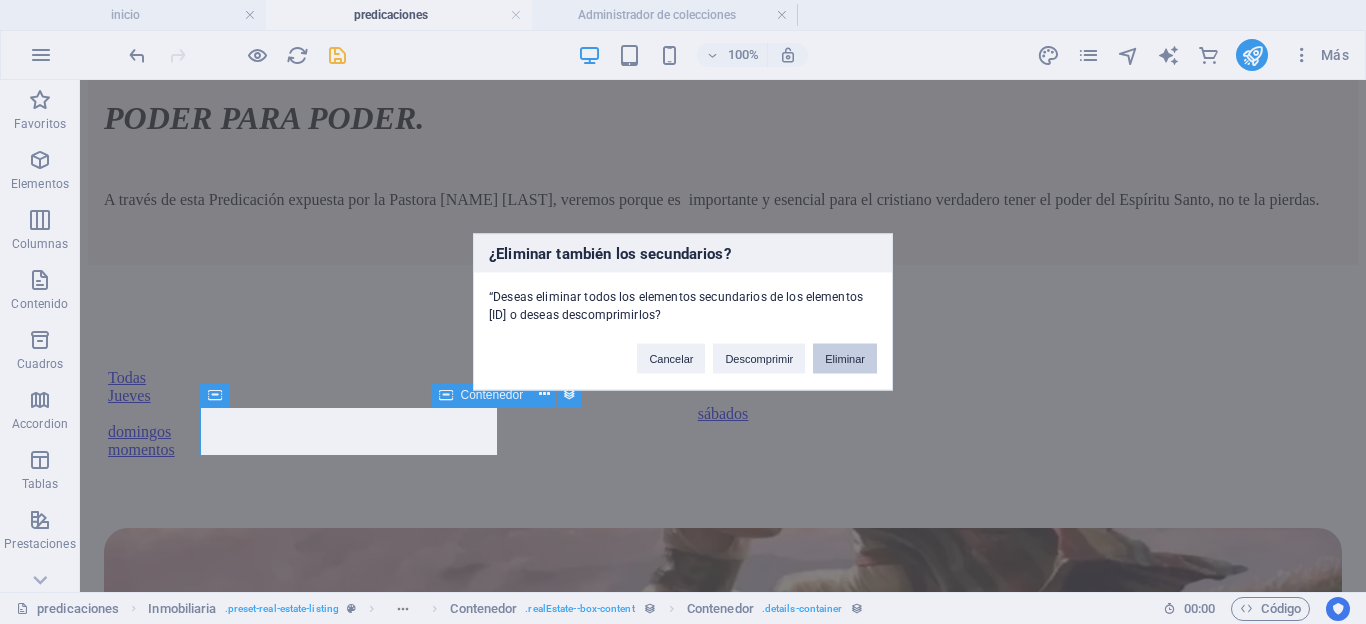 click on "Eliminar" at bounding box center (845, 359) 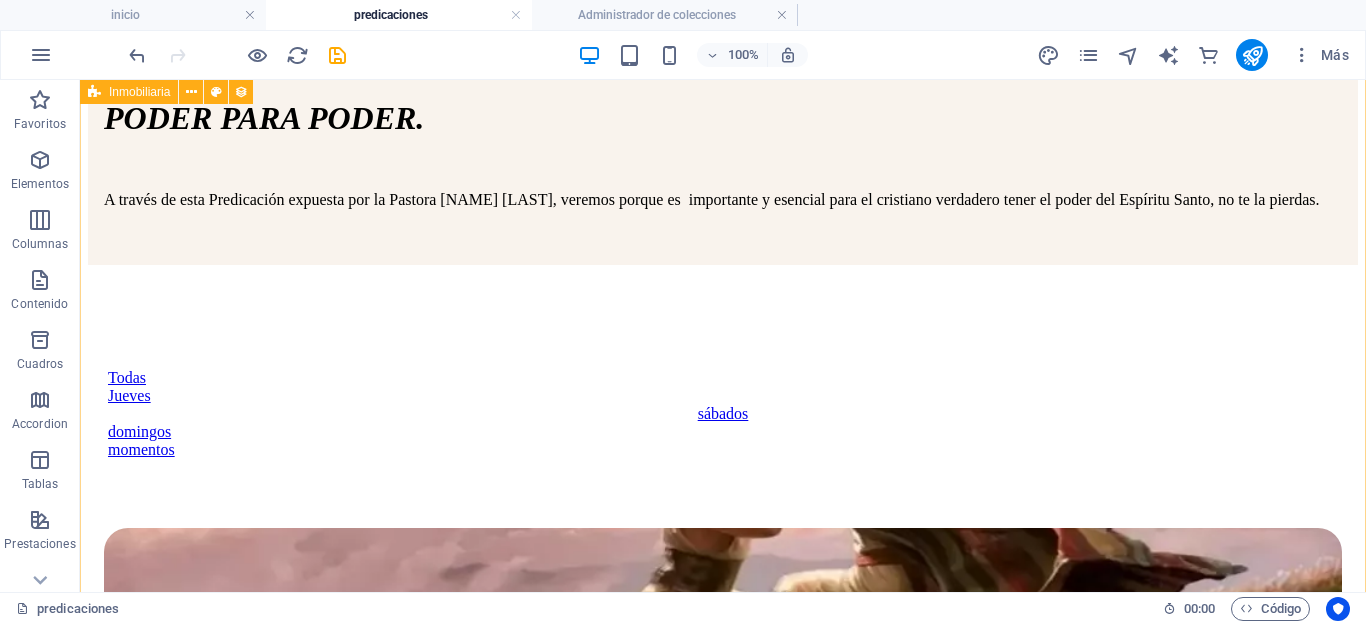 scroll, scrollTop: 561, scrollLeft: 0, axis: vertical 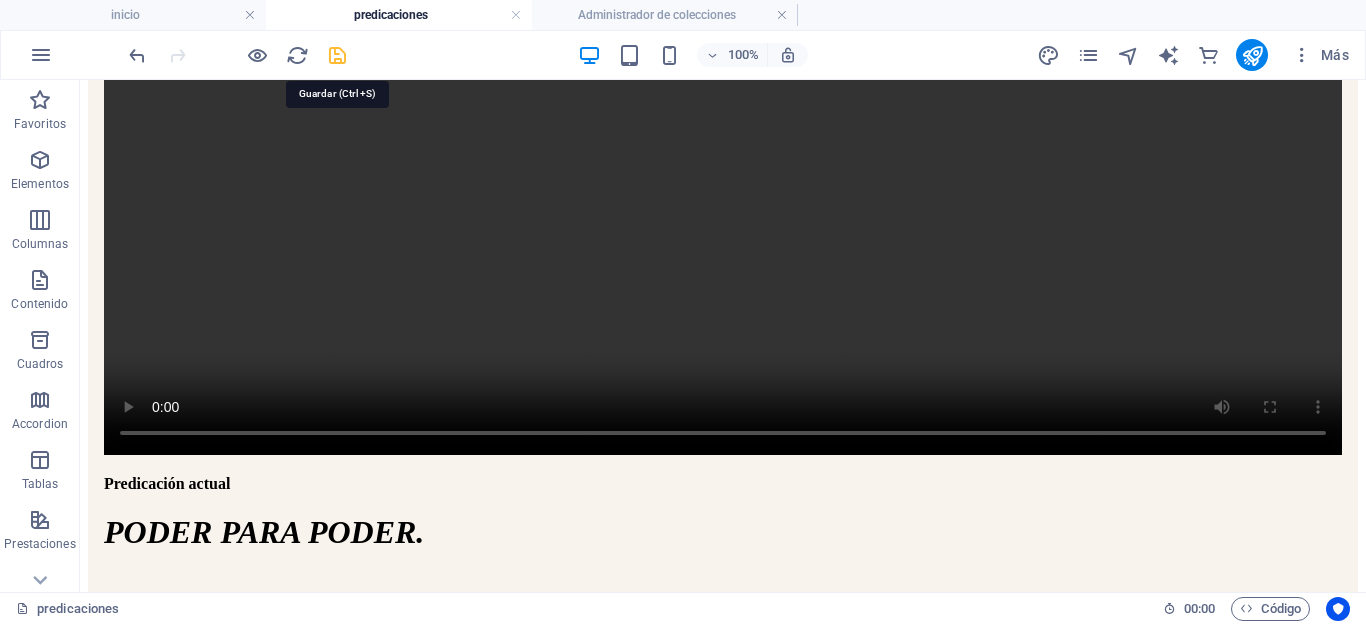 click at bounding box center [337, 55] 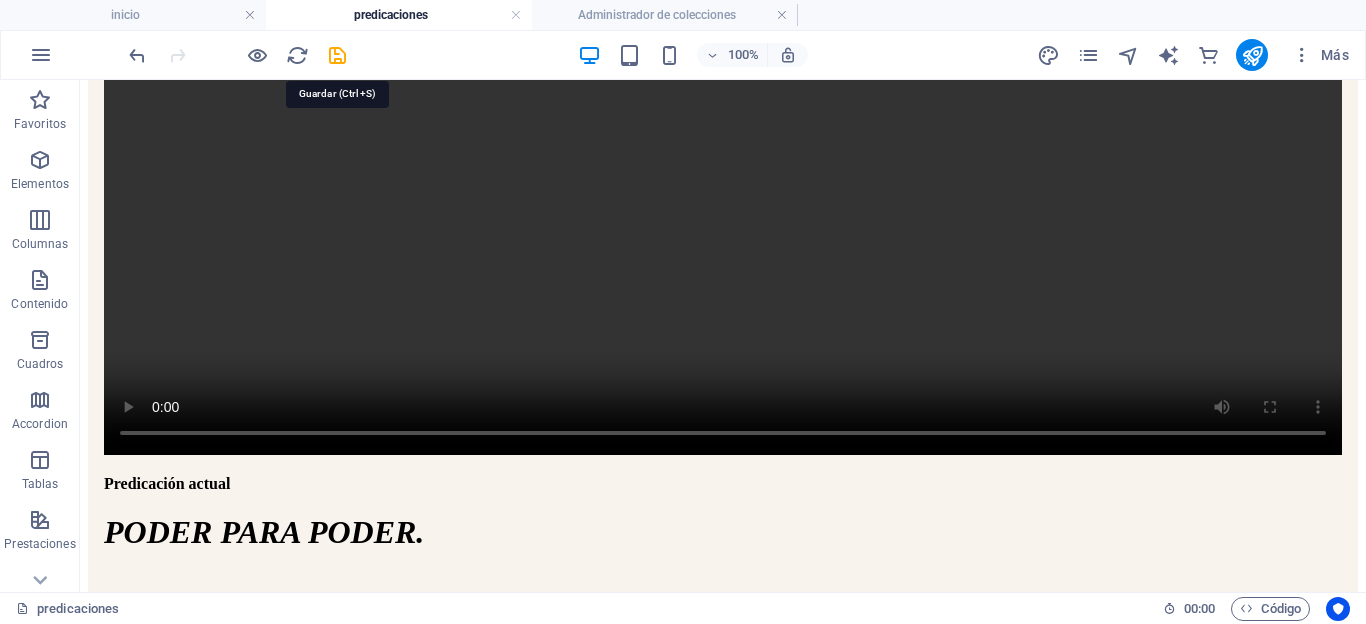 click on "100% Más" at bounding box center (741, 55) 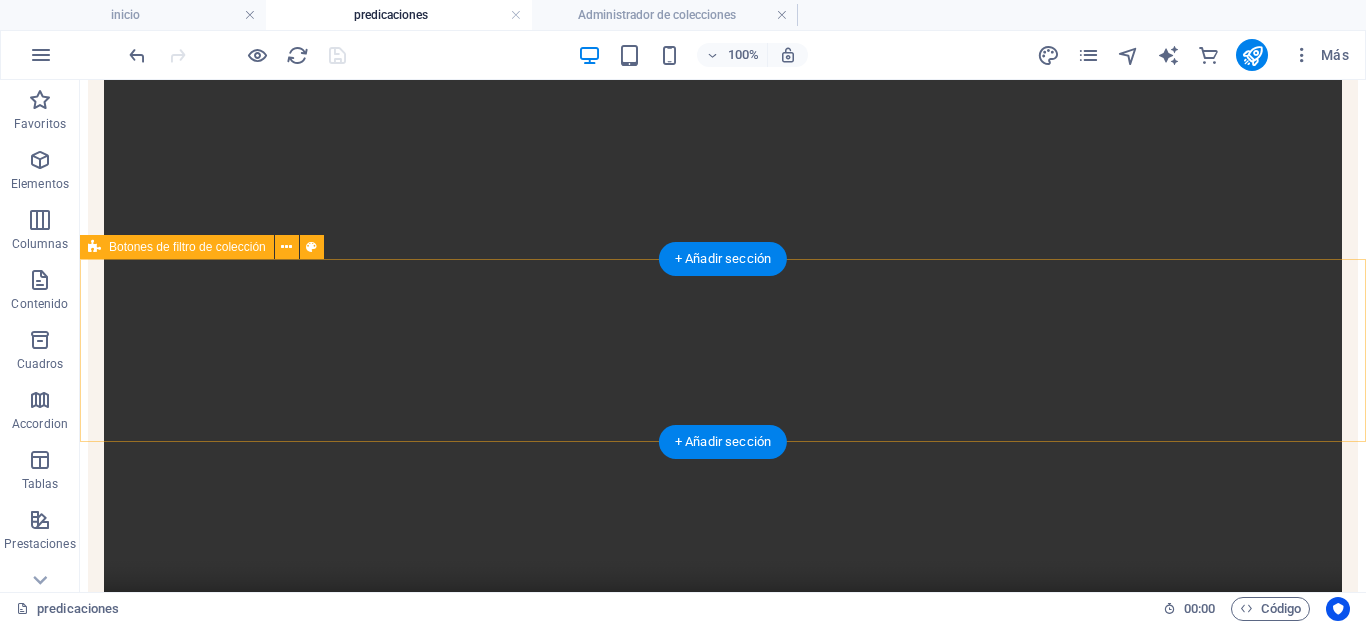 scroll, scrollTop: 0, scrollLeft: 0, axis: both 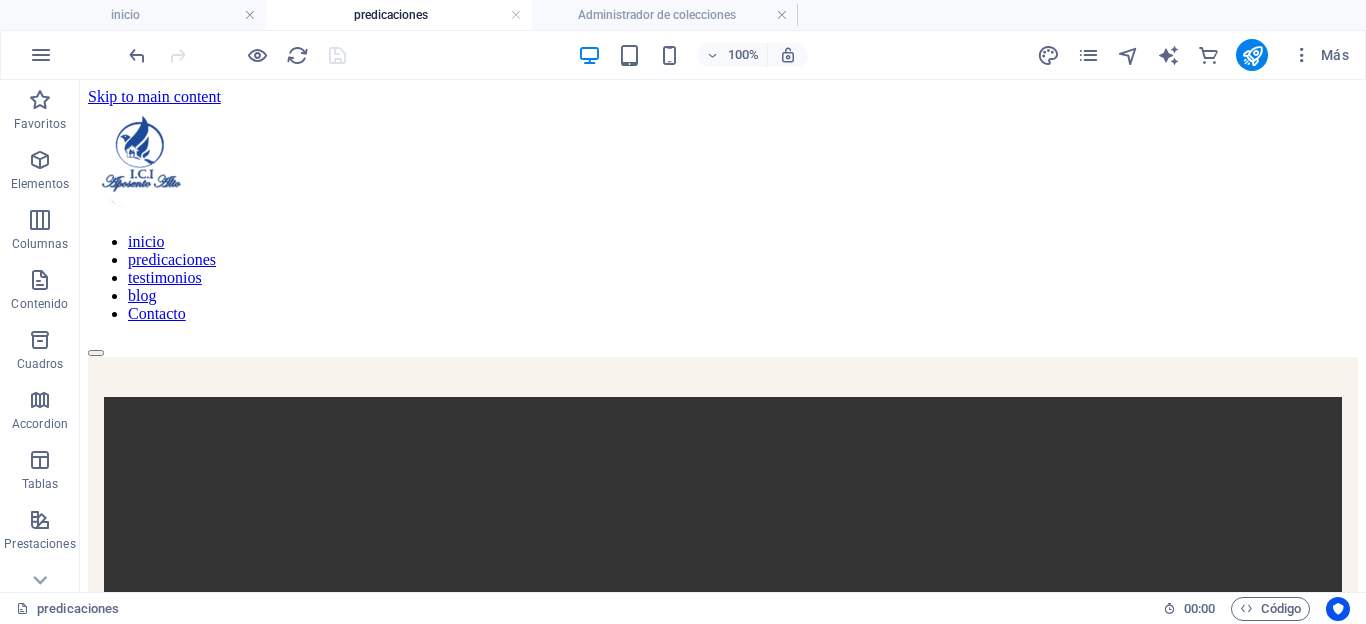 click on "predicaciones" at bounding box center (399, 15) 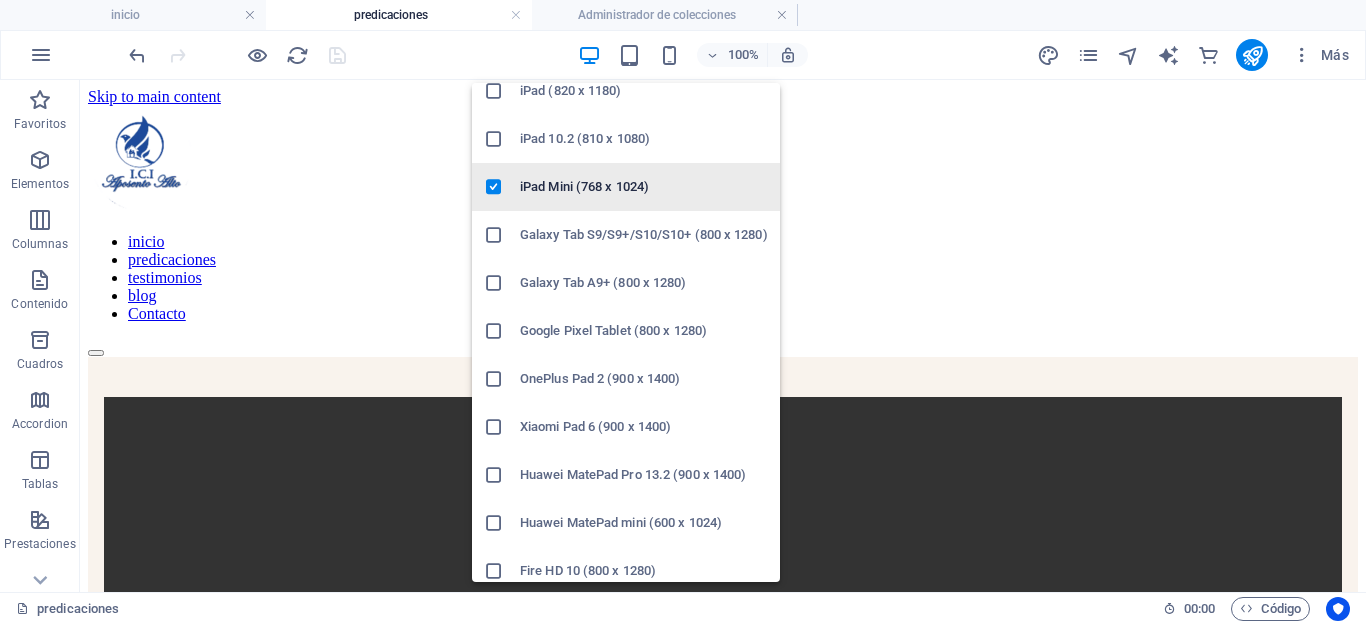 scroll, scrollTop: 221, scrollLeft: 0, axis: vertical 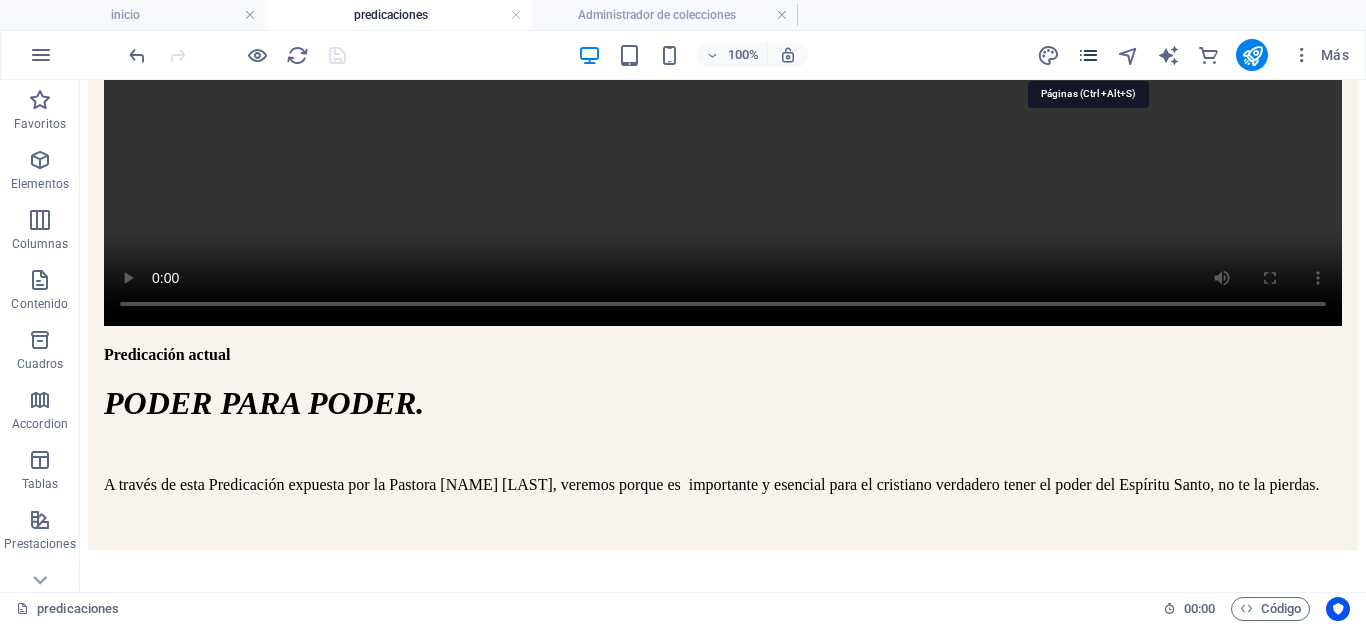 click at bounding box center [1088, 55] 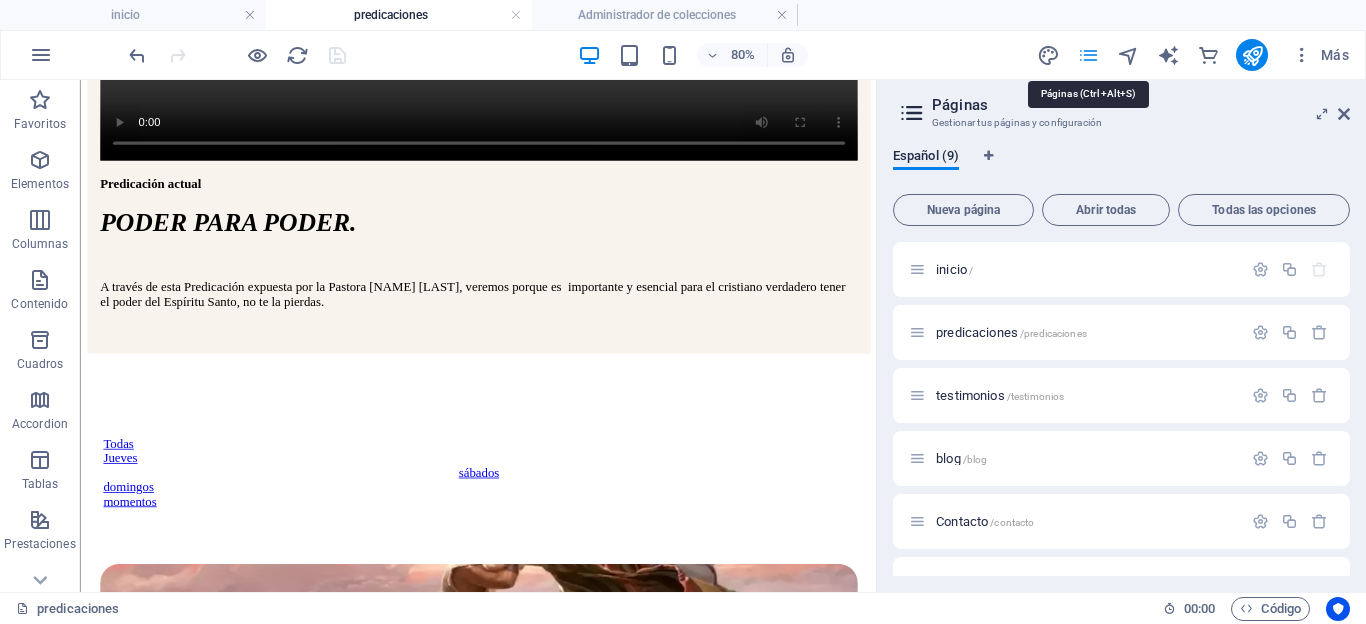 scroll, scrollTop: 661, scrollLeft: 0, axis: vertical 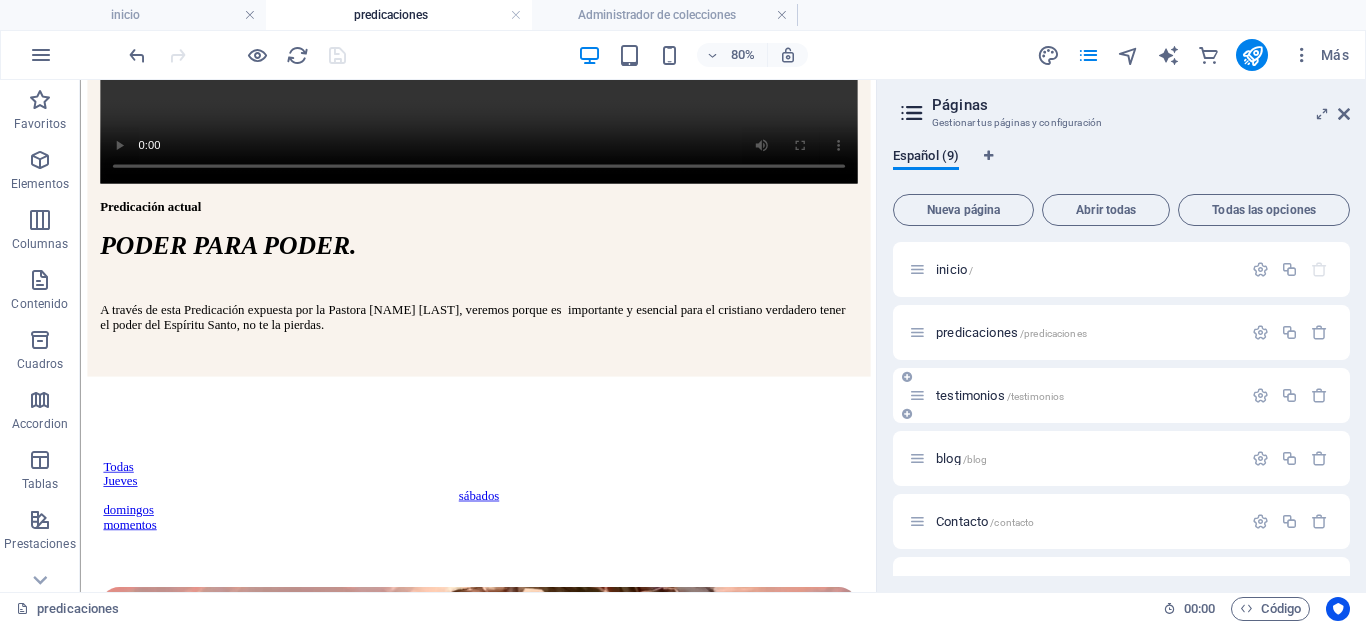 click on "testimonios /[testimonios]" at bounding box center [1121, 395] 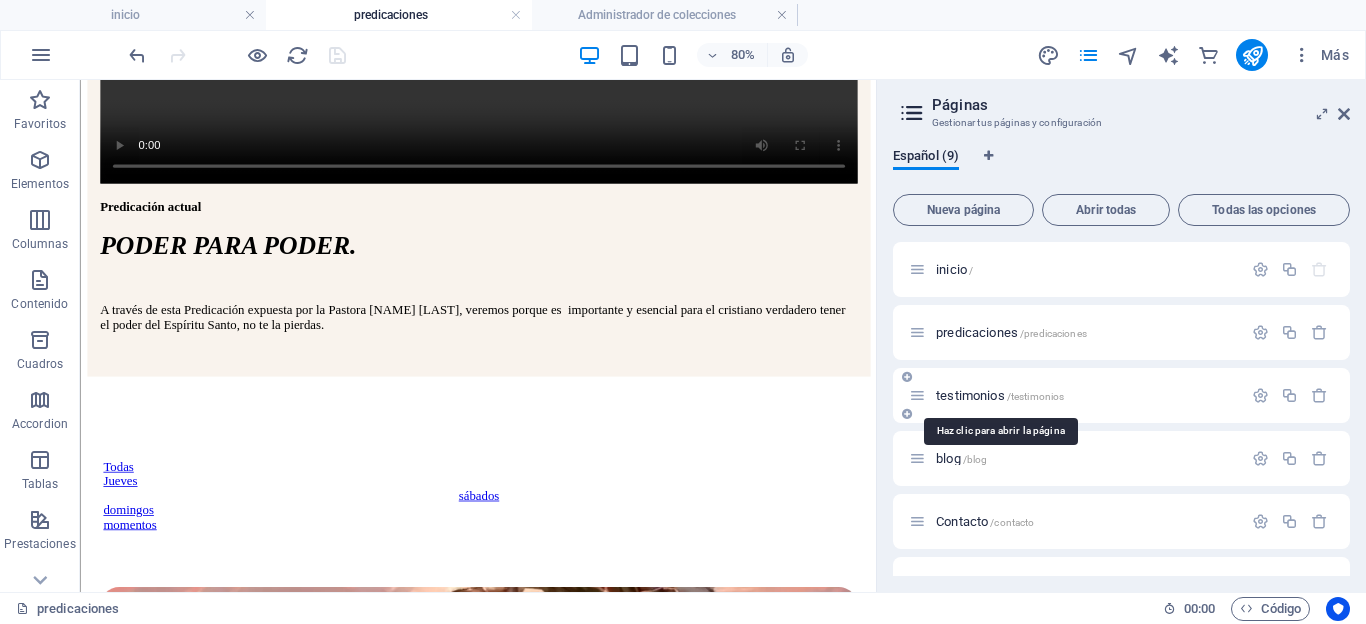 click on "testimonios /[testimonios]" at bounding box center [1000, 395] 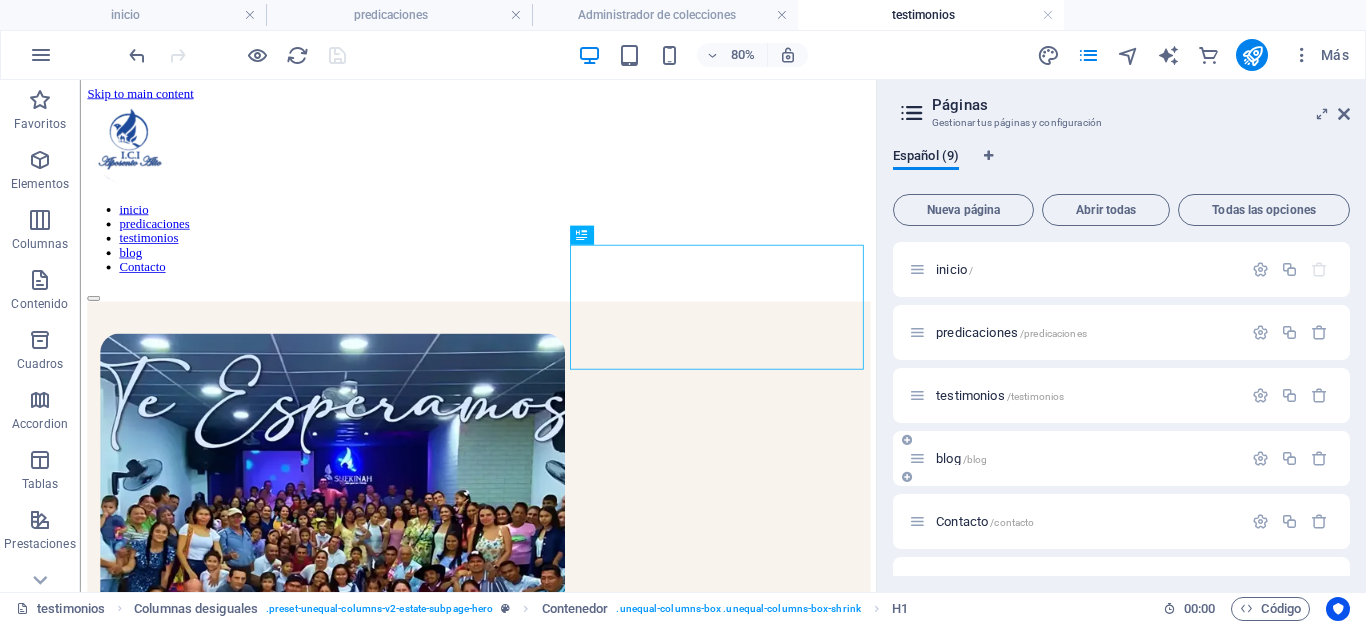 scroll, scrollTop: 0, scrollLeft: 0, axis: both 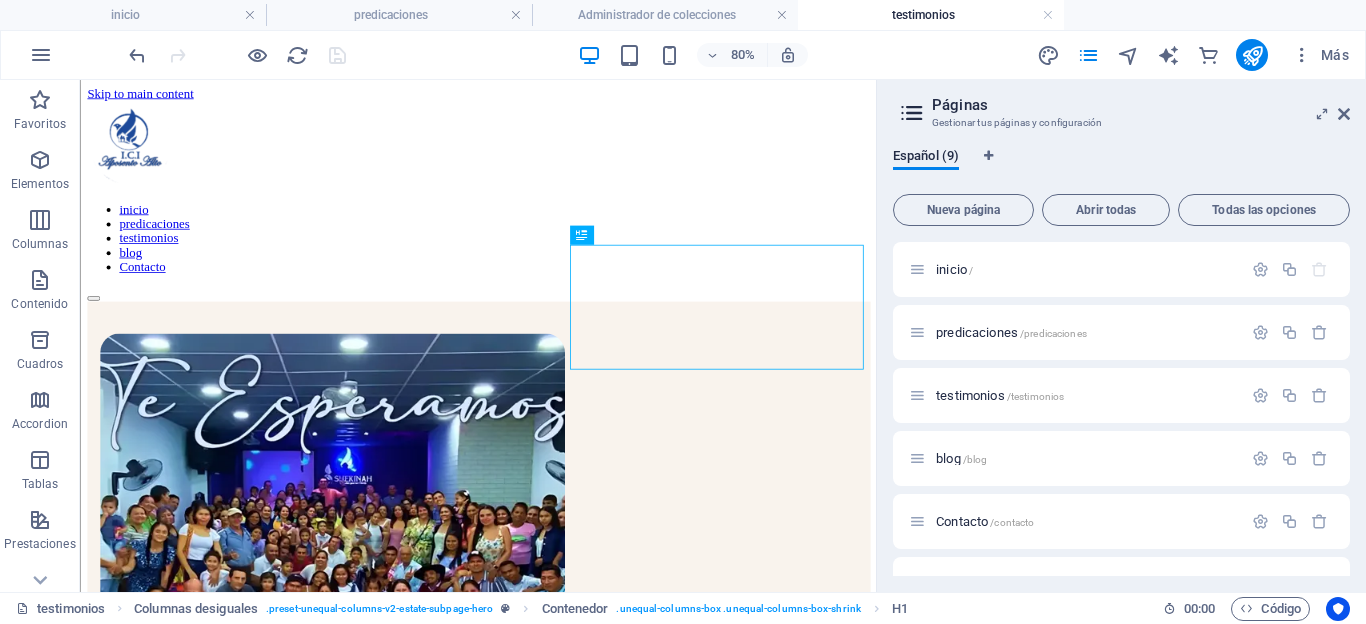click on "Páginas" at bounding box center (1141, 105) 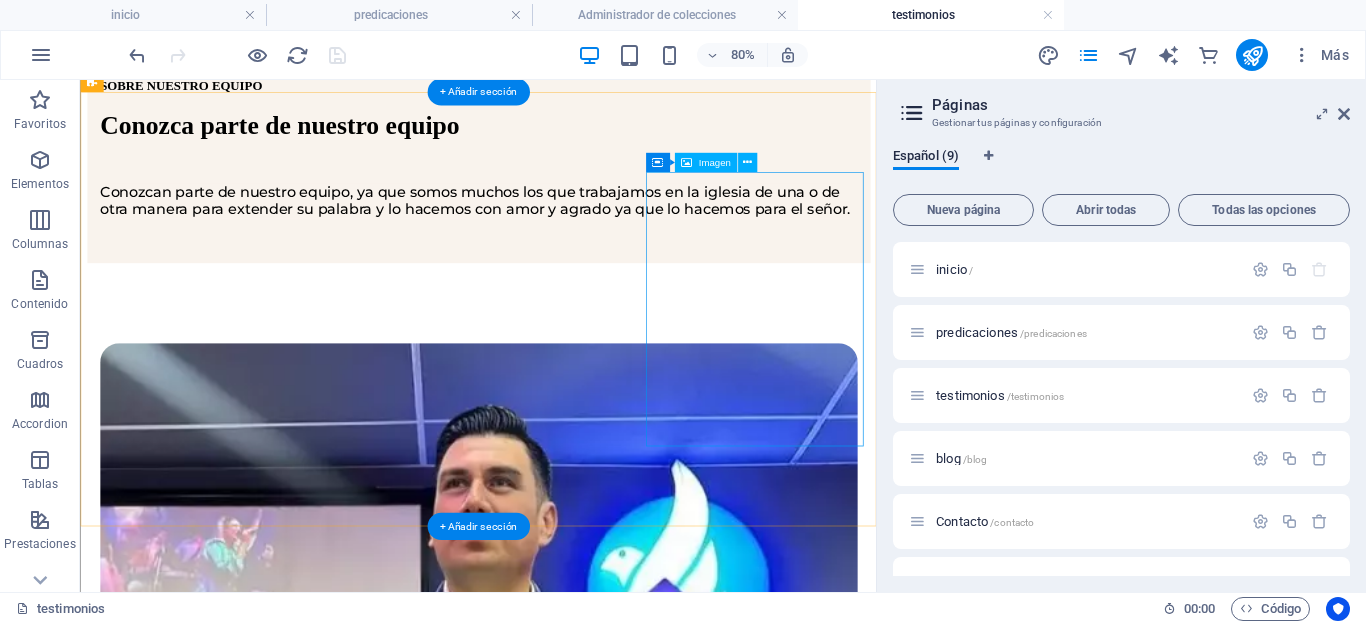 scroll, scrollTop: 690, scrollLeft: 0, axis: vertical 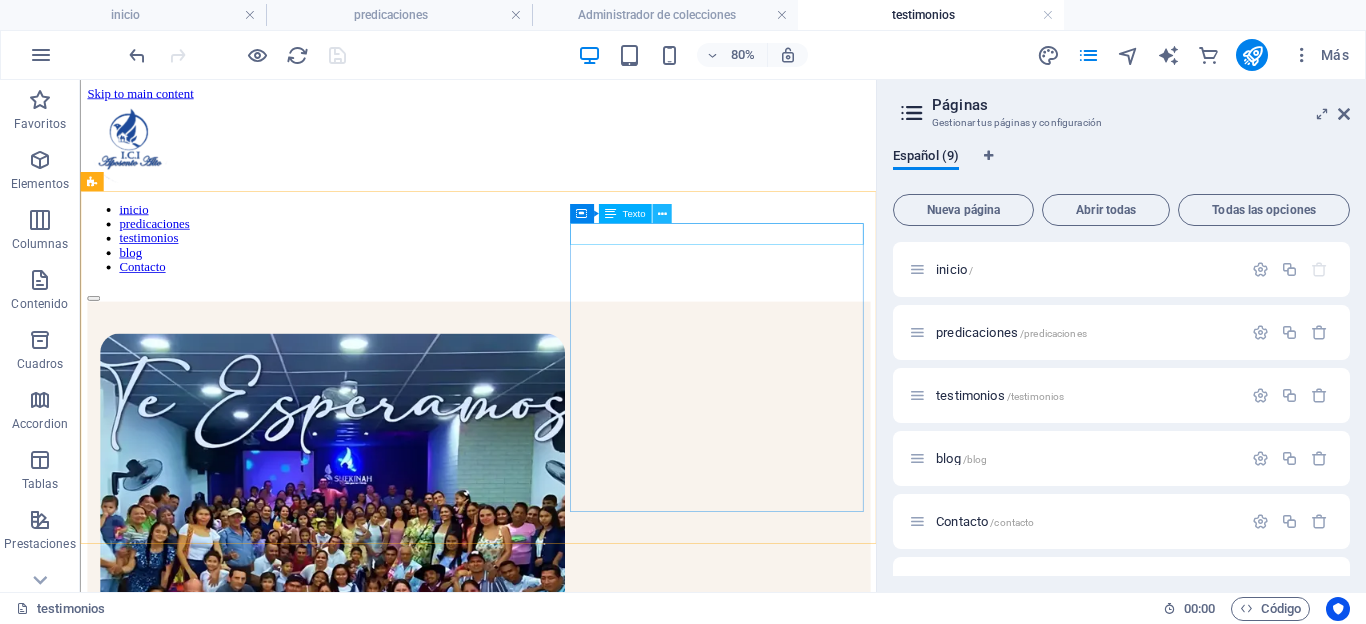 click at bounding box center [661, 213] 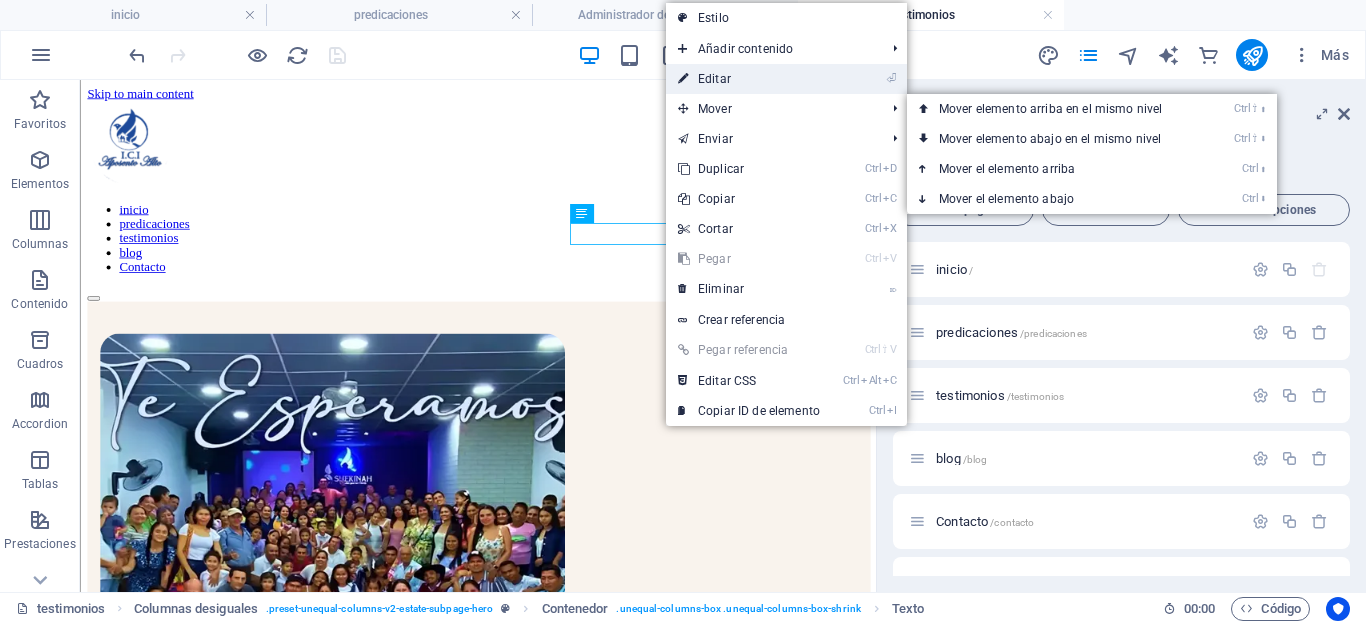 click on "⏎  Editar" at bounding box center [749, 79] 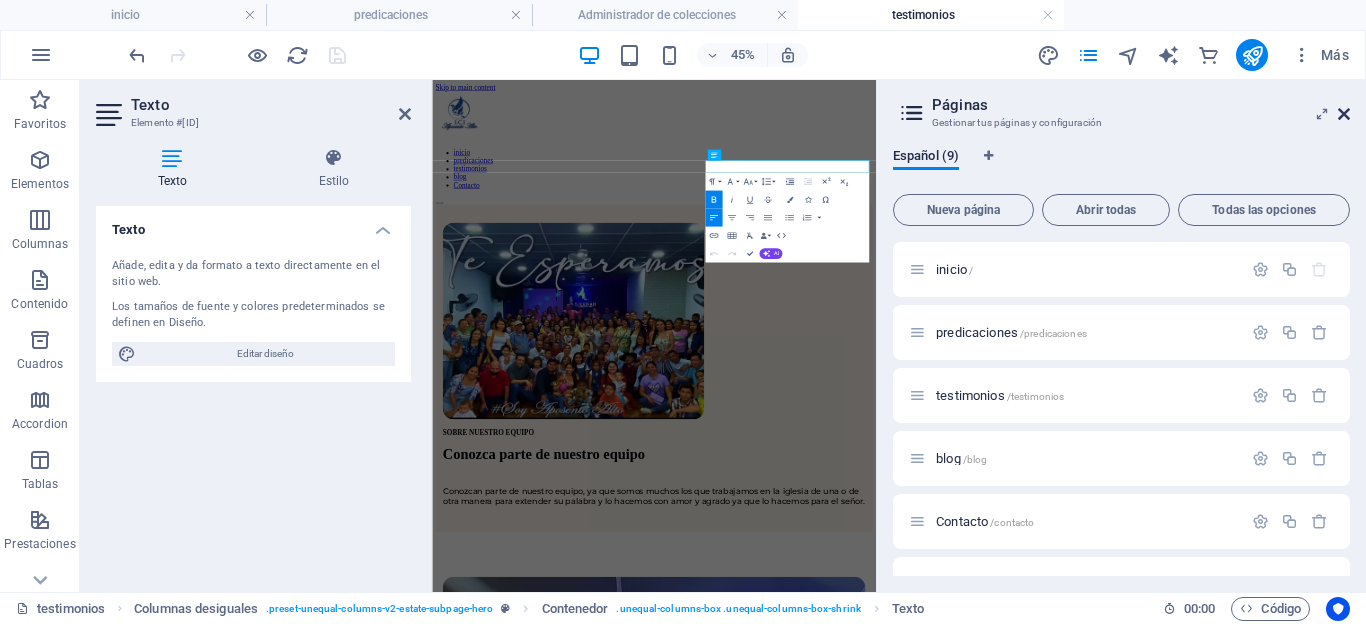 click at bounding box center (1344, 114) 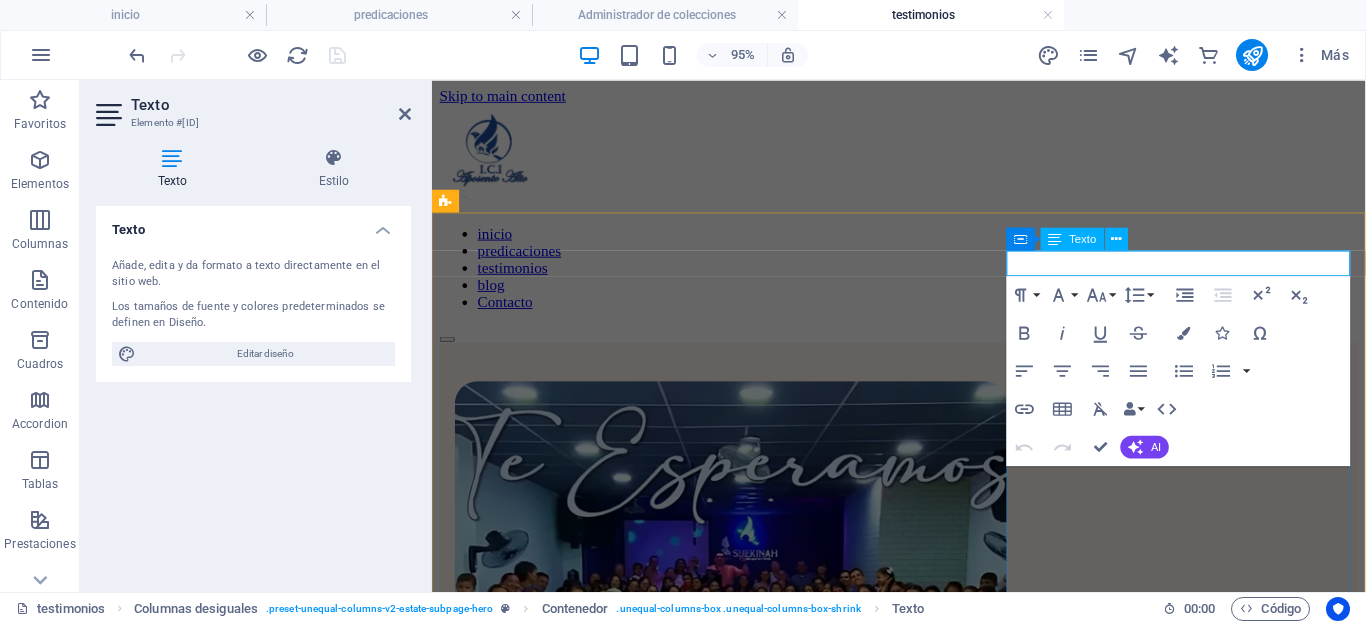 click on "SOBRE NUESTRO EQUIPO" at bounding box center (923, 863) 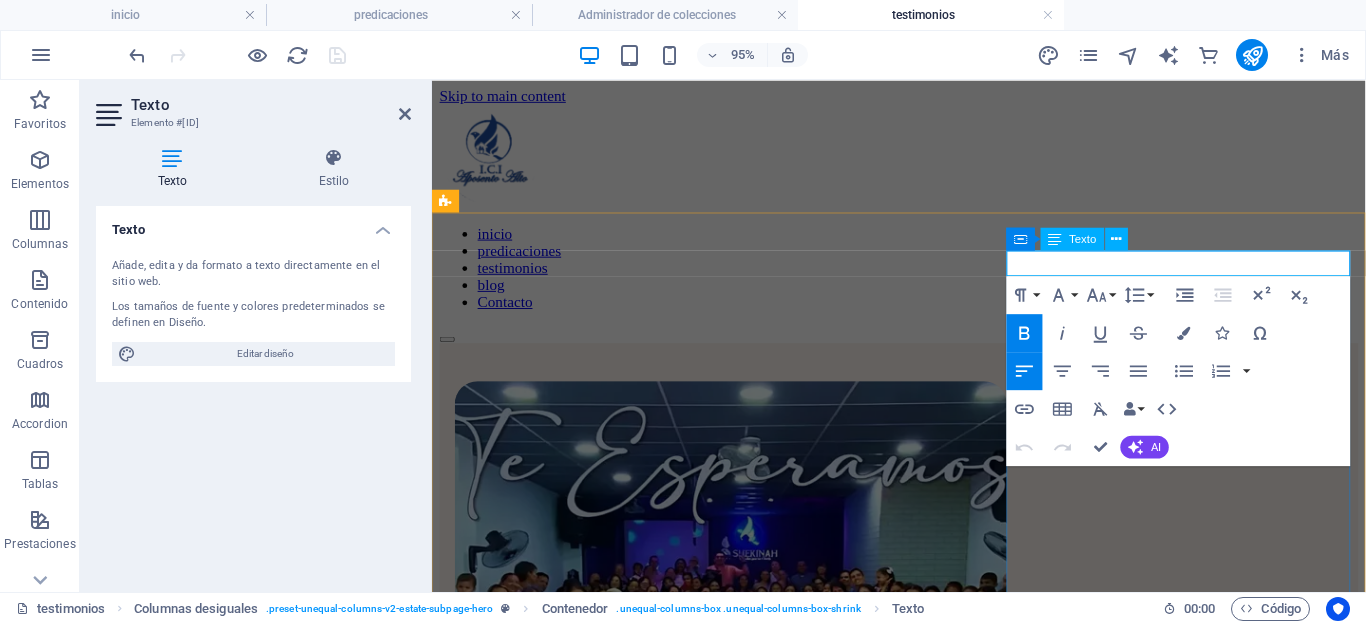 click on "SOBRE NUESTRO EQUIPO" at bounding box center (923, 863) 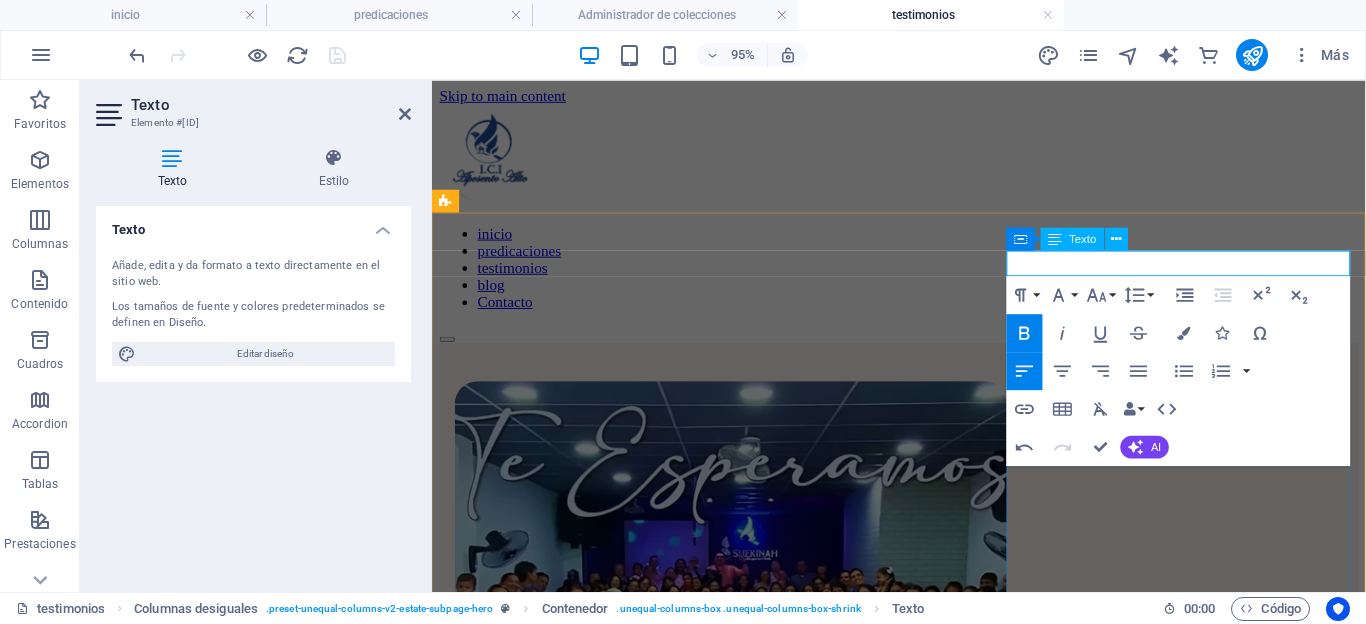 type 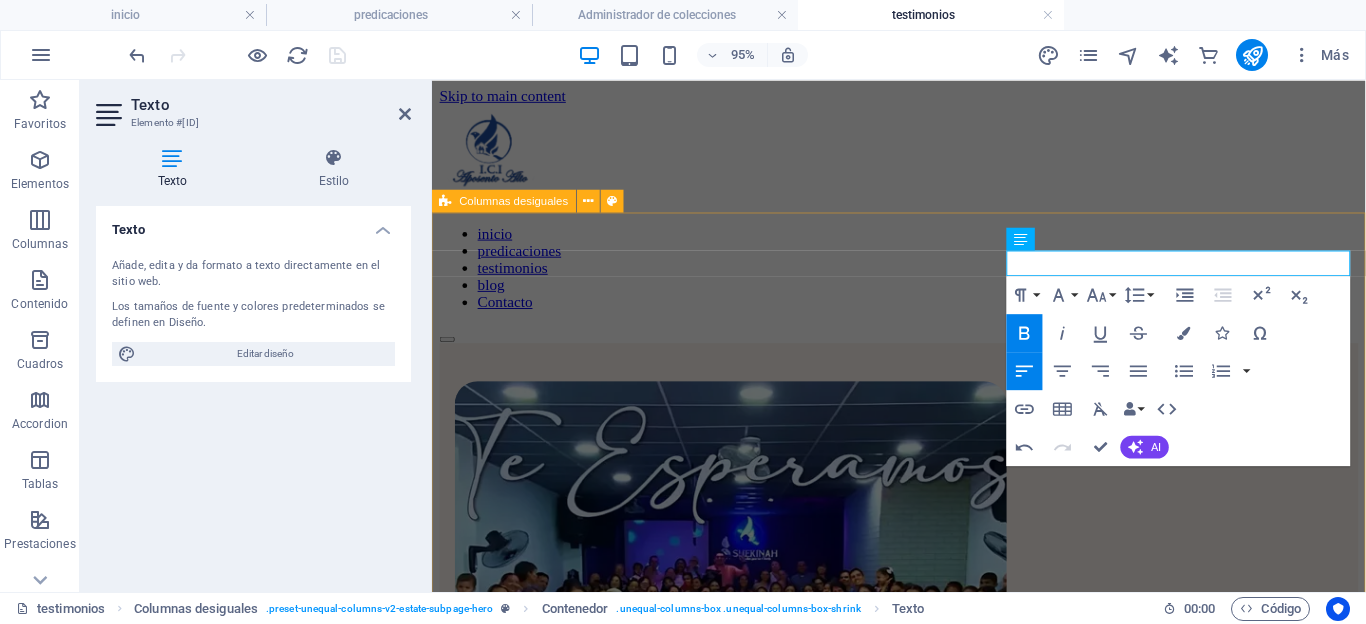 click on "SOBRE NUESTRO IGLESIA
Conozca parte de nuestro equipo Conozcan parte de nuestro equipo, ya que somos muchos los que trabajamos en la iglesia de una o de otra manera para extender su palabra y lo hacemos con amor y agrado ya que lo hacemos para el señor." at bounding box center (923, 731) 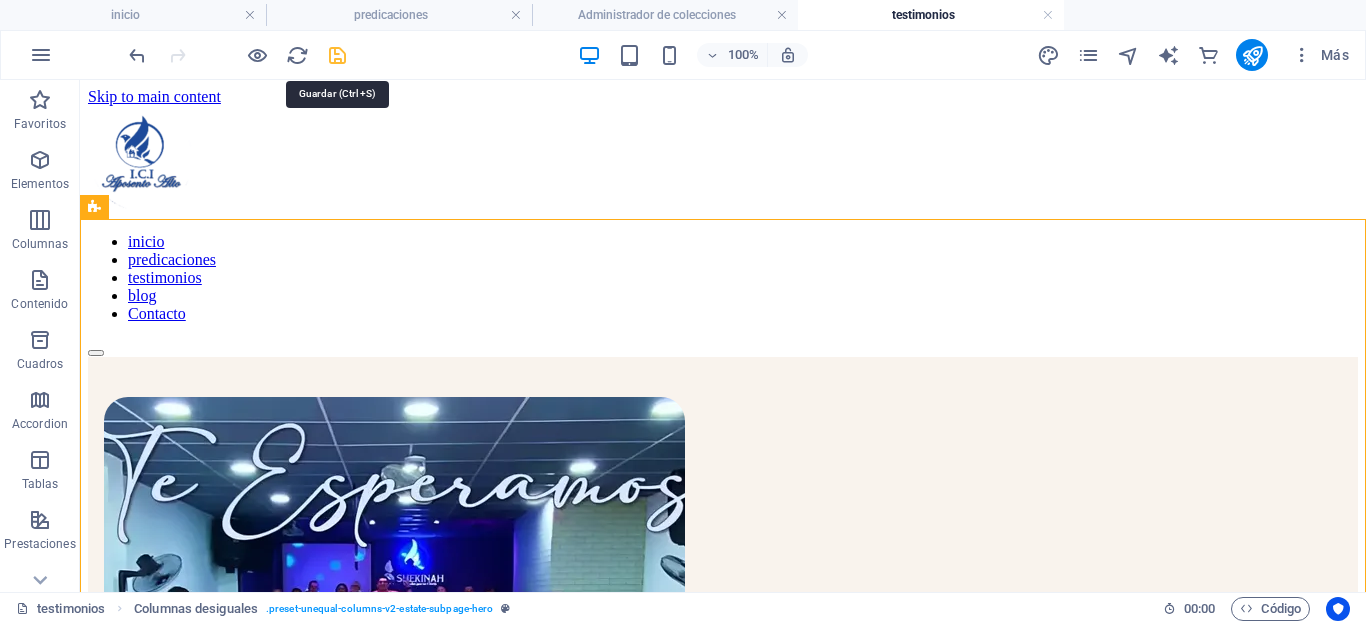 click at bounding box center (337, 55) 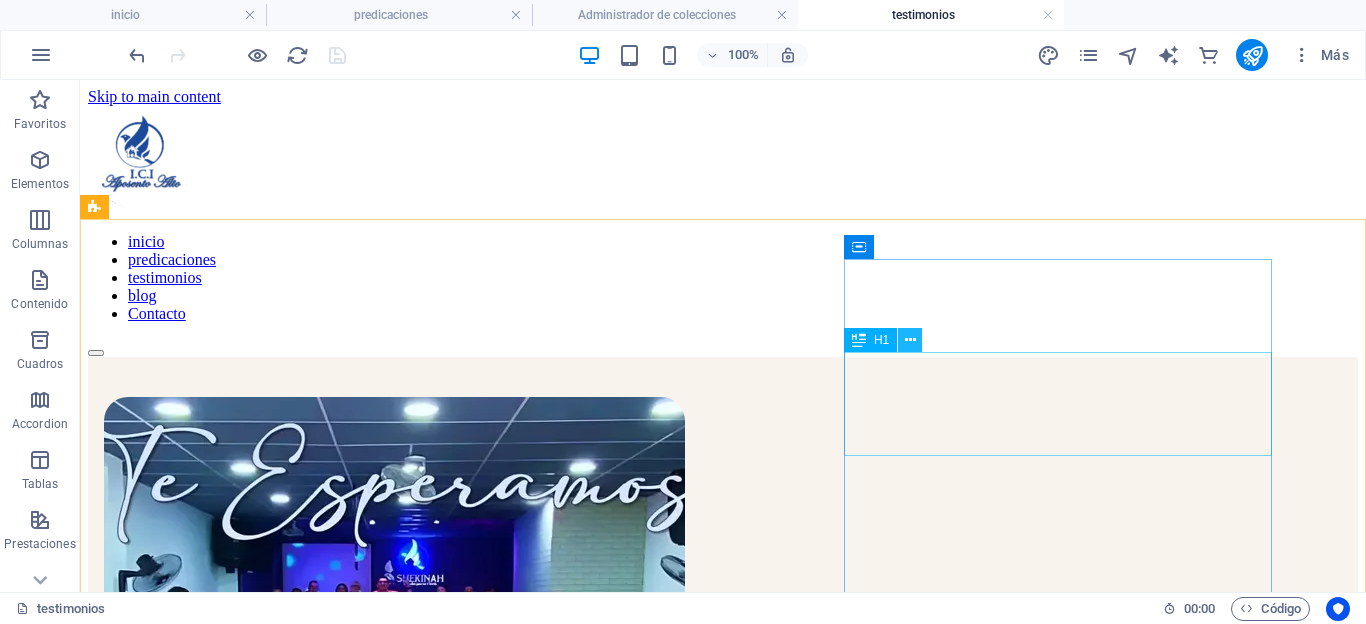 click at bounding box center [910, 340] 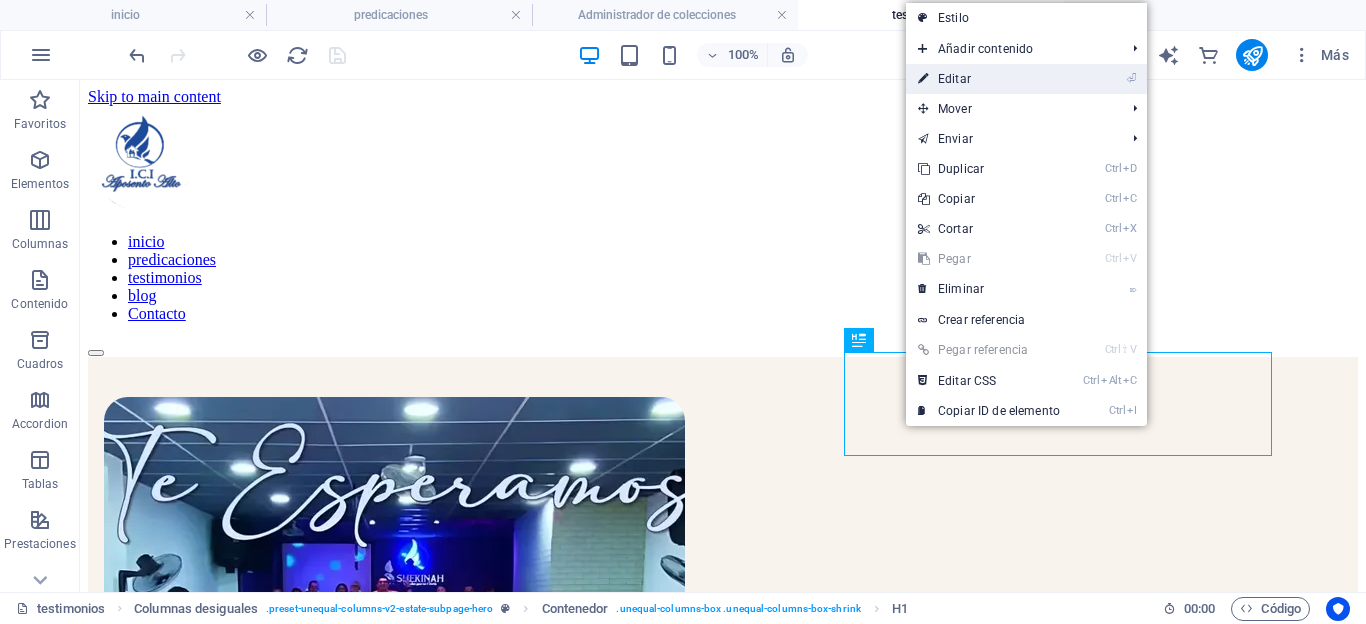 click on "⏎  Editar" at bounding box center [989, 79] 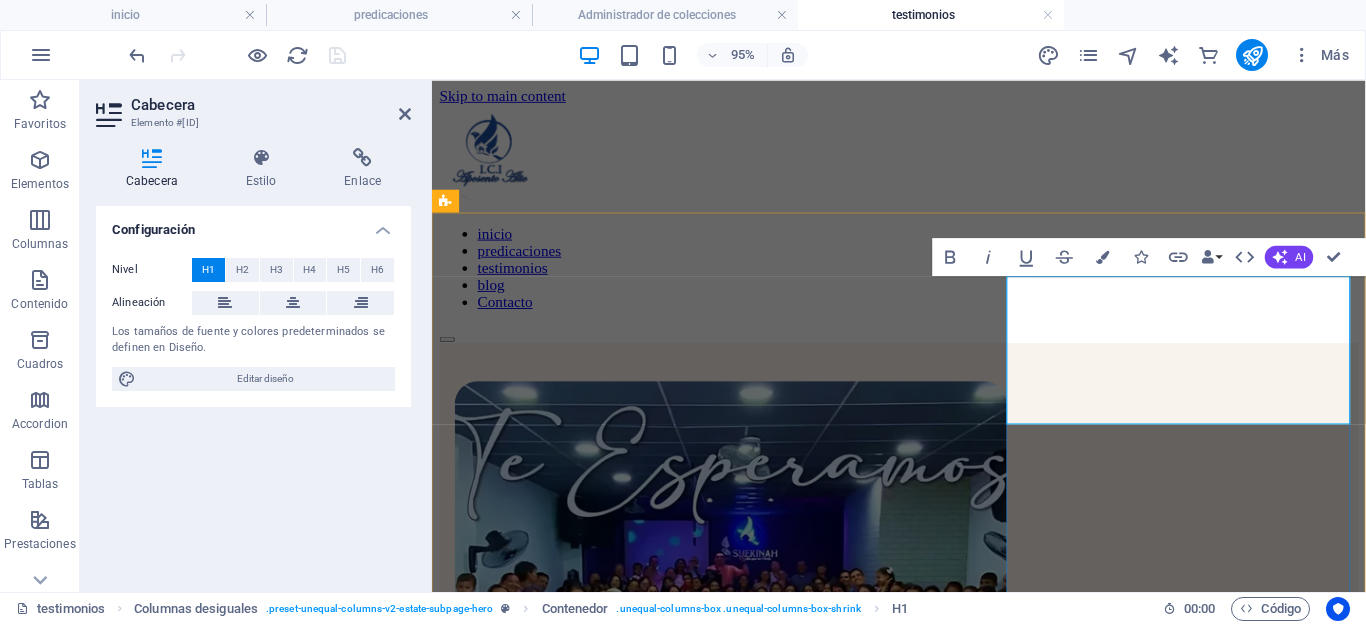 click on "Conozca parte de nuestro equipo" at bounding box center (923, 911) 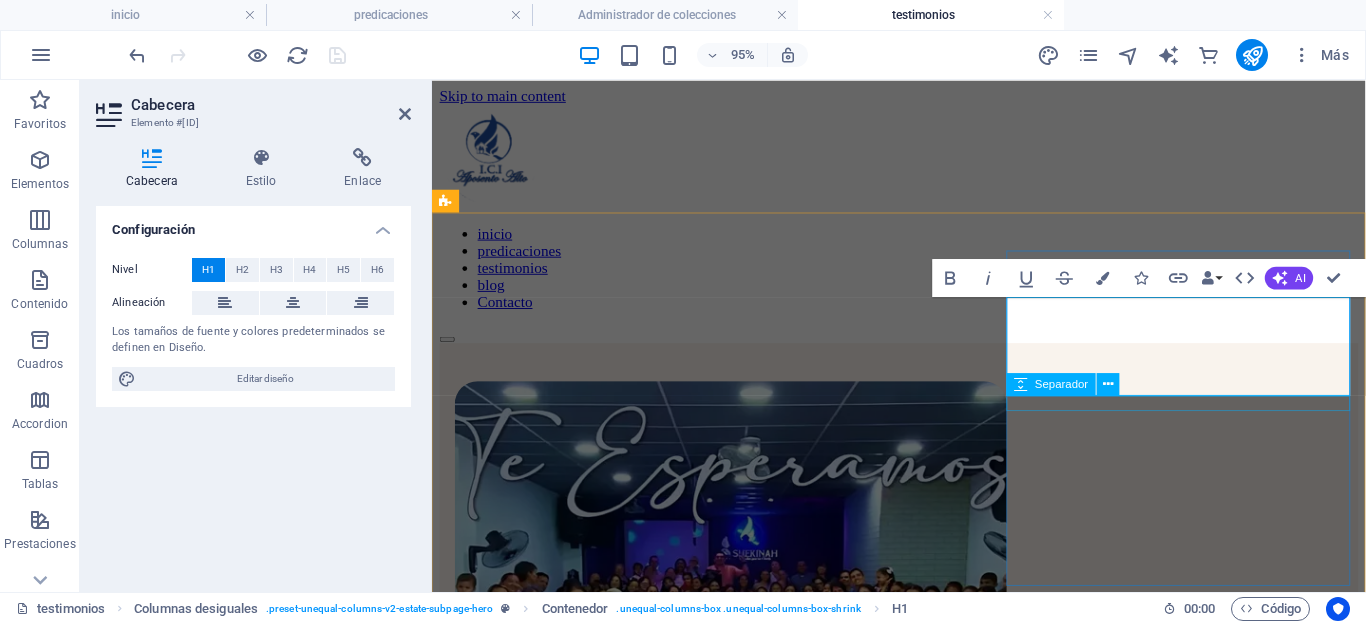 type 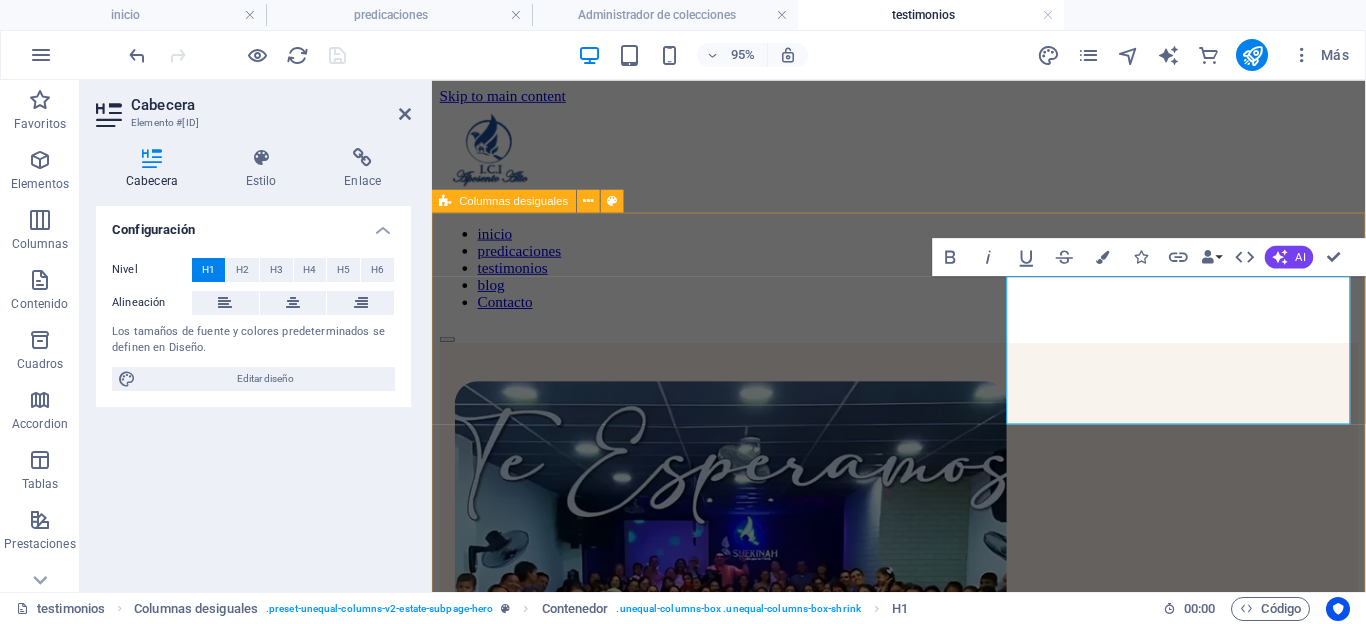 click on "SOBRE NUESTRO IGLESIA
Conozca parte de LOS MIENBROS Conozcan parte de nuestro equipo, ya que somos muchos los que trabajamos en la iglesia de una o de otra manera para extender su palabra y lo hacemos con amor y agrado ya que lo hacemos para el señor." at bounding box center [923, 731] 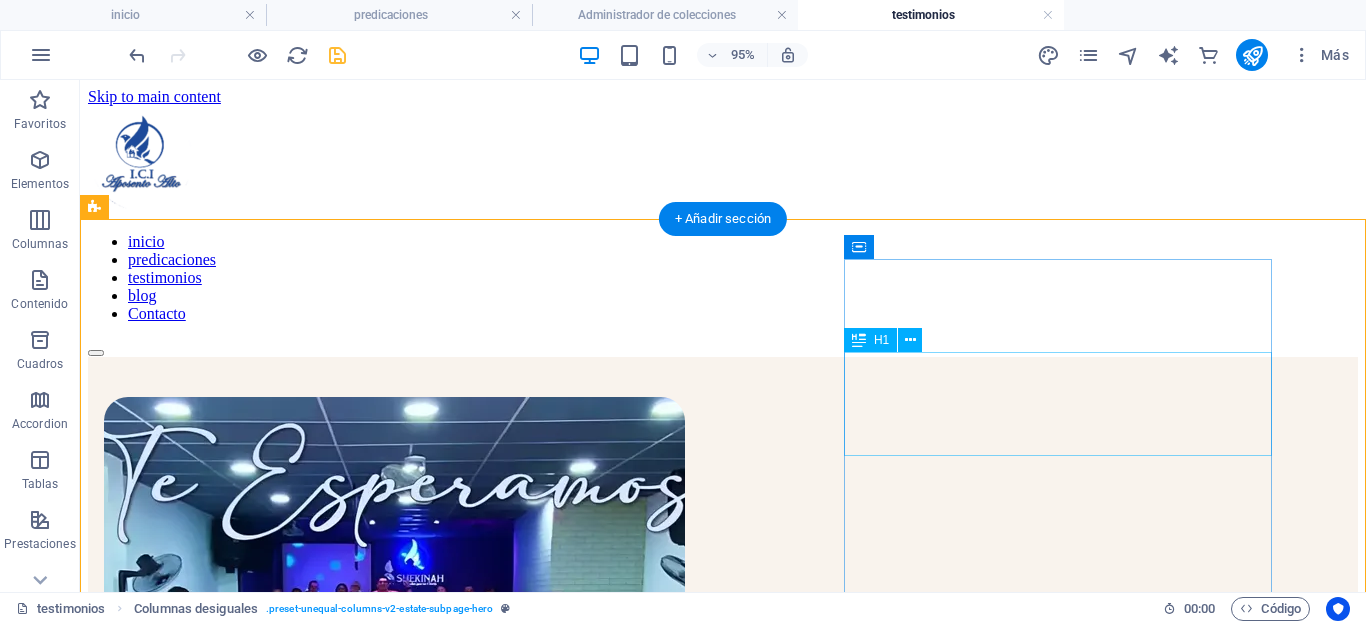 click on "Conozca parte de LOS MIENBROS" at bounding box center [723, 911] 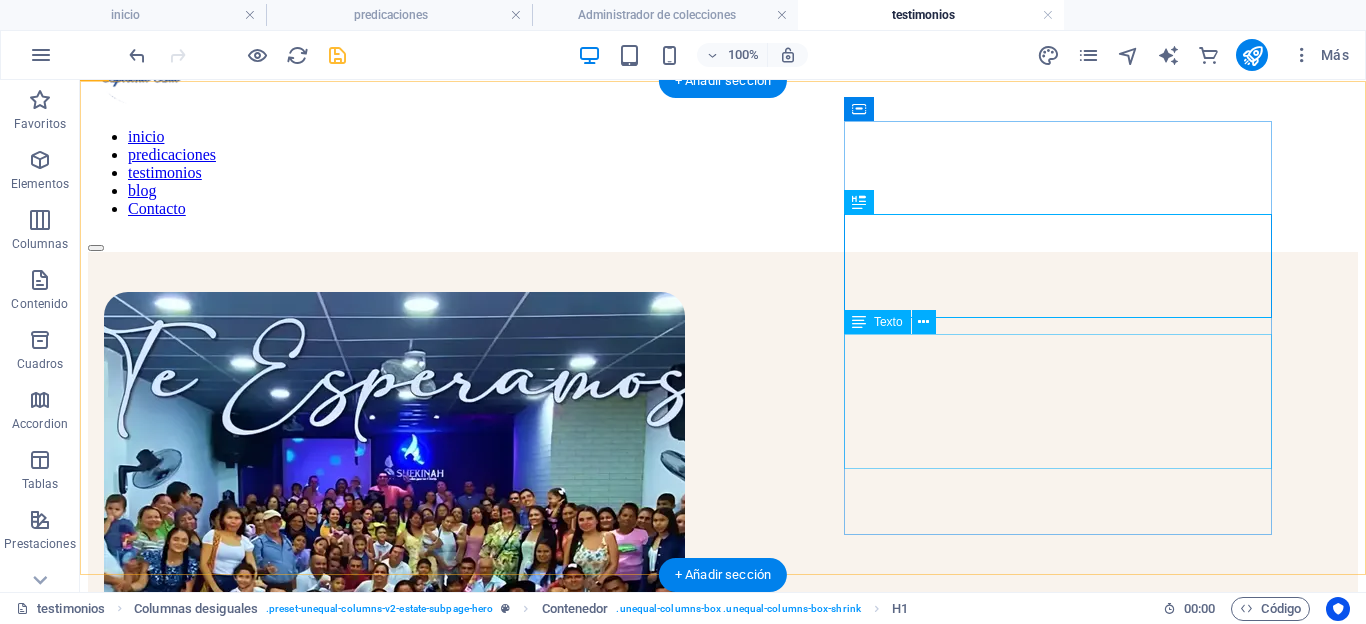 scroll, scrollTop: 138, scrollLeft: 0, axis: vertical 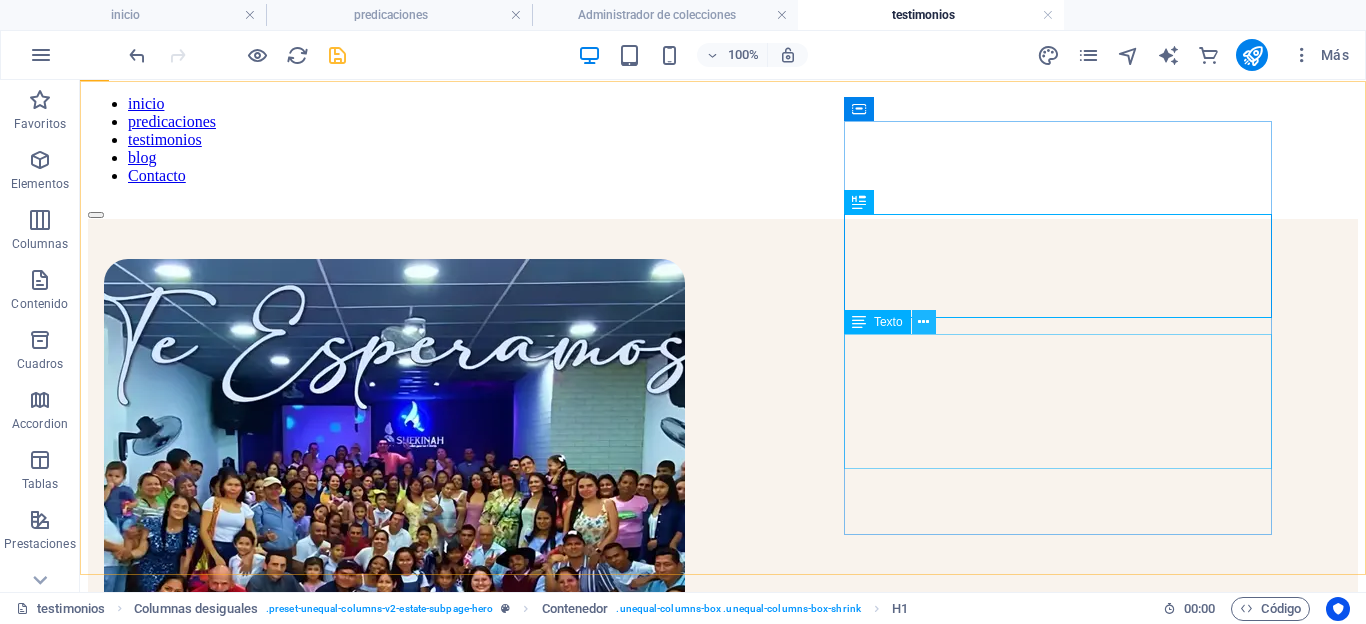 click at bounding box center [923, 322] 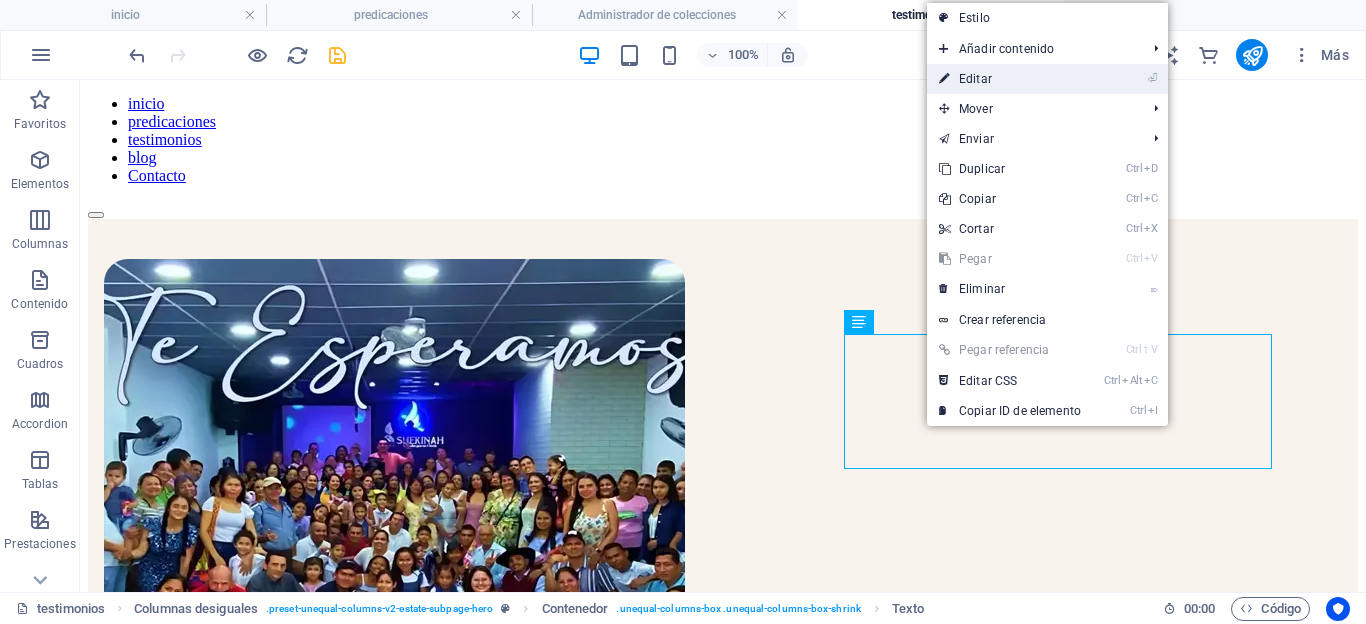 click on "⏎  Editar" at bounding box center [1010, 79] 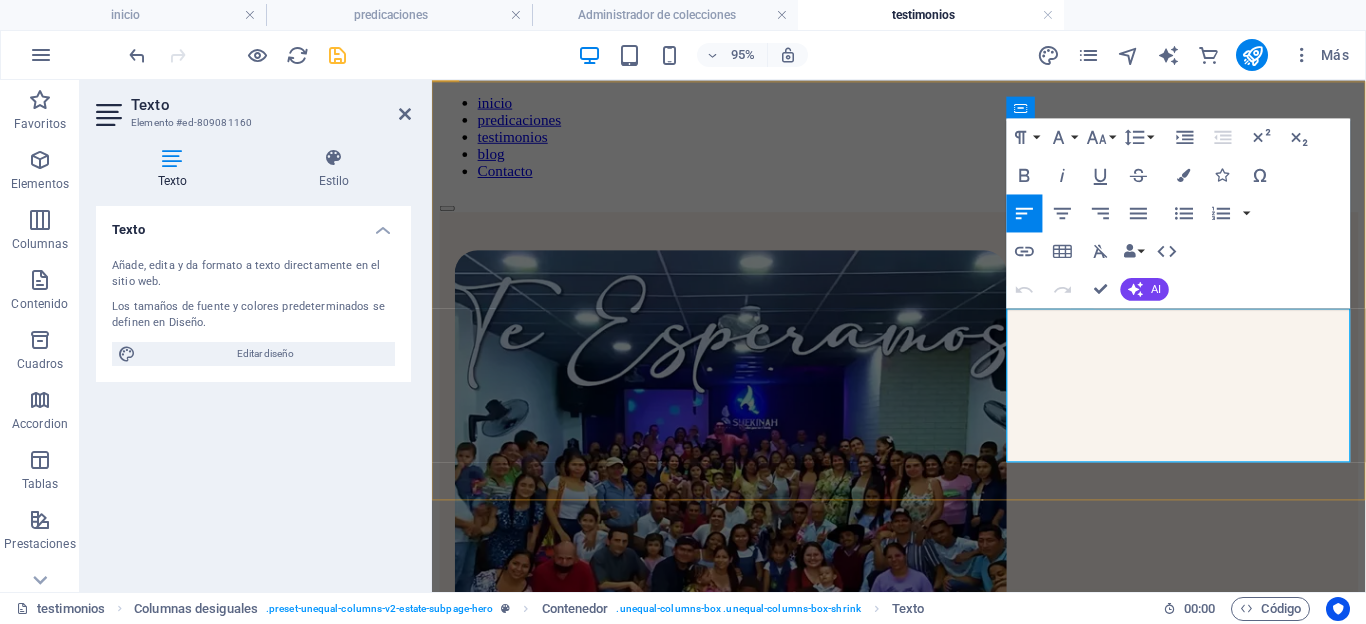 click on "Conozcan parte de nuestro equipo, ya que somos muchos los que trabajamos en la iglesia de una o de otra manera para extender su palabra y lo hacemos con amor y agrado ya que lo hacemos para el señor." at bounding box center [918, 879] 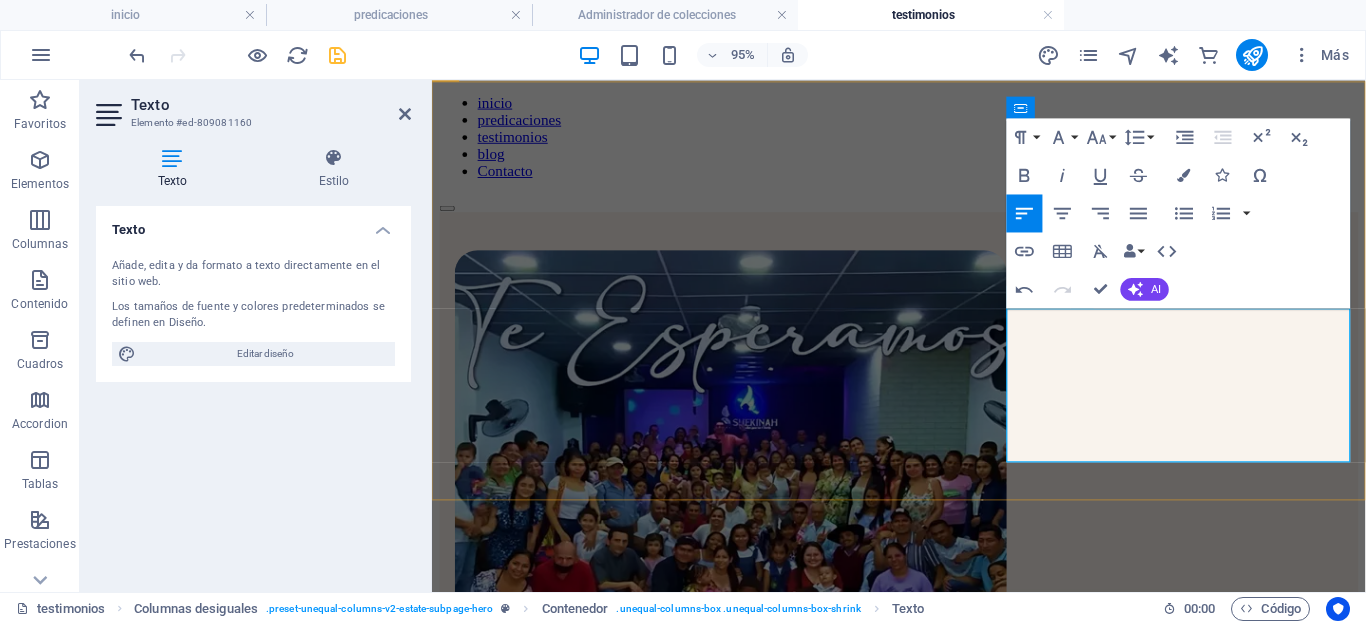 type 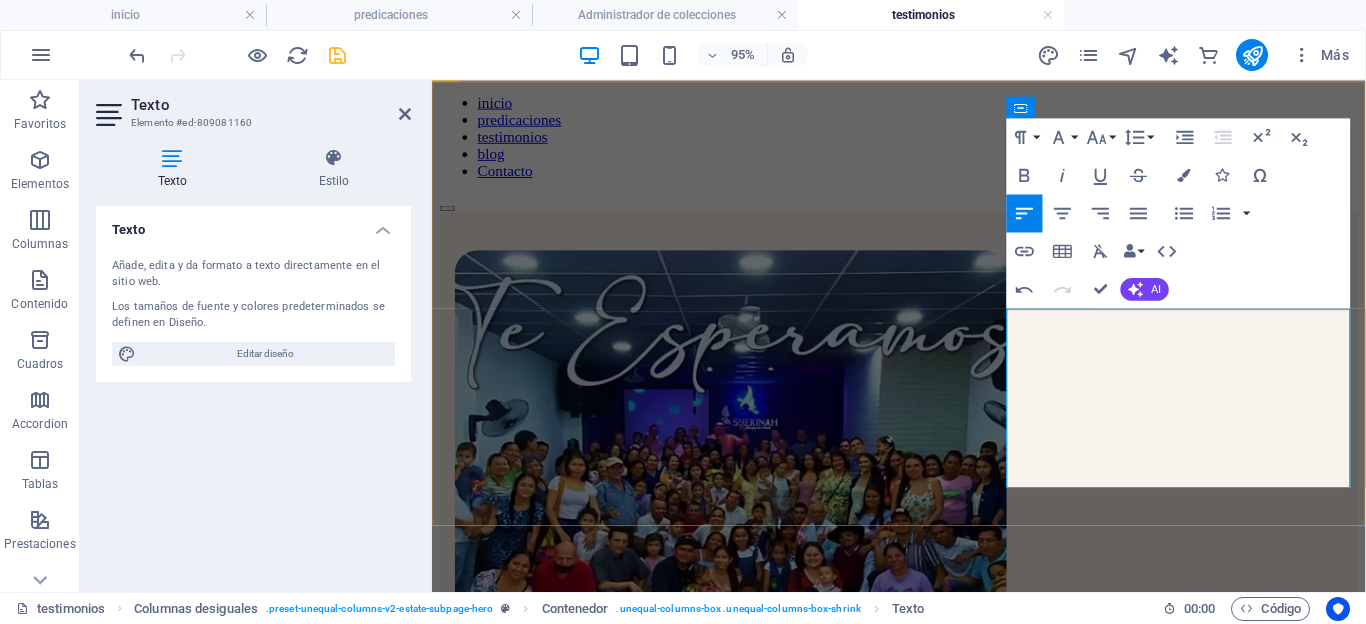 click on "Conozcan parte de los mienbros de esta gran familia, ya que somos muchos los que trabajamos en la iglesia de una o de otra manera para extender su palabra y lo hacemos con amor y agrado ya que lo hacemos para el señor." at bounding box center [923, 879] 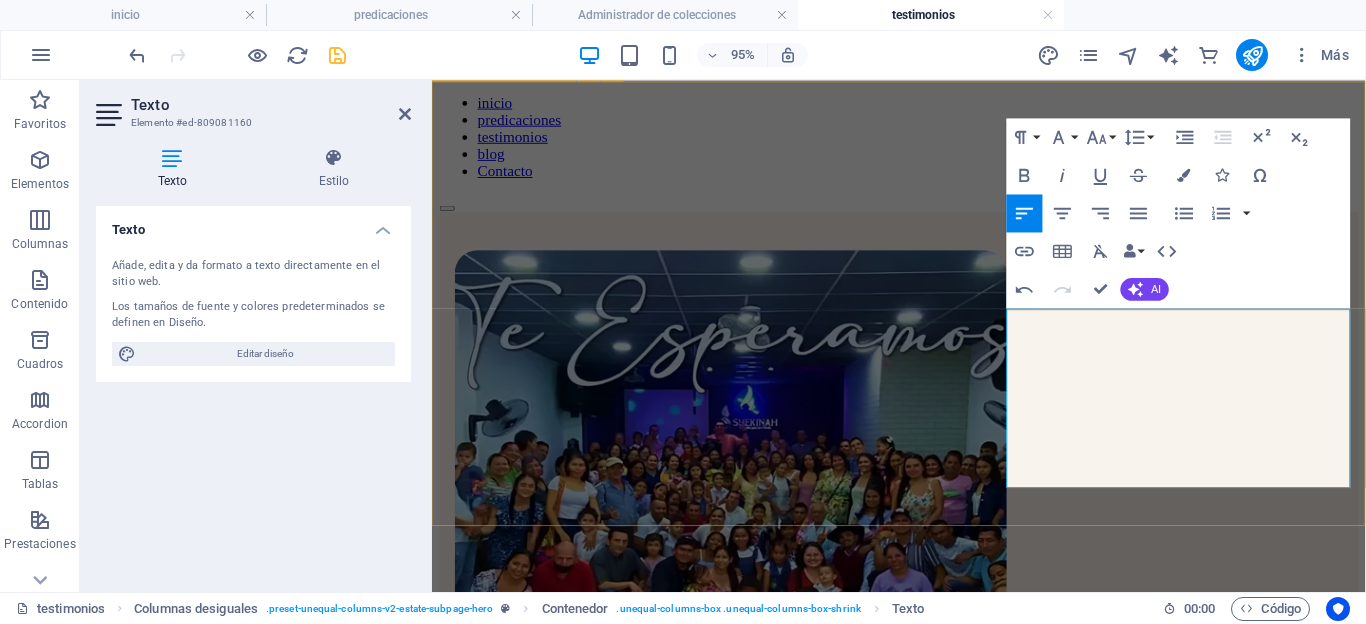 click on "SOBRE NUESTRO IGLESIA
Conozca parte de LOS MIENBROS Conozcan parte de los mienbros de esta gran familia, y que somos muchos los que trabajamos en la iglesia de una o de otra manera para extender su palabra y lo hacemos con amor y agrado ya que lo hacemos para el señor." at bounding box center [923, 593] 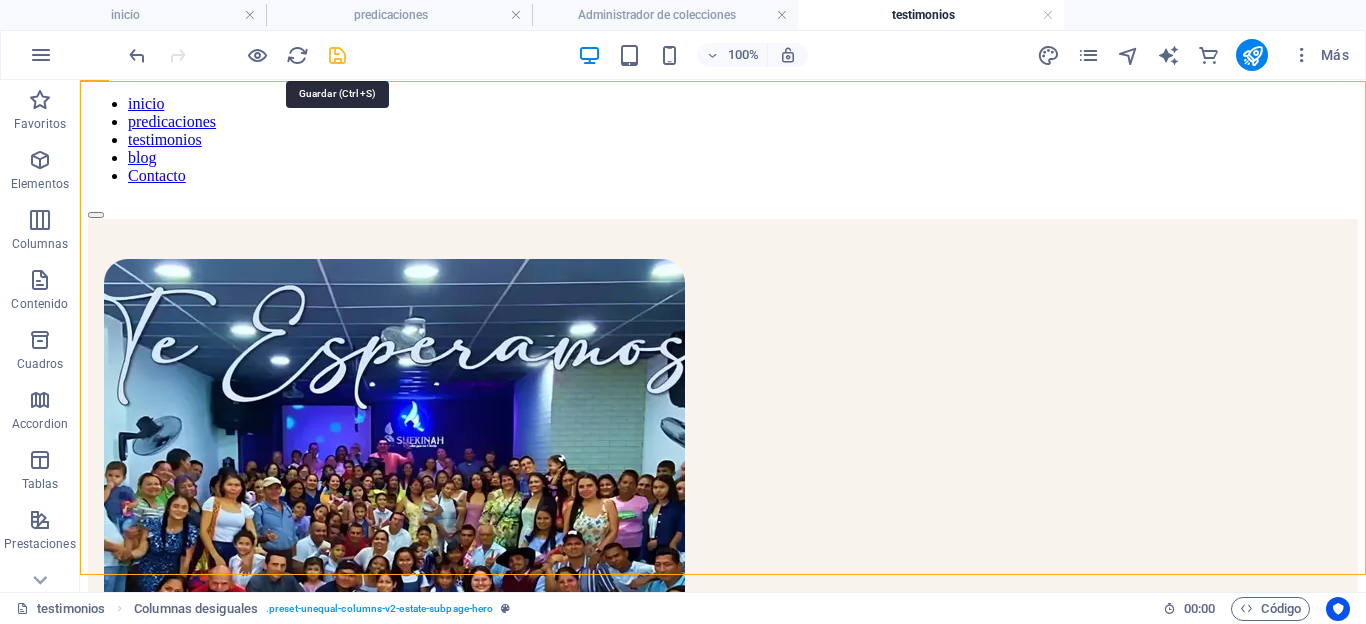 click at bounding box center [337, 55] 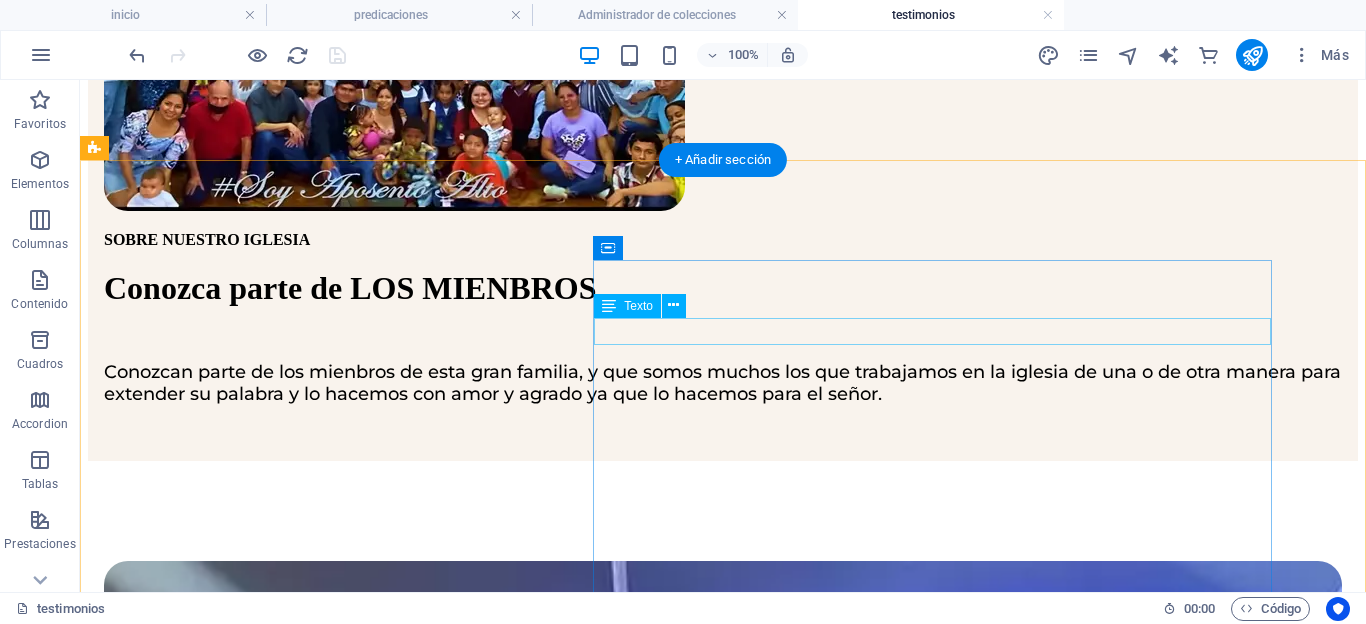 scroll, scrollTop: 552, scrollLeft: 0, axis: vertical 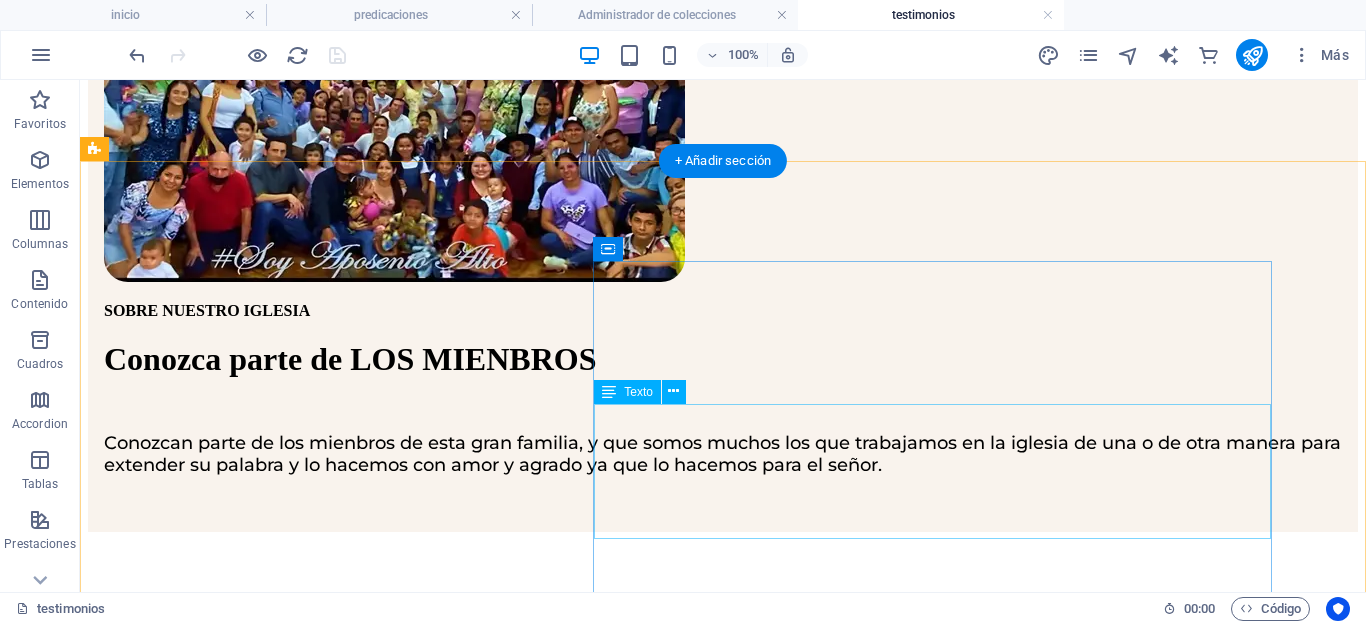 click on "Pastor y fundador de la Iglesia y sus filiales, expositor y ministro reconocido por llevar el mensaje claro y puro de la sana doctrina y de la necesaria santidad de cada miembro, actualmente trabaja con el gobierno local para extender la palabra a los gobernantes que tanto necesitan de Dios." at bounding box center [723, 2328] 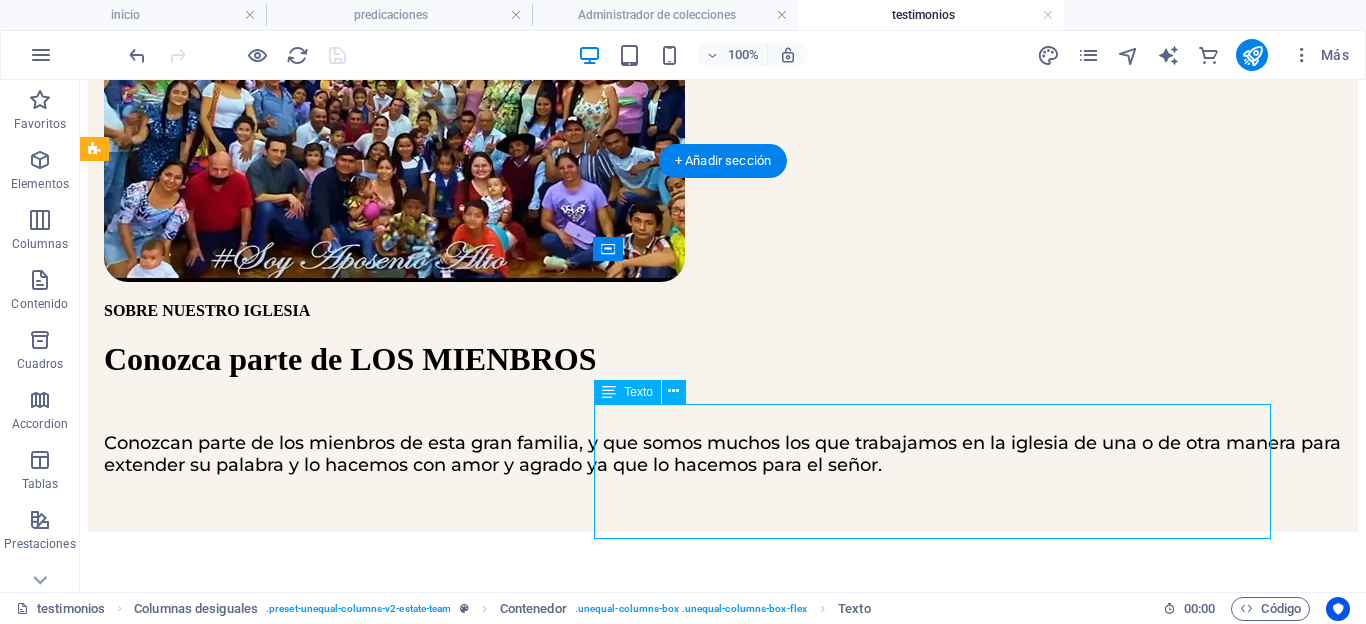 drag, startPoint x: 778, startPoint y: 526, endPoint x: 716, endPoint y: 482, distance: 76.02631 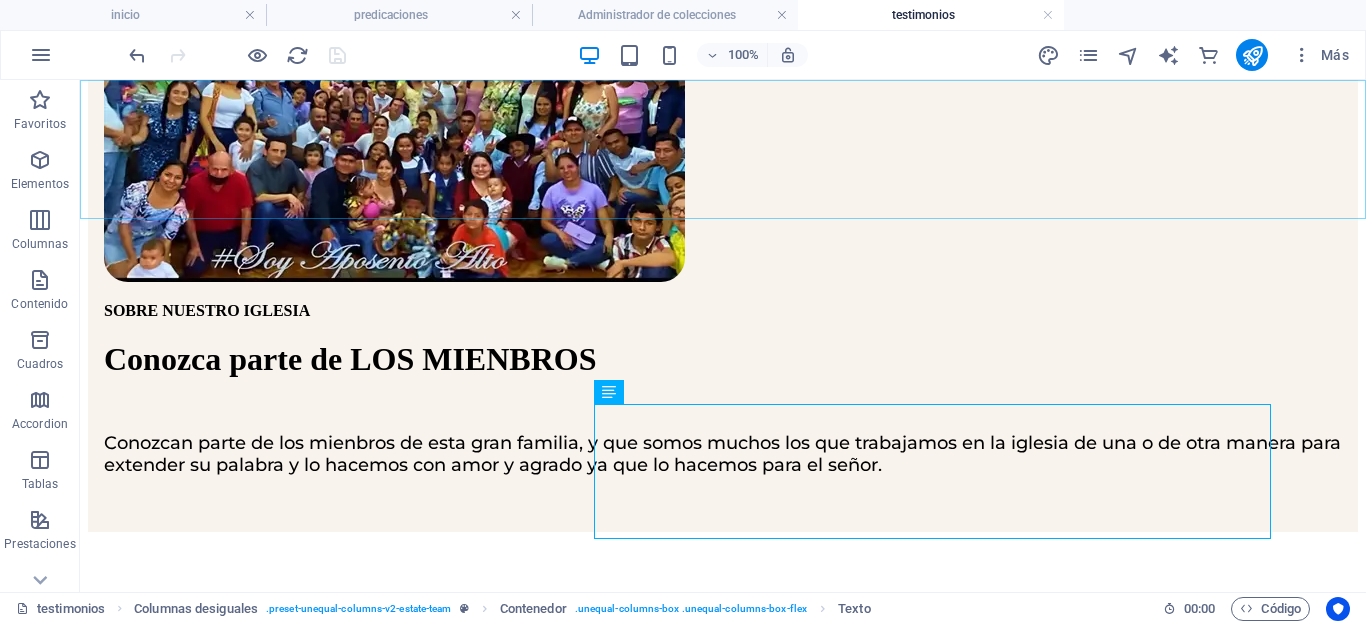click on "inicio predicaciones testimonios blog Contacto" at bounding box center (723, -274) 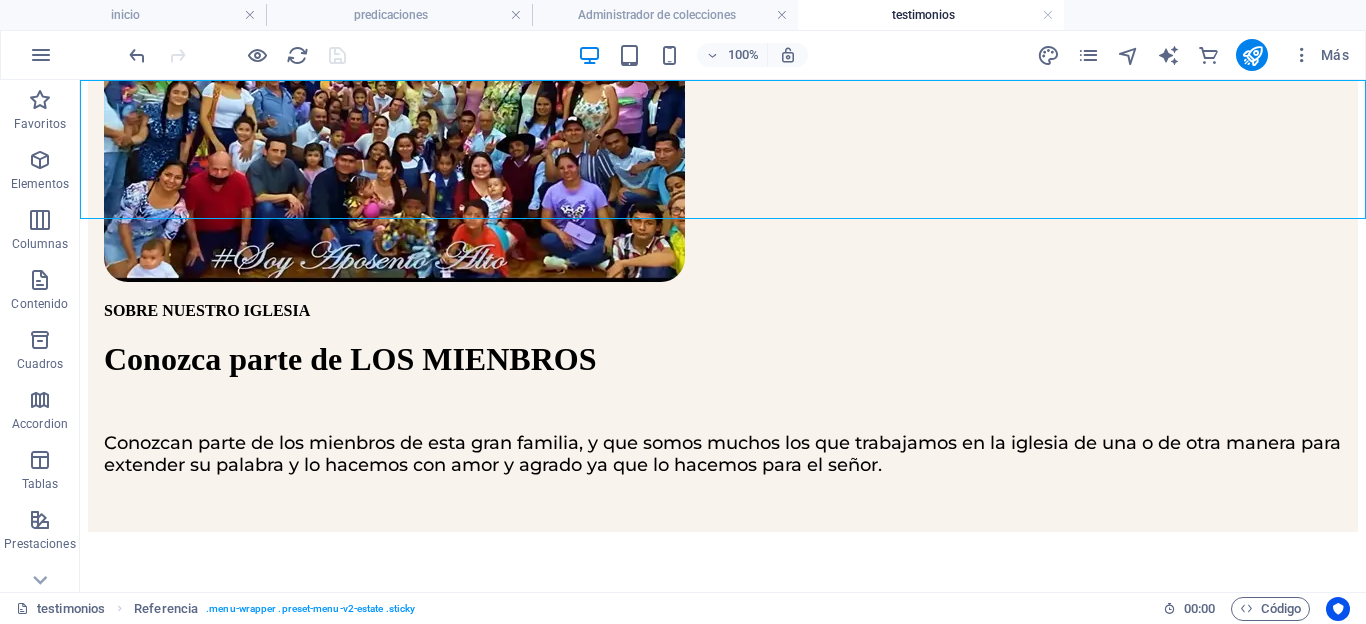 click on "inicio predicaciones testimonios blog Contacto" at bounding box center (723, -274) 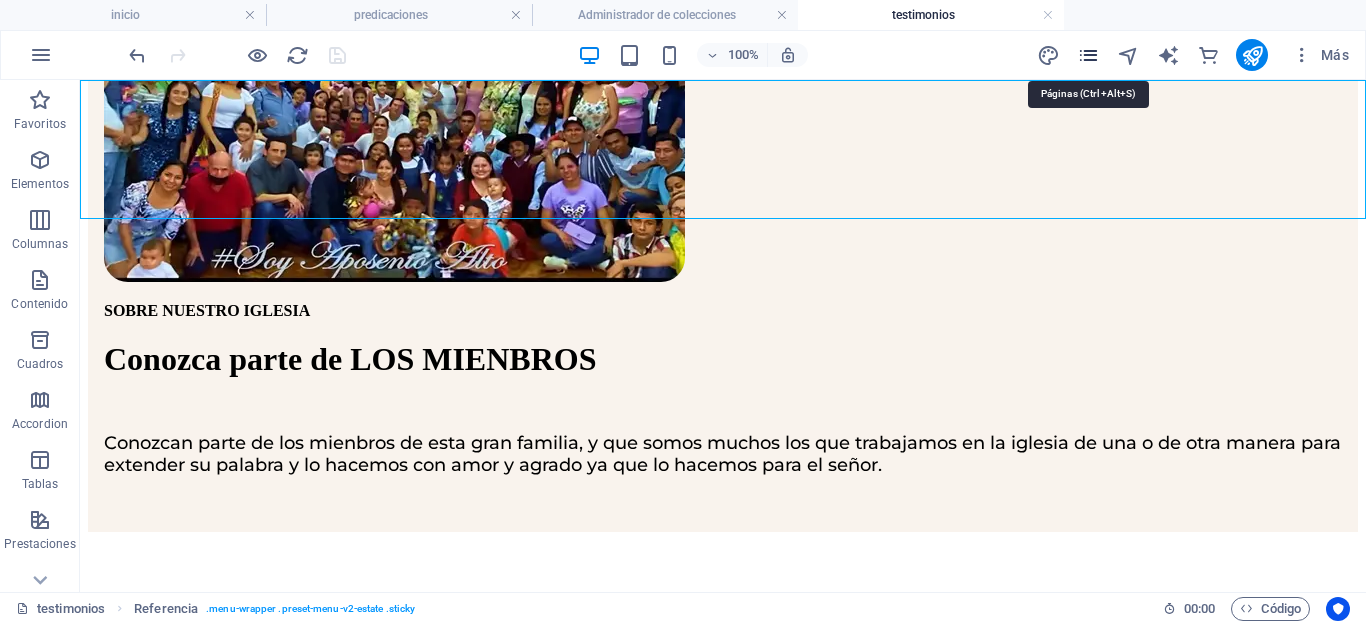 click at bounding box center (1088, 55) 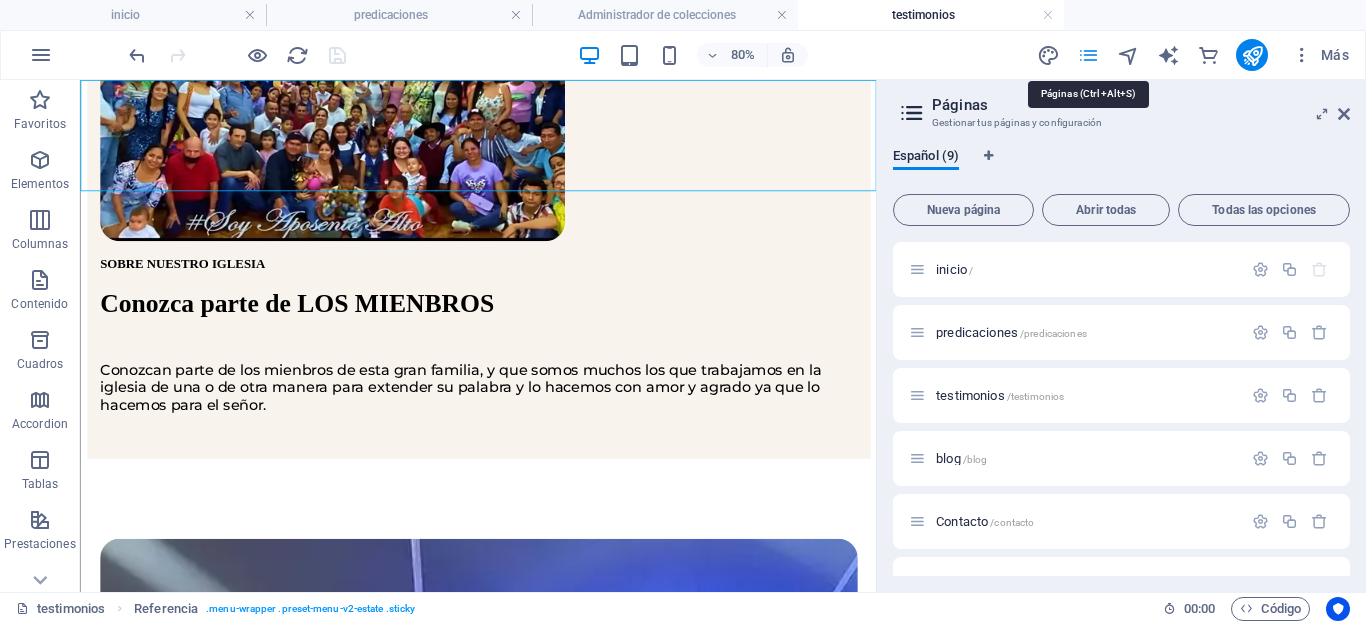 scroll, scrollTop: 553, scrollLeft: 0, axis: vertical 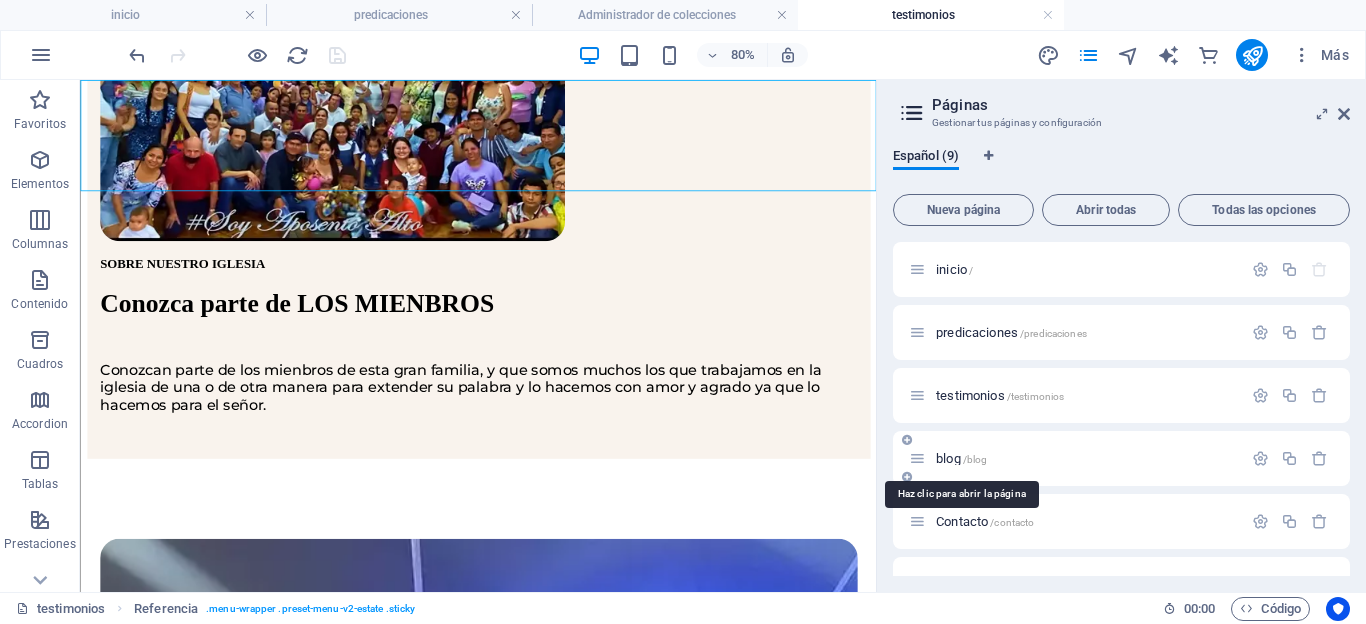 click on "blog /[blog]" at bounding box center [961, 458] 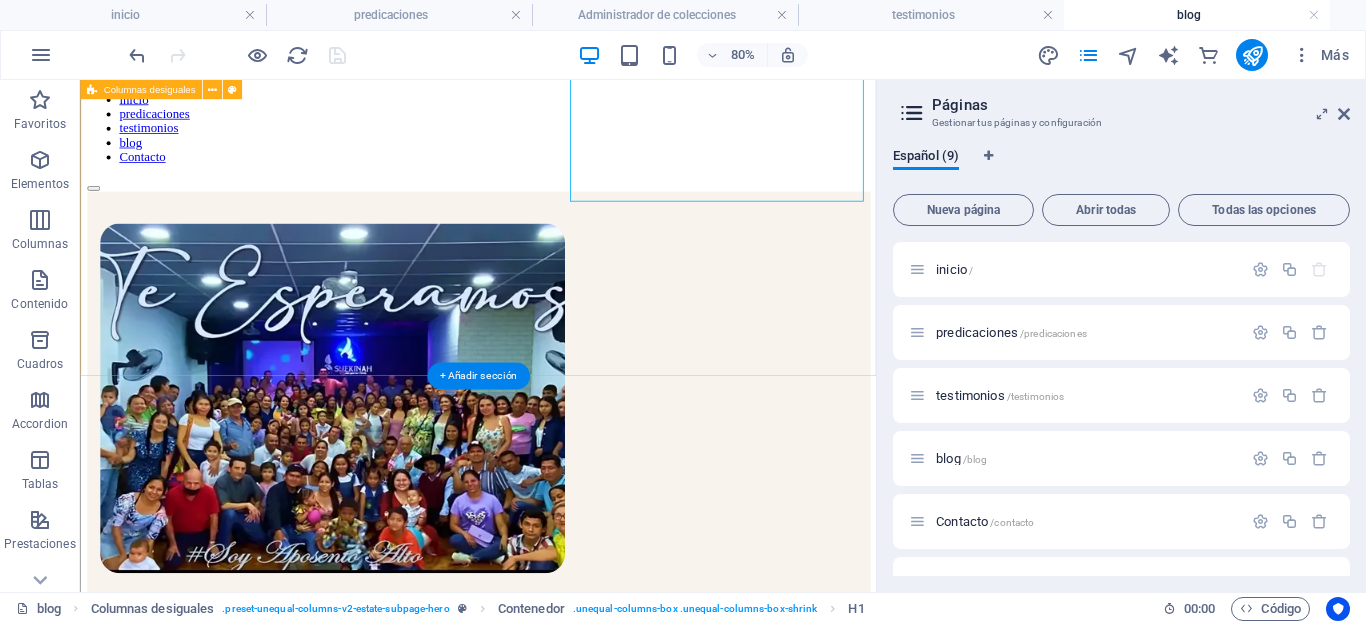 scroll, scrollTop: 413, scrollLeft: 0, axis: vertical 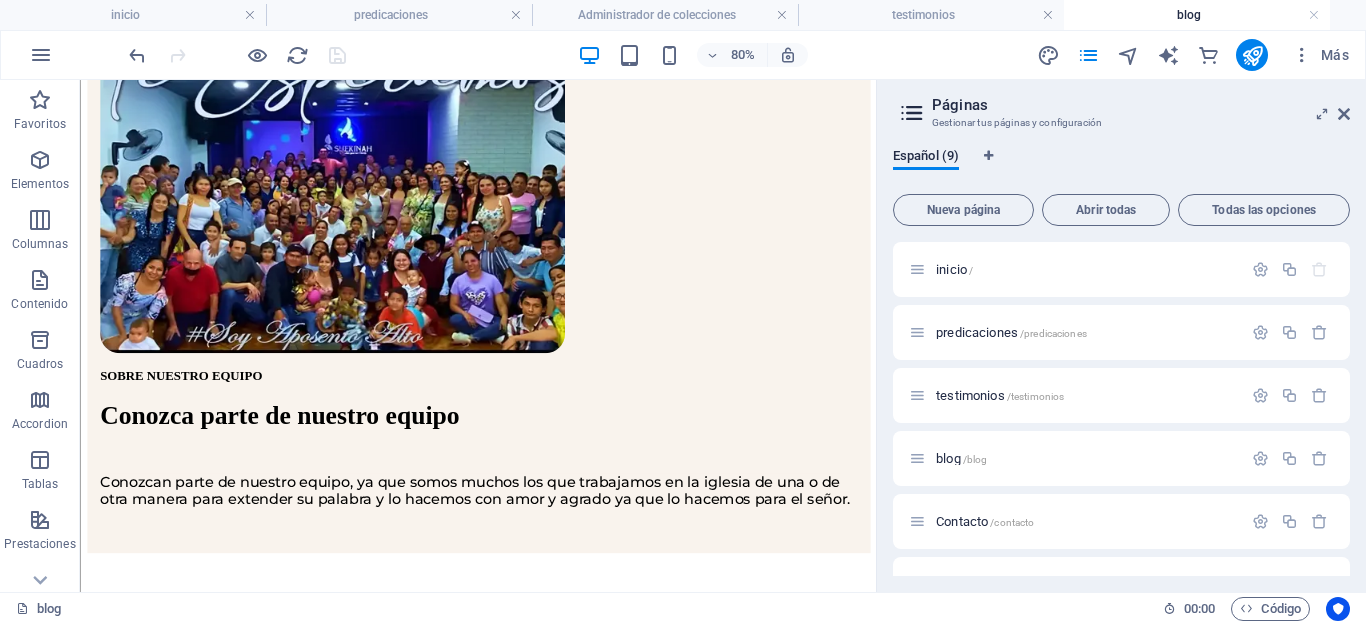 click on "Páginas Gestionar tus páginas y configuración Español (9) Nueva página Abrir todas Todas las opciones inicio / predicaciones /predicaciones testimonios /testimonios blog /blog Contacto /contacto Legal Notice /legal-notice Privacy /privacy Listing Post /listing-post News Post /news-post" at bounding box center [1121, 336] 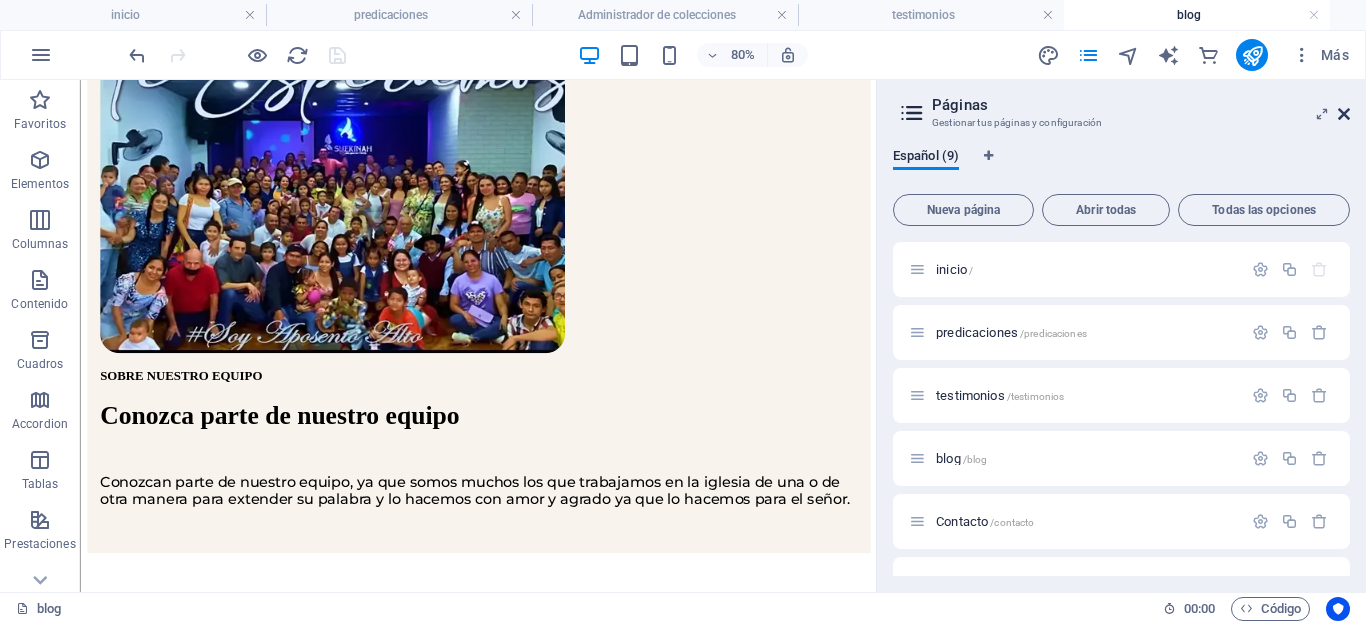 click at bounding box center (1344, 114) 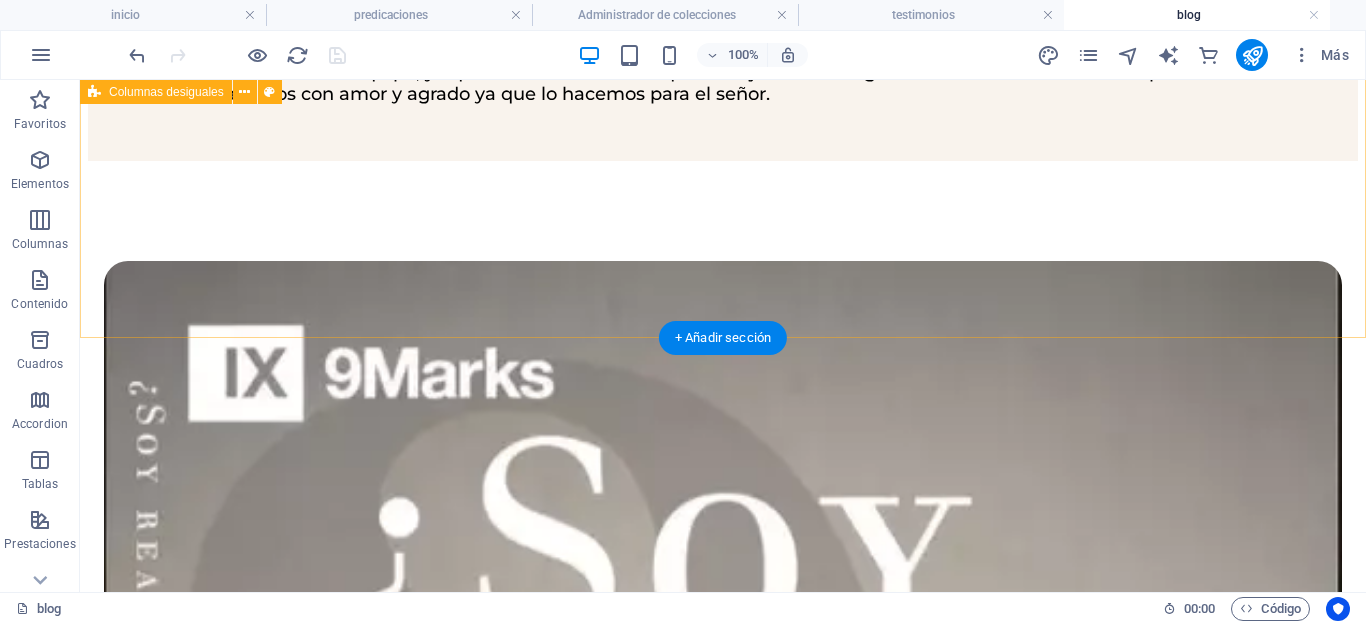 scroll, scrollTop: 826, scrollLeft: 0, axis: vertical 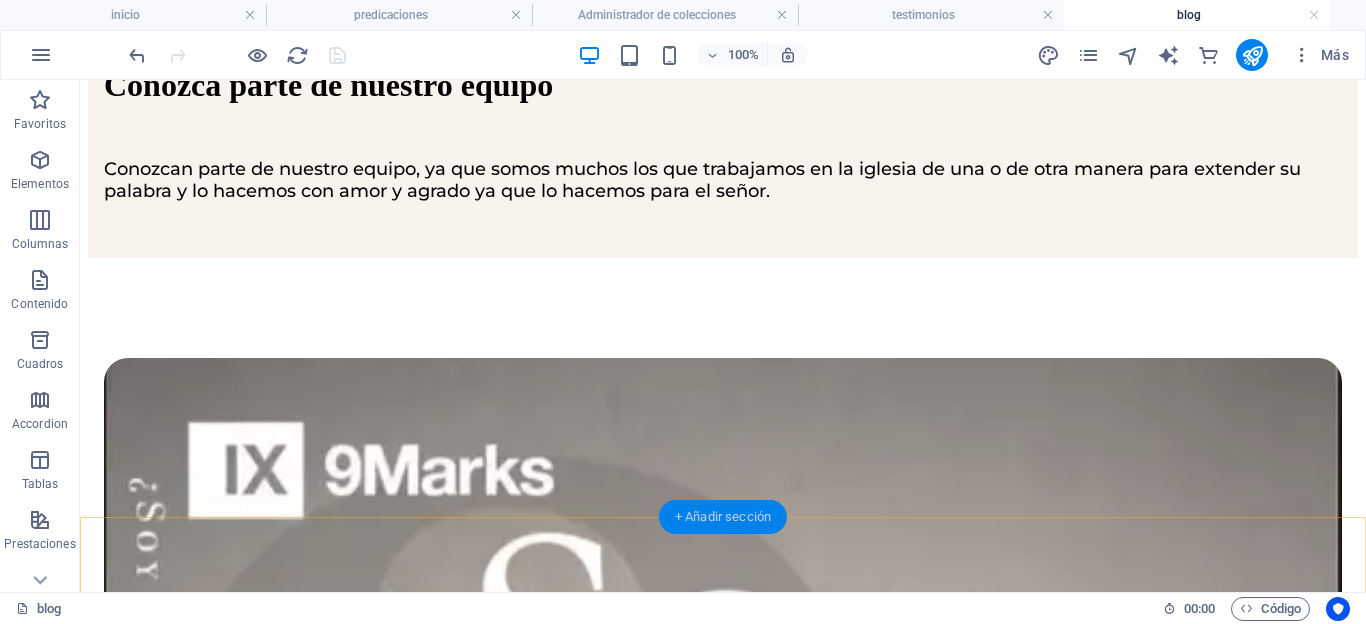 click on "+ Añadir sección" at bounding box center (723, 517) 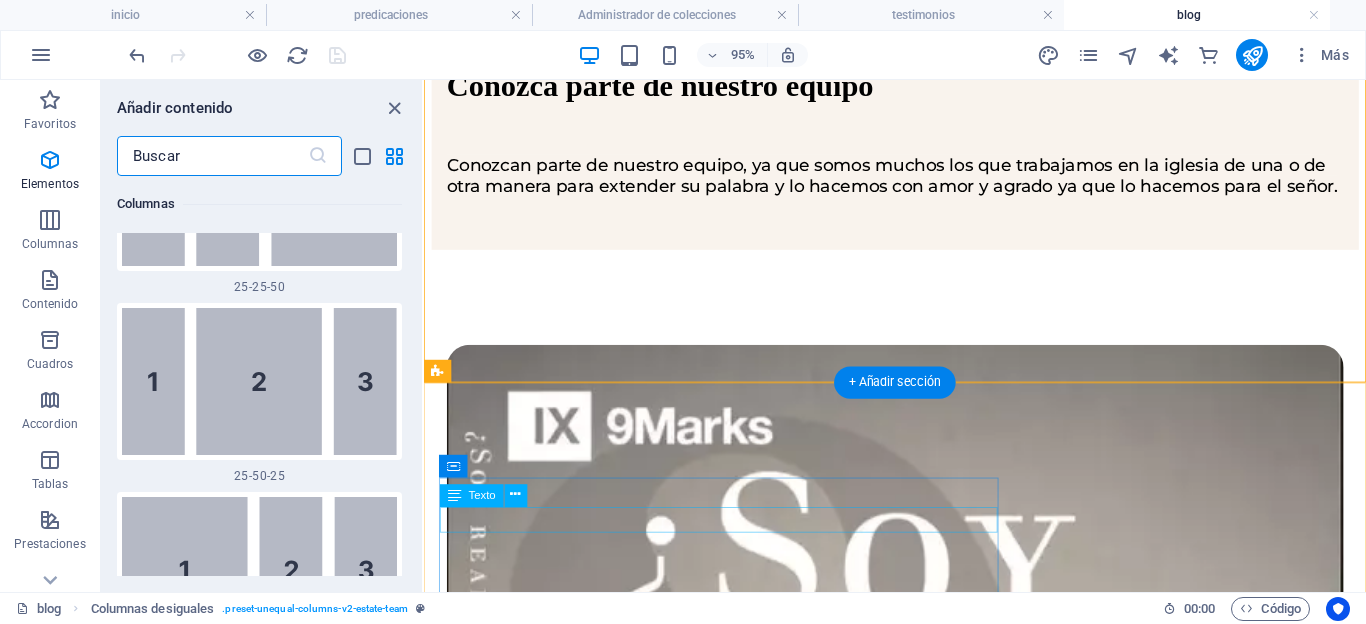 scroll, scrollTop: 3499, scrollLeft: 0, axis: vertical 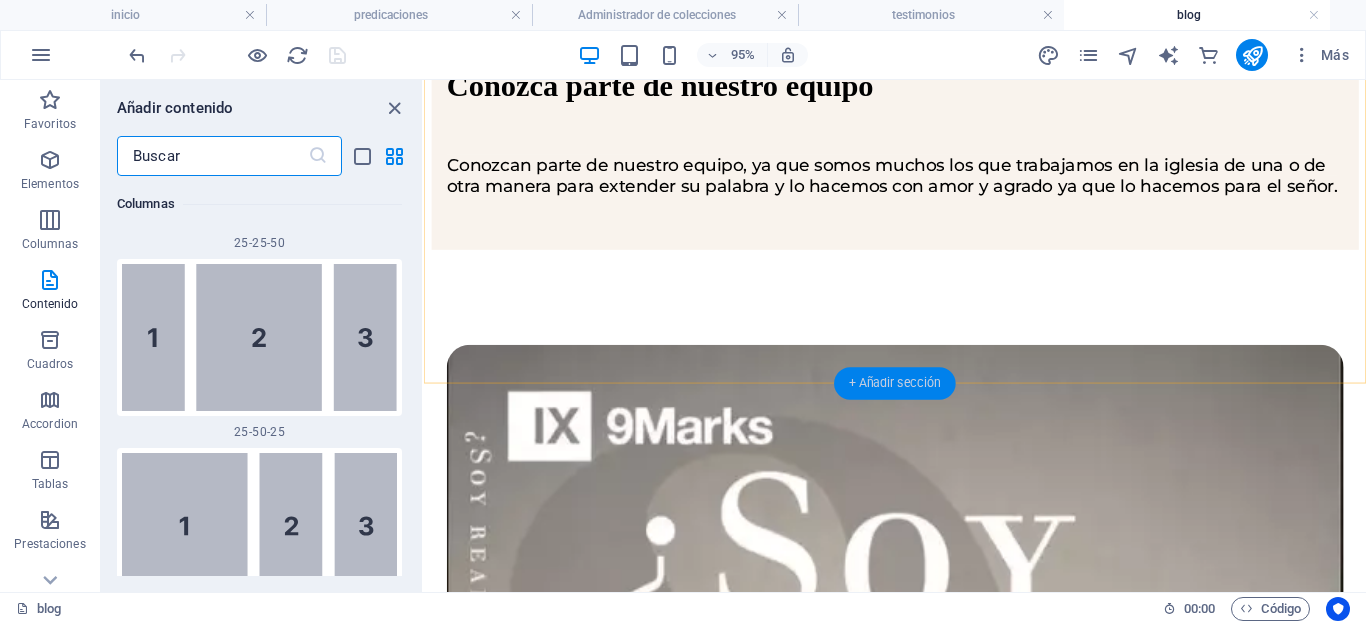 click on "+ Añadir sección" at bounding box center [895, 383] 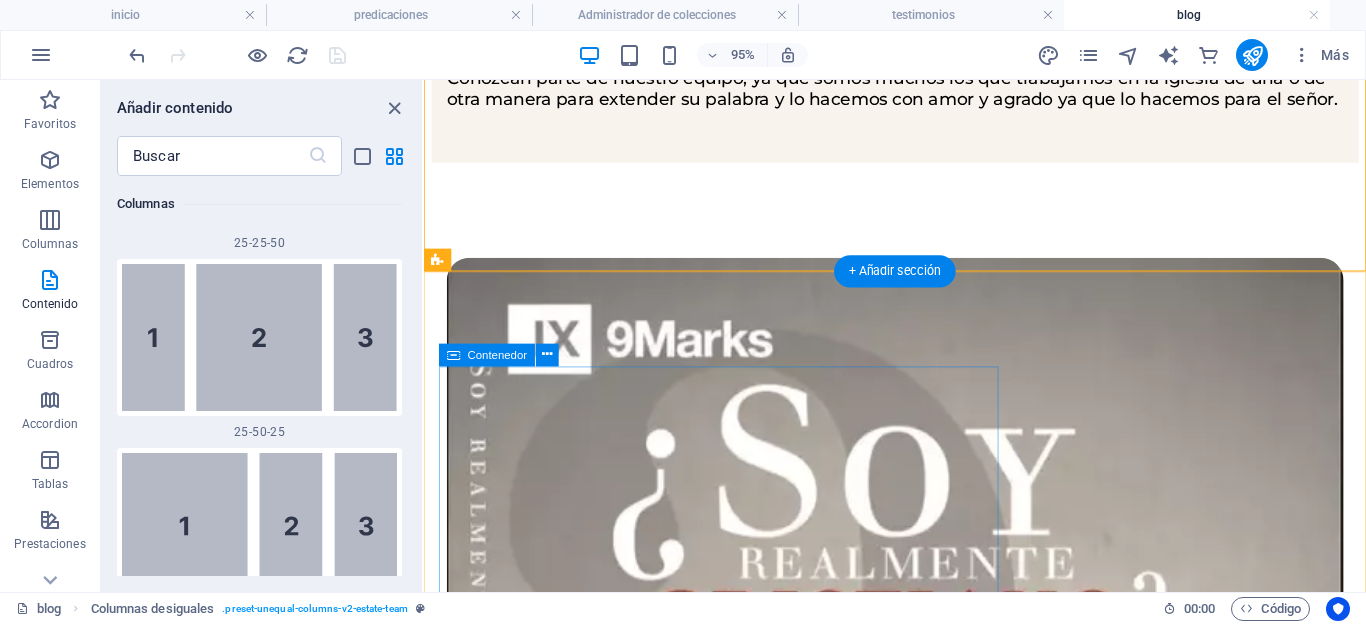 scroll, scrollTop: 964, scrollLeft: 0, axis: vertical 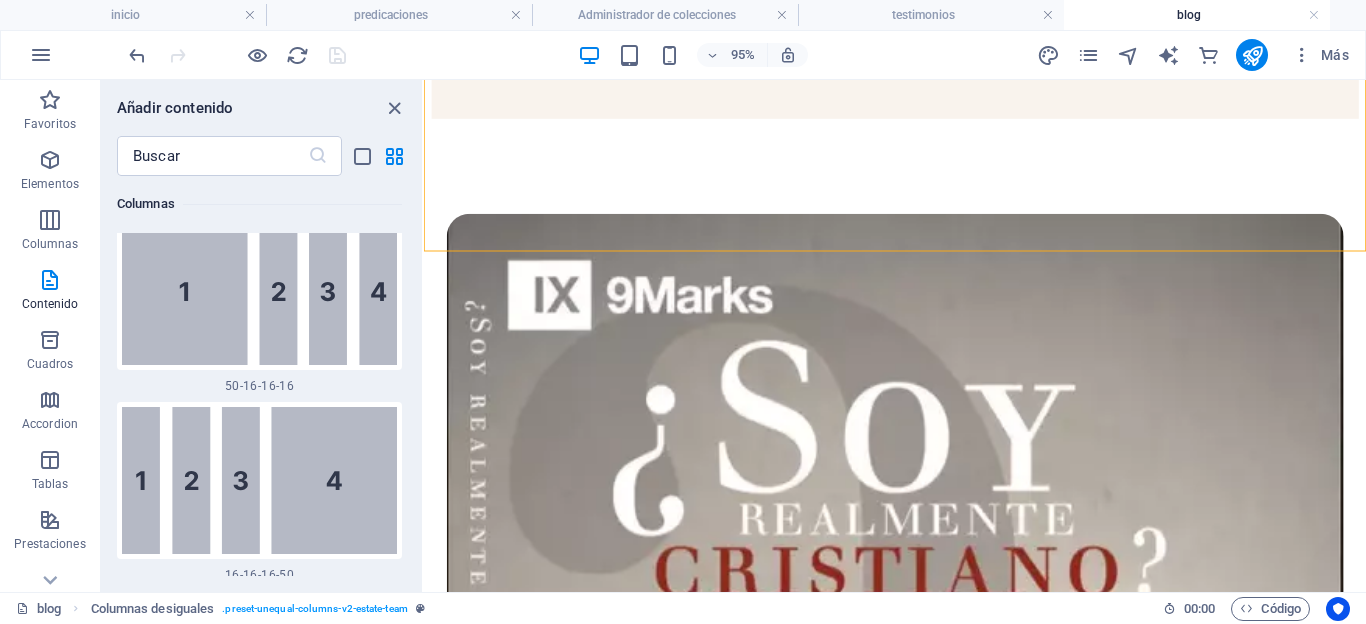 click at bounding box center [259, 4895] 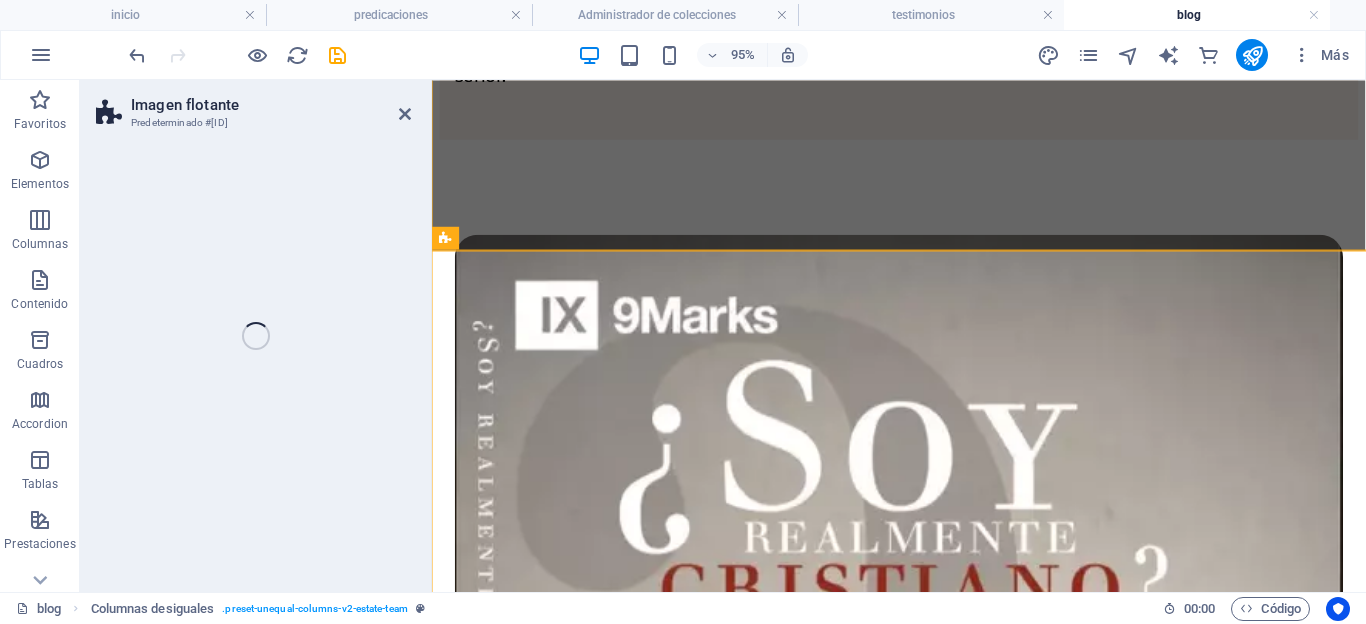 click on "Imagen flotante Predeterminado #ed-new-1858
Arrastra aquí para reemplazar el contenido existente. Si quieres crear un elemento nuevo, pulsa “Ctrl”.
H1   Columnas desiguales   Contenedor   Texto   Separador   Columnas desiguales   Contenedor   Contenedor   Texto   H2   Separador   Referencia   Texto   Columnas desiguales   Contenedor   Imagen   Contenedor   Iconos de redes sociales   Separador   Contenedor   Imagen   Columnas desiguales   Contenedor   Texto   Contenedor   Columnas desiguales   Imagen flotante" at bounding box center (723, 336) 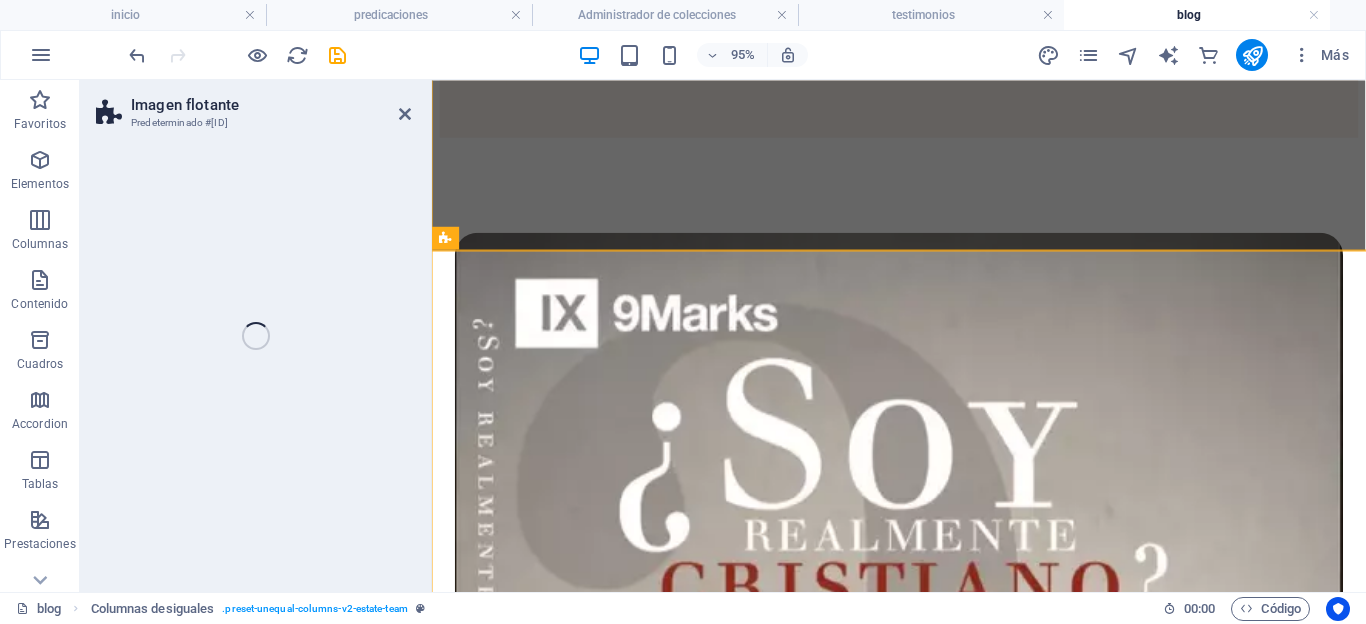 select on "%" 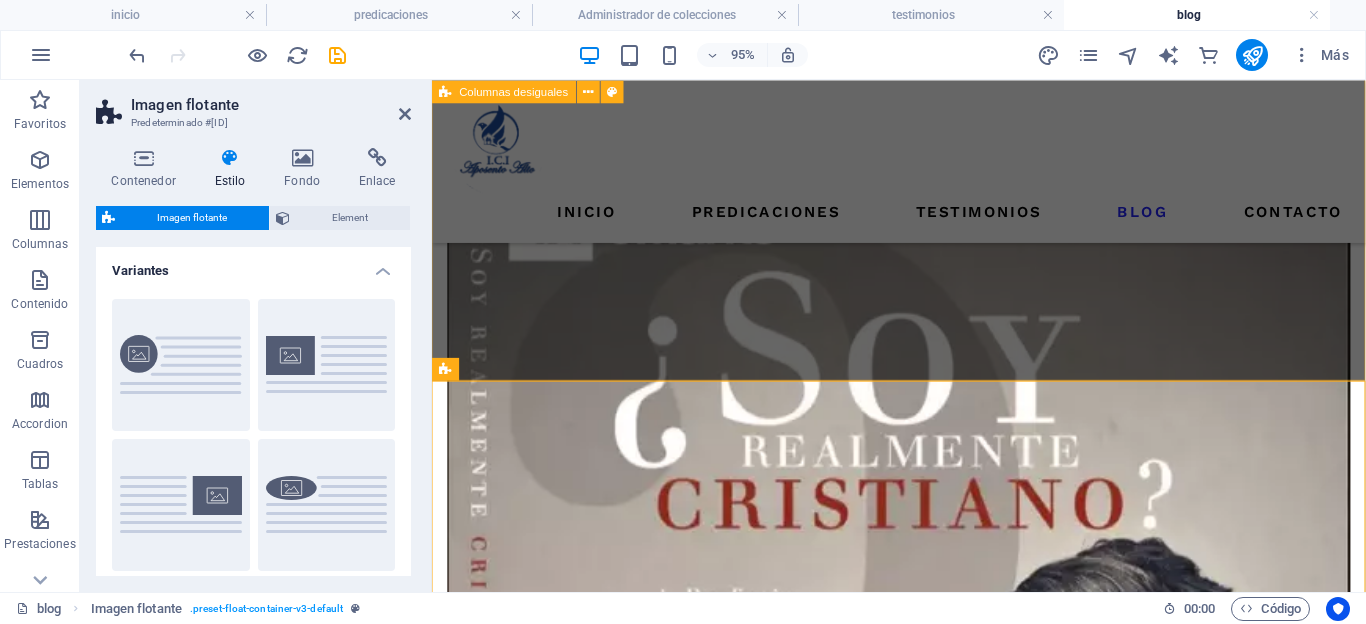 scroll, scrollTop: 966, scrollLeft: 0, axis: vertical 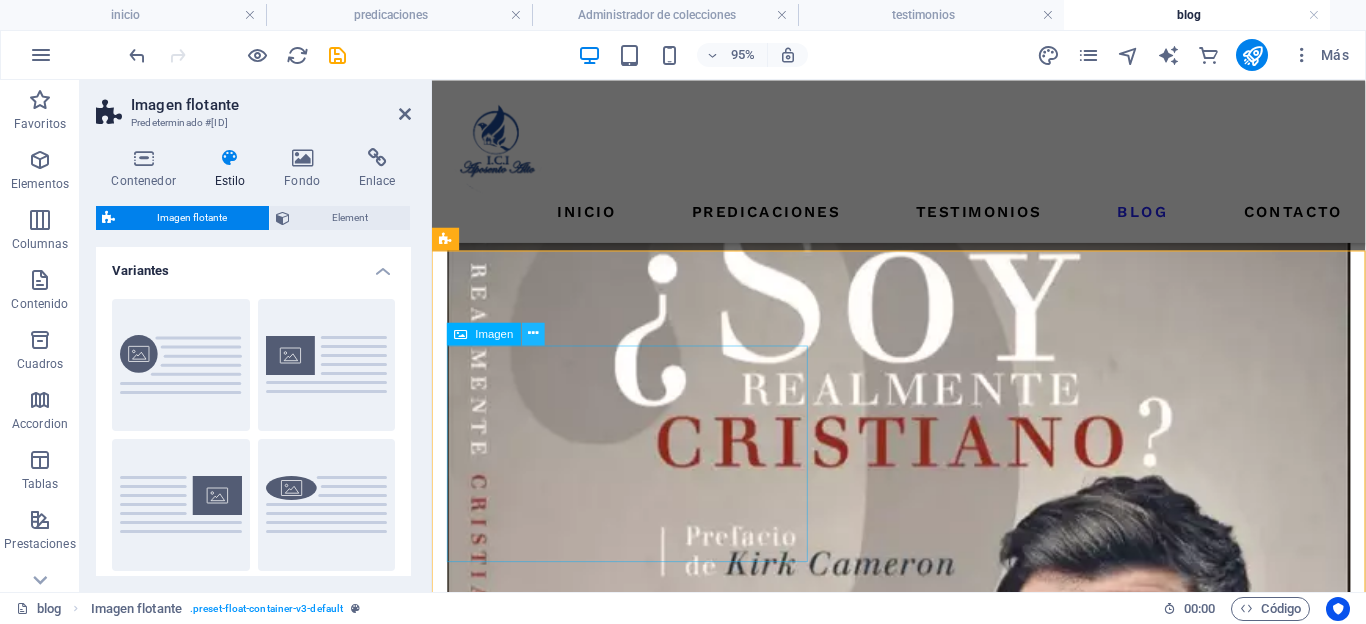 click at bounding box center (533, 333) 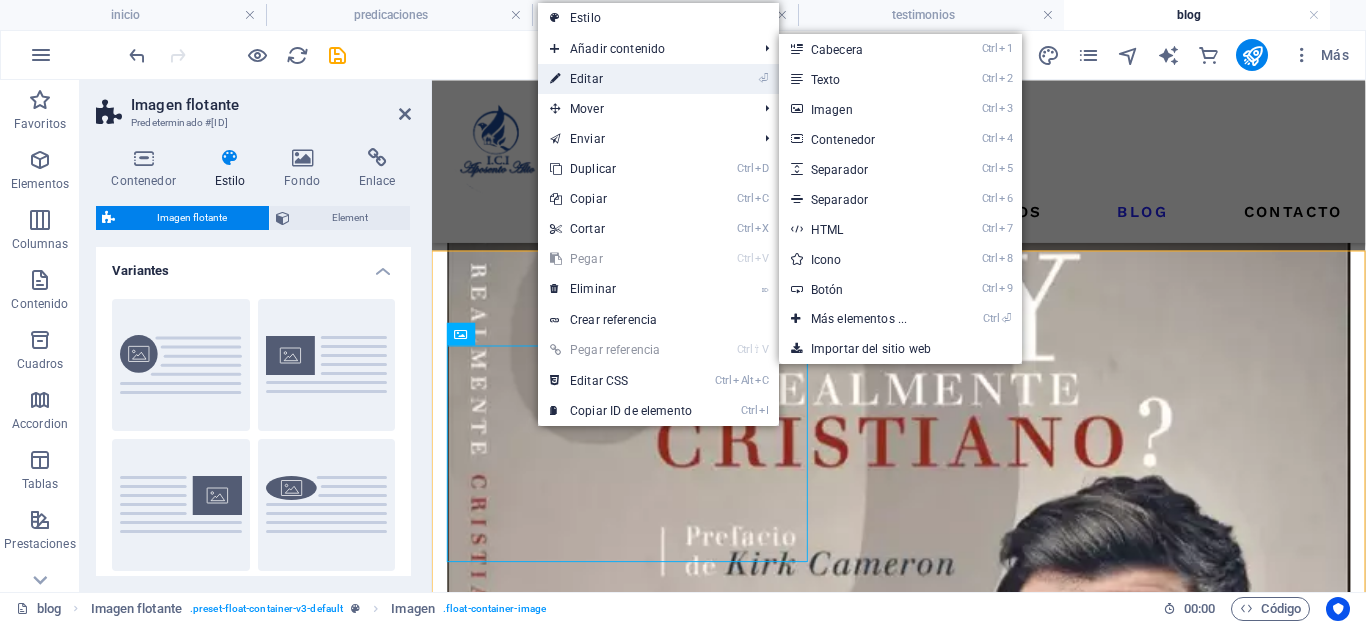 click on "⏎  Editar" at bounding box center (621, 79) 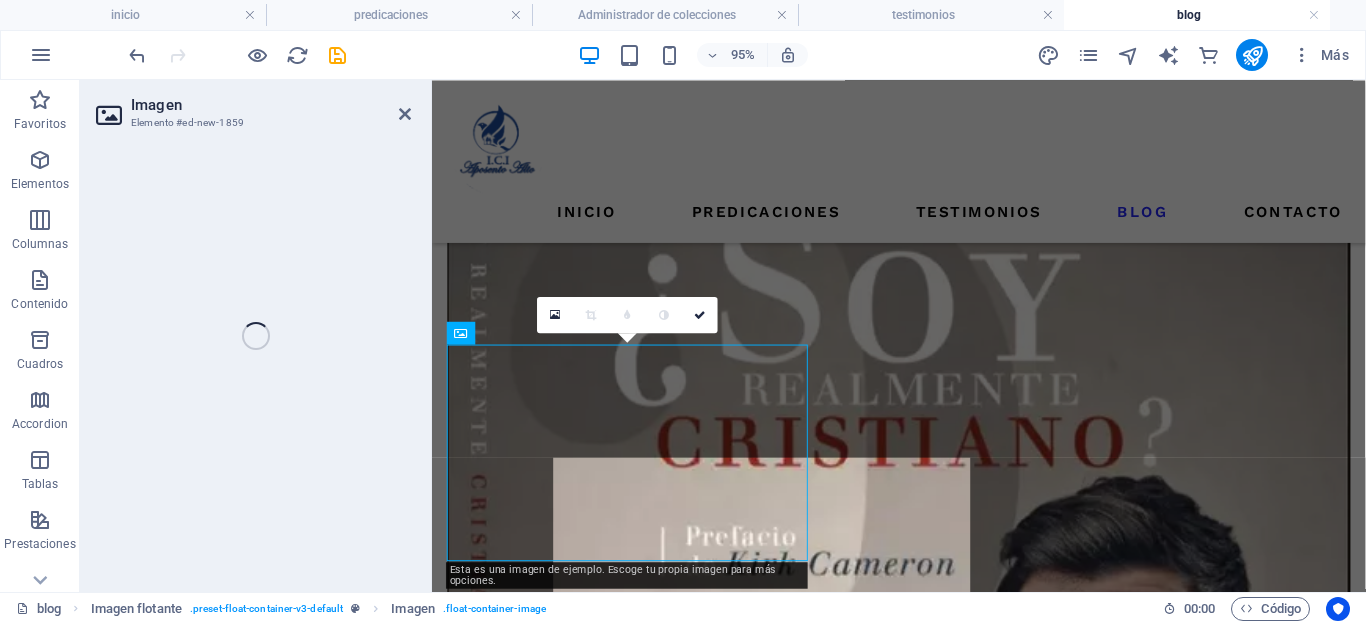 select on "%" 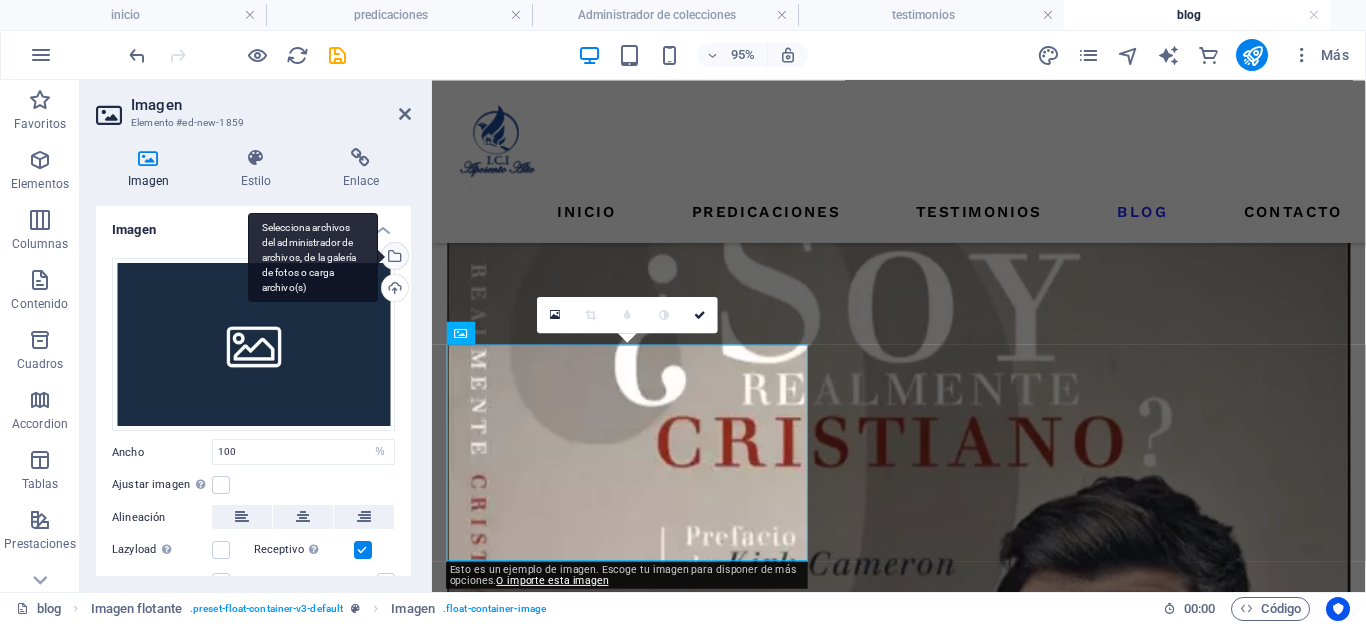 click on "Selecciona archivos del administrador de archivos, de la galería de fotos o carga archivo(s)" at bounding box center (393, 258) 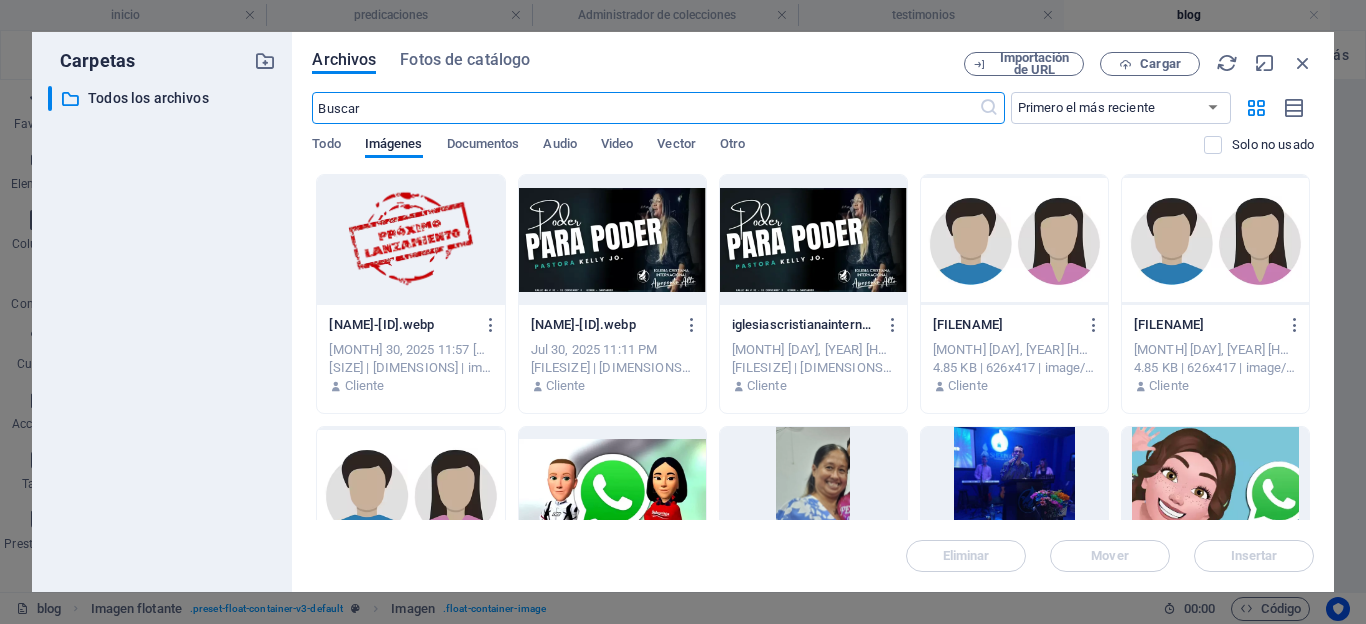scroll, scrollTop: 965, scrollLeft: 0, axis: vertical 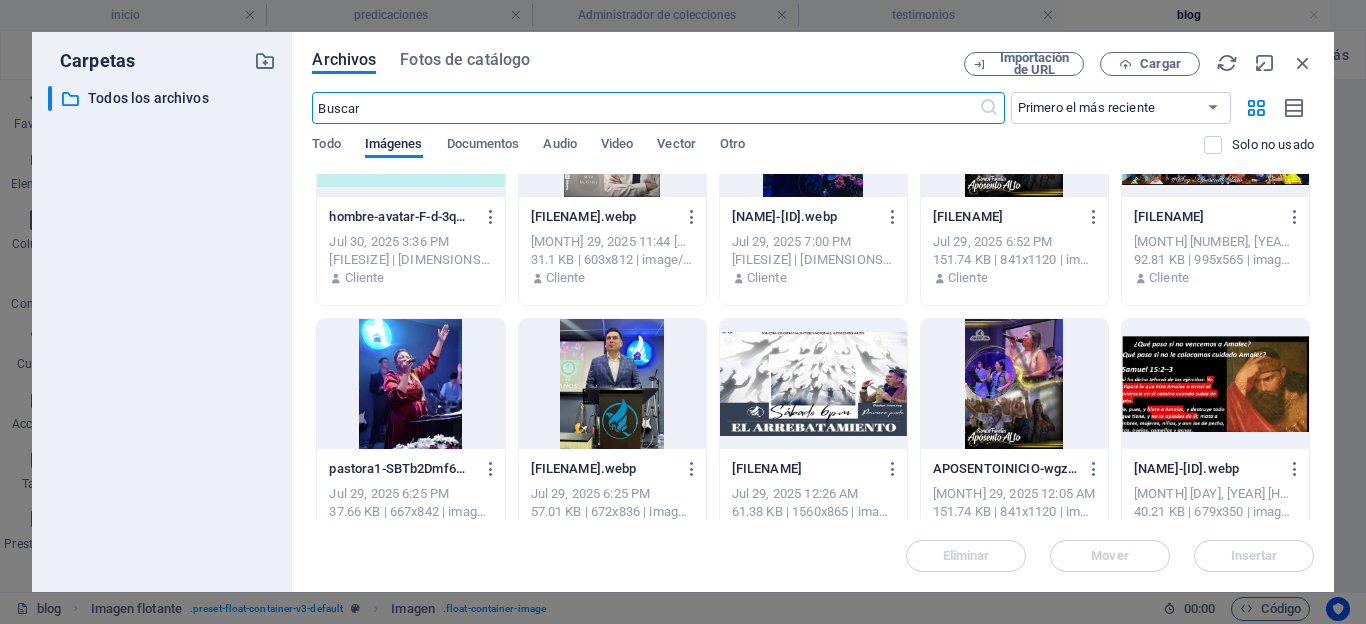 click at bounding box center [612, 384] 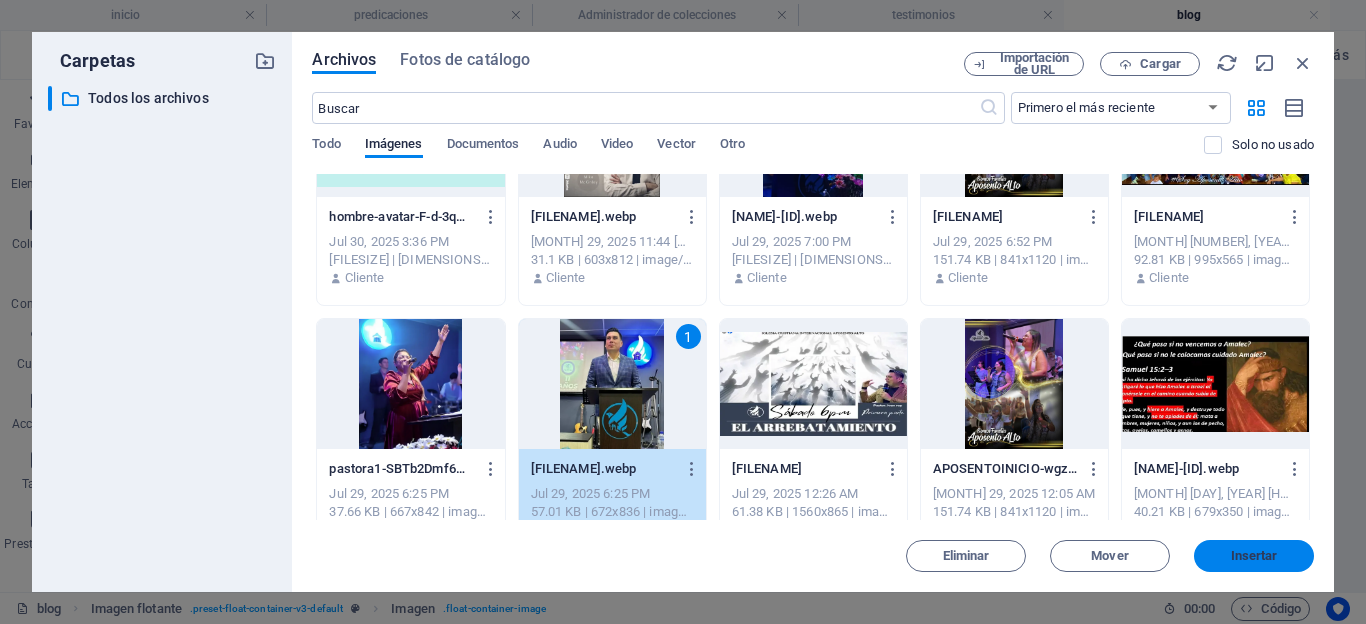 click on "Insertar" at bounding box center (1254, 556) 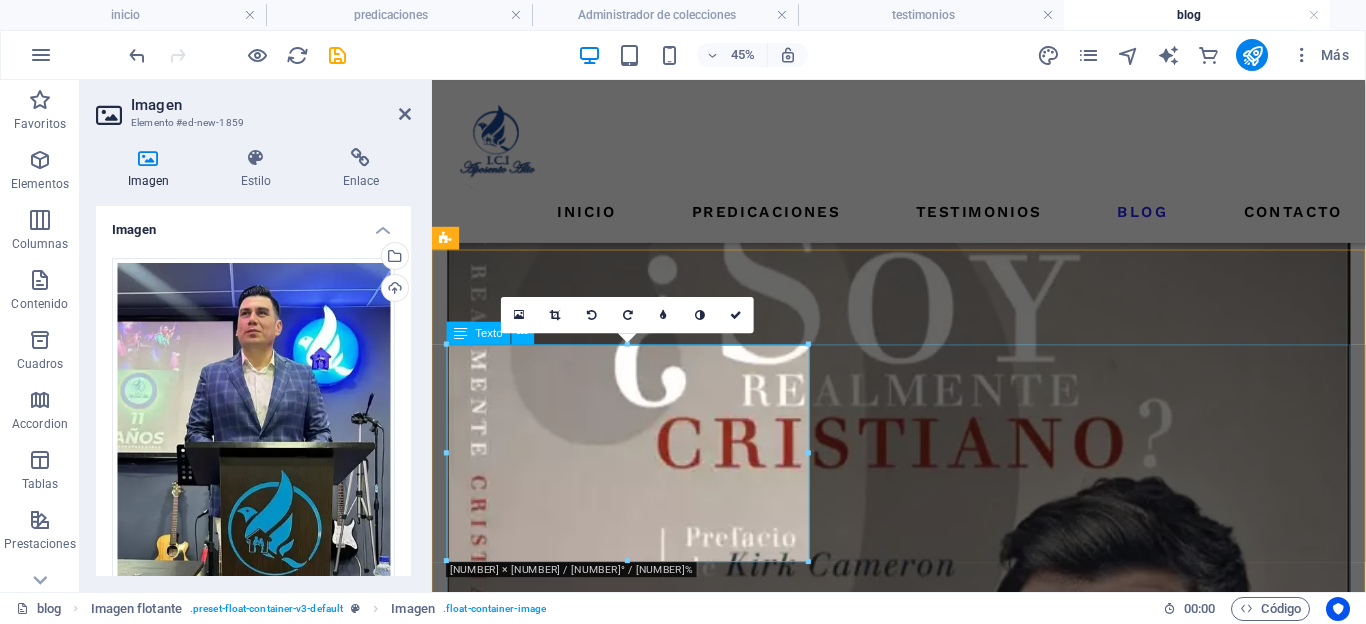 scroll, scrollTop: 966, scrollLeft: 0, axis: vertical 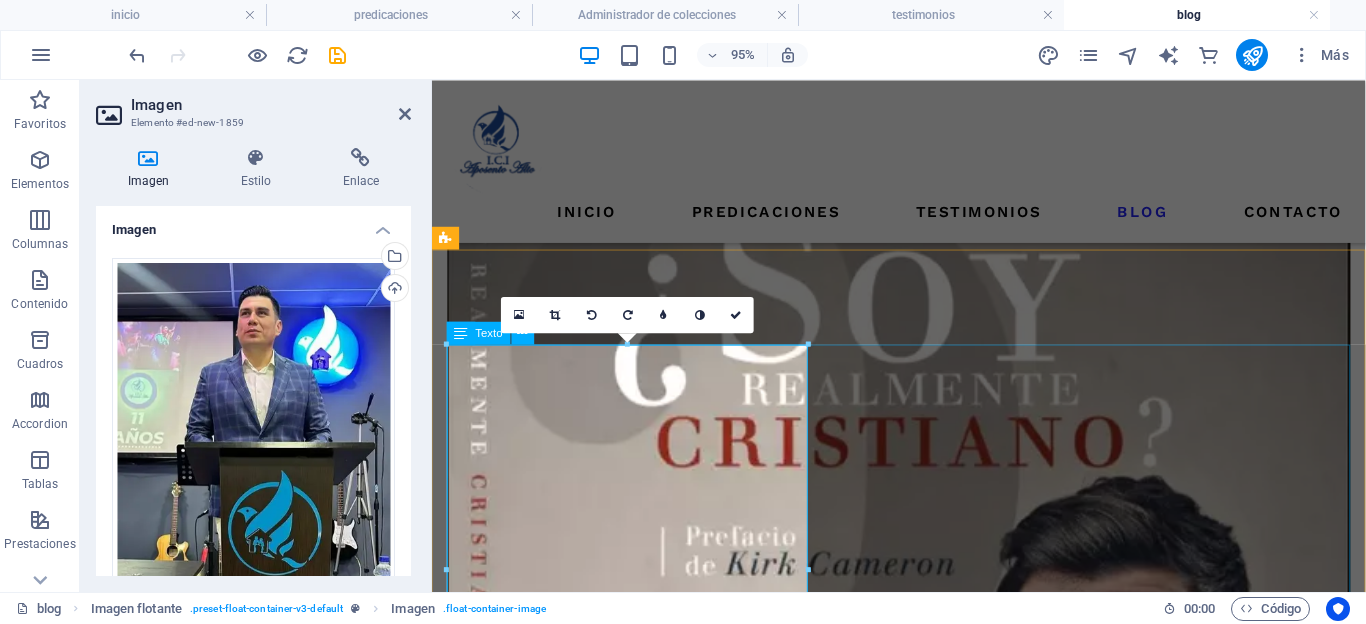 click at bounding box center (923, 2353) 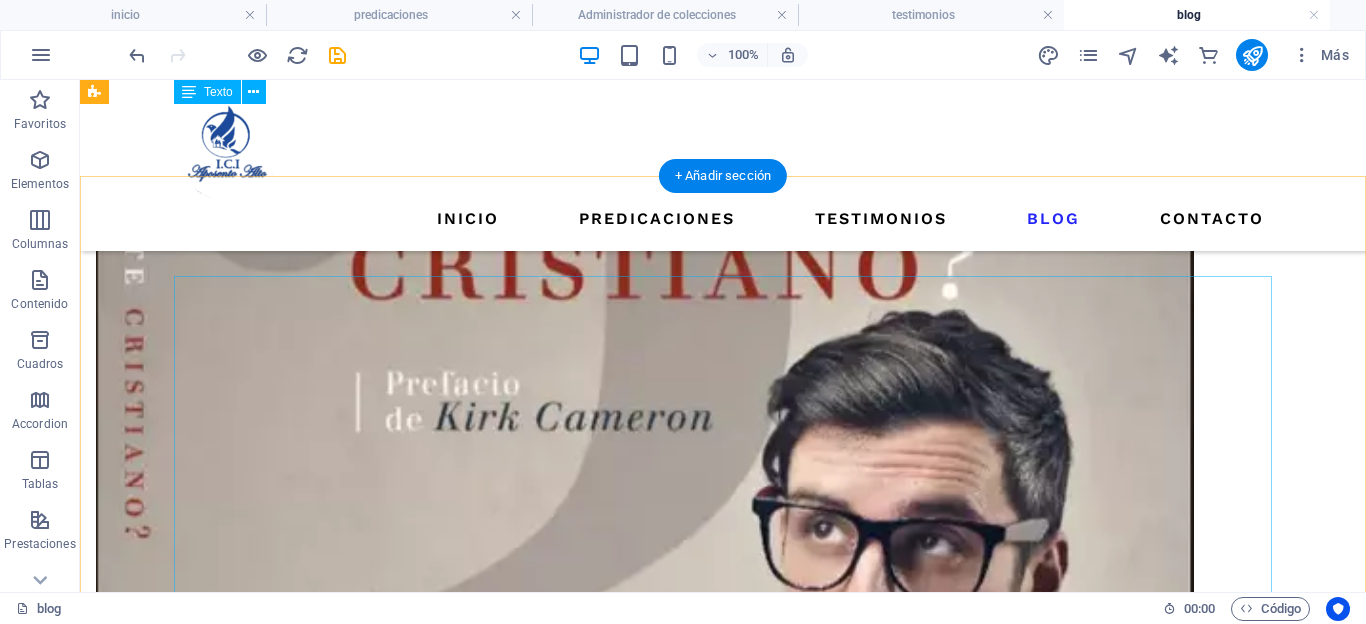 scroll, scrollTop: 1155, scrollLeft: 0, axis: vertical 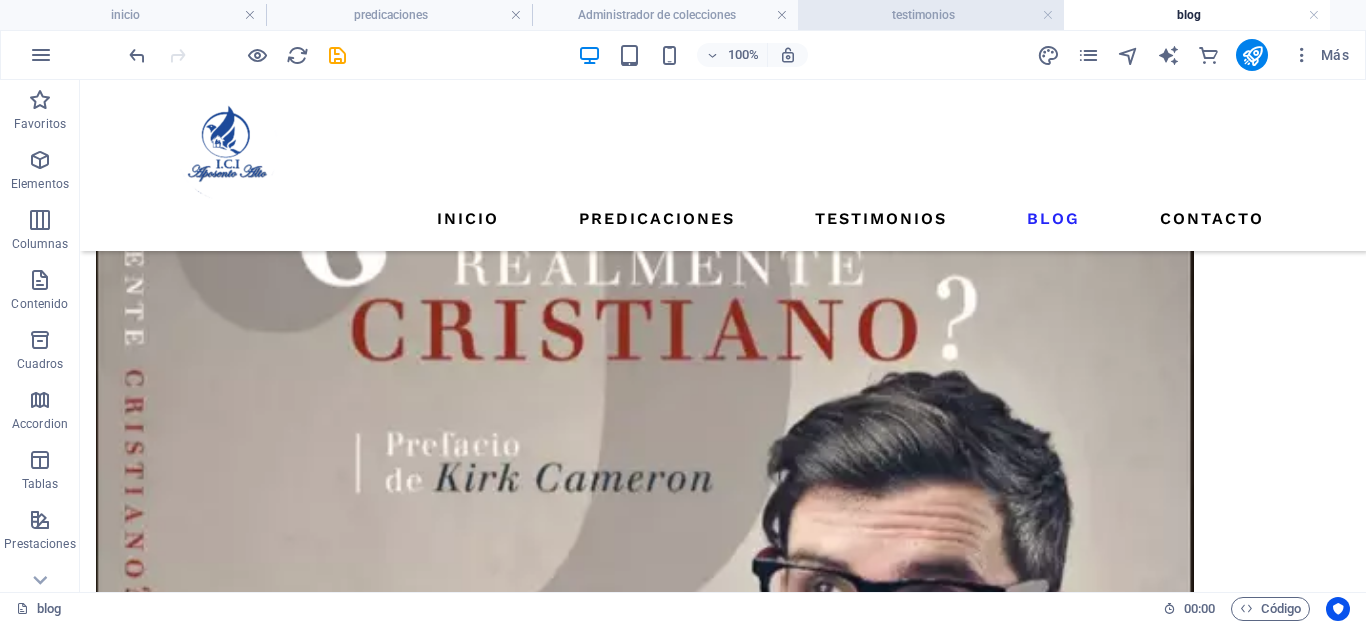 click on "testimonios" at bounding box center [931, 15] 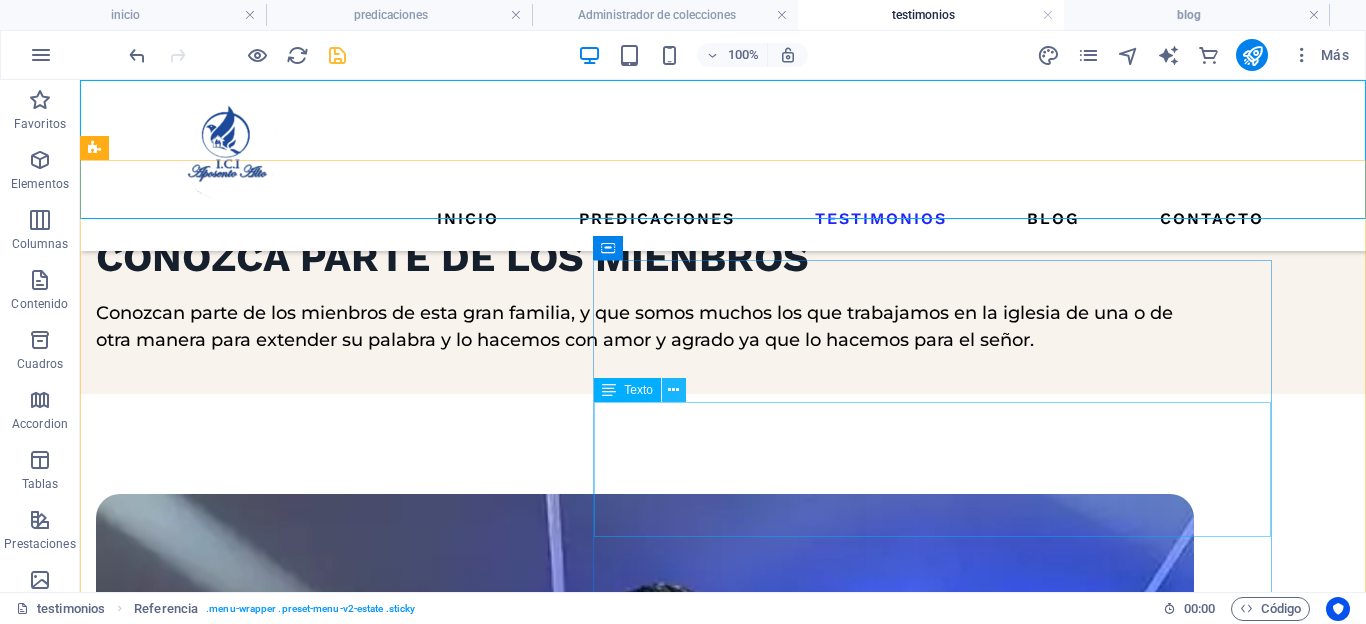click at bounding box center [673, 390] 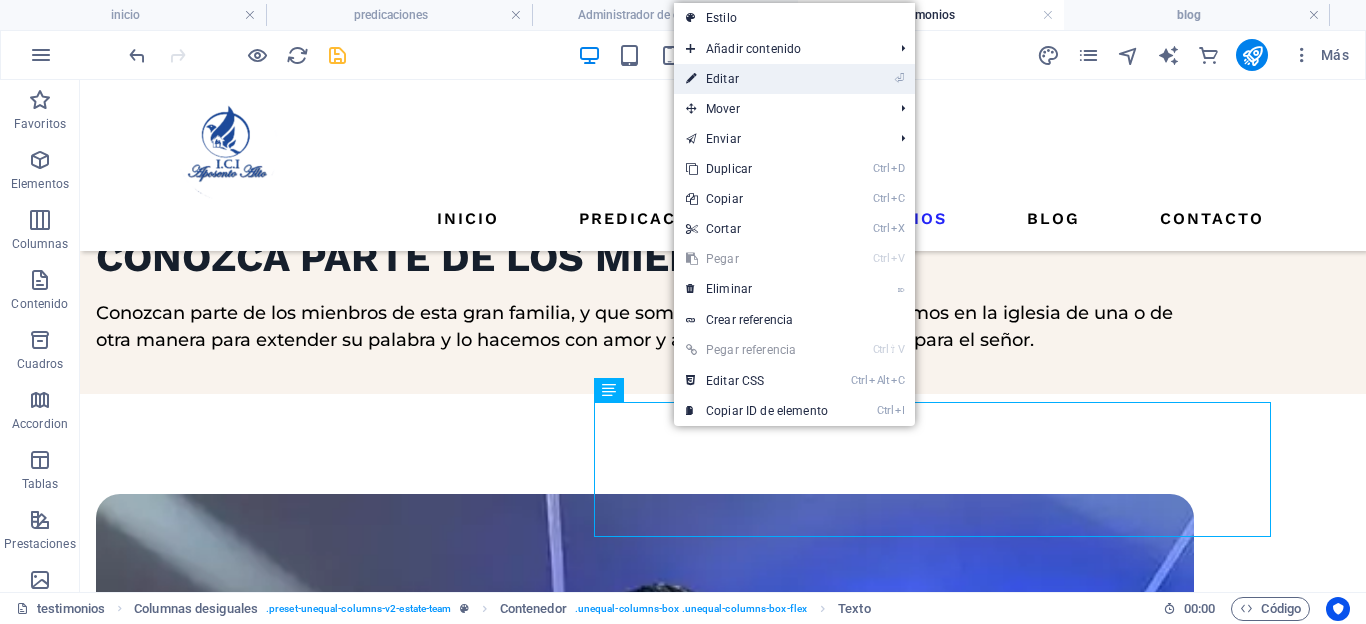 click on "⏎  Editar" at bounding box center [757, 79] 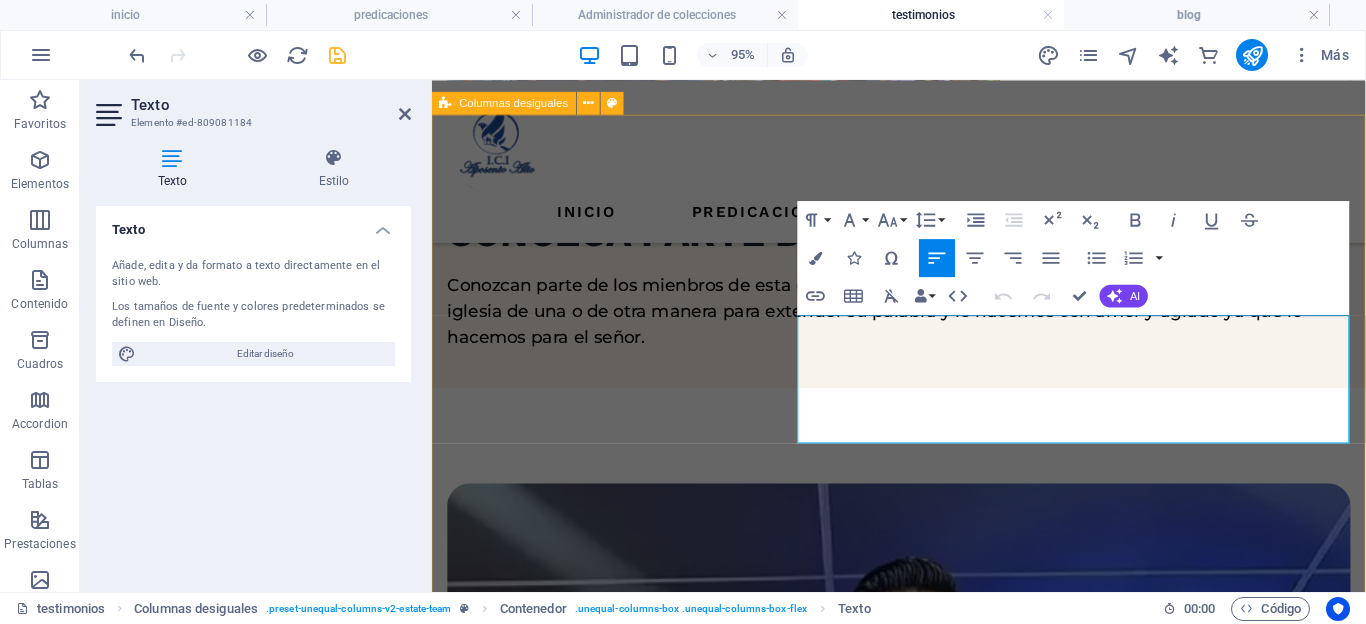 drag, startPoint x: 1331, startPoint y: 453, endPoint x: 799, endPoint y: 341, distance: 543.6617 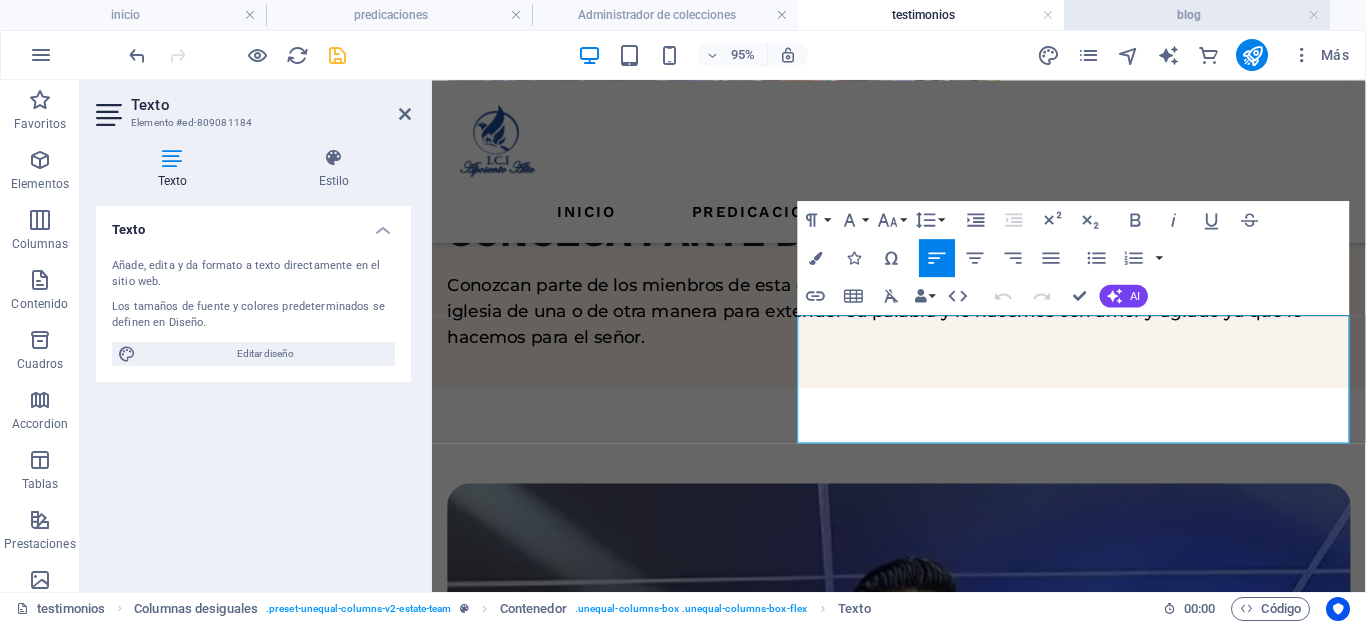 click on "blog" at bounding box center (1197, 15) 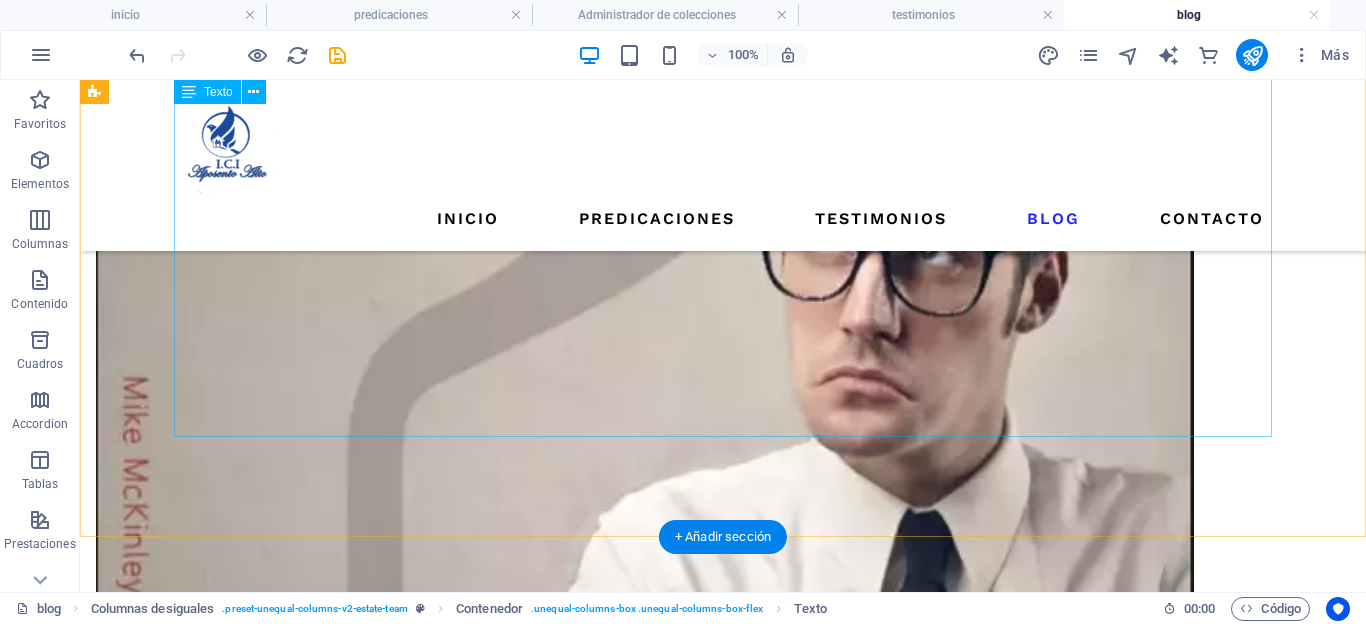 scroll, scrollTop: 1706, scrollLeft: 0, axis: vertical 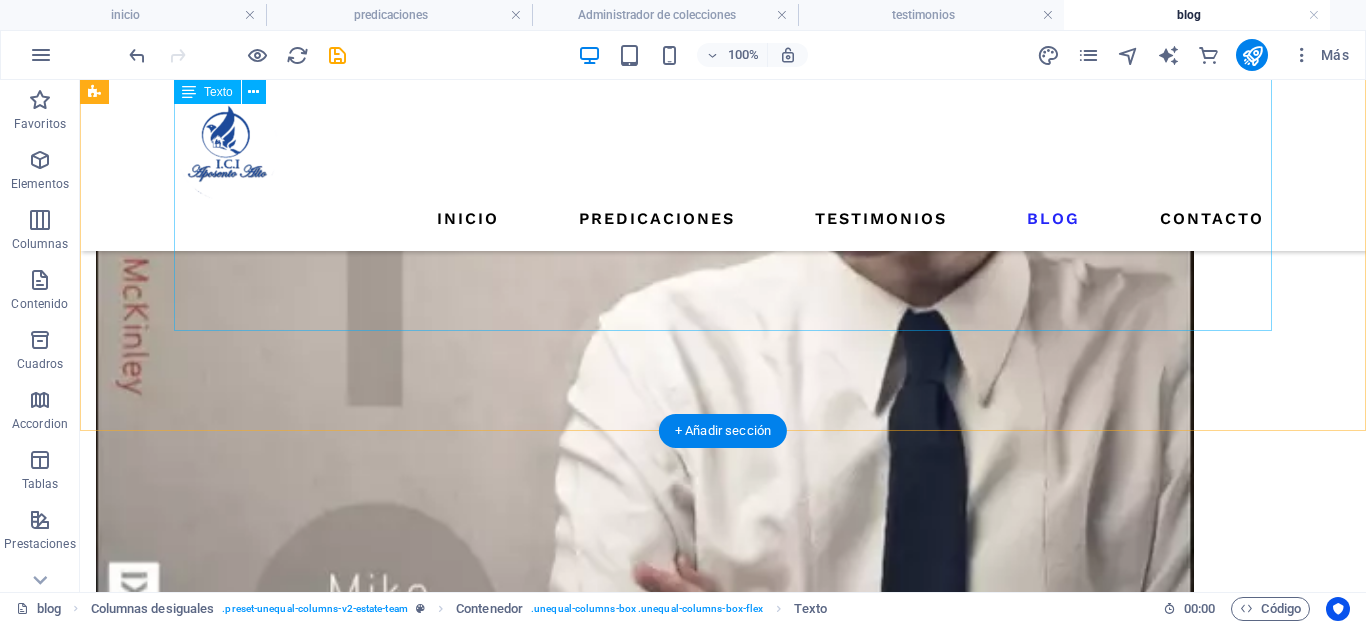 click at bounding box center (723, 1771) 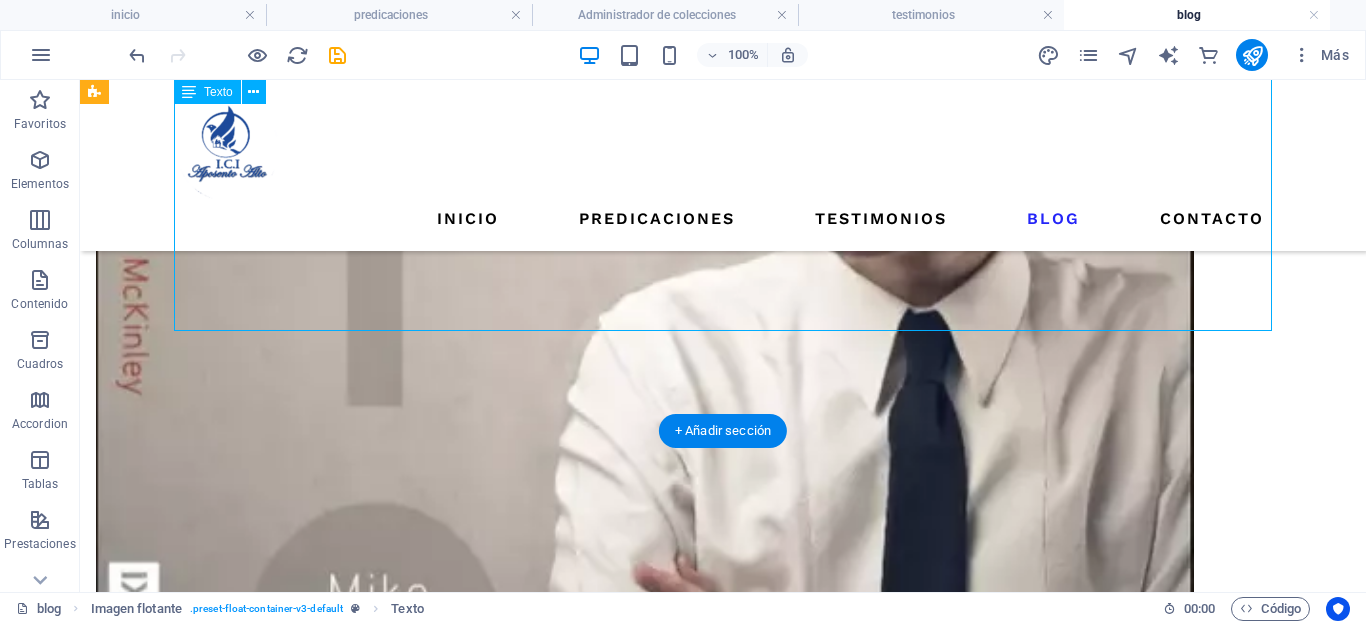drag, startPoint x: 955, startPoint y: 314, endPoint x: 895, endPoint y: 260, distance: 80.72174 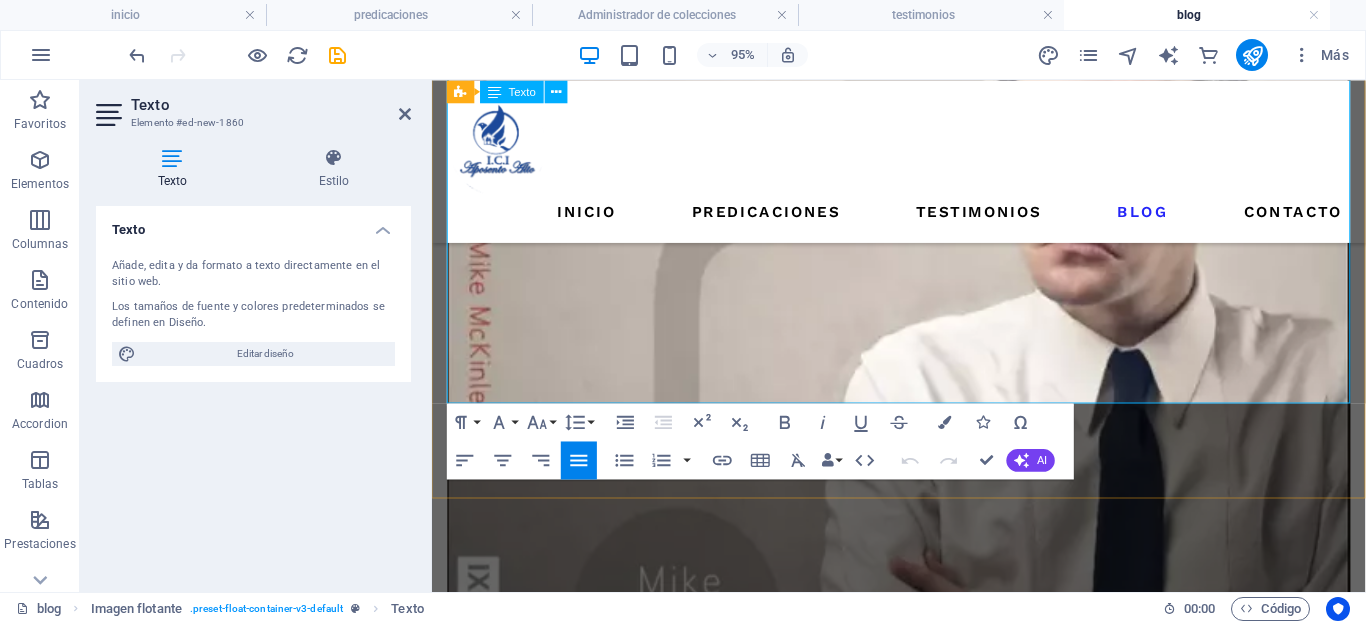 scroll, scrollTop: 1526, scrollLeft: 0, axis: vertical 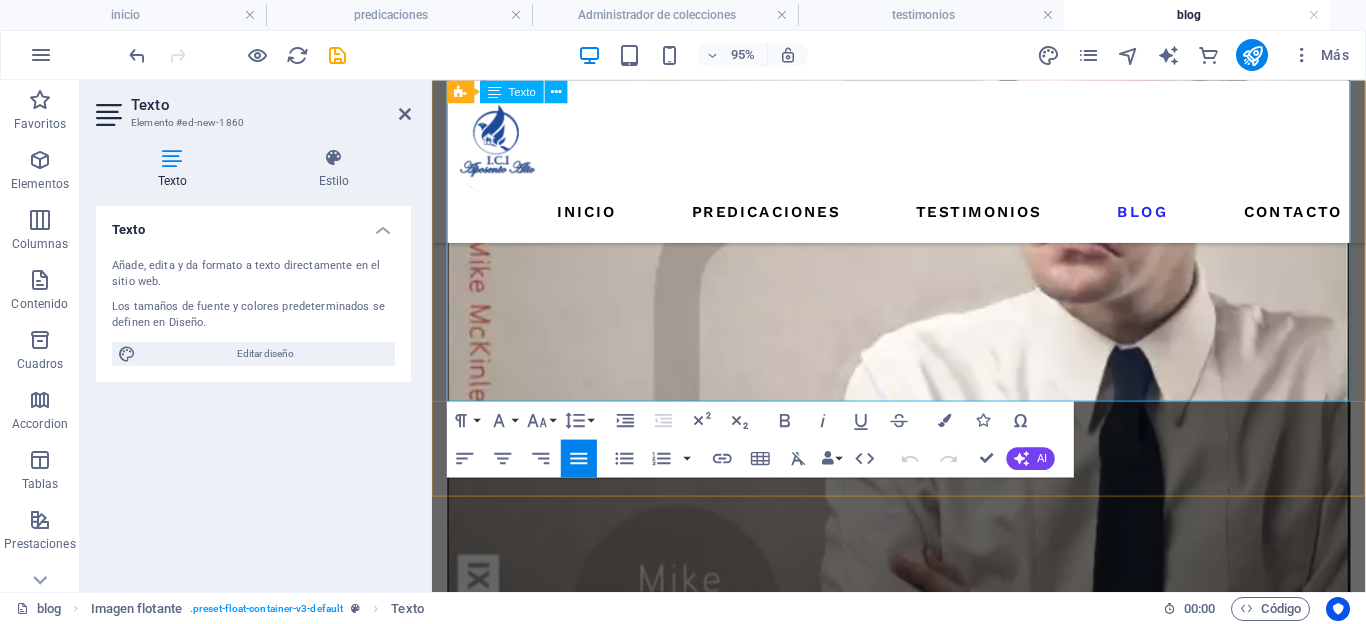 drag, startPoint x: 958, startPoint y: 401, endPoint x: 927, endPoint y: 385, distance: 34.88553 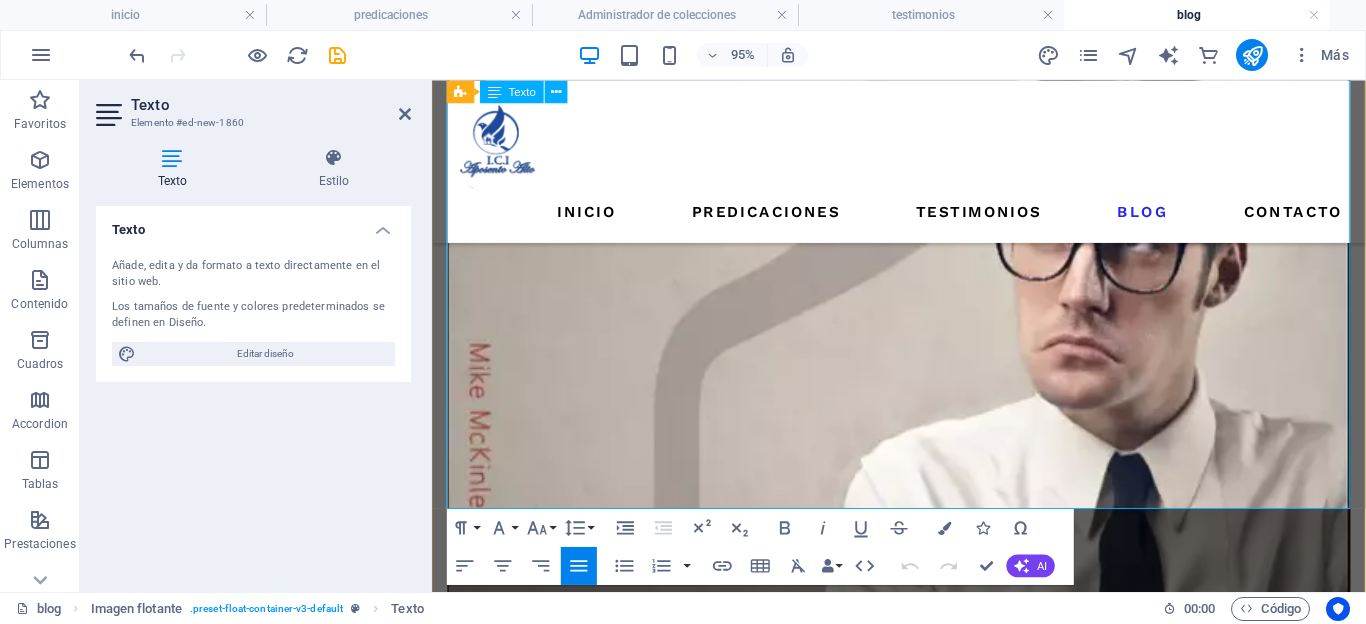 scroll, scrollTop: 1251, scrollLeft: 0, axis: vertical 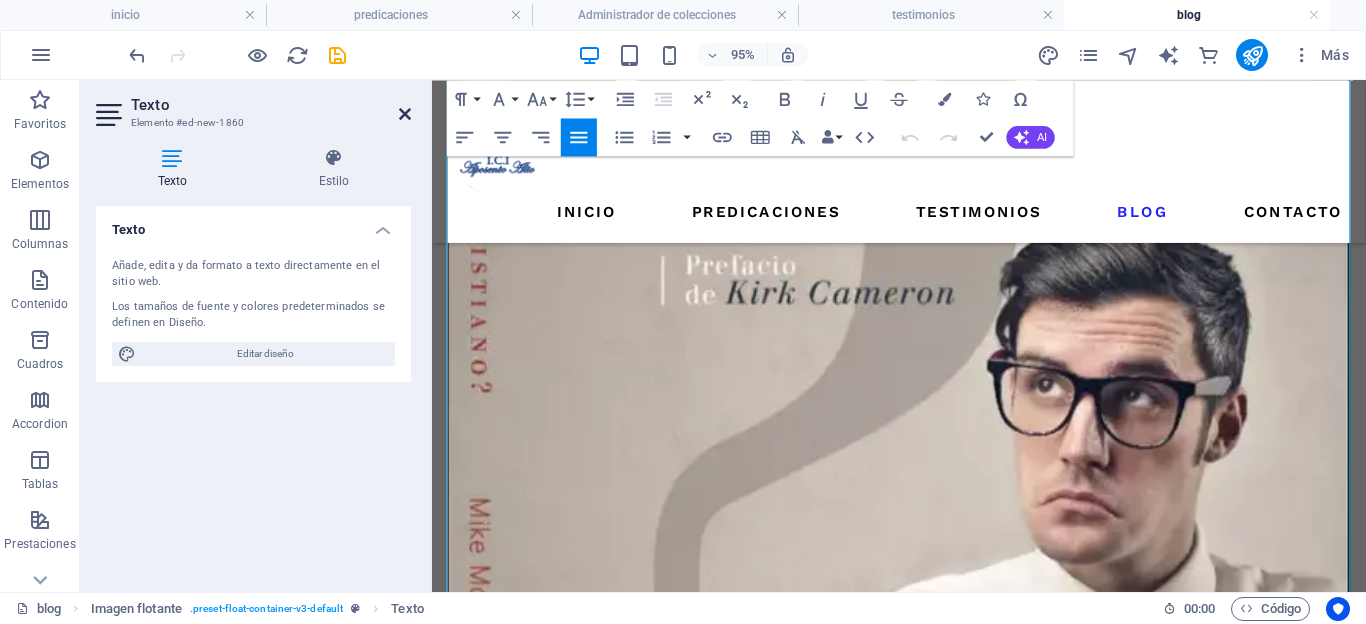 click at bounding box center (405, 114) 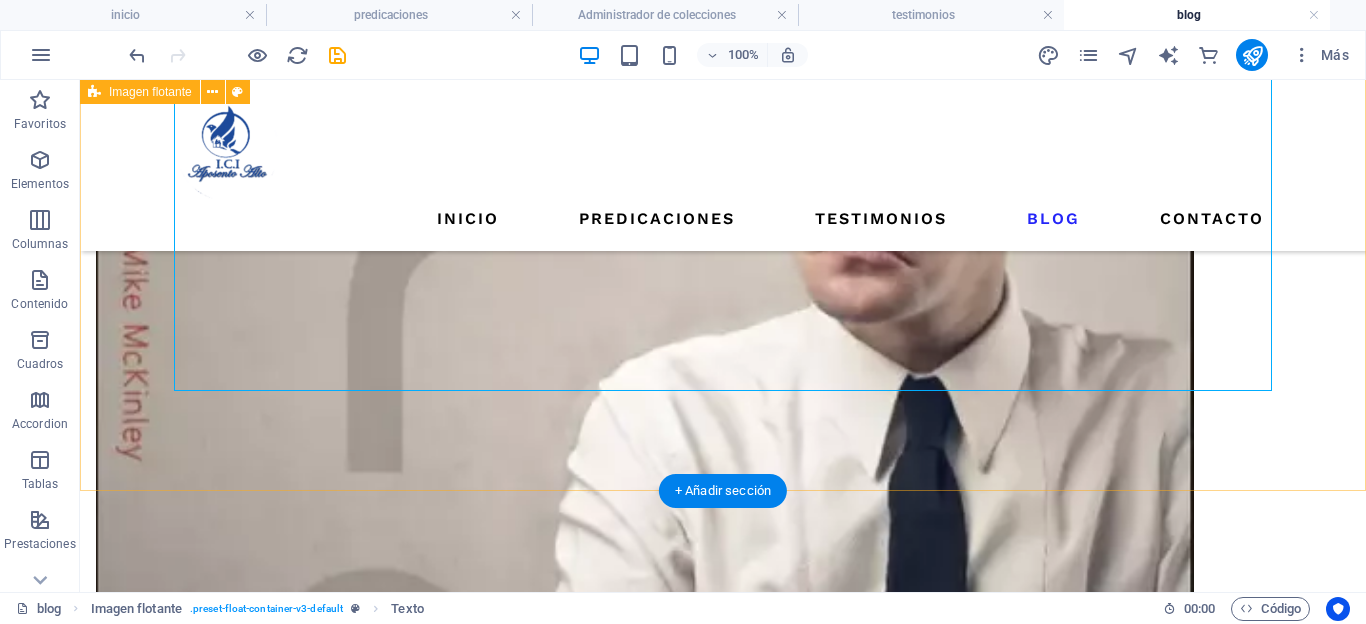 scroll, scrollTop: 1645, scrollLeft: 0, axis: vertical 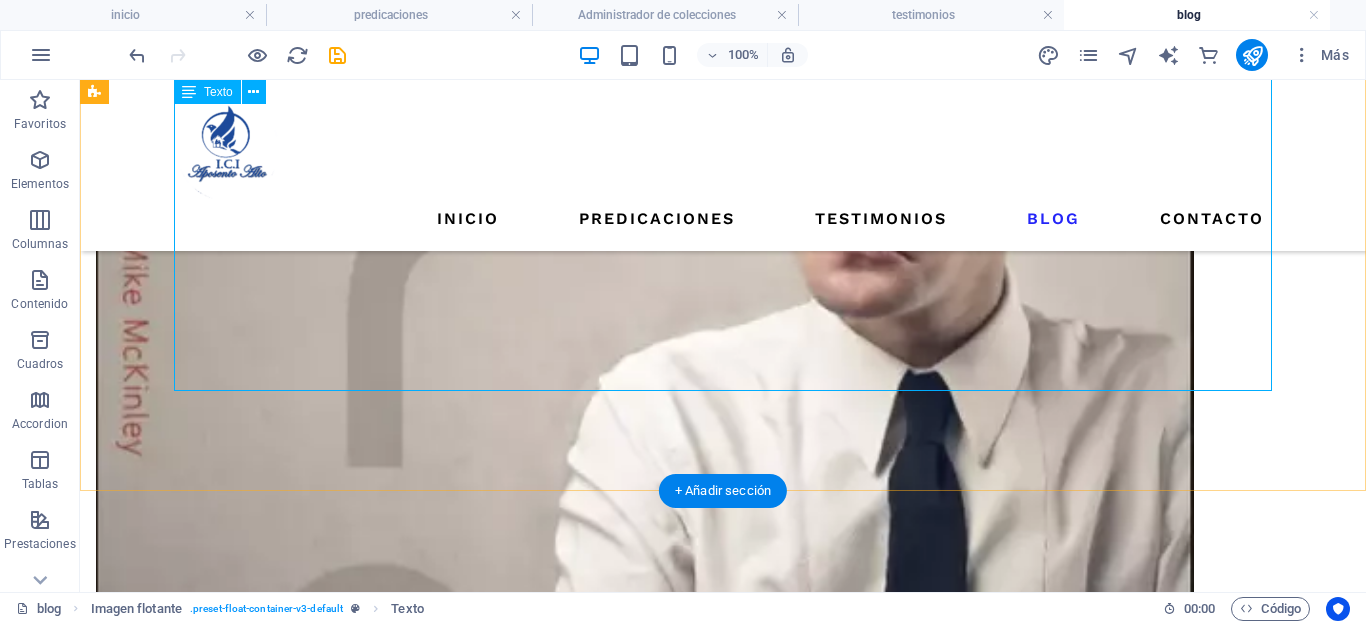 click at bounding box center (723, 1832) 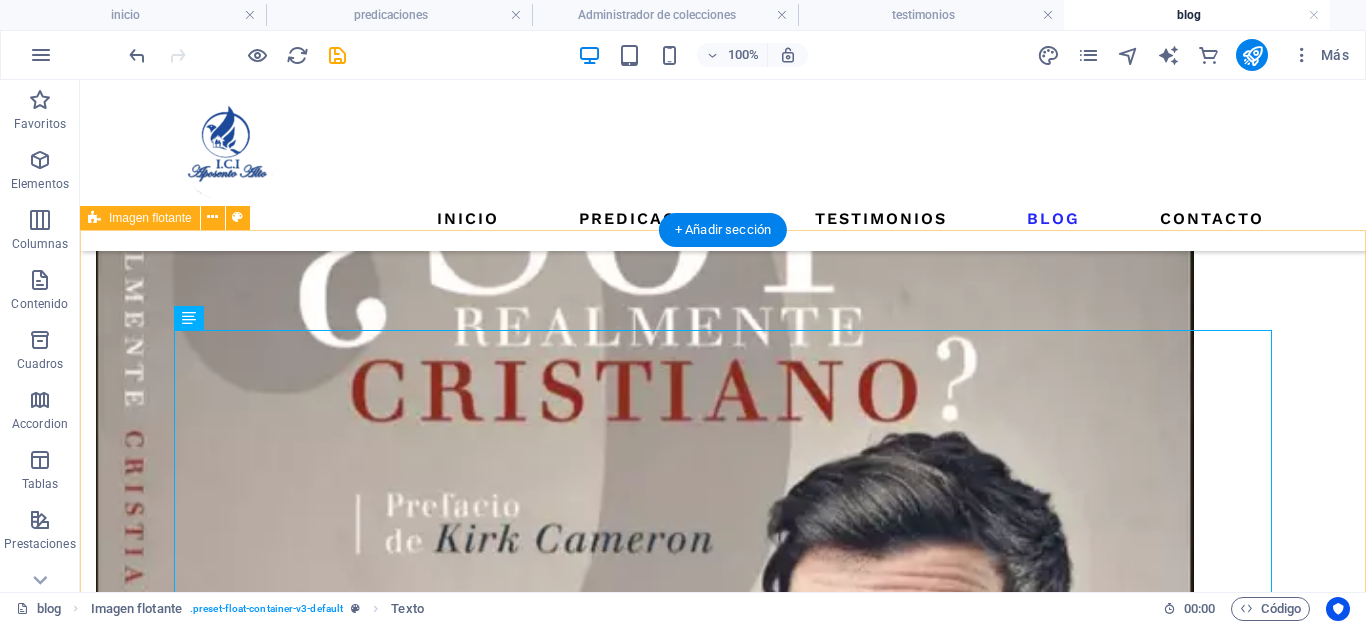 scroll, scrollTop: 1093, scrollLeft: 0, axis: vertical 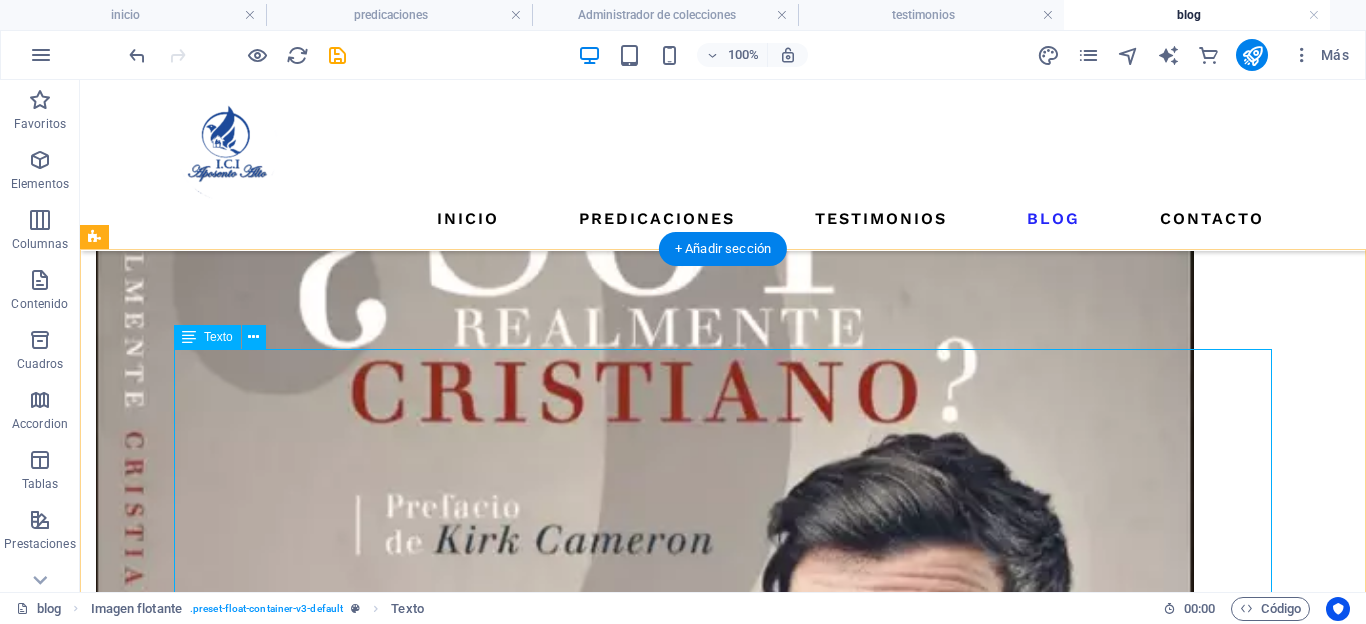 click at bounding box center (723, 2384) 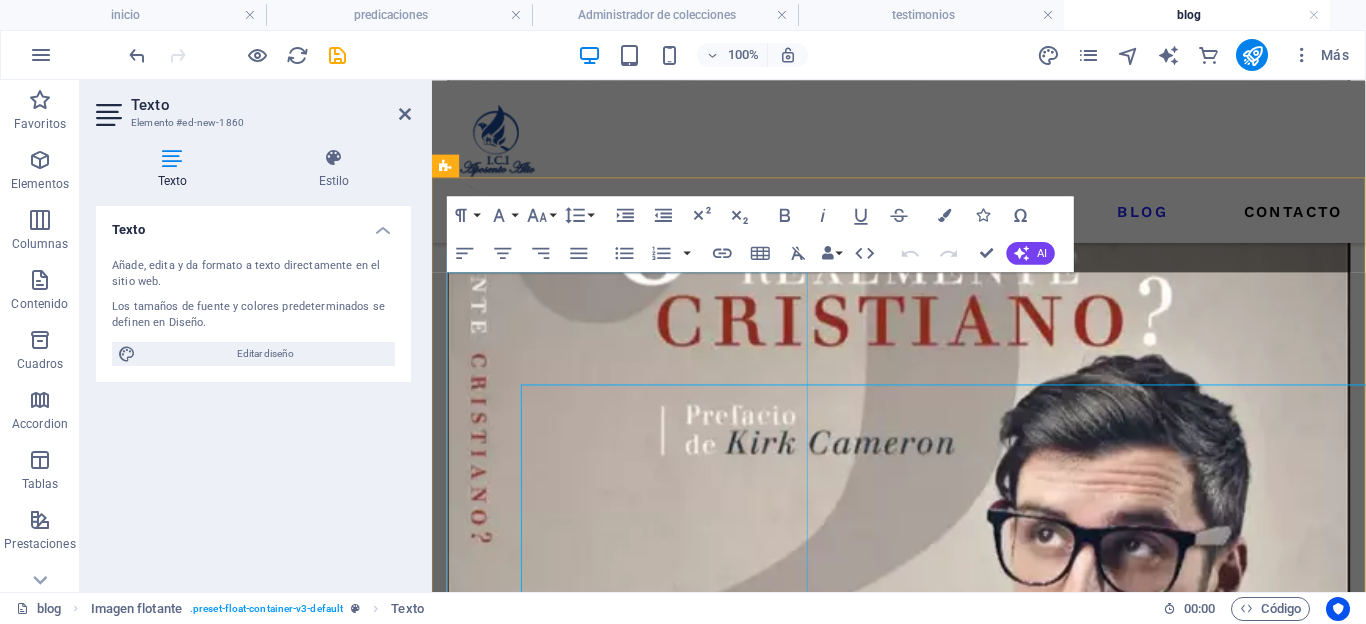 click at bounding box center (638, 2153) 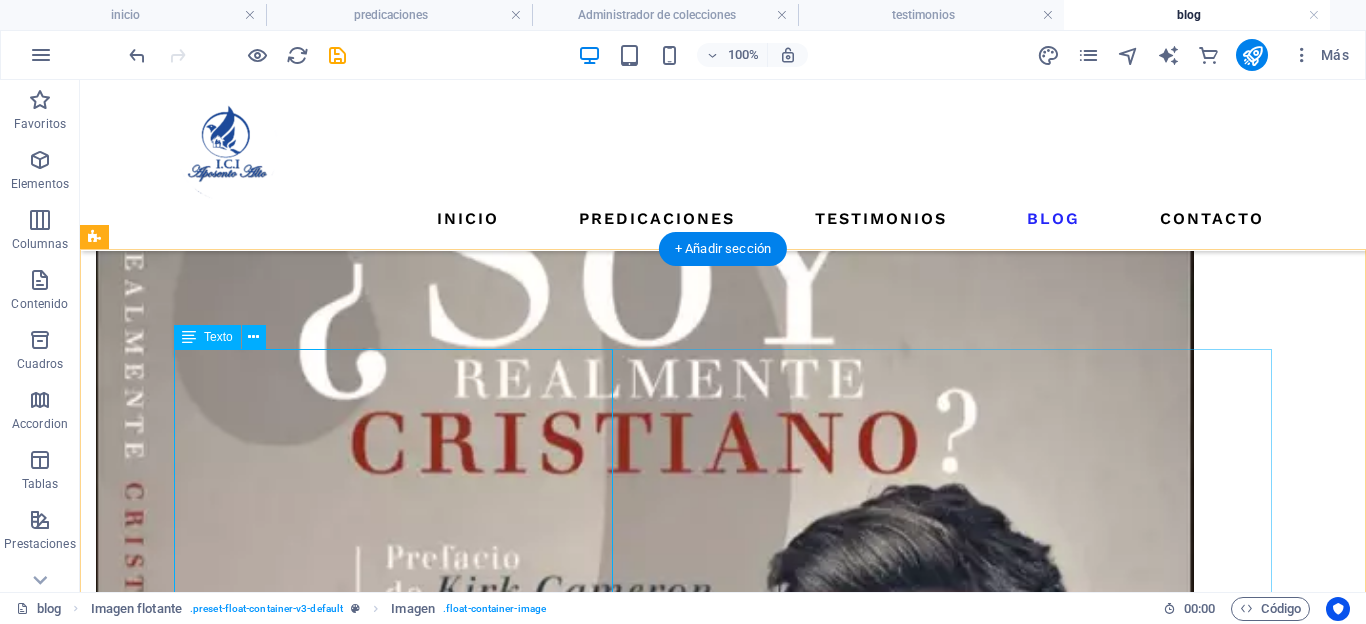 scroll, scrollTop: 1093, scrollLeft: 0, axis: vertical 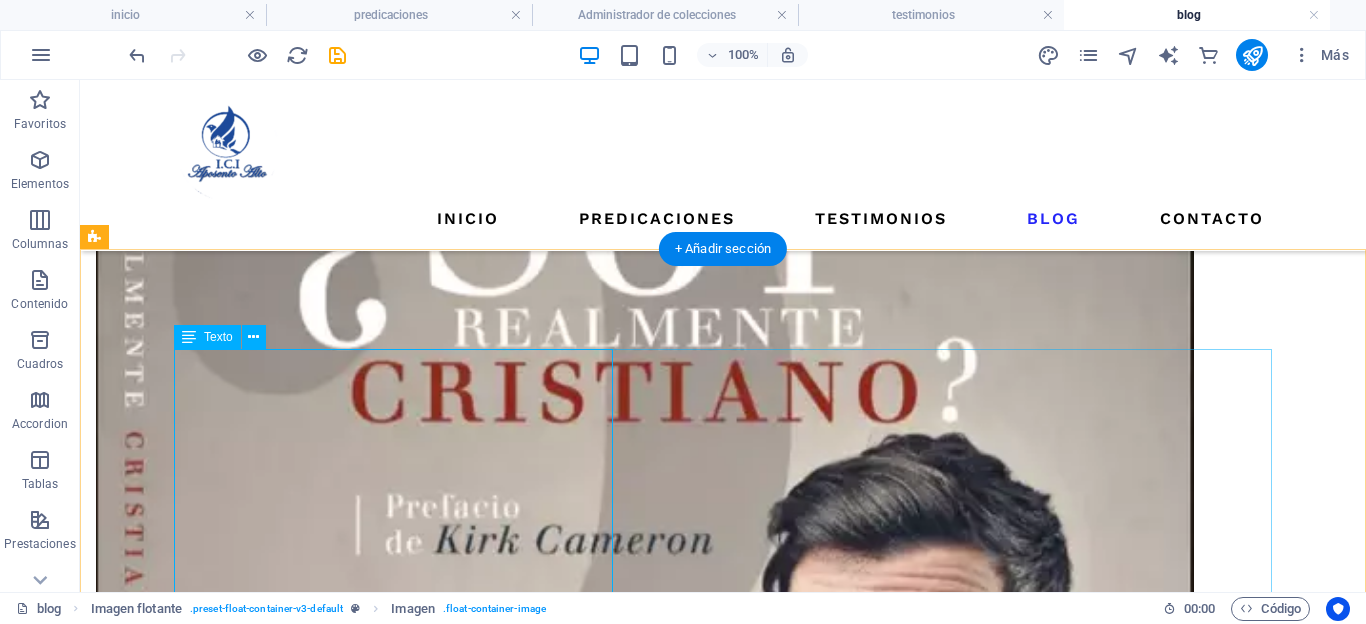click at bounding box center (723, 2384) 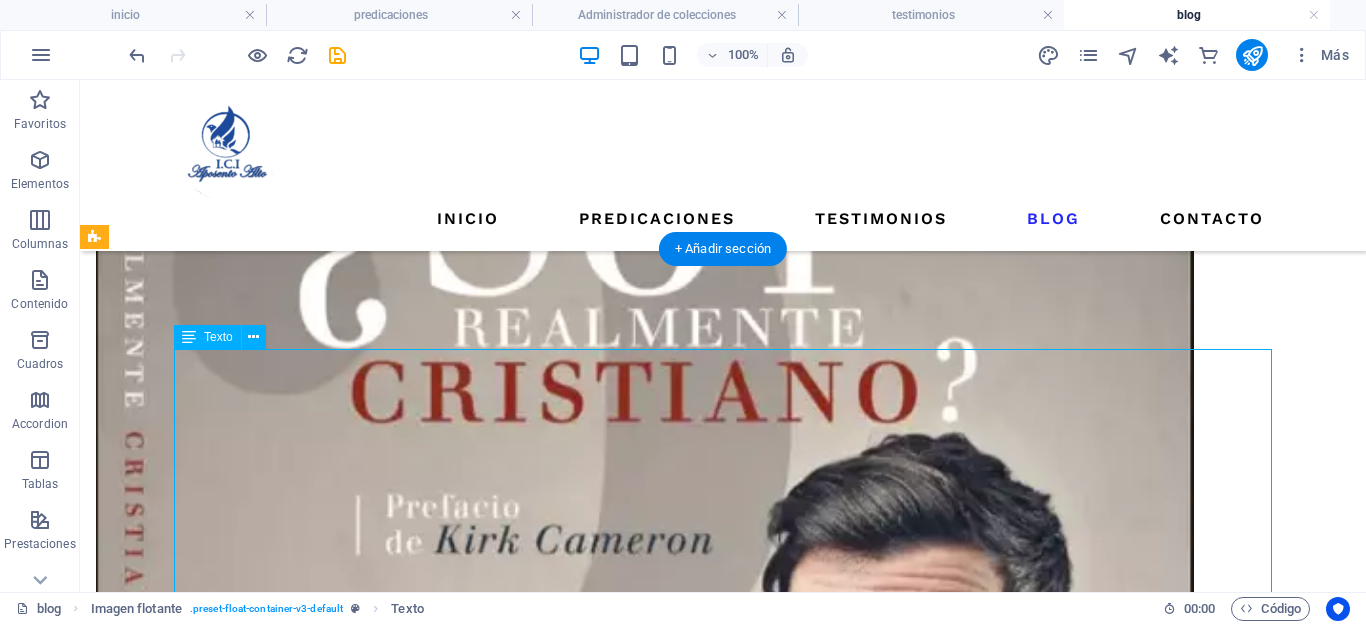 click at bounding box center (723, 2384) 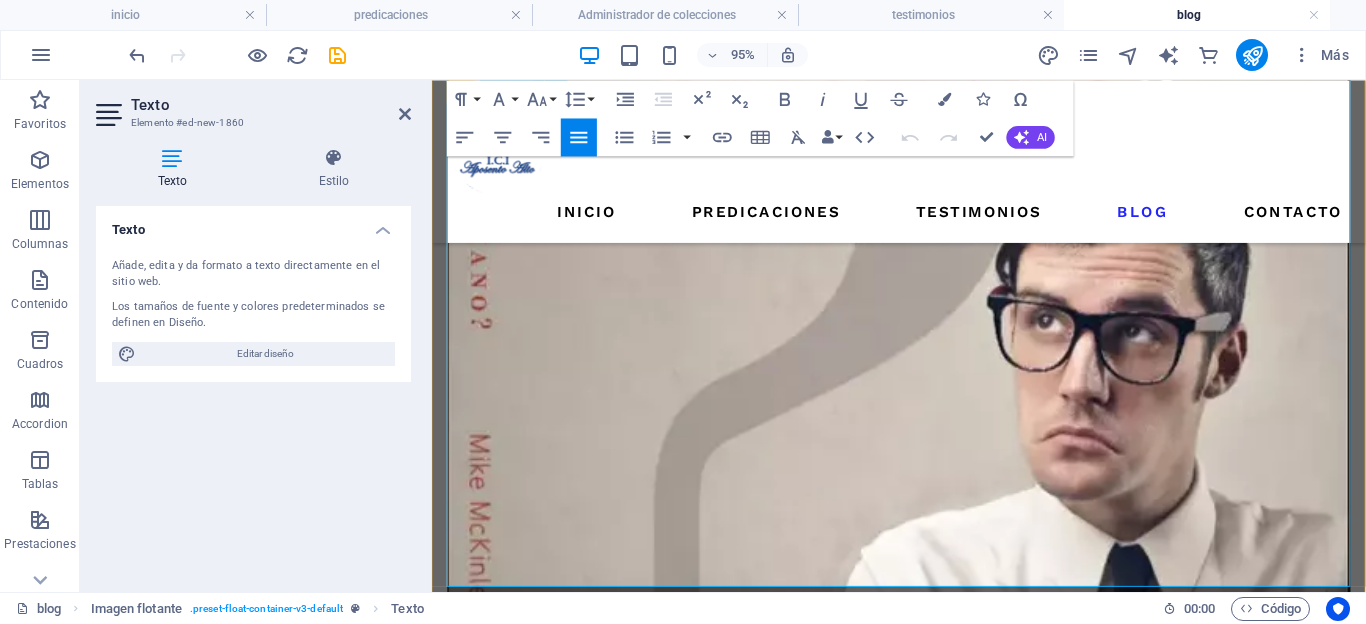 scroll, scrollTop: 1457, scrollLeft: 0, axis: vertical 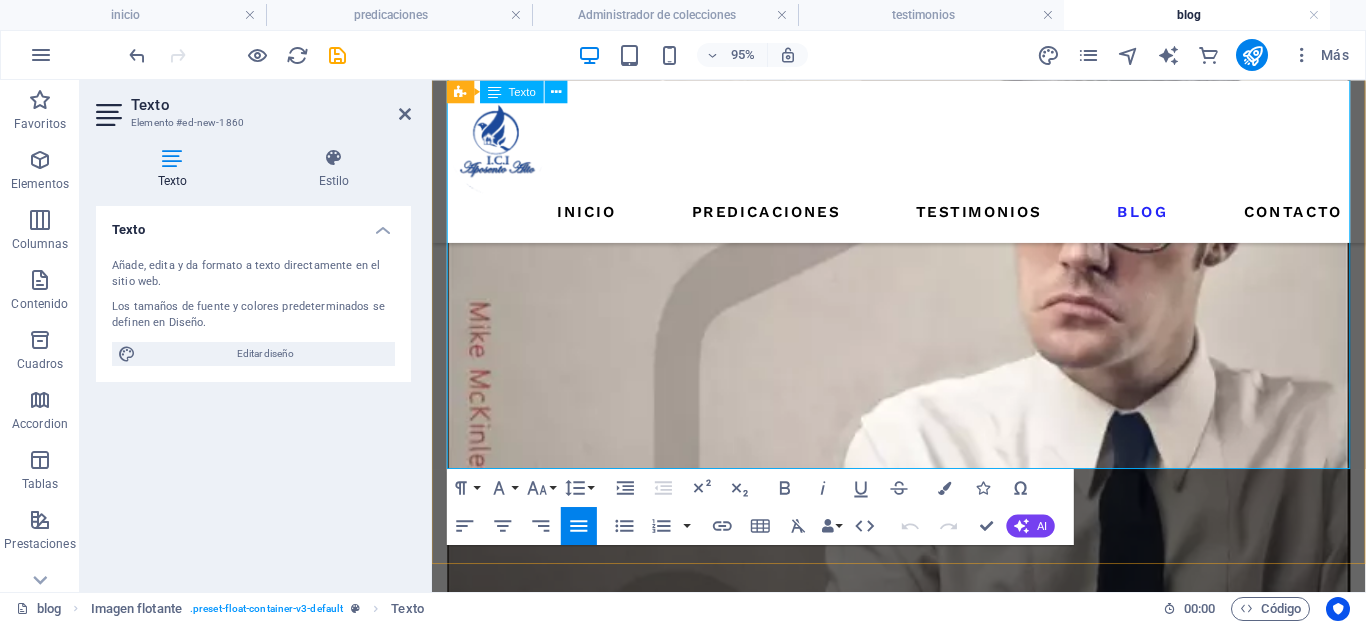drag, startPoint x: 957, startPoint y: 472, endPoint x: 928, endPoint y: 433, distance: 48.60041 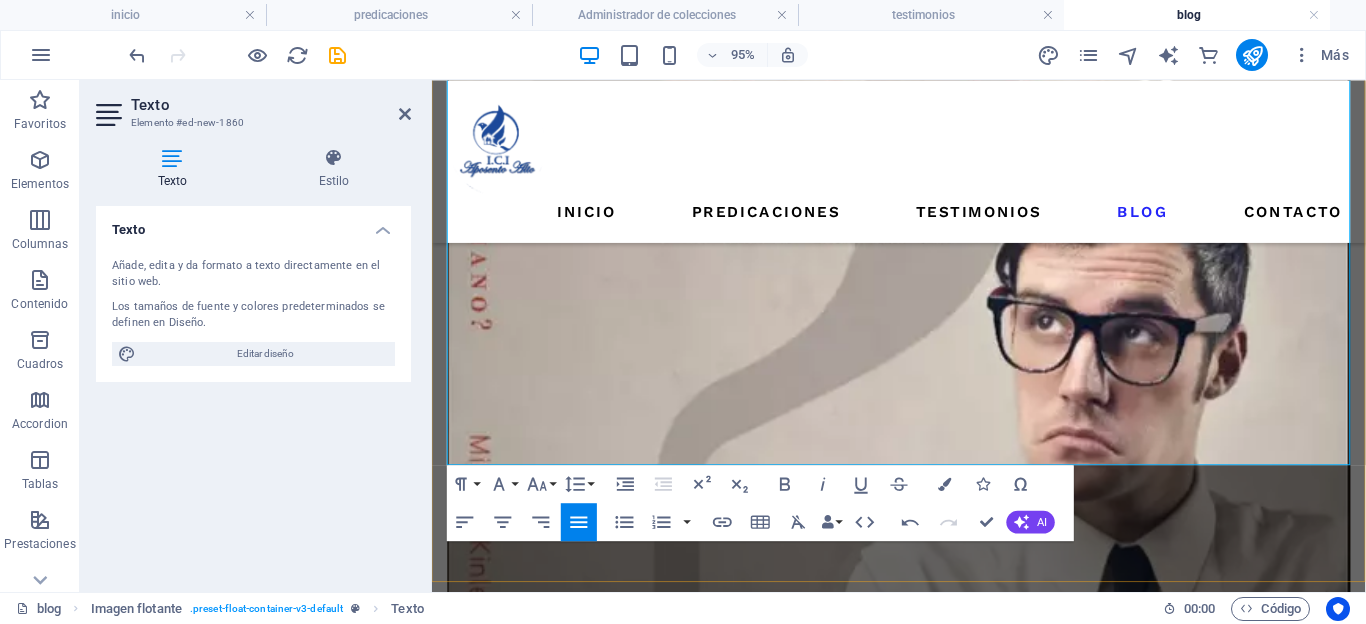 scroll, scrollTop: 1318, scrollLeft: 0, axis: vertical 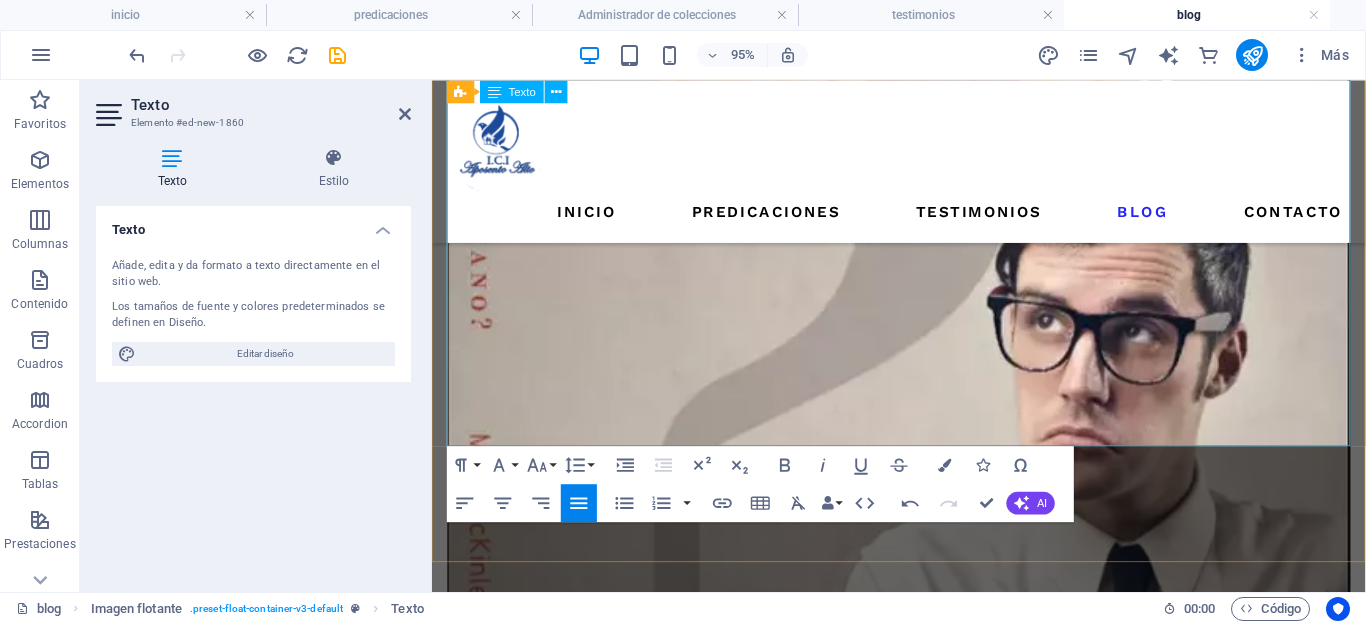 click on "Lorem ipsum dolor sit amet, consectetur adipisicing elit. Ab, vel, voluptatibus tenetur explicabo quisquam doloremque maxime quos obcaecati culpa rem porro qui earum veritatis sint adipisci provident incidunt molestiae quas reiciendis quia impedit a velit tempora iure repudiandae ipsa nesciunt veniam. Magnam, vitae, doloribus quo blanditiis beatae et nulla ex ipsam repellendus fugit earum sint inventore amet quod dolorum optio animi numquam consequatur alias harum tempora id eligendi architecto ipsa vero culpa nisi quaerat temporibus eius ut porro modi est facere reprehenderit impedit quasi nemo! Maiores, atque accusantium ullam inventore. Sint, saepe, vel adipisci repellat atque quas ab minus re libero accusantium ut earum? Quae, nisi, itaque obcaecati ullam perspiciatis fugiat reiciendis id ipsam qui rem quo ad odit quas a commodi fugit dolores praesentium molestias doloremque officia. Quo." at bounding box center [923, 1920] 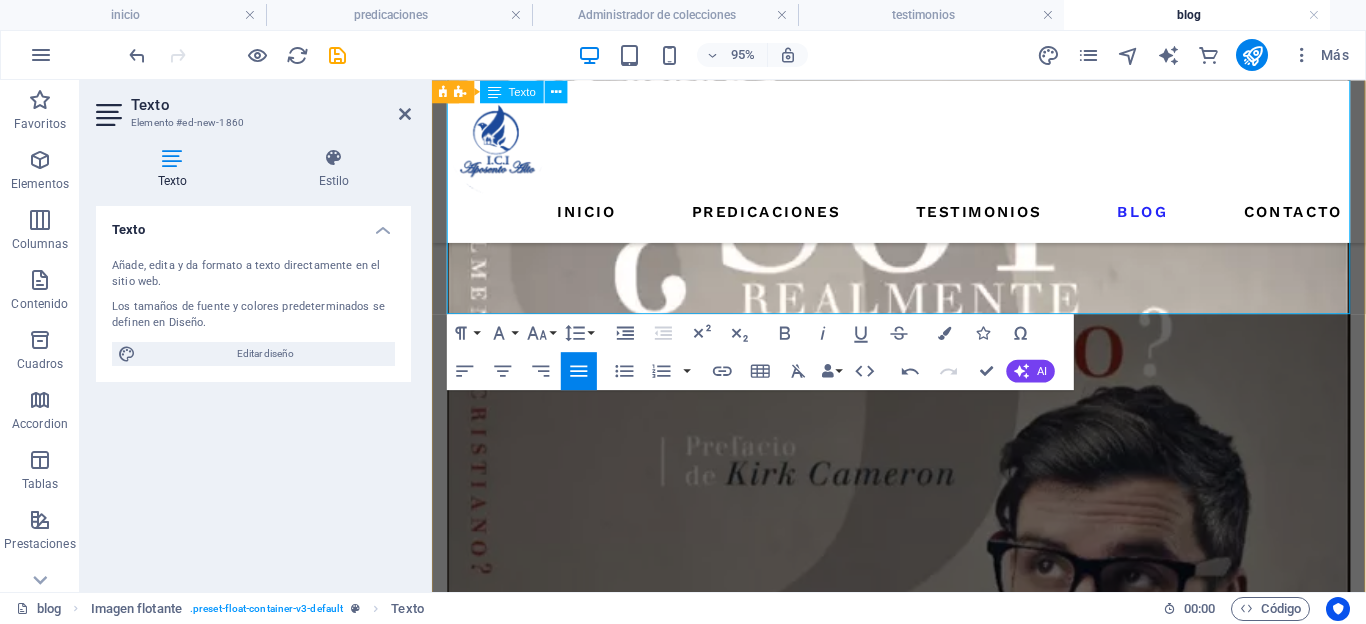 scroll, scrollTop: 1042, scrollLeft: 0, axis: vertical 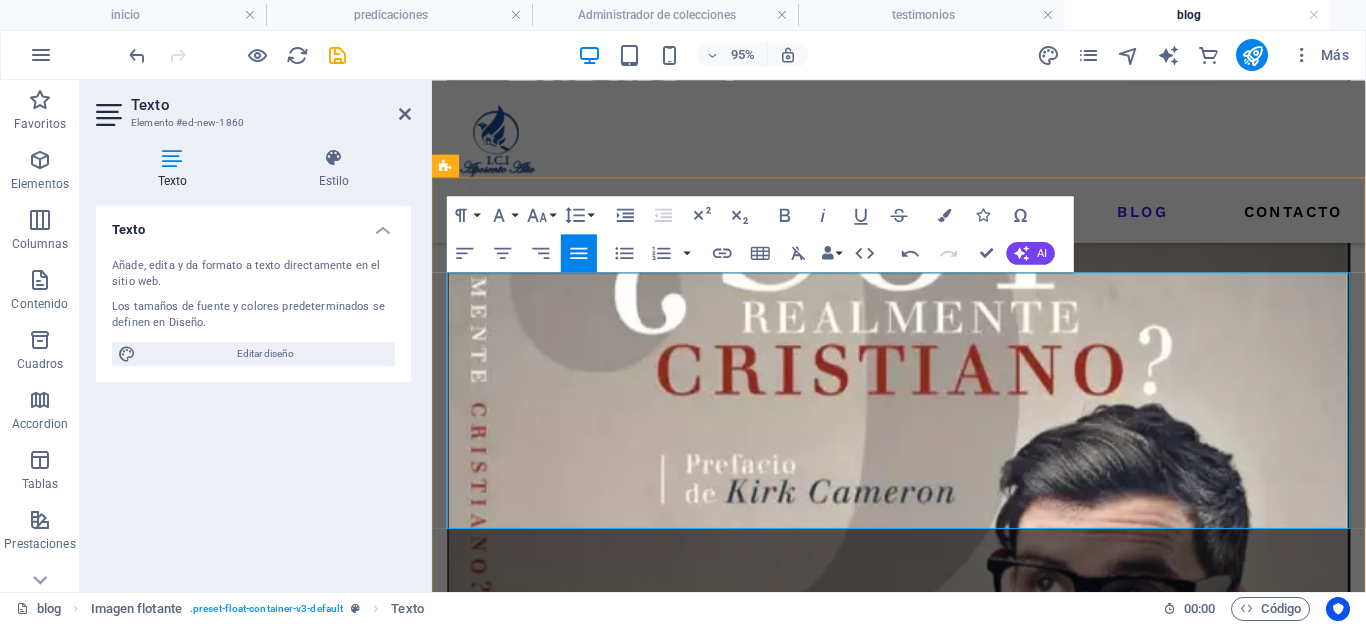 click on "Lorem ipsum dolor sit amet, consectetur adipisicing elit. Ab, vel, voluptatibus tenetur explicabo quisquam doloremque maxime quos obcaecati culpa rem porro qui earum veritatis sint adipisci provident incidunt molestiae quas reiciendis quia impedit a velit tempora iure repudiandae ipsa nesciunt veniam. Magnam, vitae, doloribus quo blanditiis beatae et nulla ex ipsam repellendus fugit earum sint inventore amet quod dolorum optio animi numquam consequatur alias harum tempora id e." at bounding box center [923, 2088] 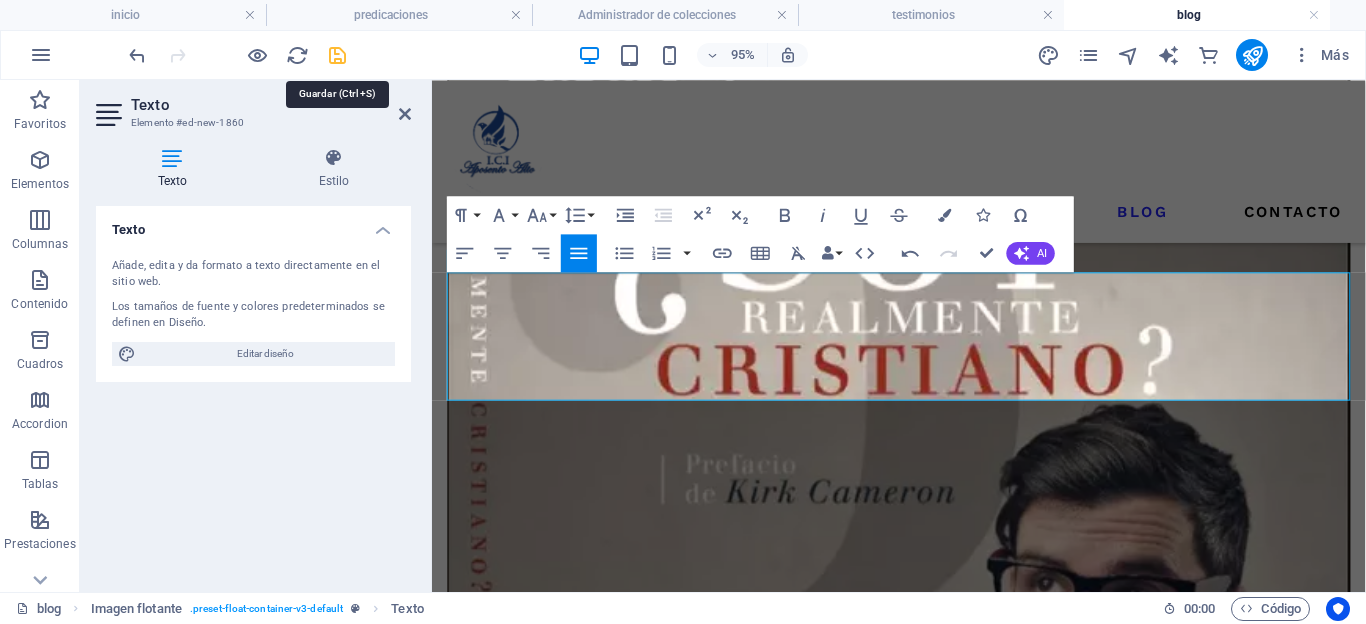 click at bounding box center [337, 55] 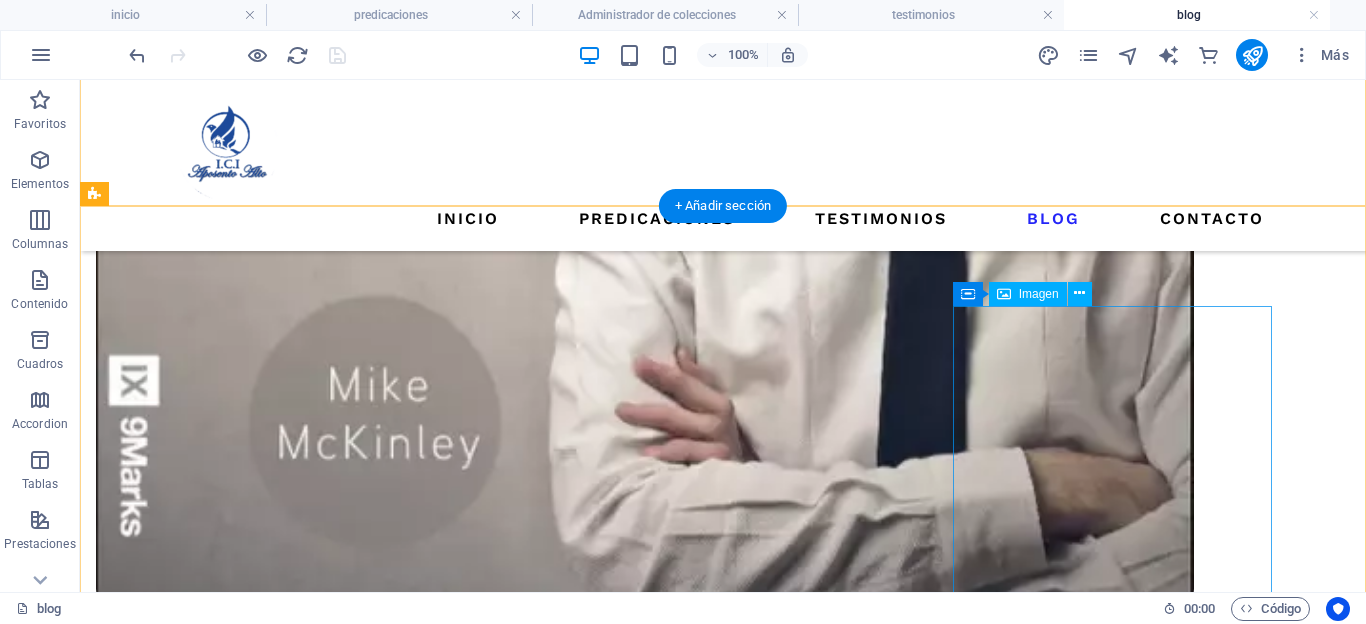 scroll, scrollTop: 1921, scrollLeft: 0, axis: vertical 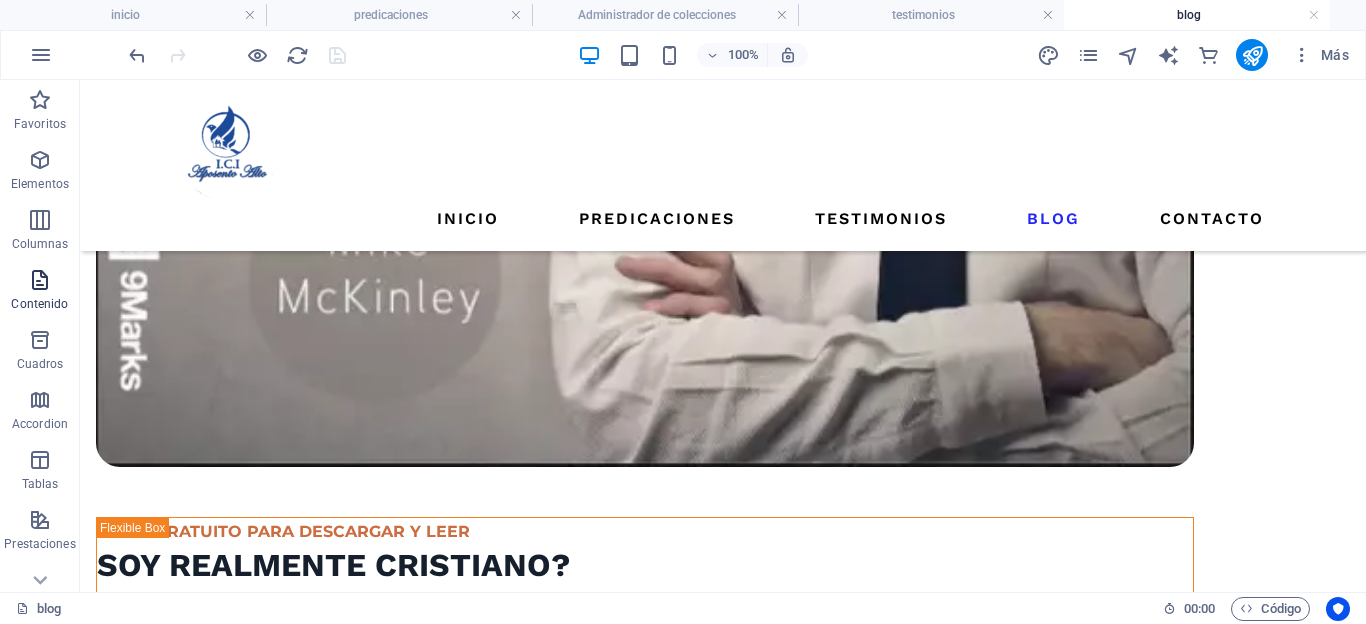 click at bounding box center [40, 280] 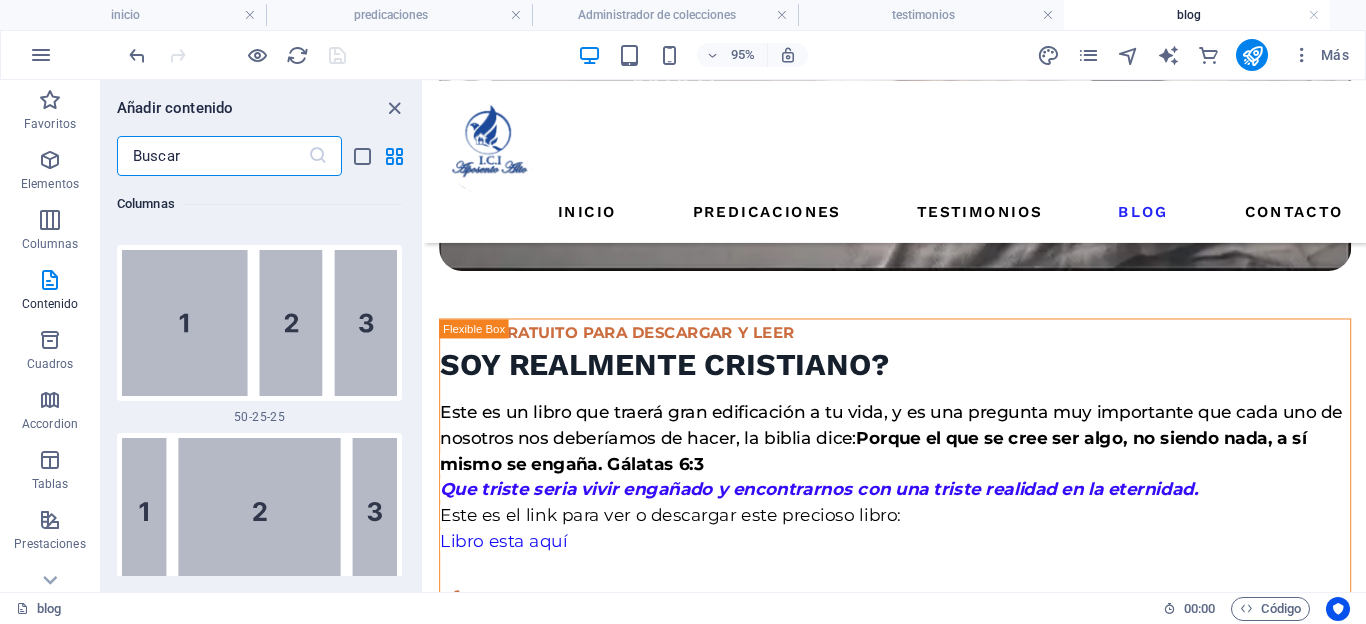 scroll, scrollTop: 3703, scrollLeft: 0, axis: vertical 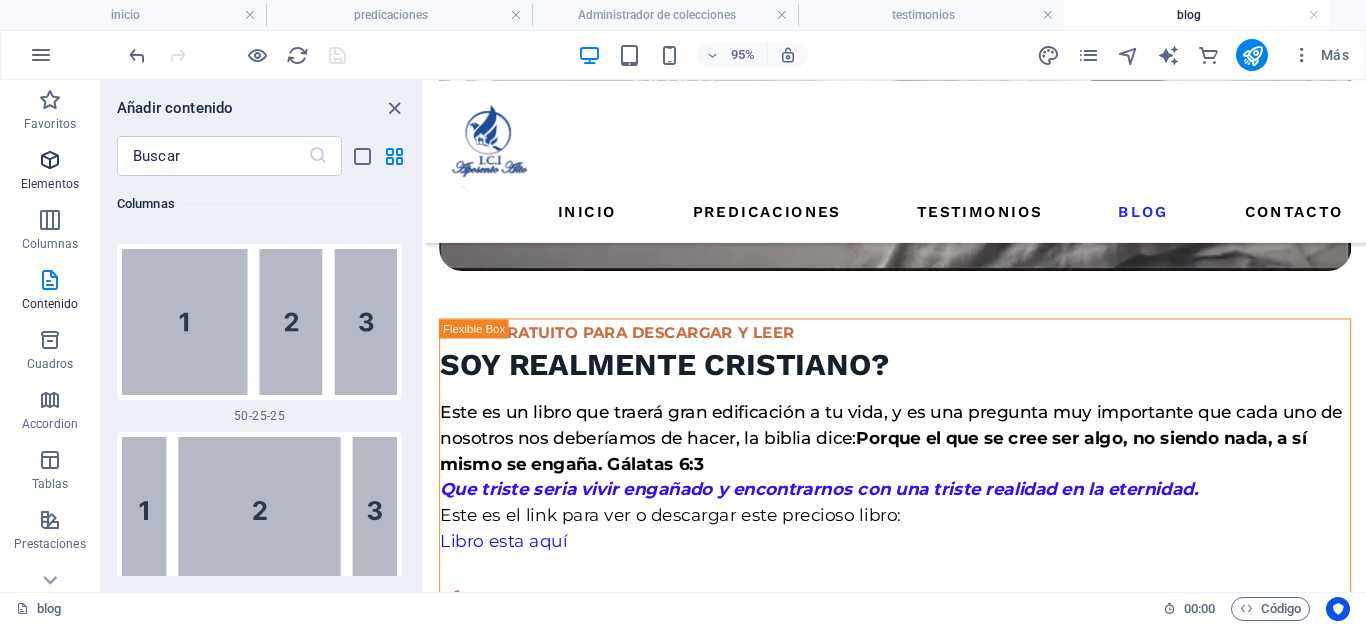 click at bounding box center [50, 160] 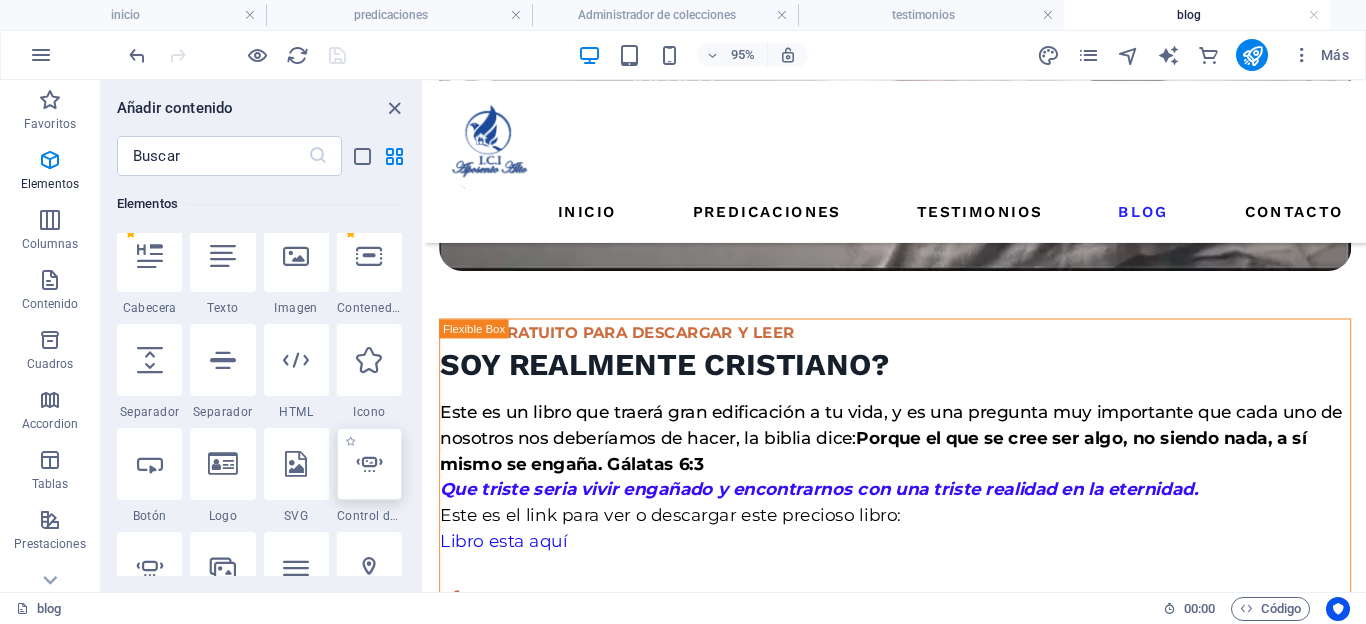 scroll, scrollTop: 417, scrollLeft: 0, axis: vertical 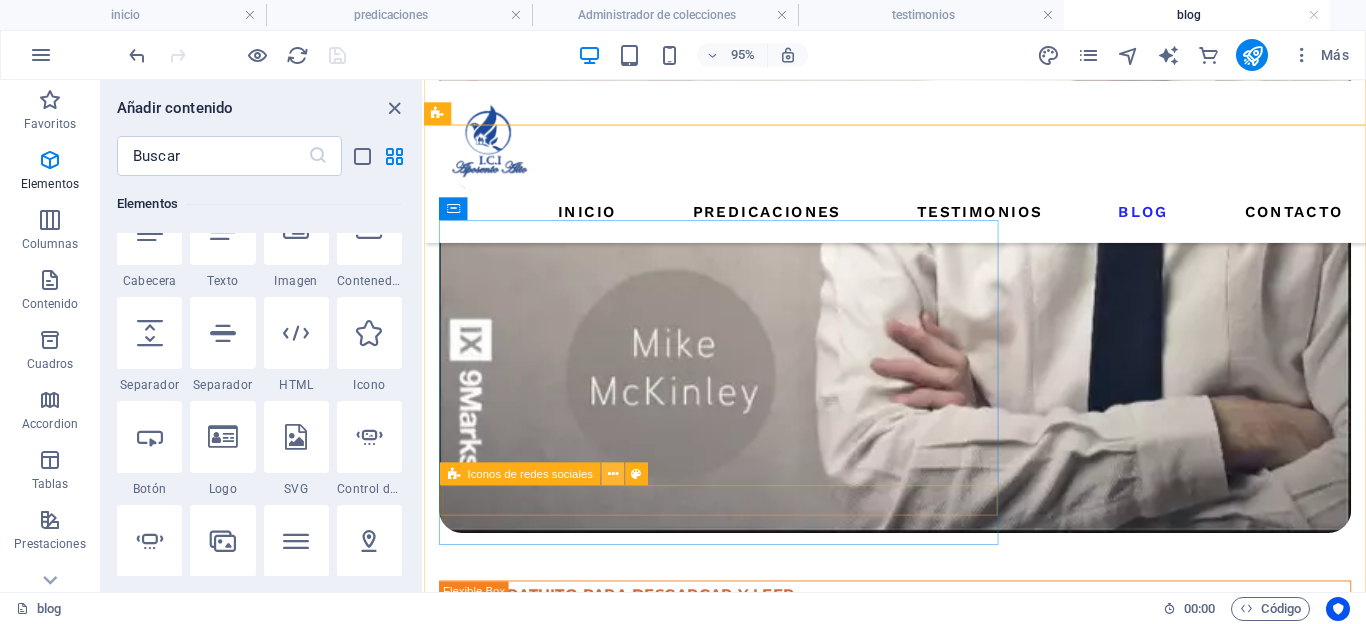 click at bounding box center [613, 474] 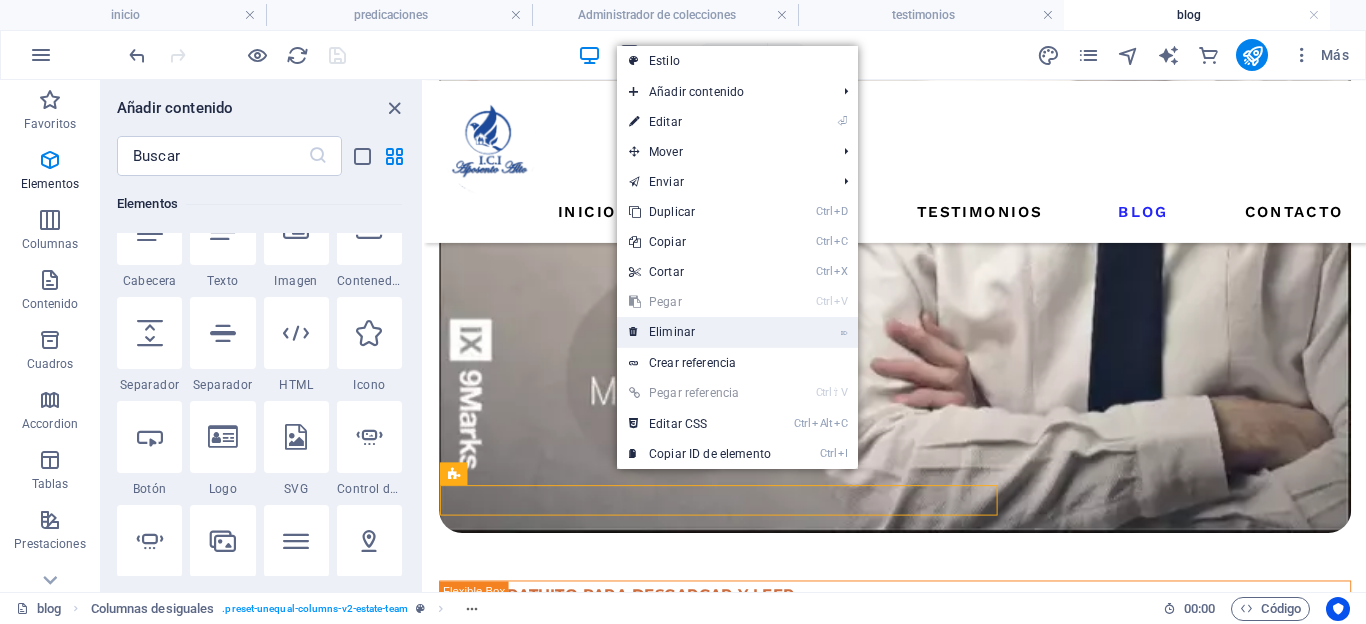 click on "⌦  Eliminar" at bounding box center [700, 332] 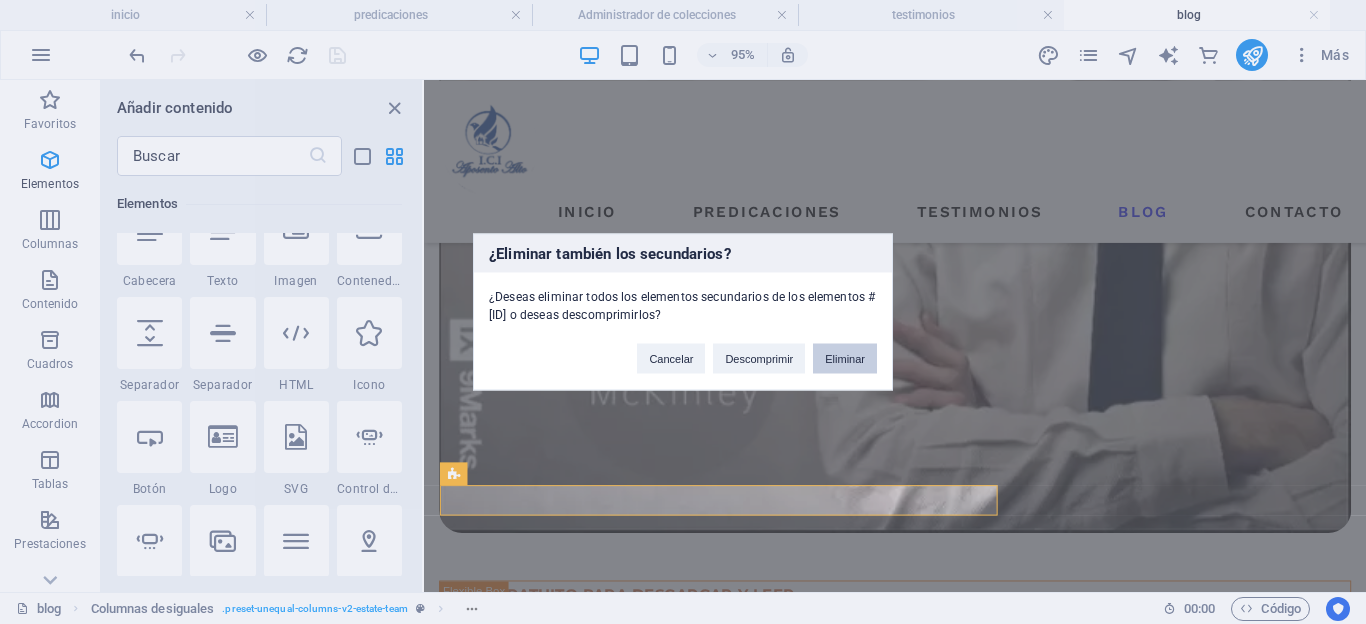 click on "Eliminar" at bounding box center (845, 359) 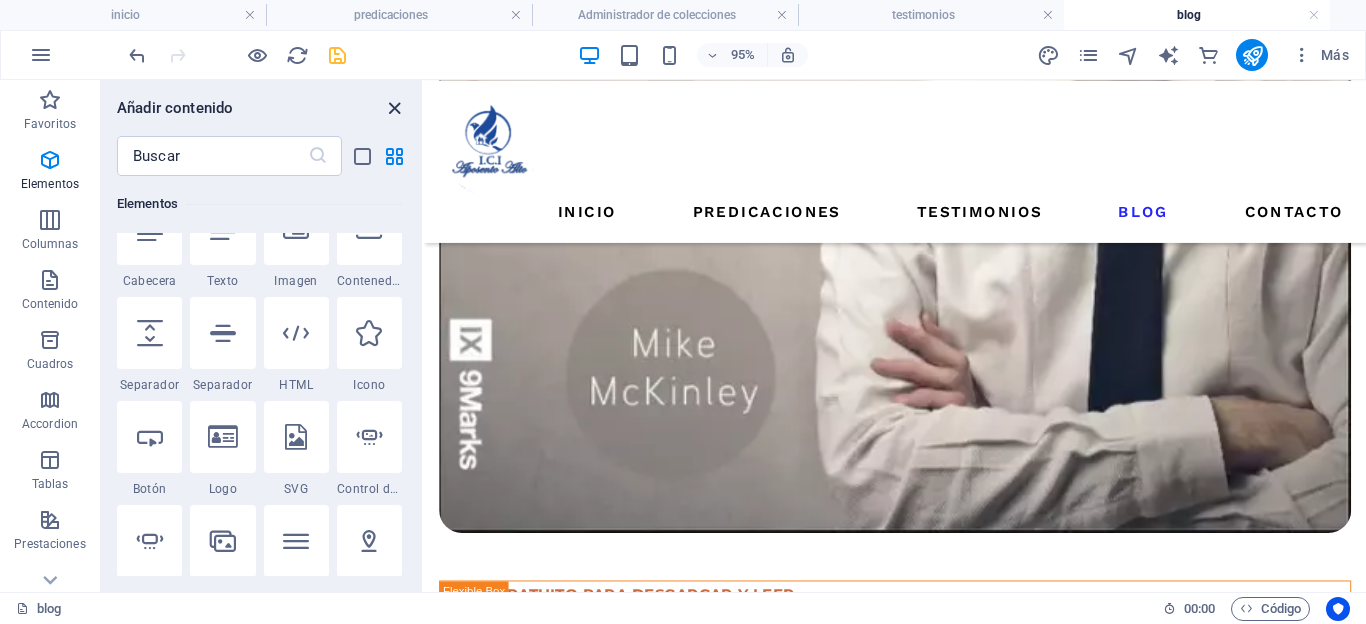 click at bounding box center [394, 108] 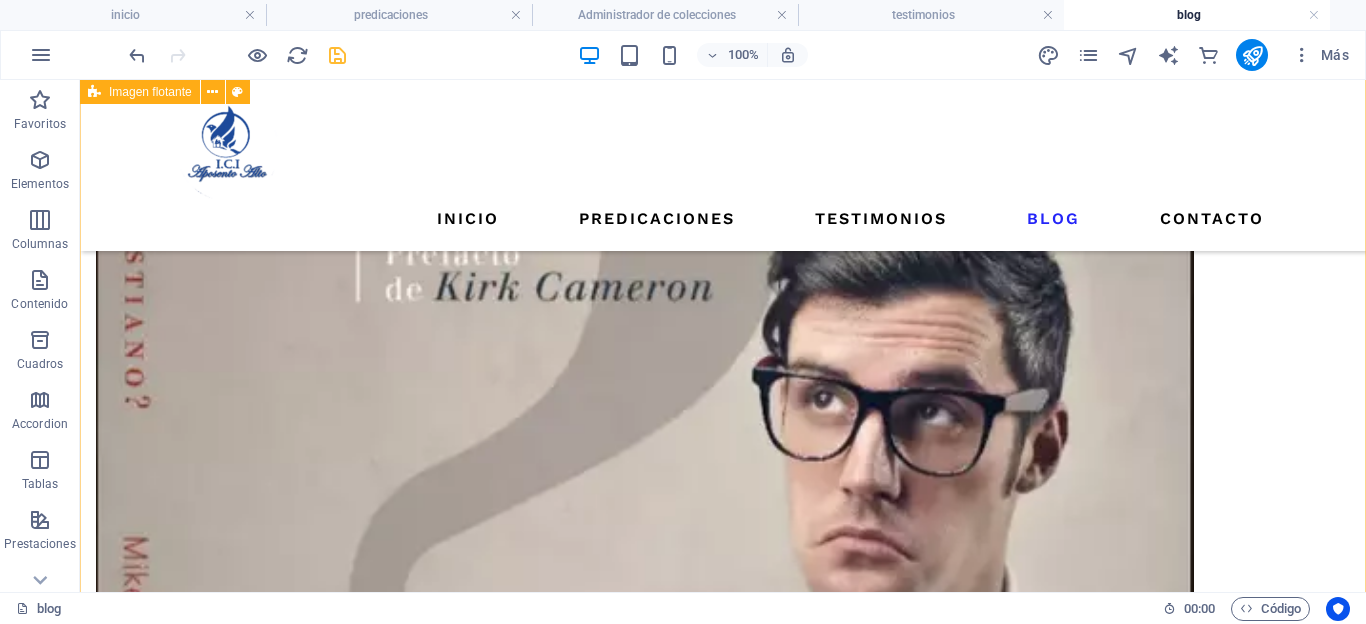scroll, scrollTop: 1212, scrollLeft: 0, axis: vertical 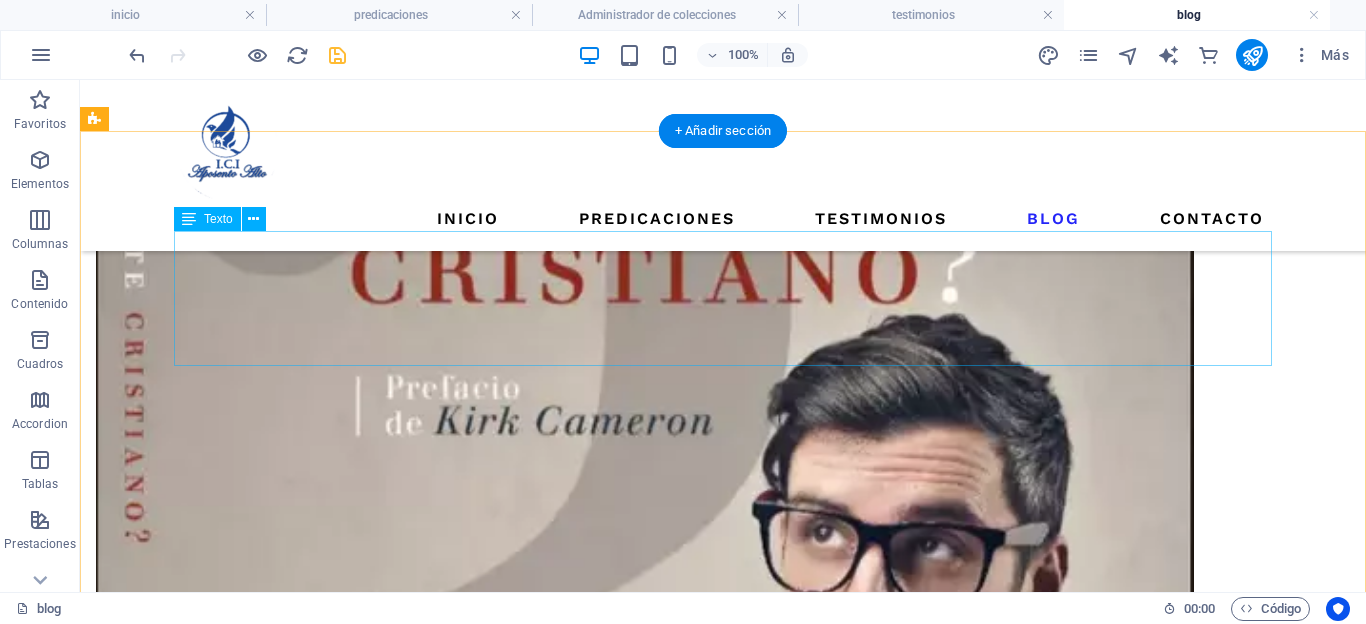 click on "[TITLE] y fundador de la Iglesia y sus filiales, expositor y ministro reconocido por llevar el mensaje claro y puro de la sana doctrina y de la necesaria santidad de cada miembro, actualmente trabaja con el gobierno local para extender la palabra a los gobernantes que tanto necesitan de Dios.  ." at bounding box center [723, 2035] 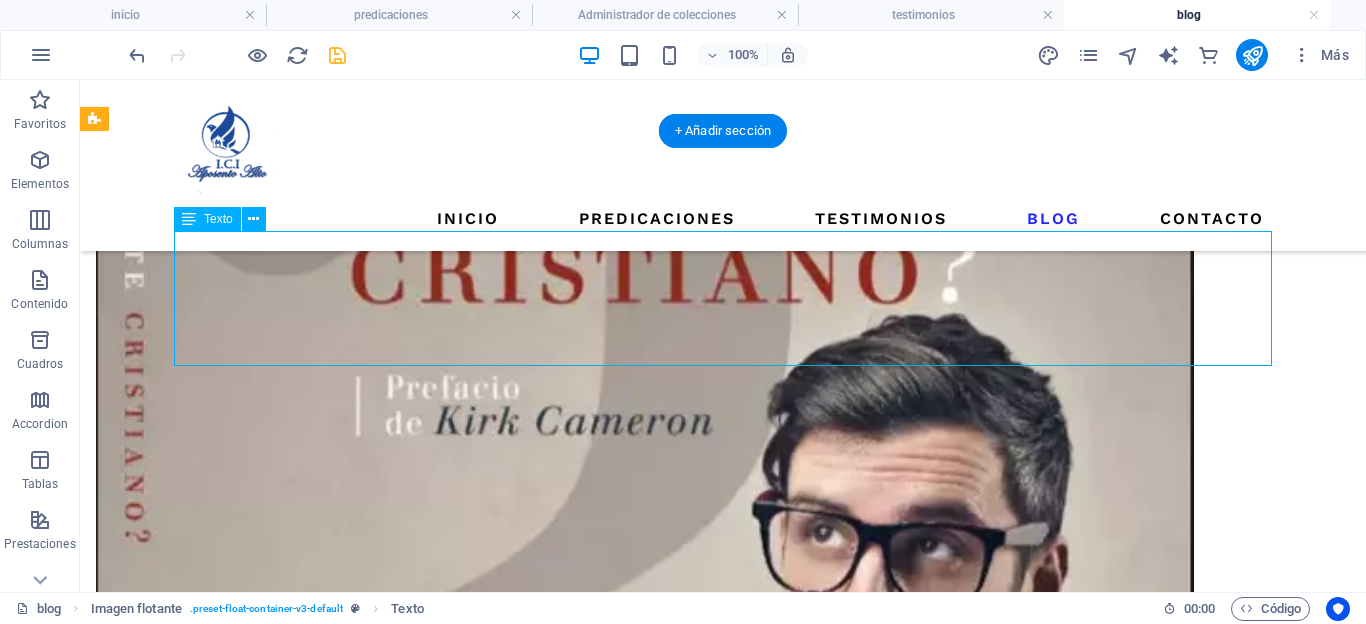 click on "[TITLE] y fundador de la Iglesia y sus filiales, expositor y ministro reconocido por llevar el mensaje claro y puro de la sana doctrina y de la necesaria santidad de cada miembro, actualmente trabaja con el gobierno local para extender la palabra a los gobernantes que tanto necesitan de Dios.  ." at bounding box center (723, 2035) 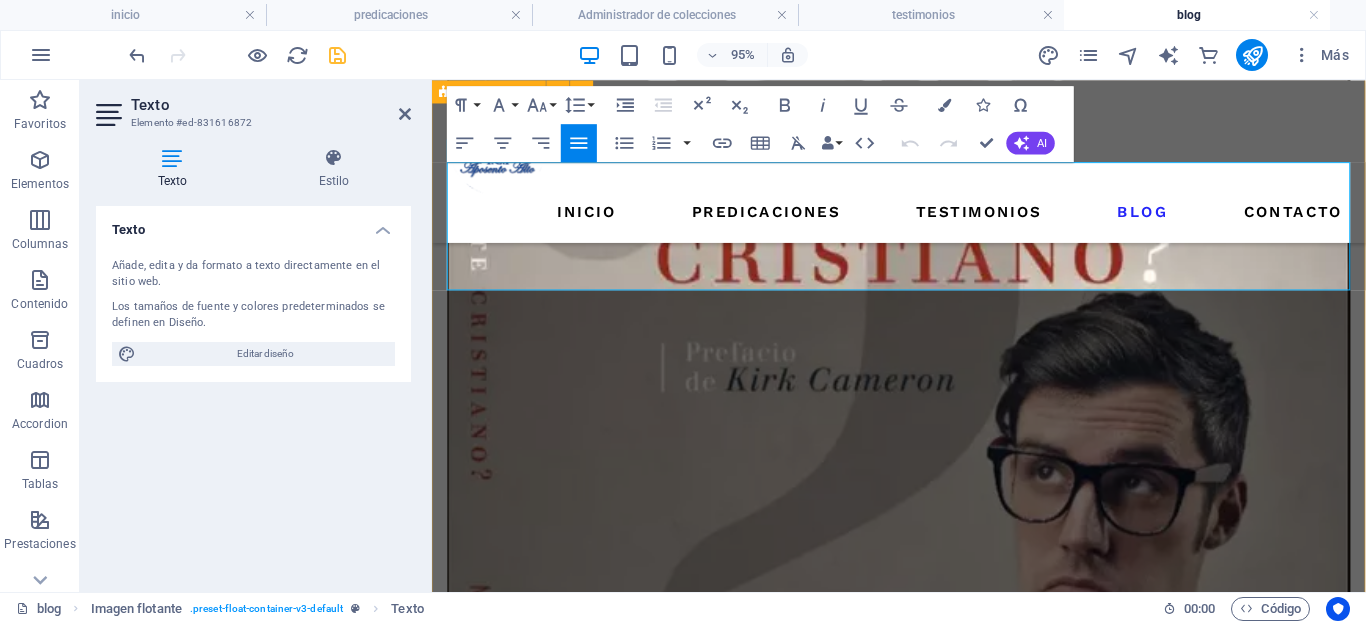drag, startPoint x: 878, startPoint y: 368, endPoint x: 1211, endPoint y: 347, distance: 333.6615 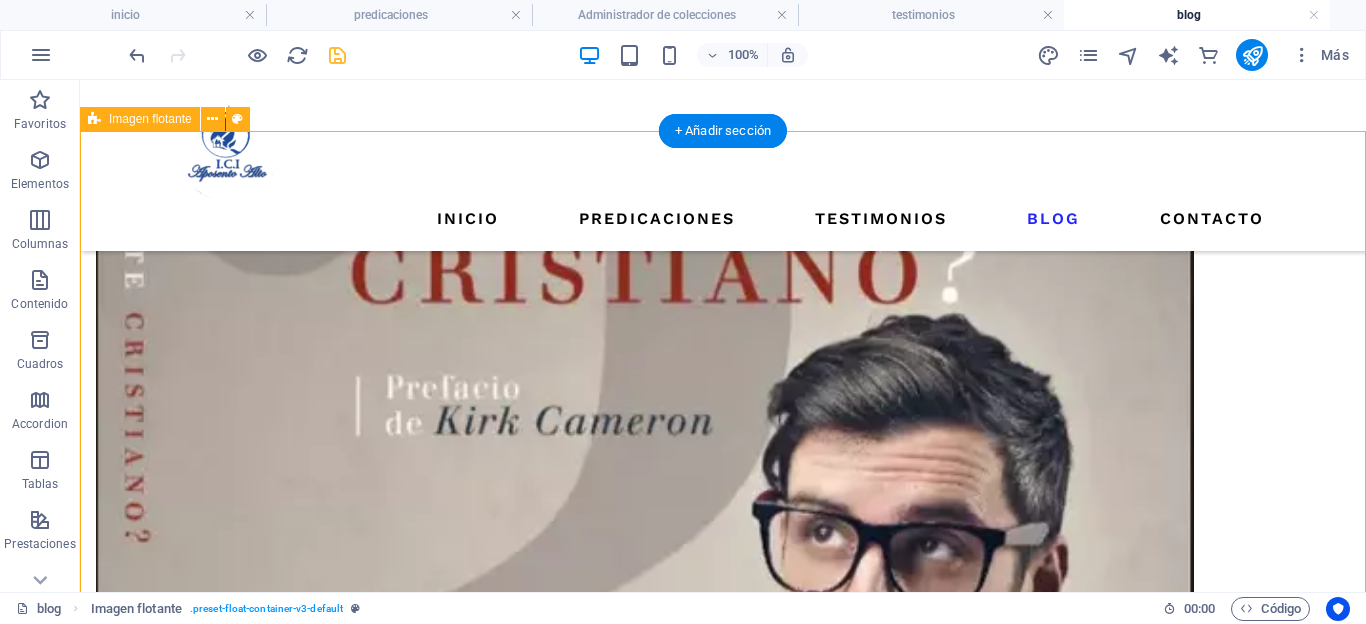 click on "[TITLE] y fundador de la Iglesia y sus filiales, expositor y ministro reconocido por llevar el mensaje claro y puro de la sana doctrina y de la necesaria santidad de cada miembro, actualmente trabaja con el gobierno local para extender la palabra a los gobernantes que tanto necesitan de Dios.  ." at bounding box center [723, 2035] 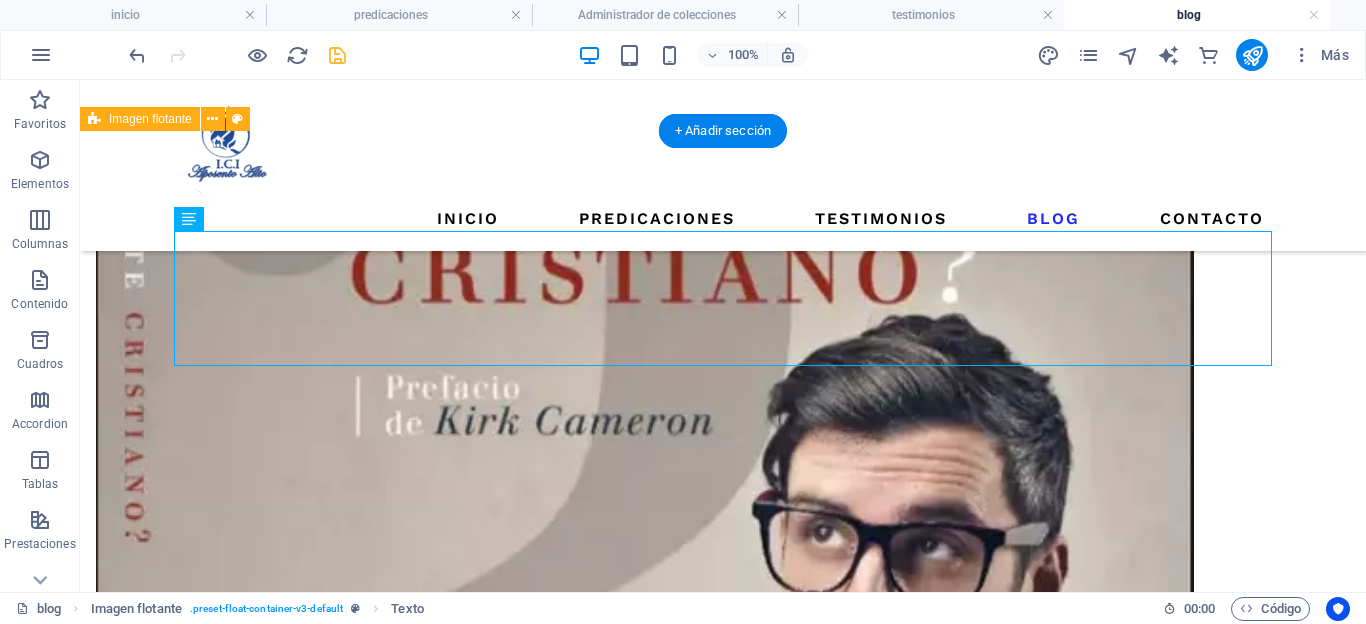 click on "[TITLE] y fundador de la Iglesia y sus filiales, expositor y ministro reconocido por llevar el mensaje claro y puro de la sana doctrina y de la necesaria santidad de cada miembro, actualmente trabaja con el gobierno local para extender la palabra a los gobernantes que tanto necesitan de Dios.  ." at bounding box center [723, 2035] 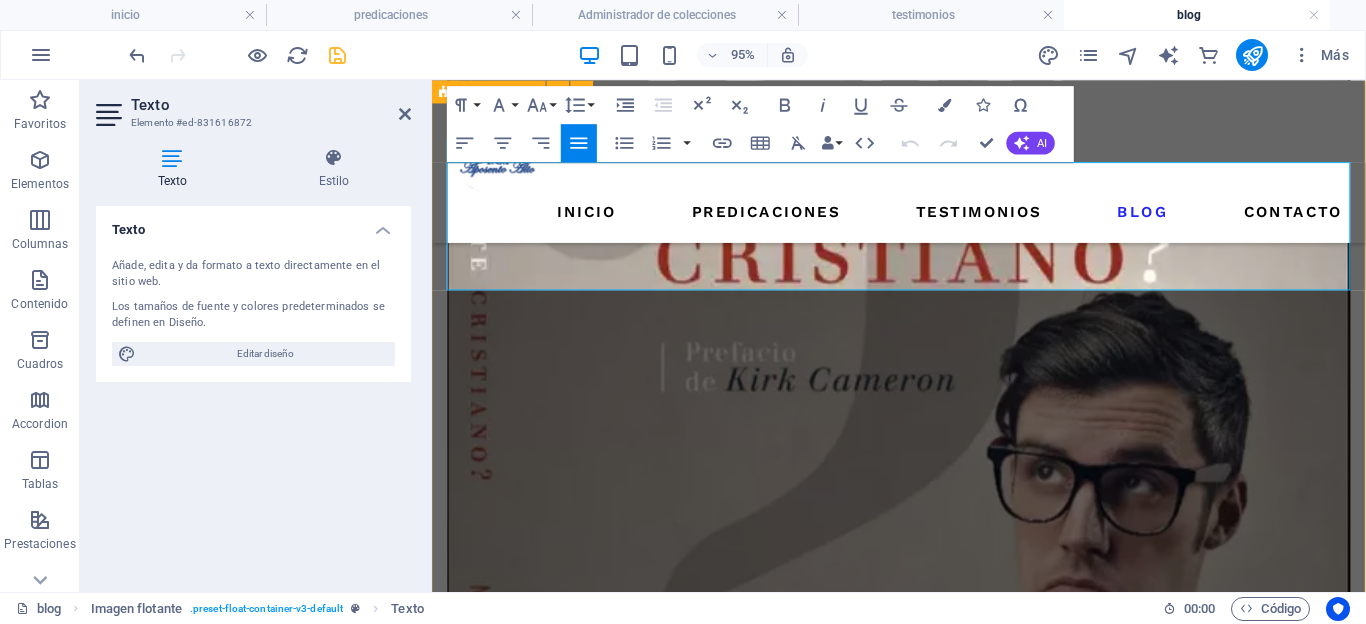 click on "[TITLE] y fundador de la Iglesia y sus filiales, expositor y ministro reconocido por llevar el mensaje claro y puro de la sana doctrina y de la necesaria santidad de cada miembro, actualmente trabaja con el gobierno local para extender la palabra a los gobernantes que tanto necesitan de Dios.  ." at bounding box center (923, 1917) 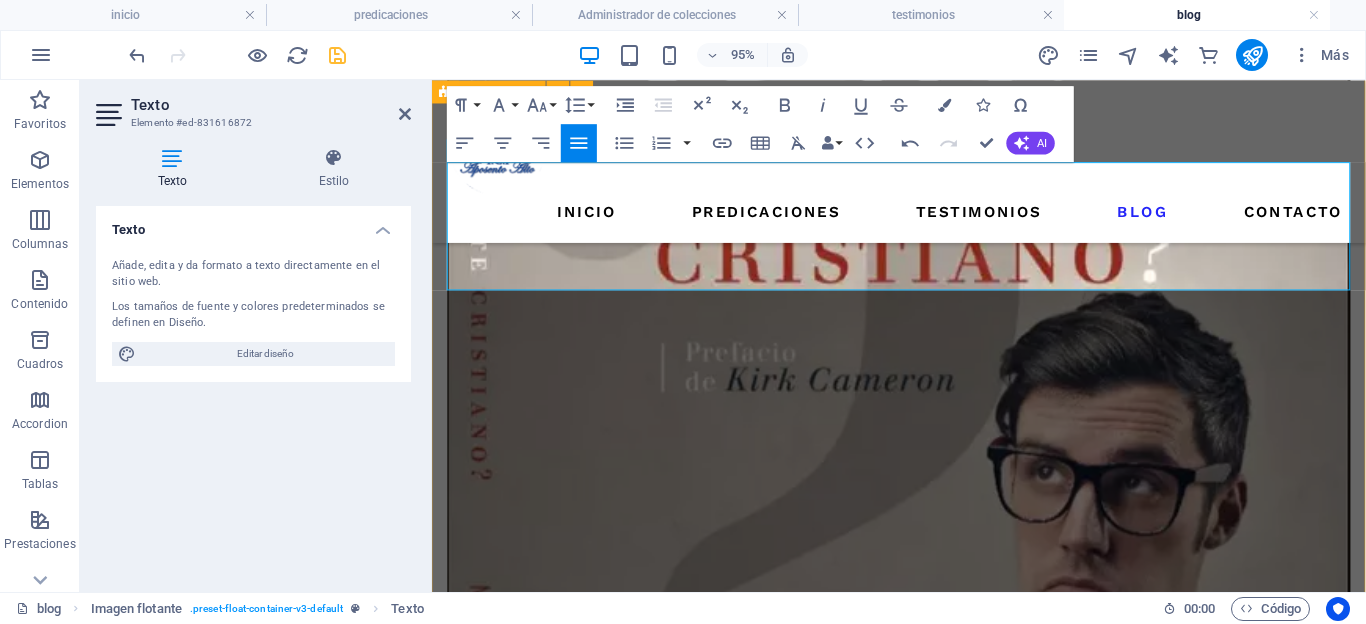 type 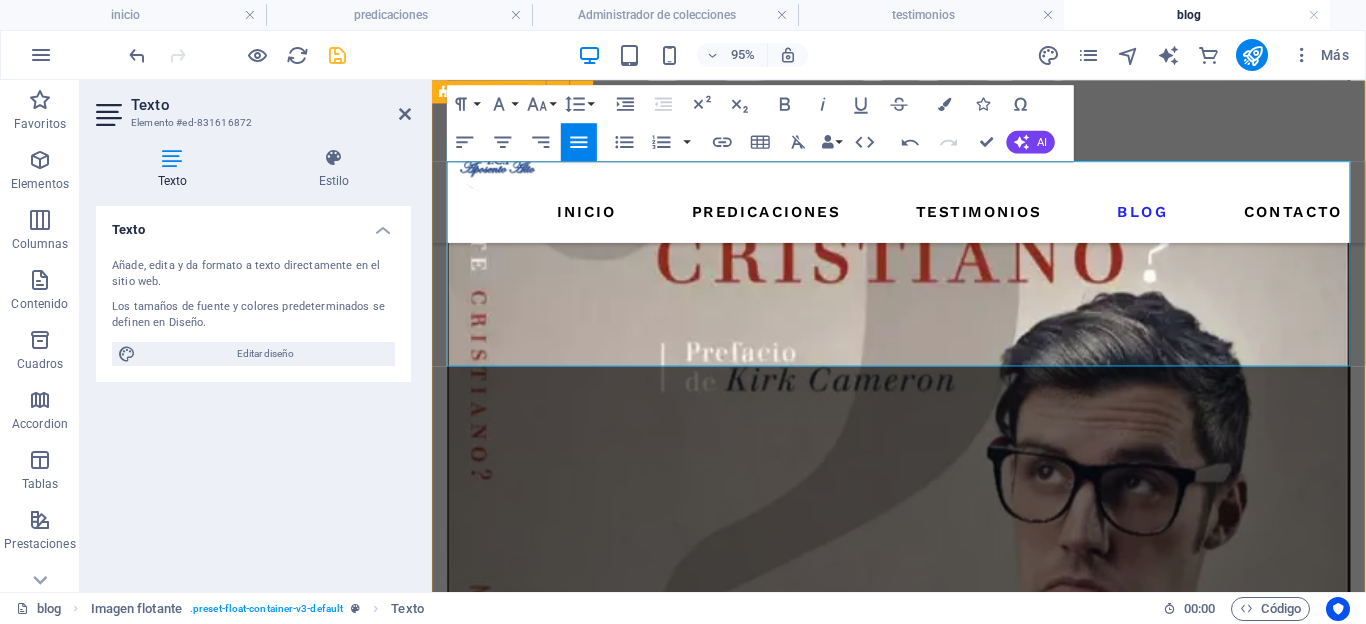 click on "Pastor y fundador de la Iglesia y sus filiales, expositor y ministro reconocido por llevar el mensaje claro y puro de la sana doctrina y de la necesaria santidad de cada miembro, actualmente trabaja con el gobierno local para extender la palabra a los gobernantes que tanto necesitan de Dios. El principal objetivo es el de llevar el evangelio de Dios y la sana doctrina por donde quiera que el Señor nos permita y extender el reino de Dios." at bounding box center (923, 1958) 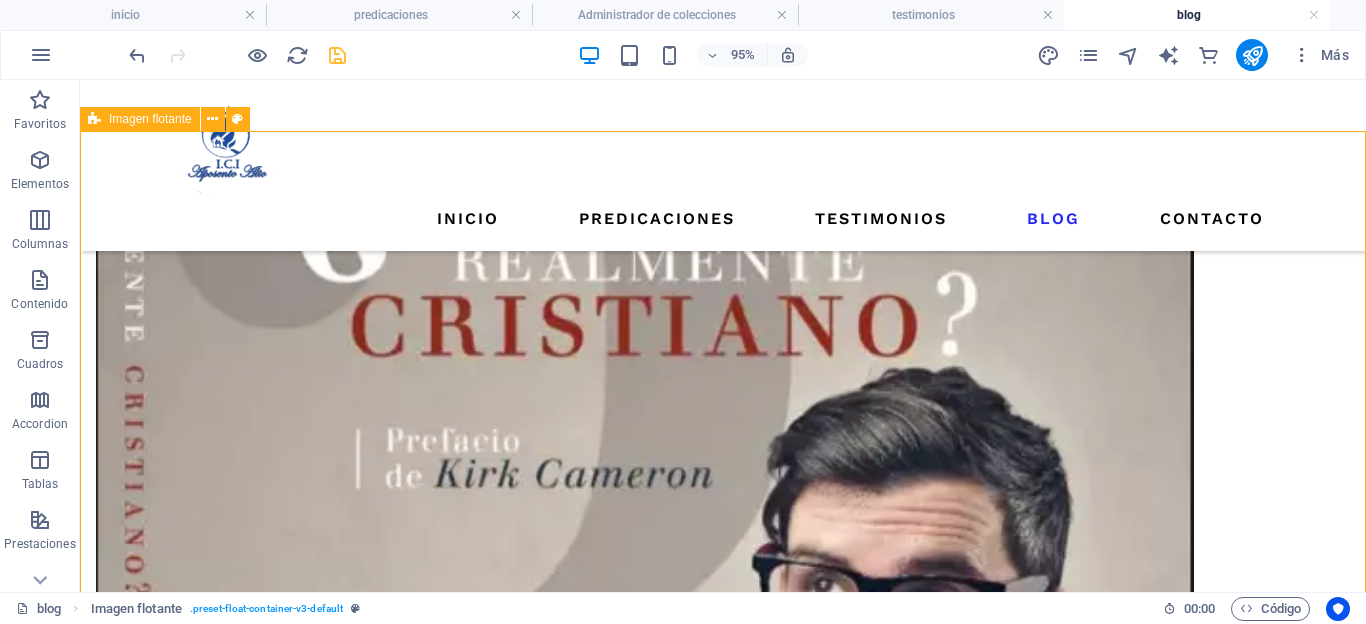 scroll, scrollTop: 1212, scrollLeft: 0, axis: vertical 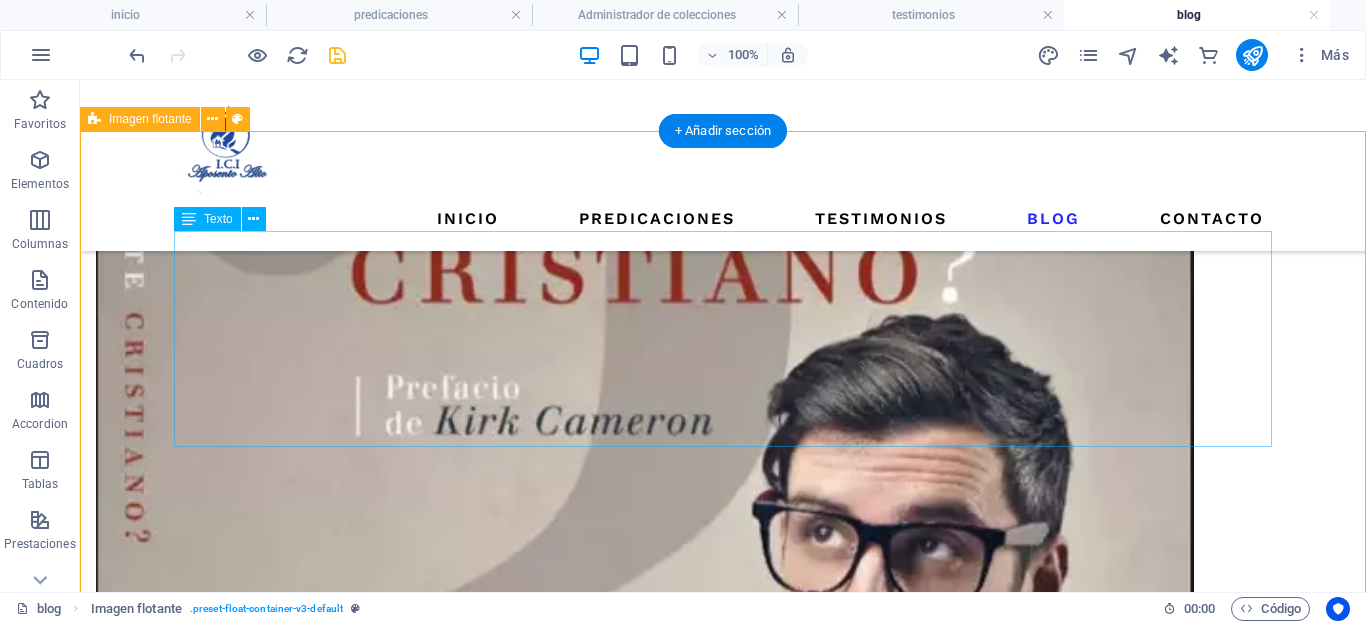 click on "Pastor y fundador de la Iglesia y sus filiales, expositor y ministro reconocido por llevar el mensaje claro y puro de la sana doctrina y de la necesaria santidad de cada miembro, actualmente trabaja con el gobierno local para extender la palabra a los gobernantes que tanto necesitan de Dios. El principal objetivo es el de llevar el evangelio de Dios y la sana doctrina por donde quiera que el Señor nos permita y extender el reino de Dios." at bounding box center (723, 2076) 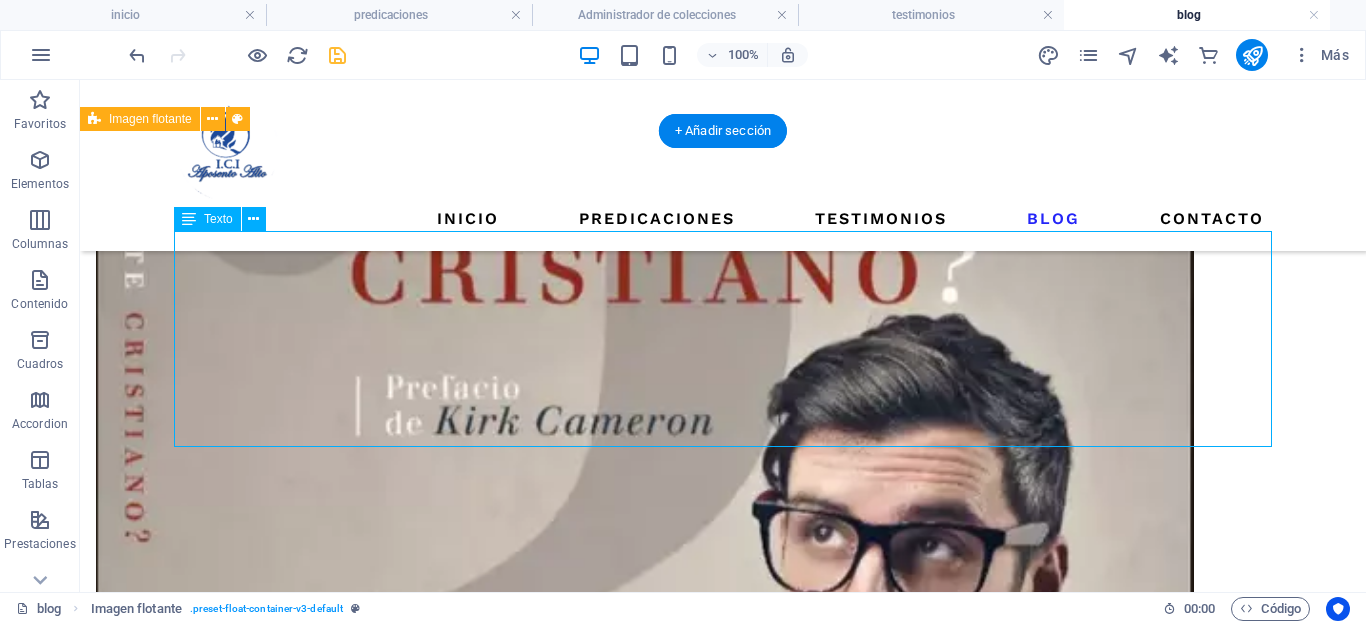 click on "Pastor y fundador de la Iglesia y sus filiales, expositor y ministro reconocido por llevar el mensaje claro y puro de la sana doctrina y de la necesaria santidad de cada miembro, actualmente trabaja con el gobierno local para extender la palabra a los gobernantes que tanto necesitan de Dios. El principal objetivo es el de llevar el evangelio de Dios y la sana doctrina por donde quiera que el Señor nos permita y extender el reino de Dios." at bounding box center [723, 2076] 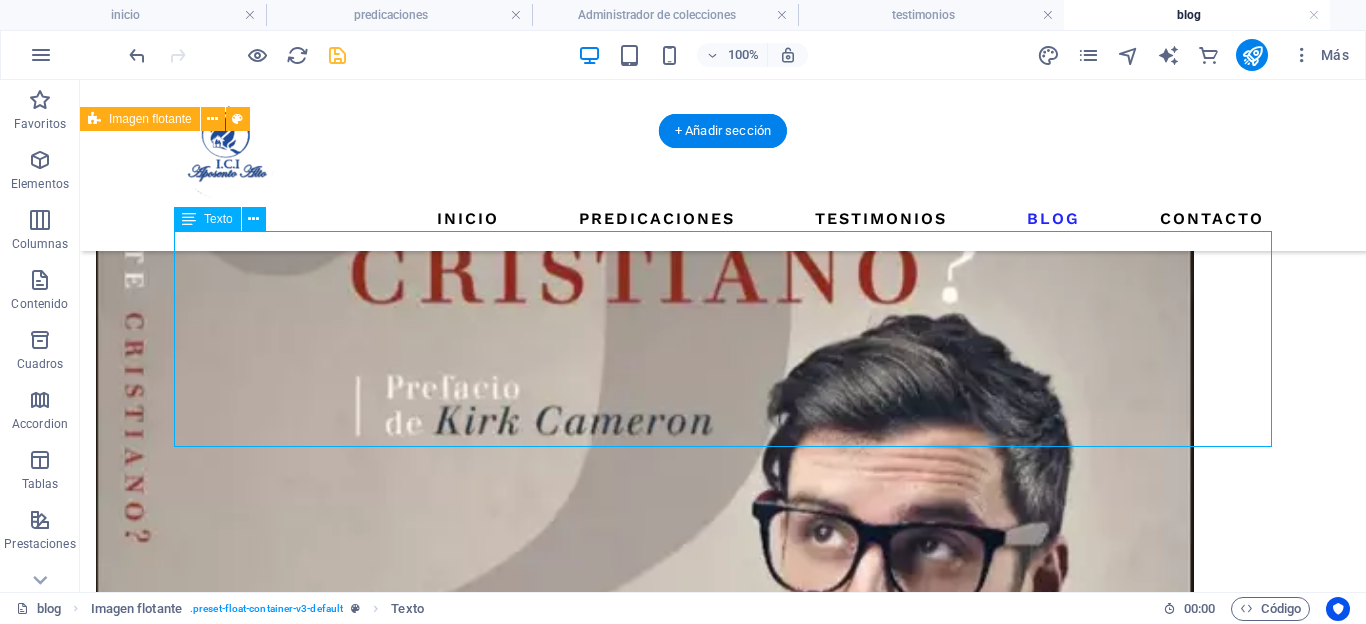 click on "Pastor y fundador de la Iglesia y sus filiales, expositor y ministro reconocido por llevar el mensaje claro y puro de la sana doctrina y de la necesaria santidad de cada miembro, actualmente trabaja con el gobierno local para extender la palabra a los gobernantes que tanto necesitan de Dios. El principal objetivo es el de llevar el evangelio de Dios y la sana doctrina por donde quiera que el Señor nos permita y extender el reino de Dios." at bounding box center [723, 2076] 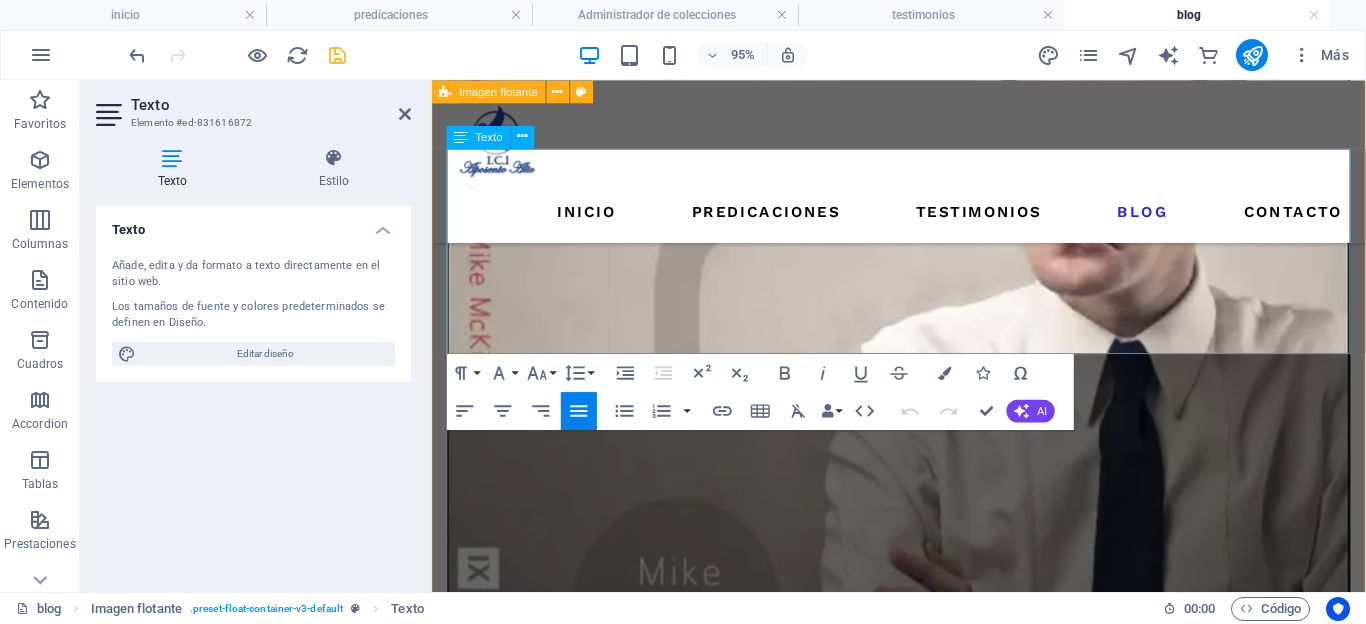 scroll, scrollTop: 1572, scrollLeft: 0, axis: vertical 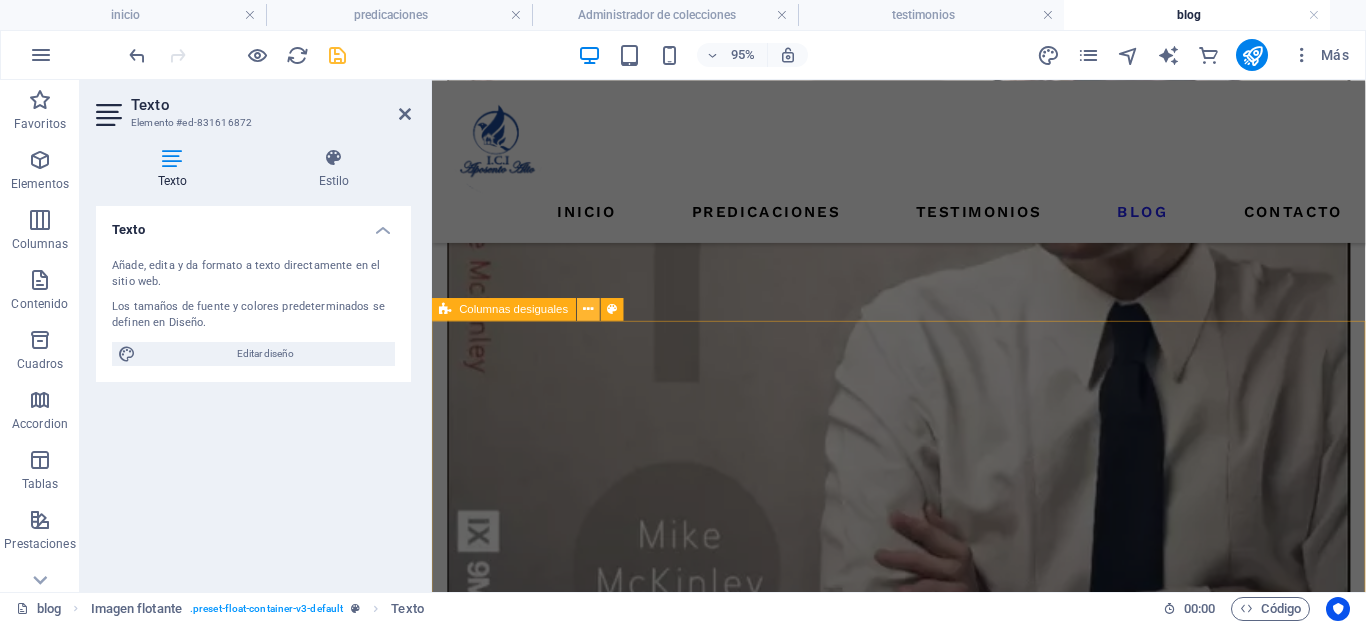 click at bounding box center (588, 309) 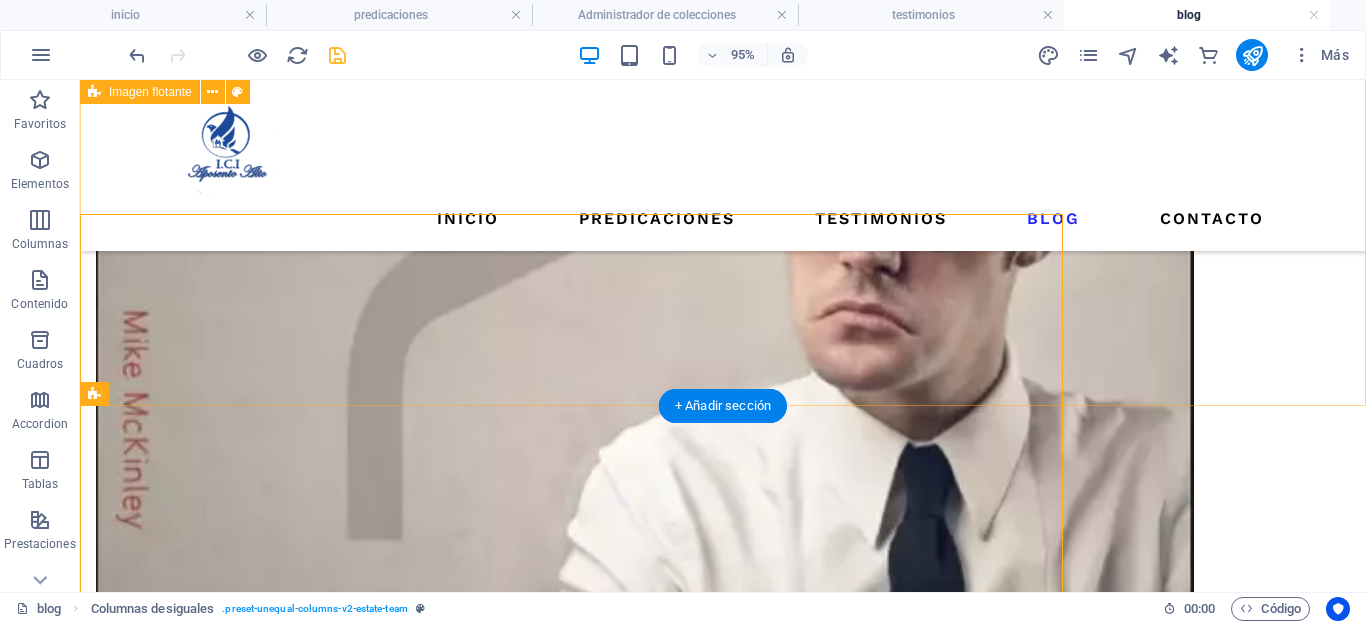 scroll, scrollTop: 1691, scrollLeft: 0, axis: vertical 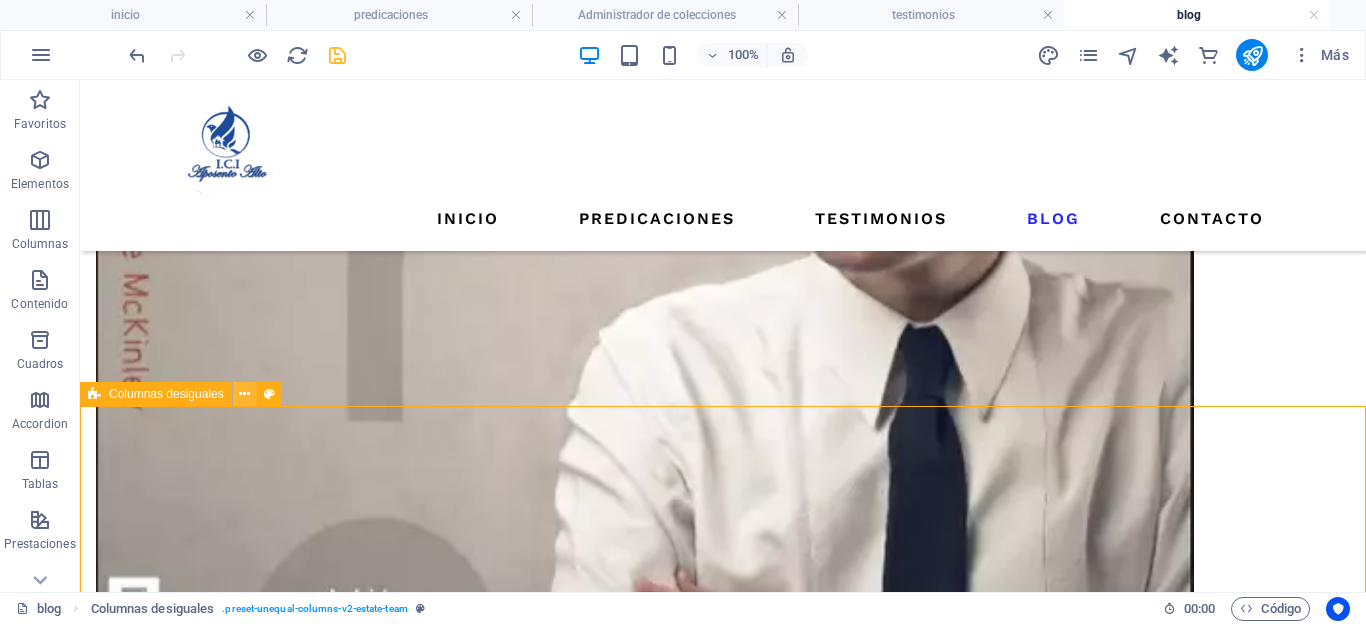 click at bounding box center (244, 394) 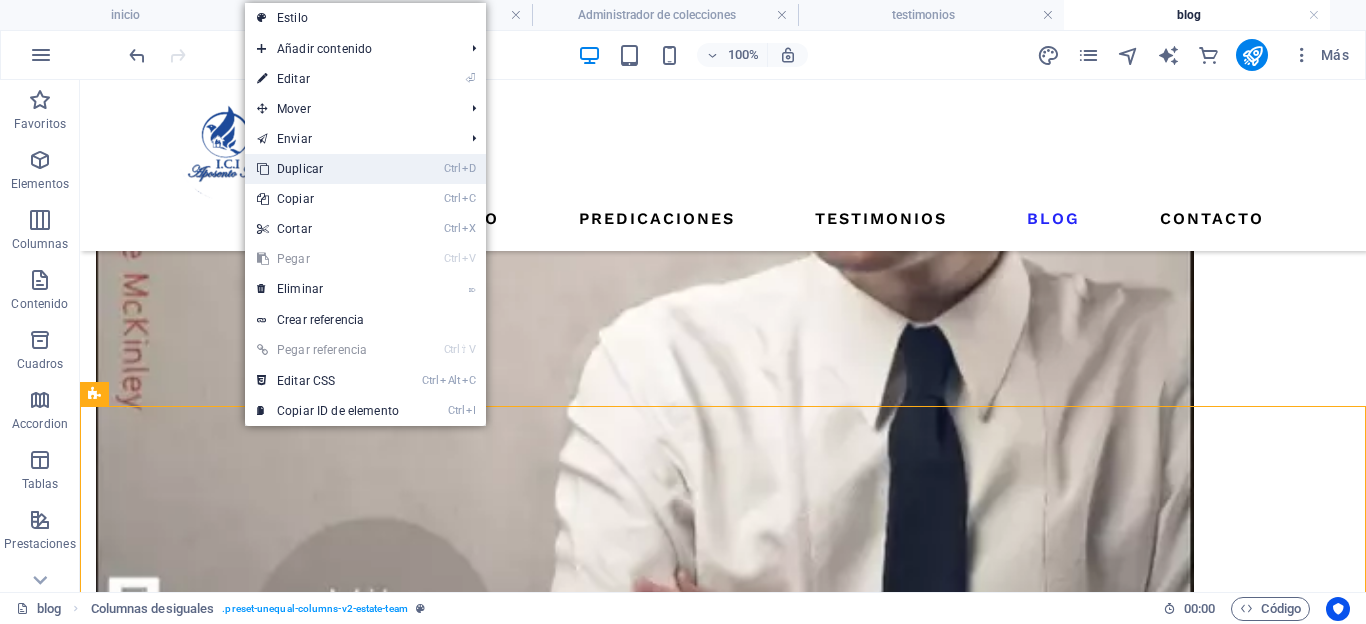click on "Ctrl D  Duplicar" at bounding box center [328, 169] 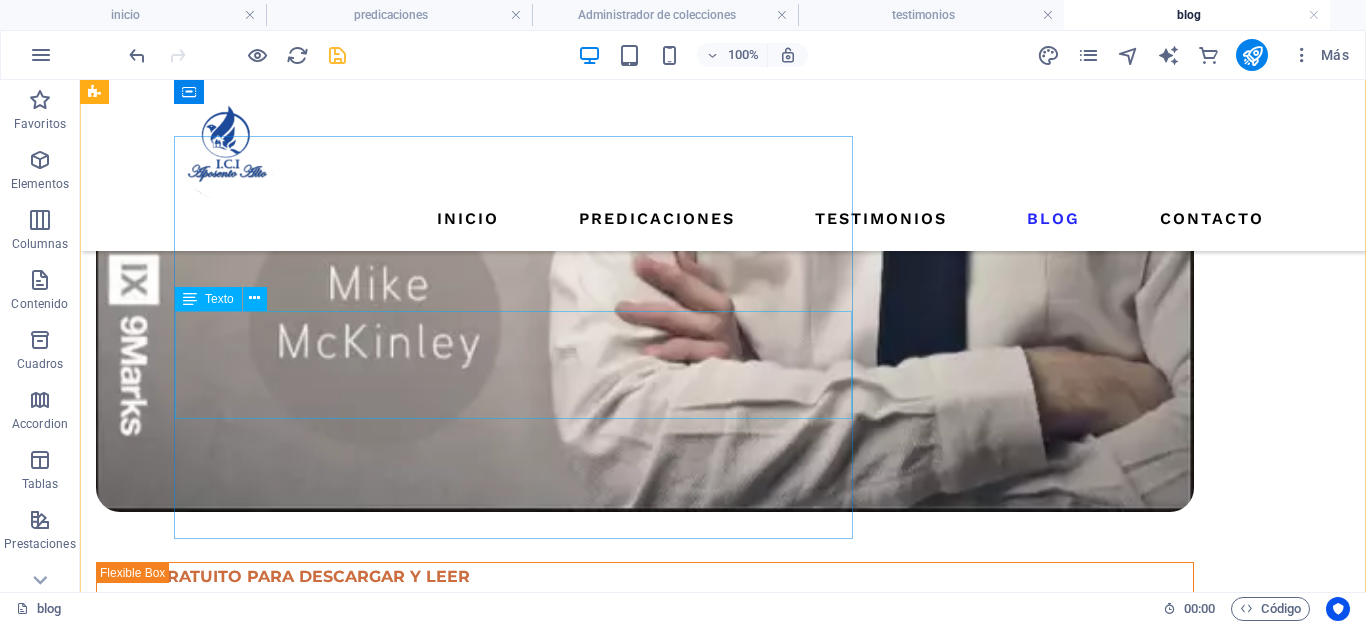 scroll, scrollTop: 1976, scrollLeft: 0, axis: vertical 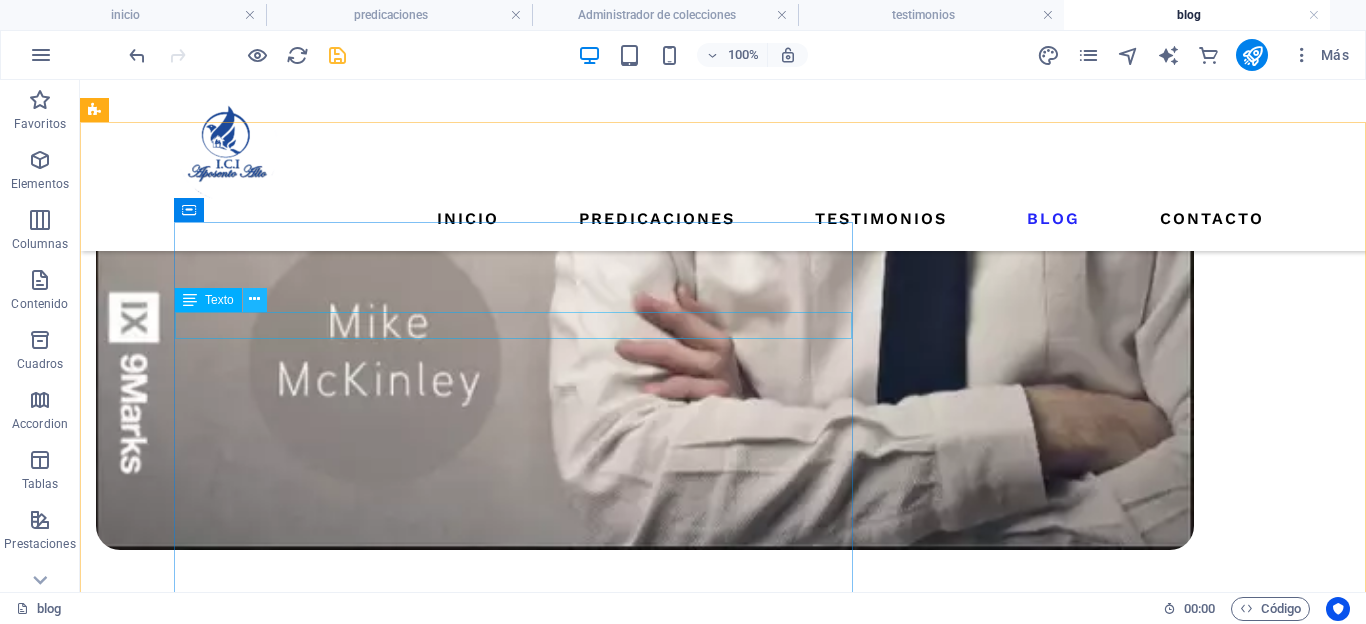 click at bounding box center (254, 299) 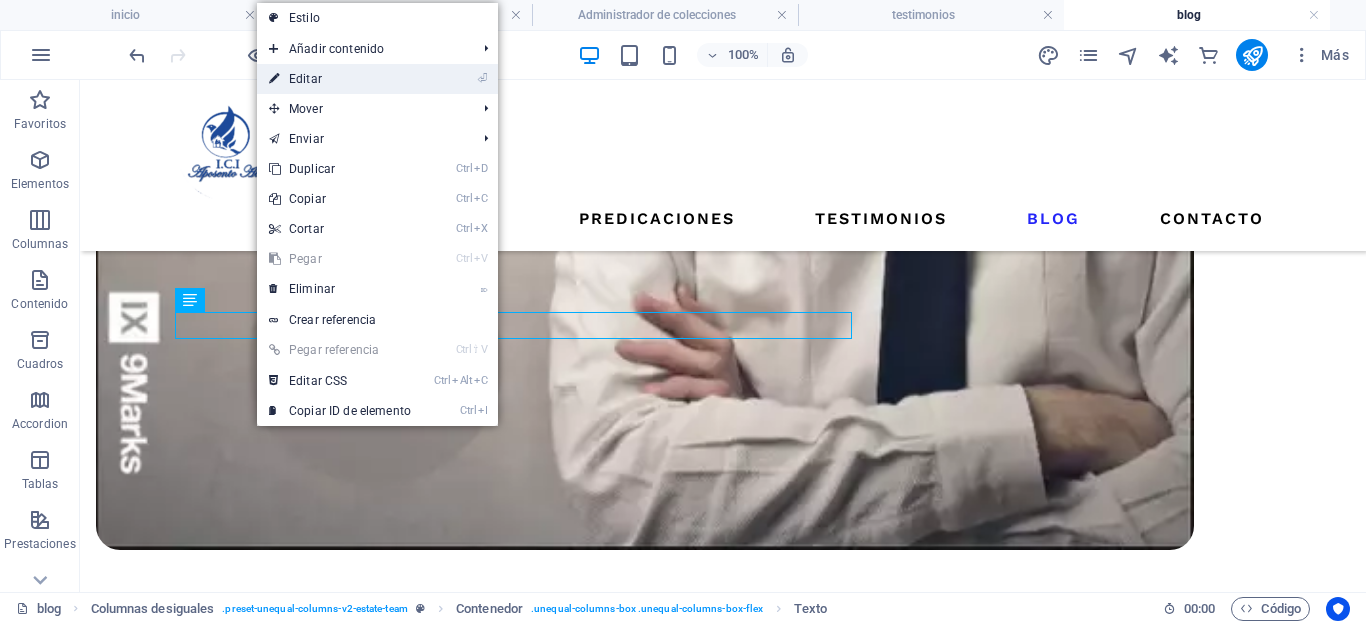 click on "⏎  Editar" at bounding box center (340, 79) 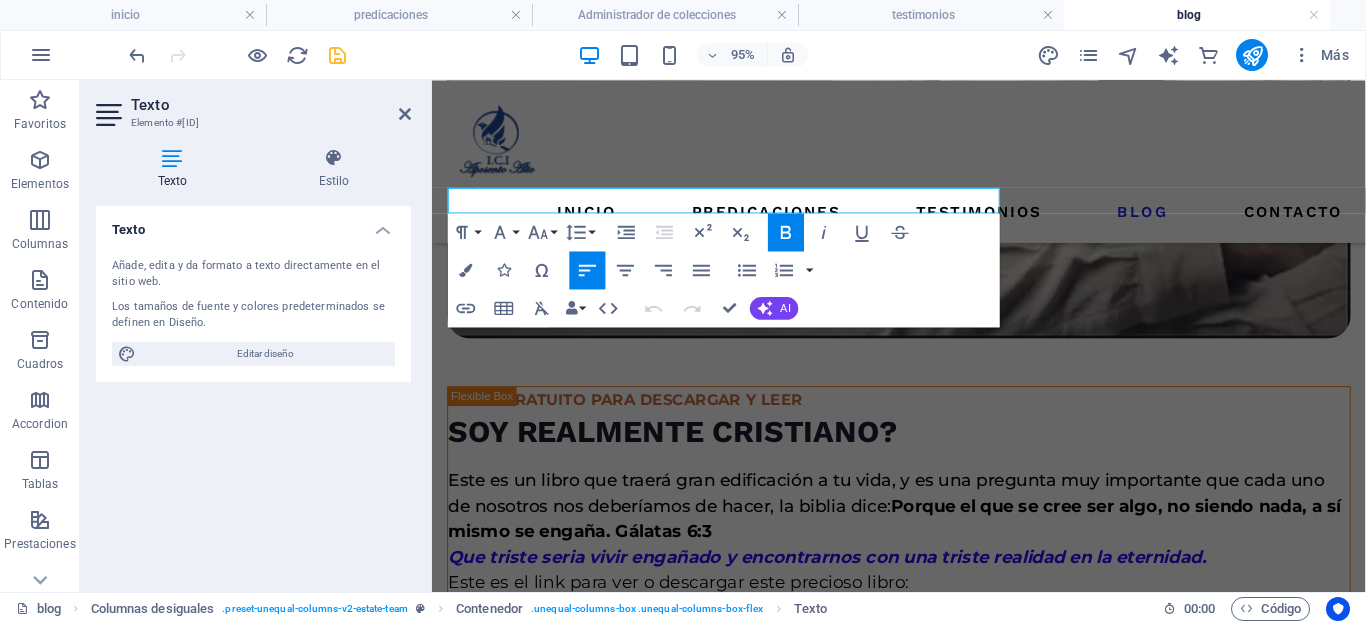 scroll, scrollTop: 1857, scrollLeft: 0, axis: vertical 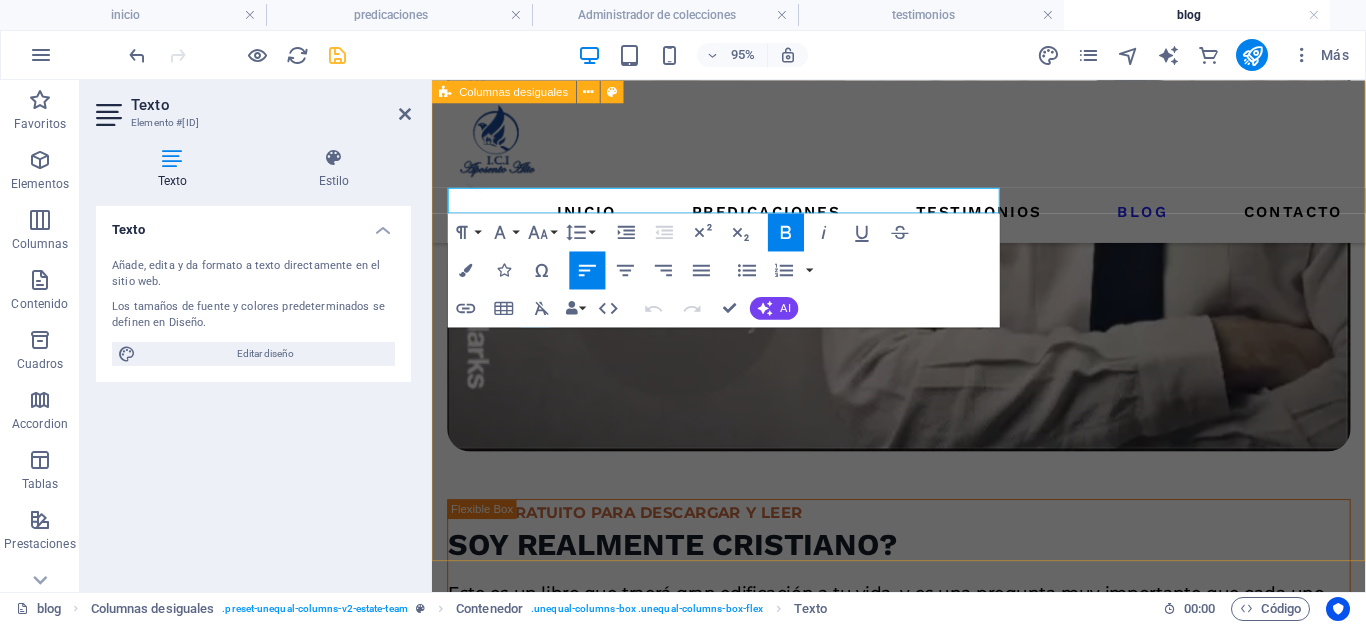 click on "COFUNDADOR Y PASTORA [NAME] [LAST] Pastora y cofundador de la Iglesia y sus filiales, expositora y ministra reconocido por llevar el mensaje claro y puro de la sana doctrina y de la necesaria santidad de cada miembro, actualmente trabaja arduamente al lado de su esposo el pastor para que el evangelio siga avanzando." at bounding box center [1133, 2053] 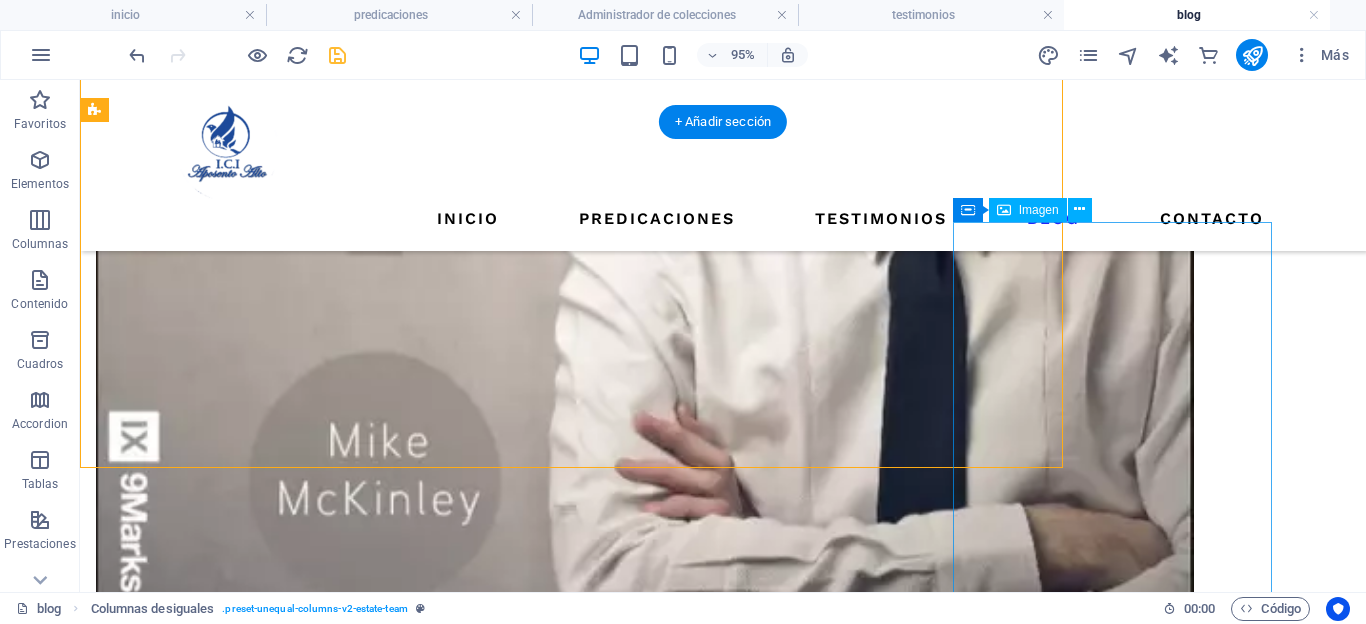 scroll, scrollTop: 1976, scrollLeft: 0, axis: vertical 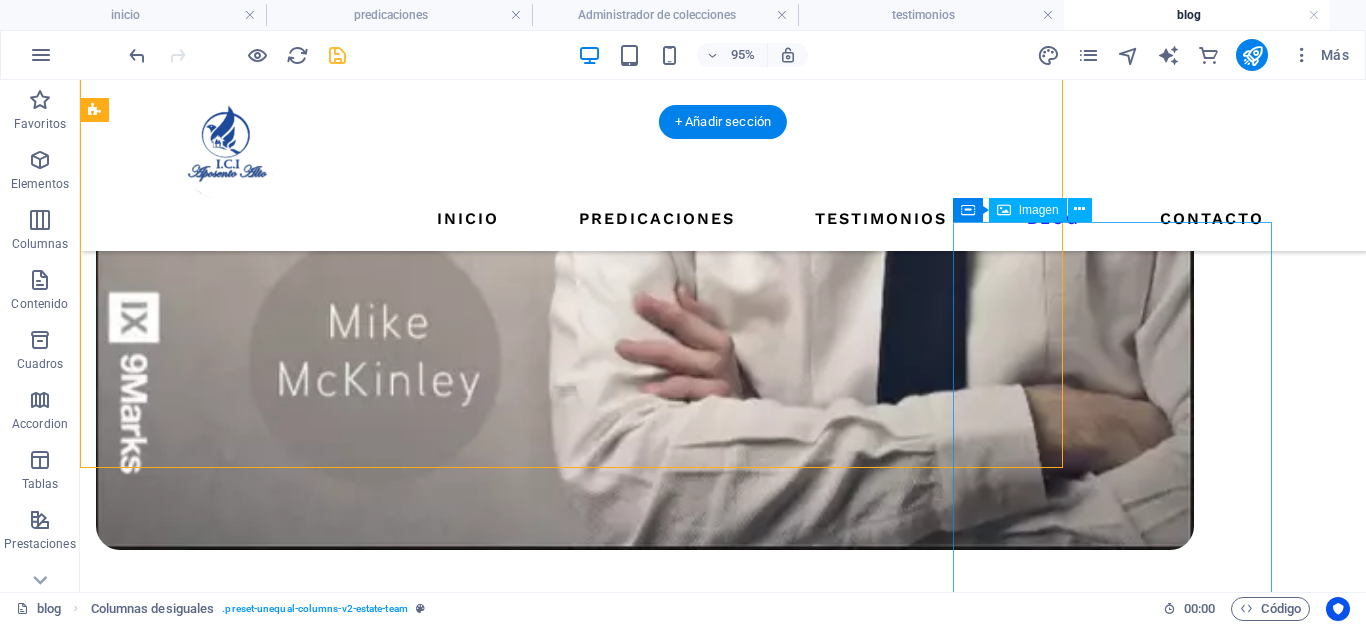 click at bounding box center (1001, 2333) 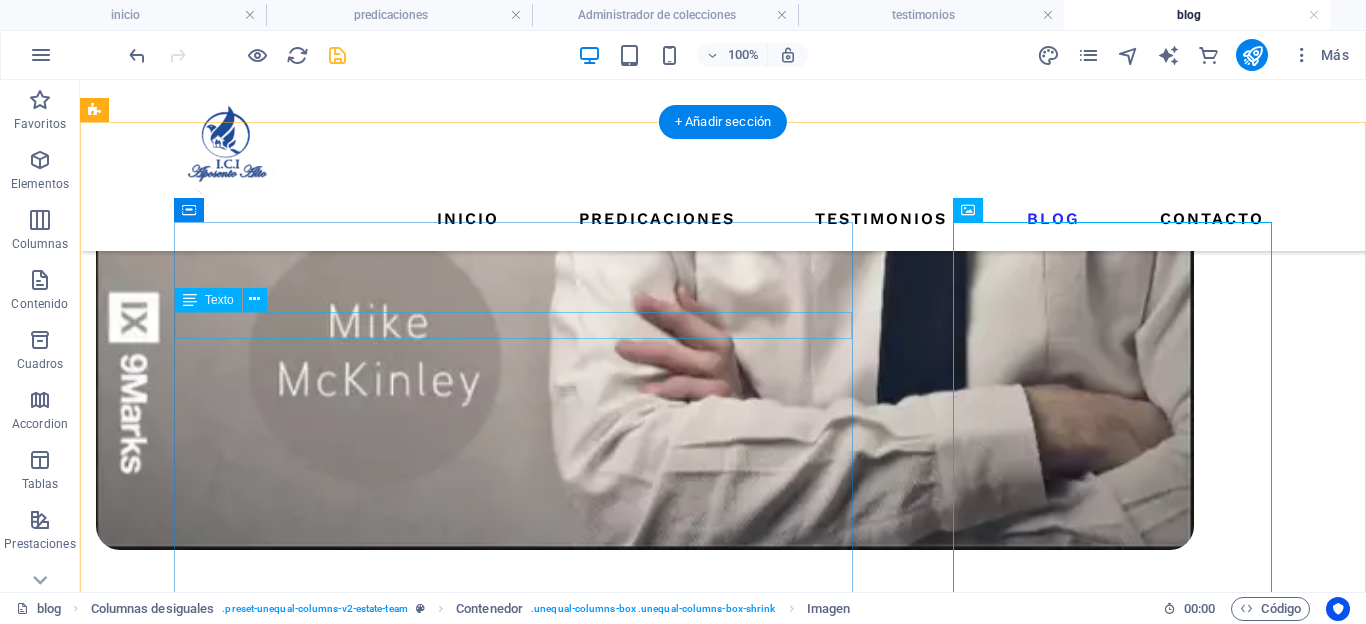 click on "COFUNDADOR Y PASTORA" at bounding box center [1001, 1634] 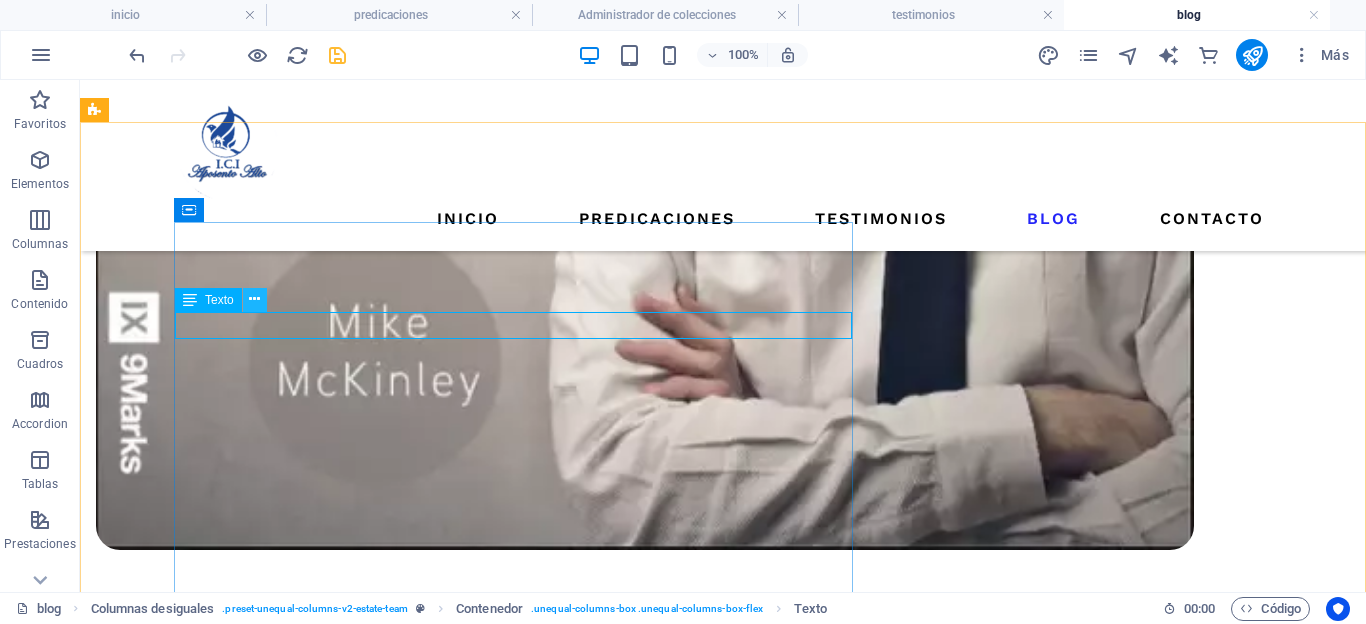 click at bounding box center (254, 299) 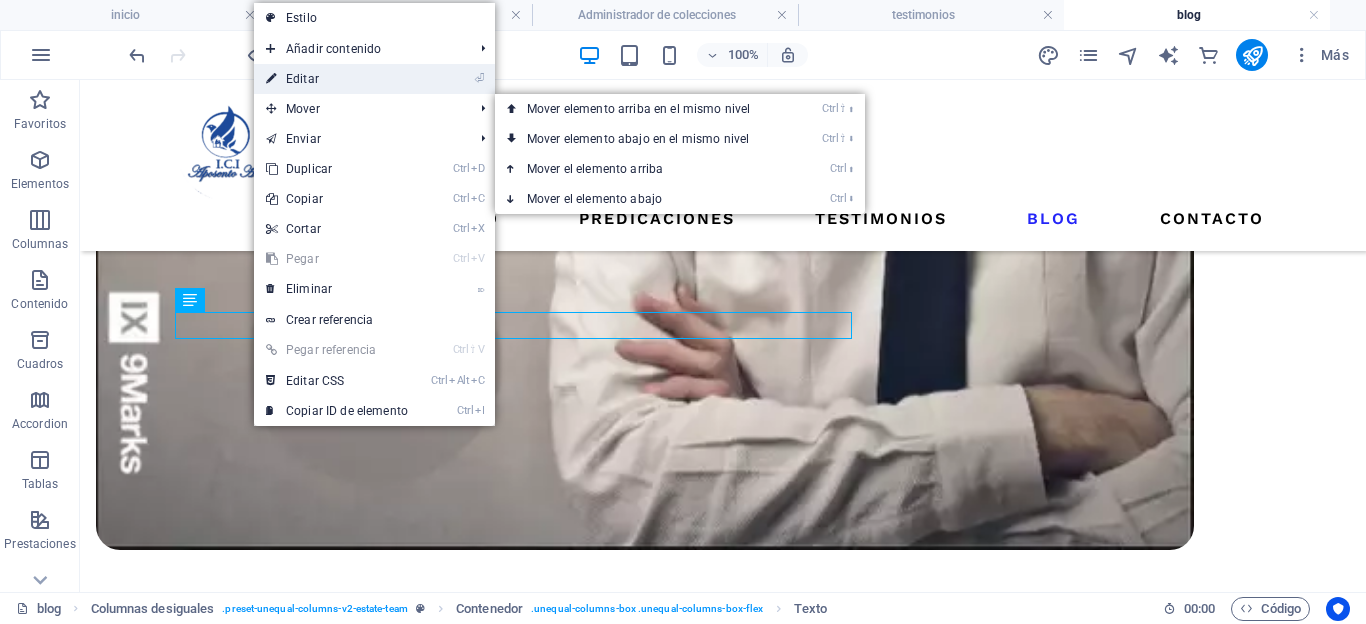 click on "⏎  Editar" at bounding box center [337, 79] 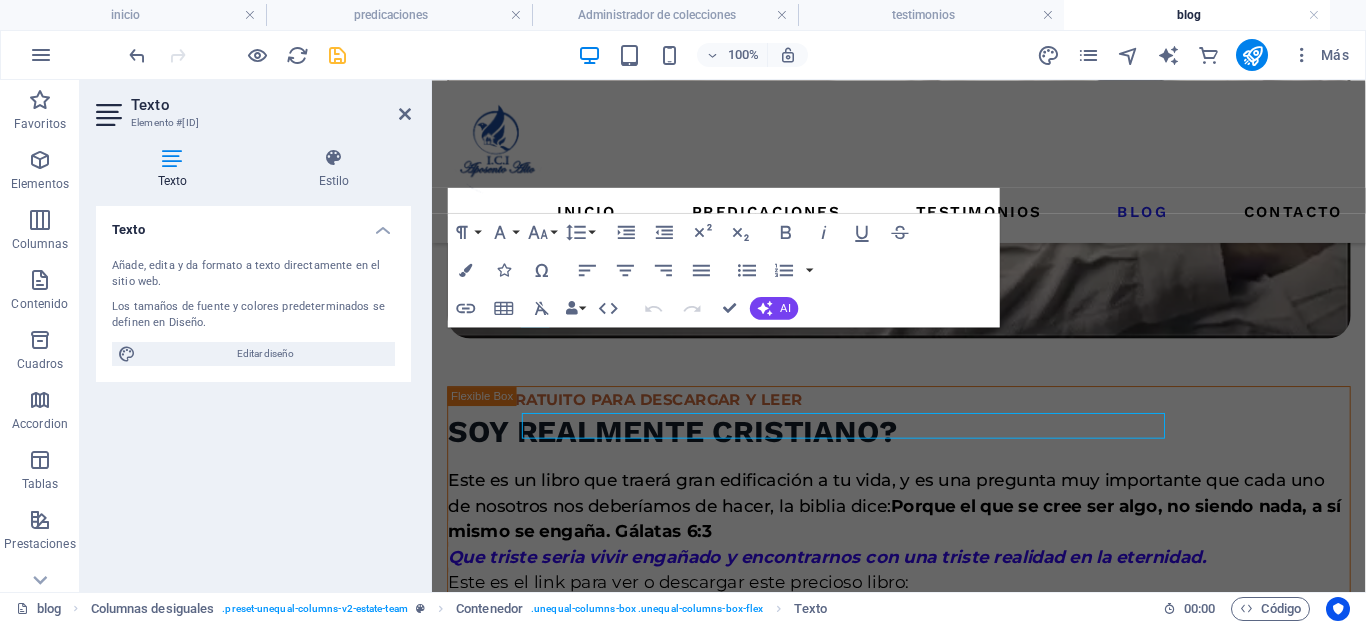 scroll, scrollTop: 1857, scrollLeft: 0, axis: vertical 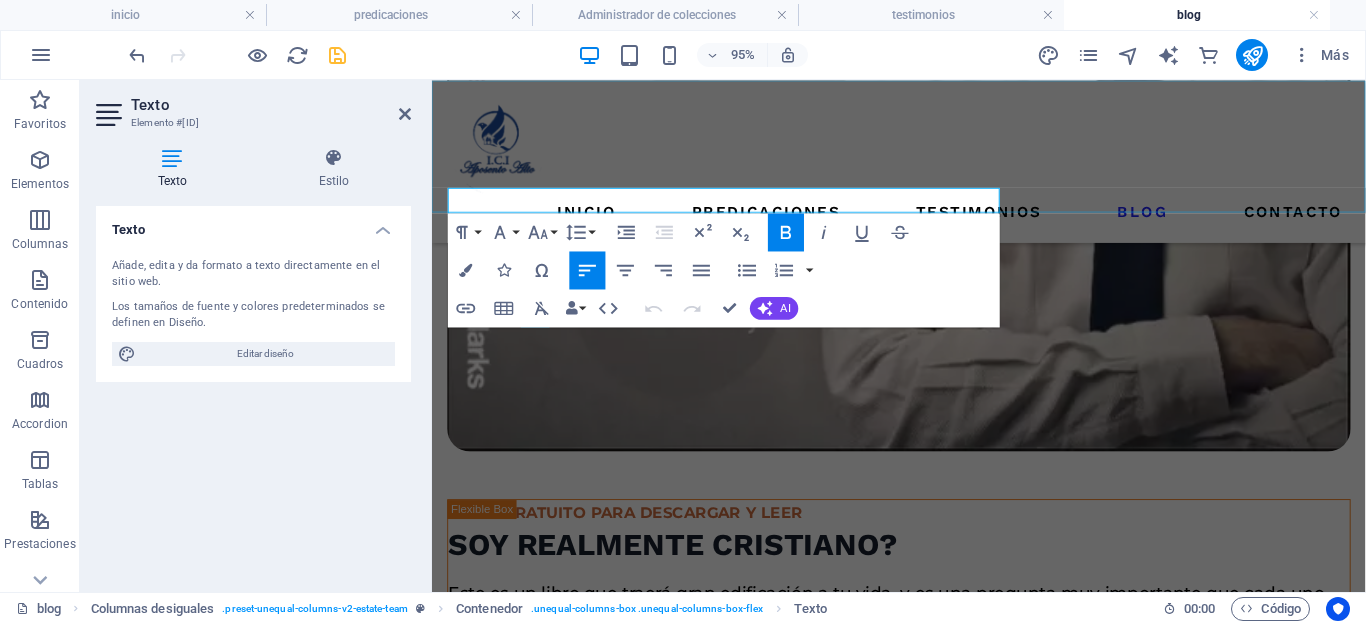 click on "inicio predicaciones testimonios blog Contacto" at bounding box center [923, 165] 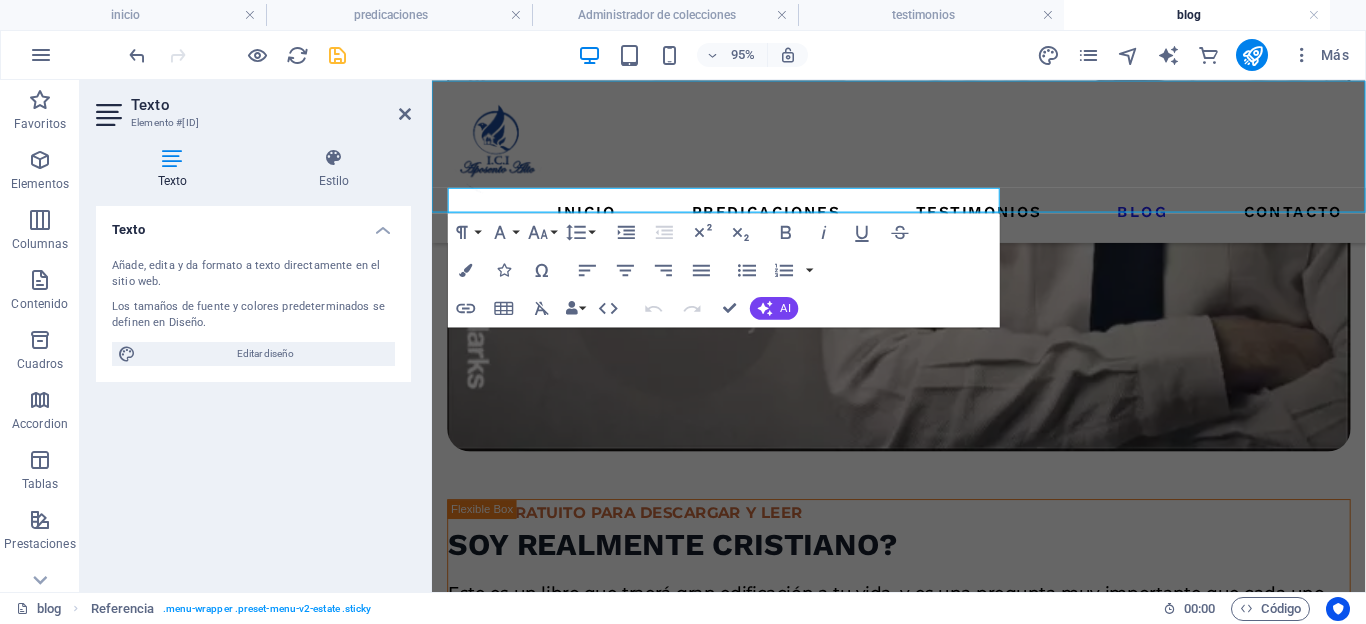 scroll, scrollTop: 1976, scrollLeft: 0, axis: vertical 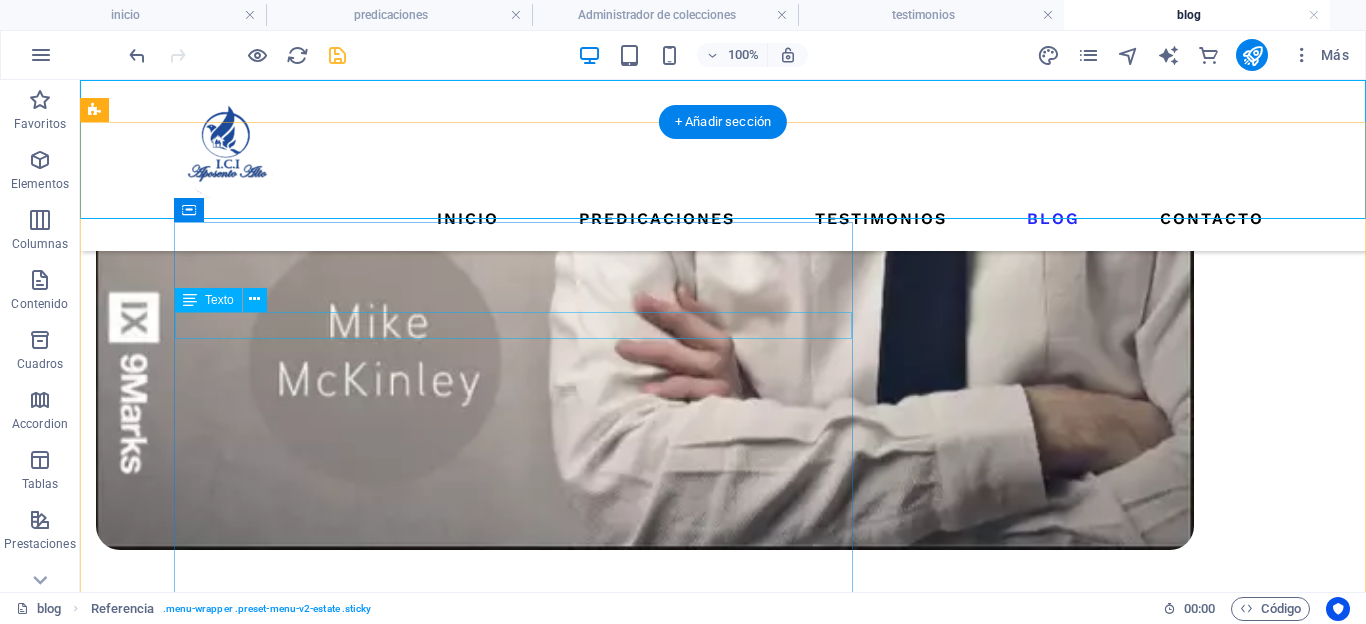 click on "COFUNDADOR Y PASTORA" at bounding box center [1001, 1634] 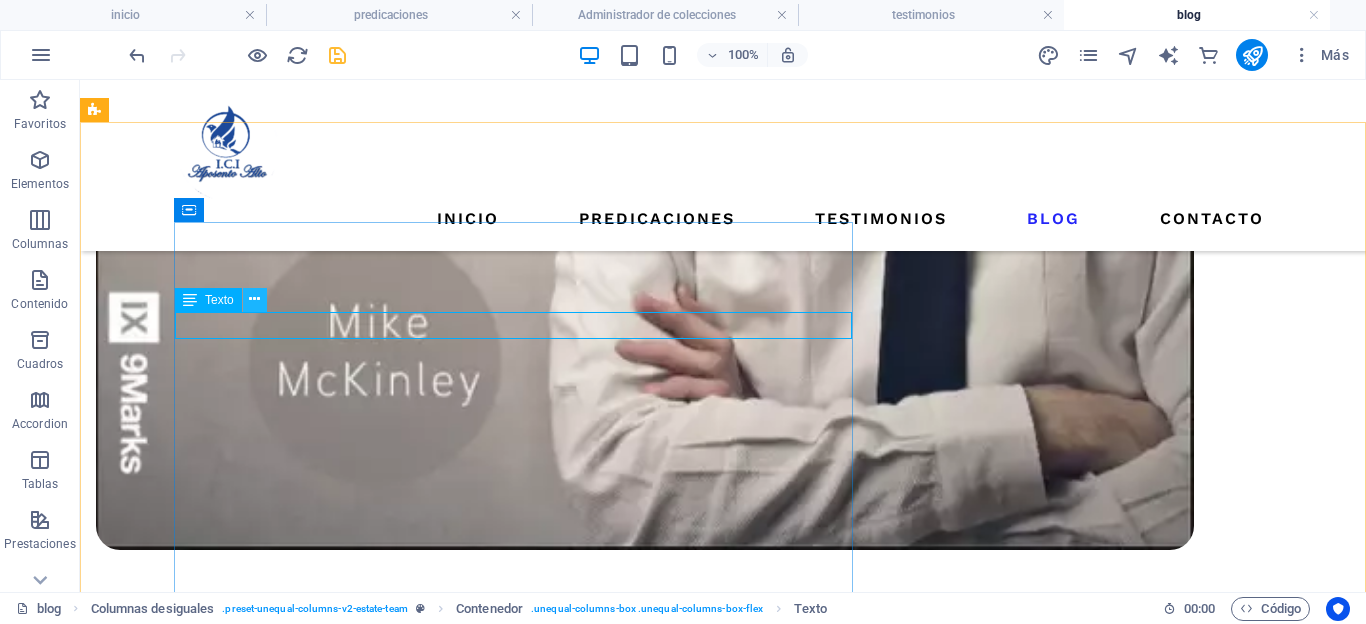 click at bounding box center [254, 299] 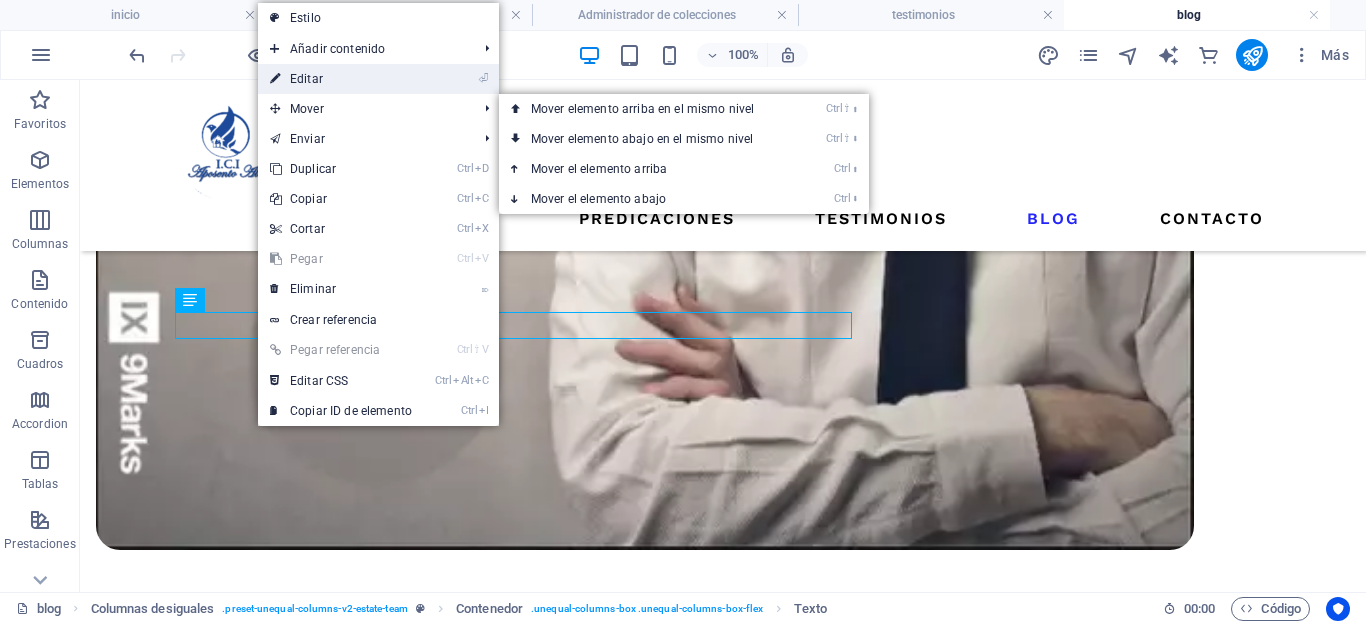 click on "⏎  Editar" at bounding box center [341, 79] 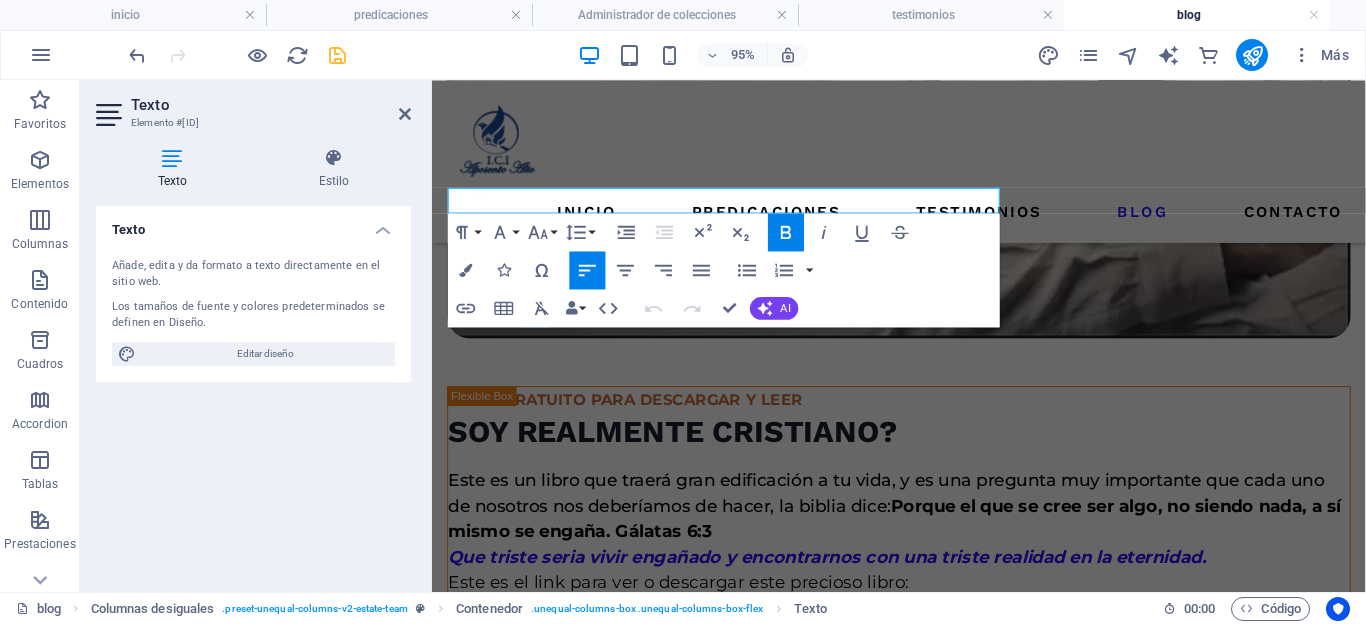 scroll, scrollTop: 1857, scrollLeft: 0, axis: vertical 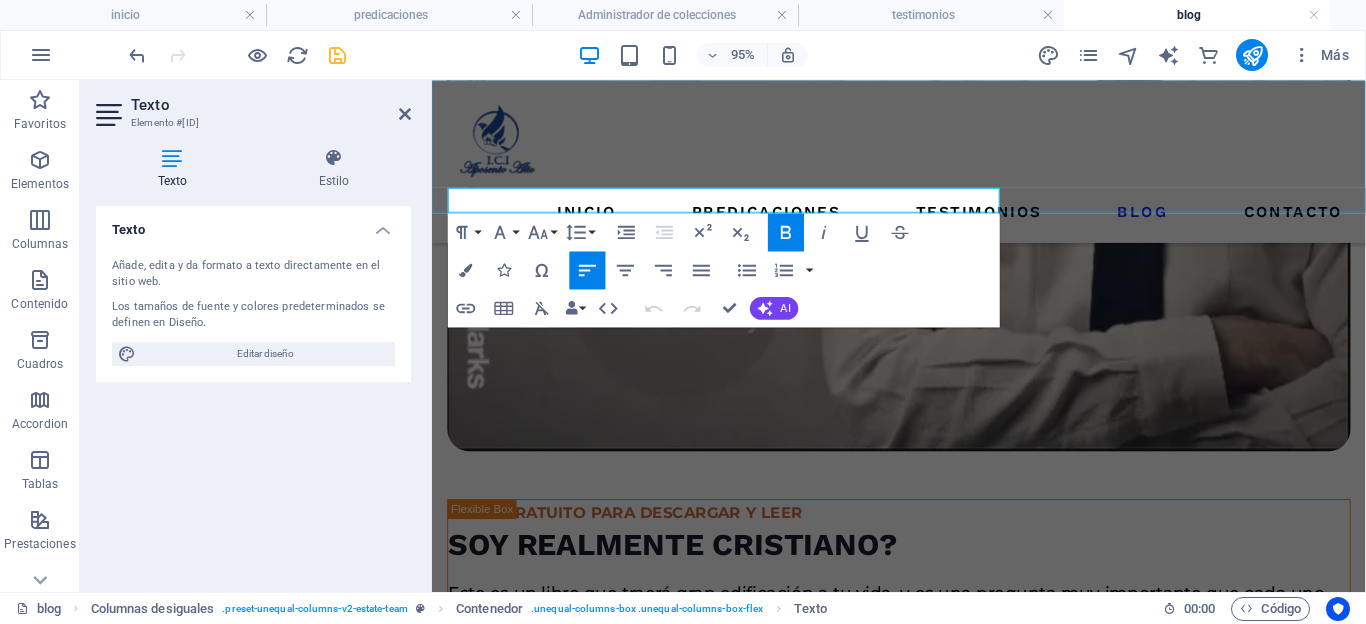 click on "inicio predicaciones testimonios blog Contacto" at bounding box center [923, 165] 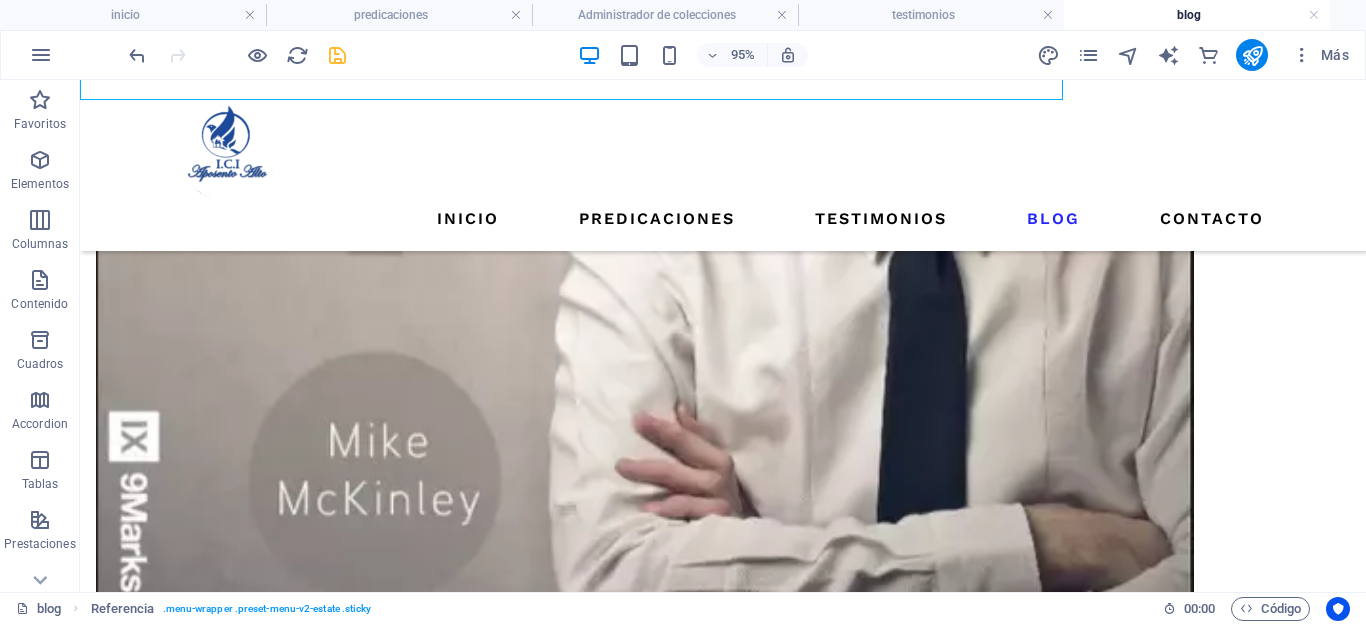 scroll, scrollTop: 1976, scrollLeft: 0, axis: vertical 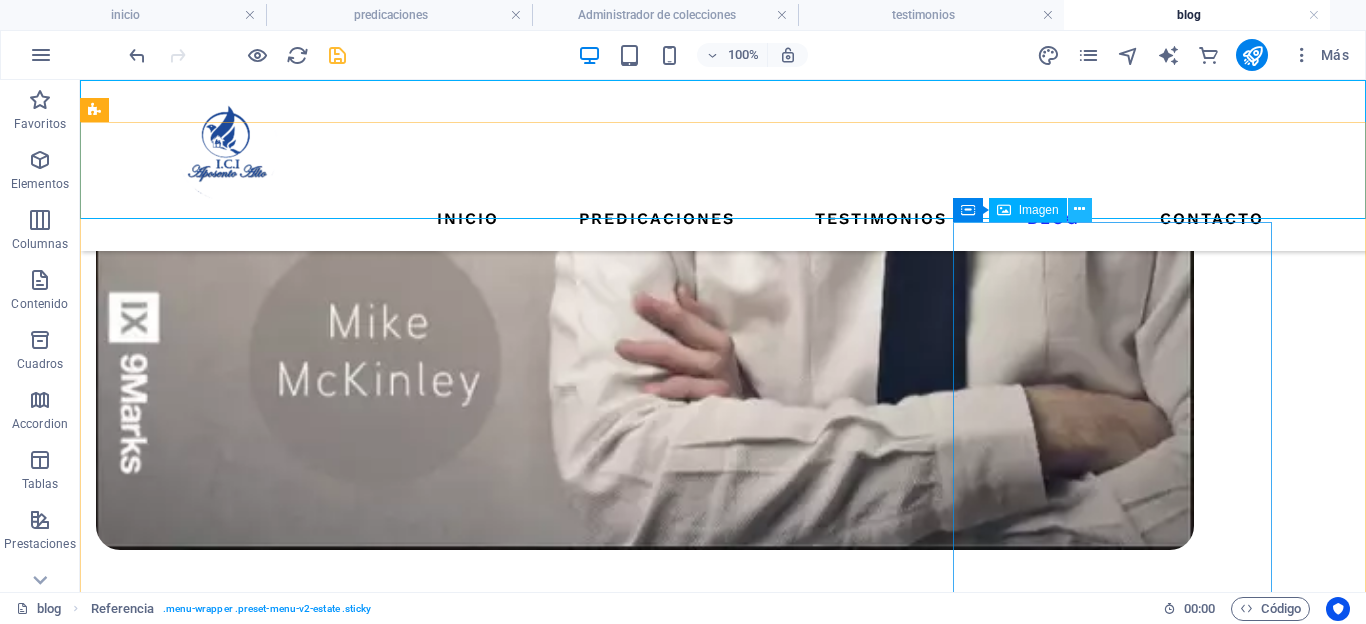 click at bounding box center [1079, 209] 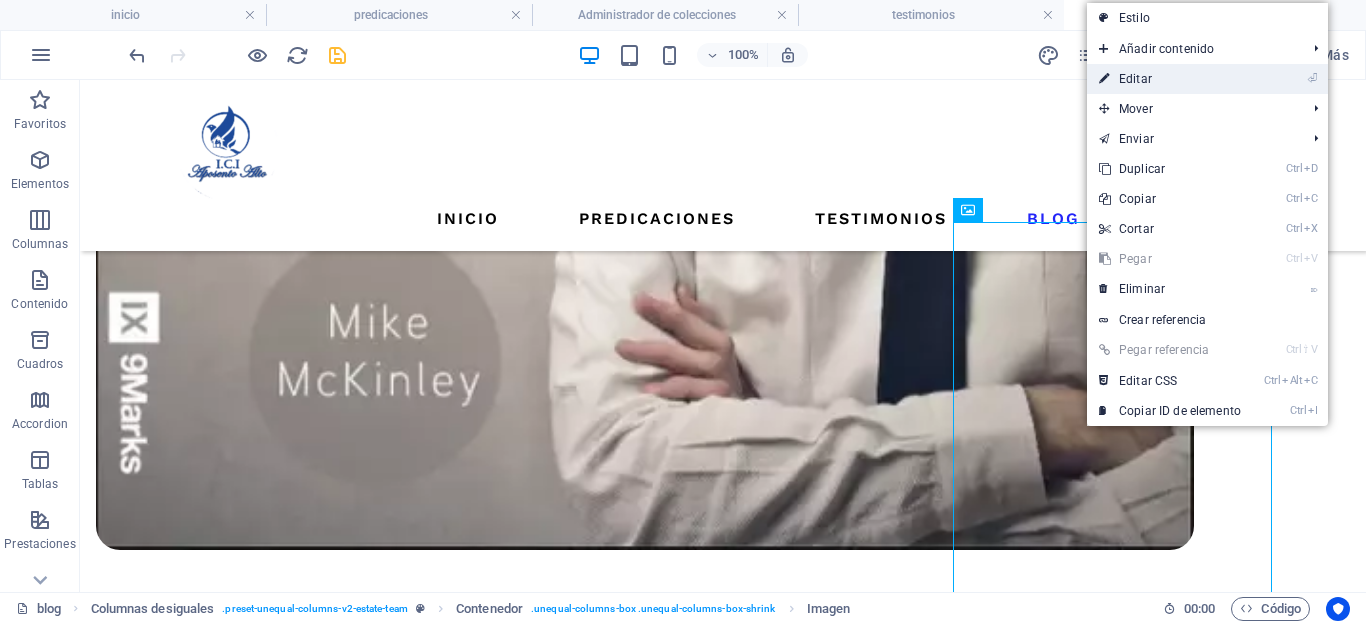 click on "⏎  Editar" at bounding box center [1170, 79] 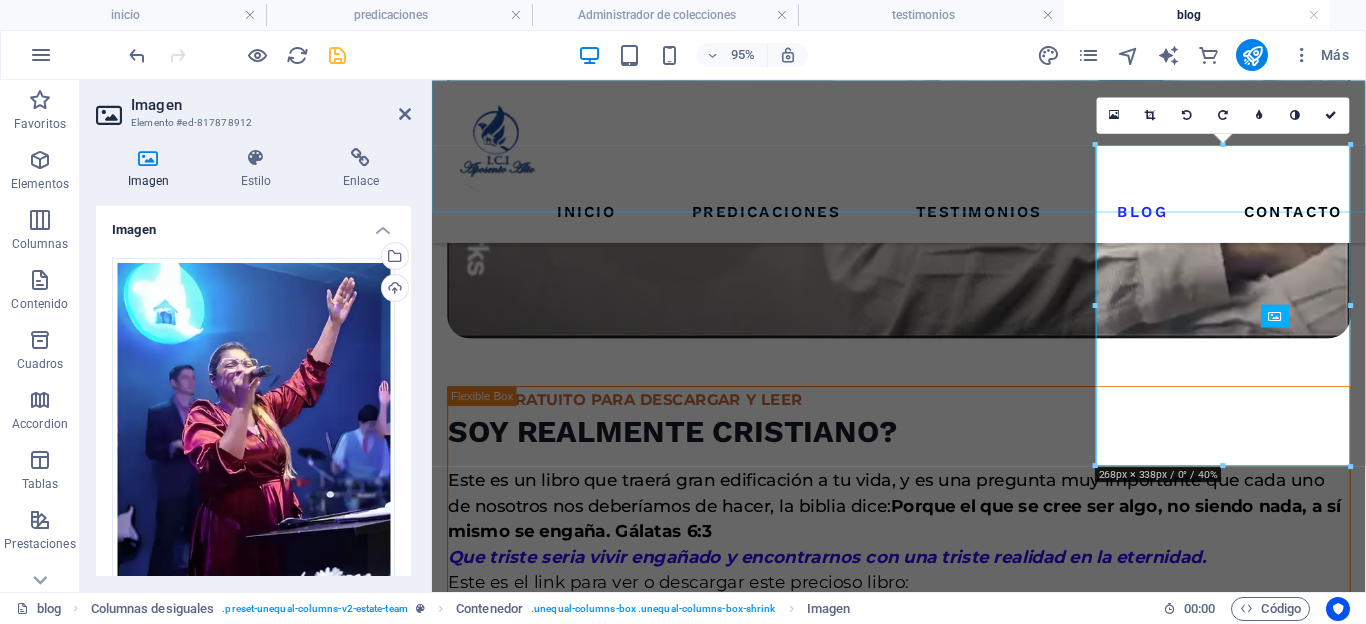 scroll, scrollTop: 1857, scrollLeft: 0, axis: vertical 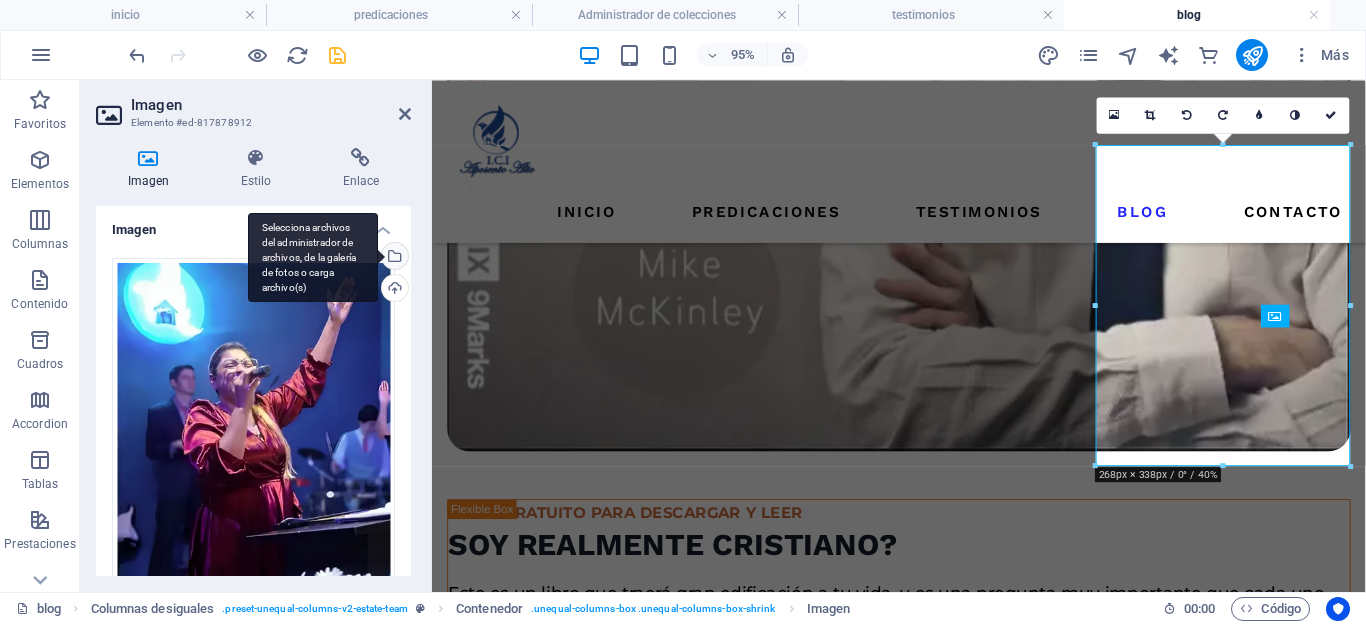 click on "Selecciona archivos del administrador de archivos, de la galería de fotos o carga archivo(s)" at bounding box center [313, 258] 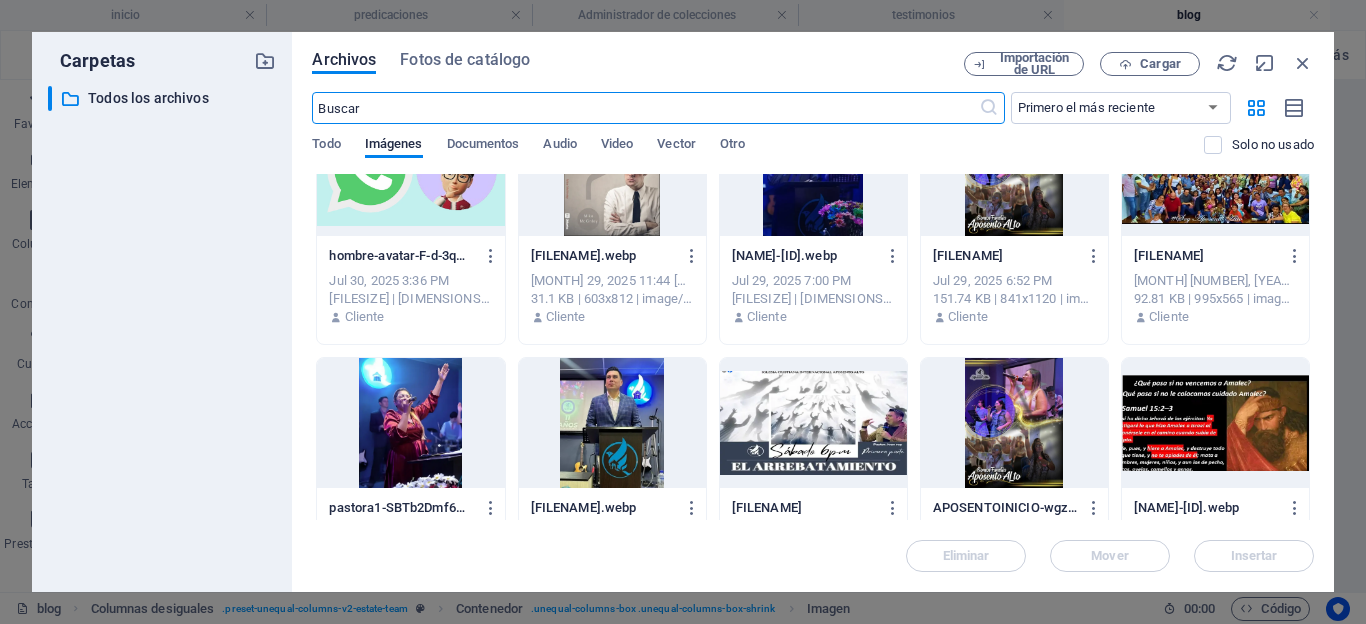 scroll, scrollTop: 612, scrollLeft: 0, axis: vertical 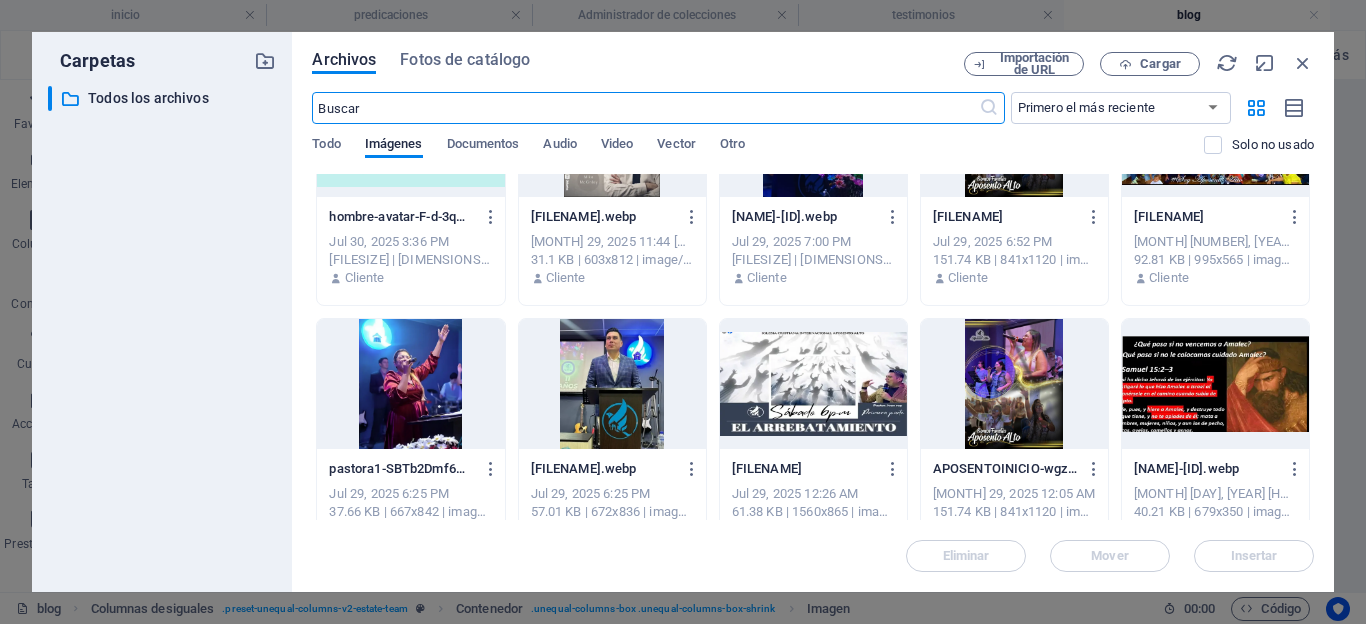 click at bounding box center (612, 384) 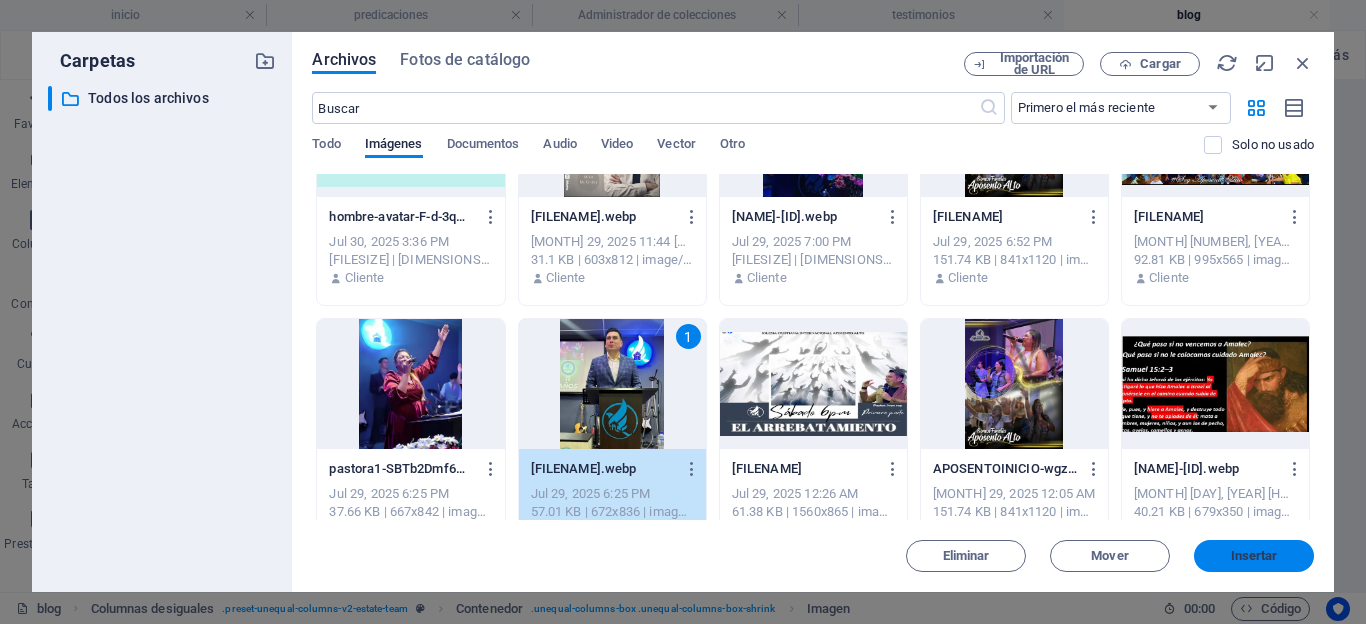 click on "Insertar" at bounding box center (1254, 556) 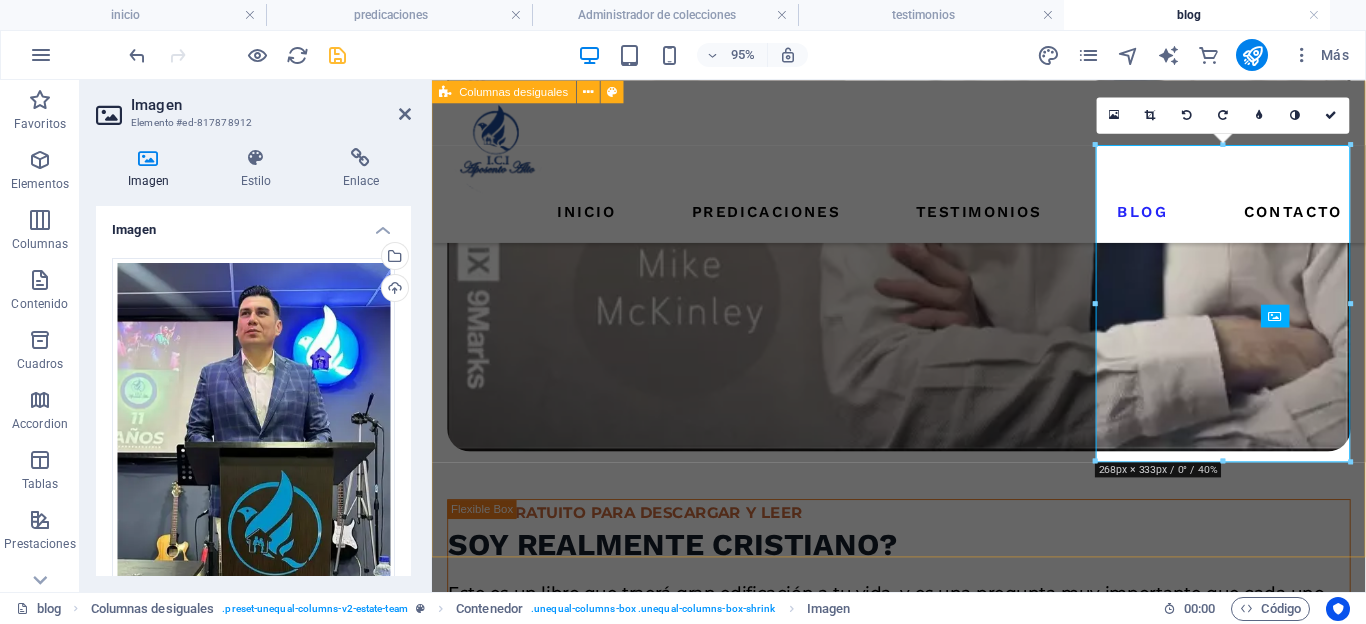 click on "COFUNDADOR Y PASTORA [NAME] [LAST] Pastora y cofundador de la Iglesia y sus filiales, expositora y ministra reconocido por llevar el mensaje claro y puro de la sana doctrina y de la necesaria santidad de cada miembro, actualmente trabaja arduamente al lado de su esposo el pastor para que el evangelio siga avanzando." at bounding box center [1133, 2049] 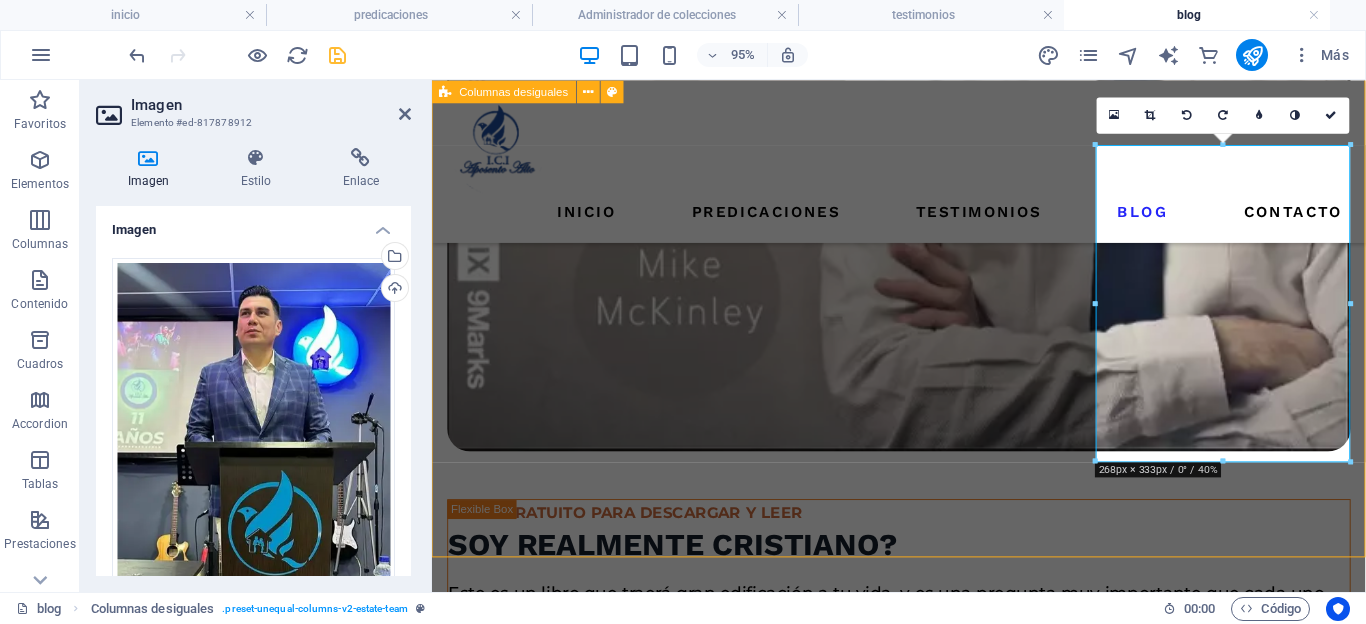 scroll, scrollTop: 1976, scrollLeft: 0, axis: vertical 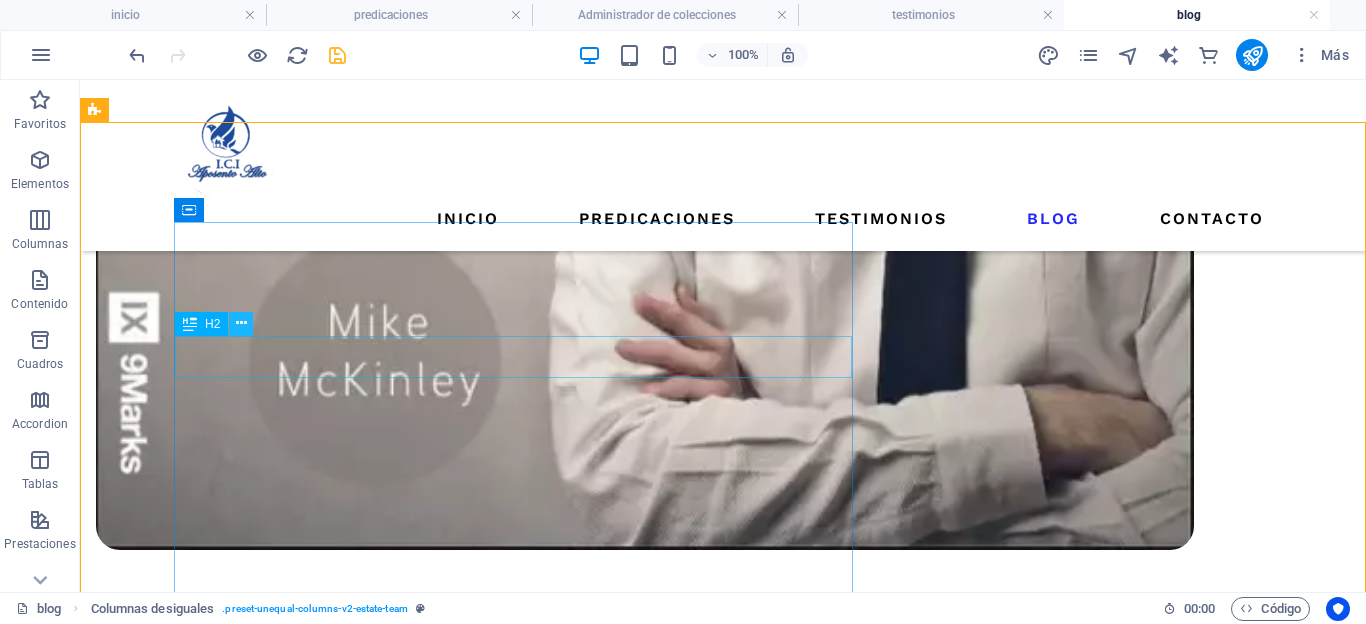 click at bounding box center [241, 323] 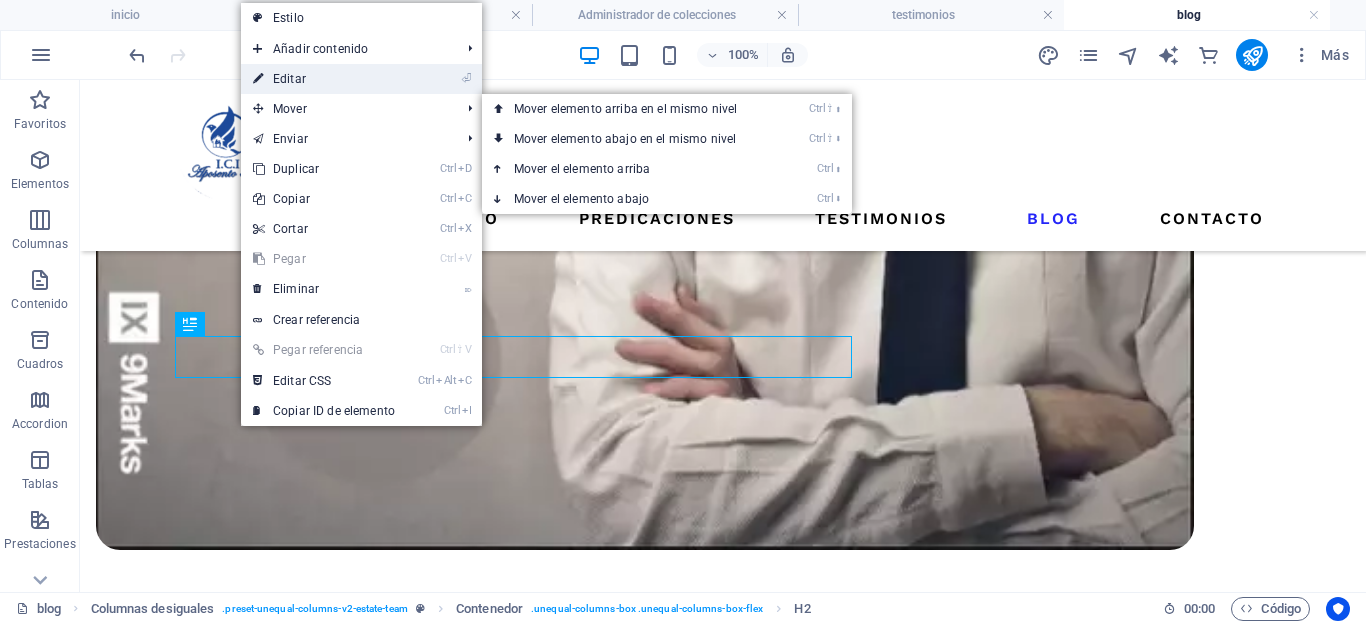 click on "⏎  Editar" at bounding box center [324, 79] 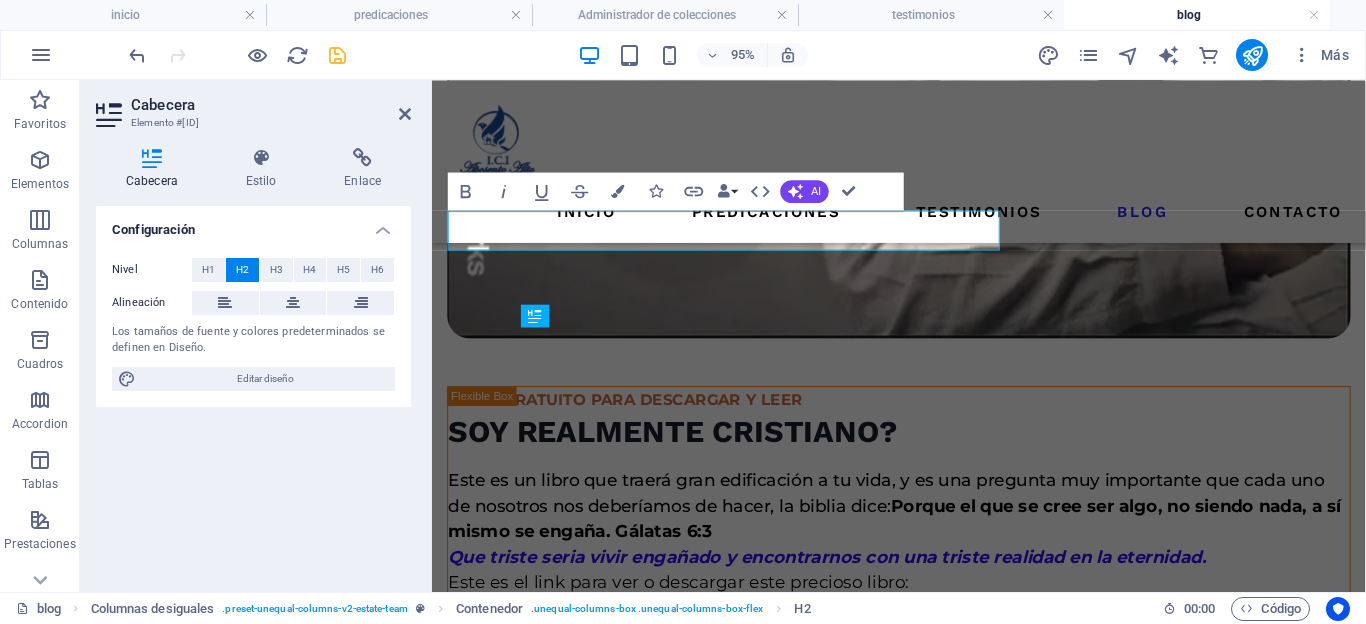 scroll, scrollTop: 1857, scrollLeft: 0, axis: vertical 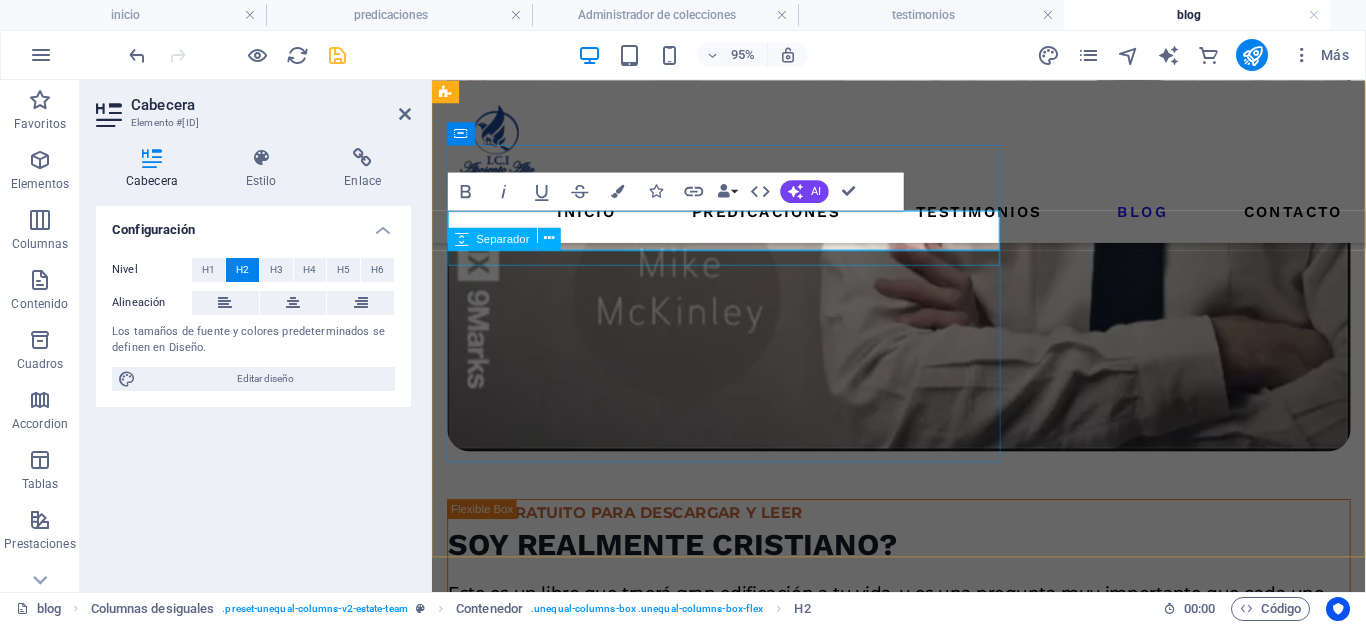 type 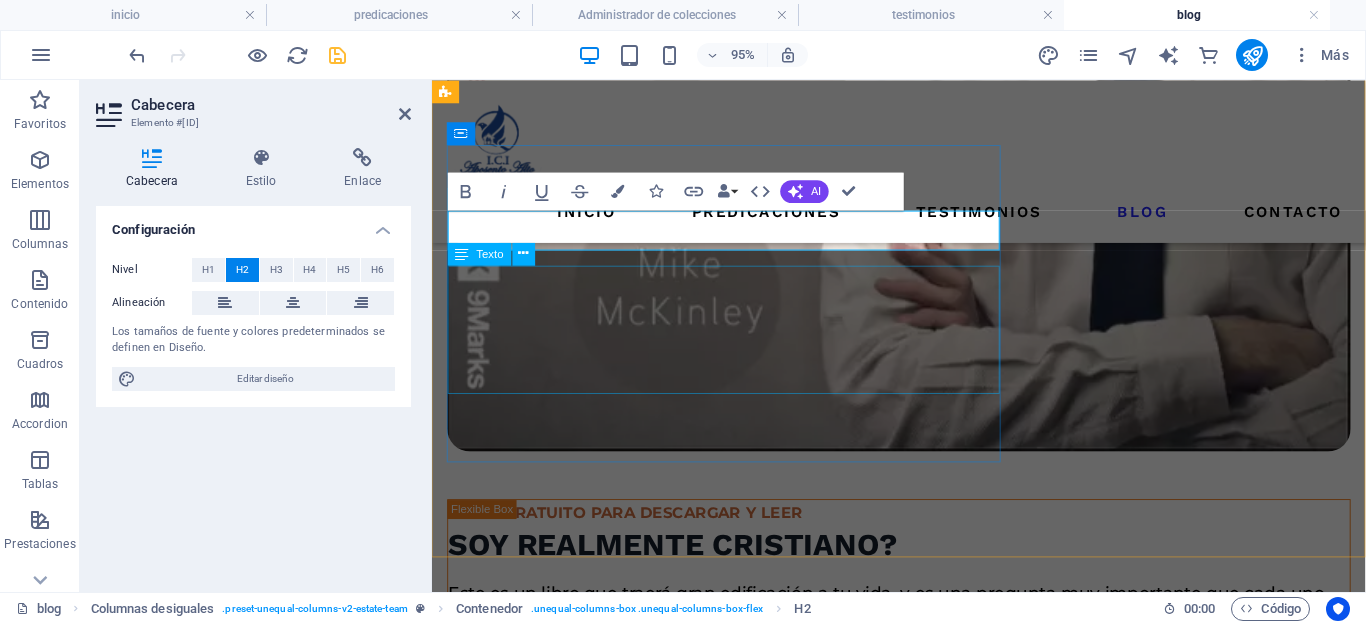 click on "Pastora y cofundador de la Iglesia y sus filiales, expositora y ministra reconocido por llevar el mensaje claro y puro de la sana doctrina y de la necesaria santidad de cada miembro, actualmente trabaja arduamente al lado de su esposo el pastor para que el evangelio siga avanzando." at bounding box center (1133, 1720) 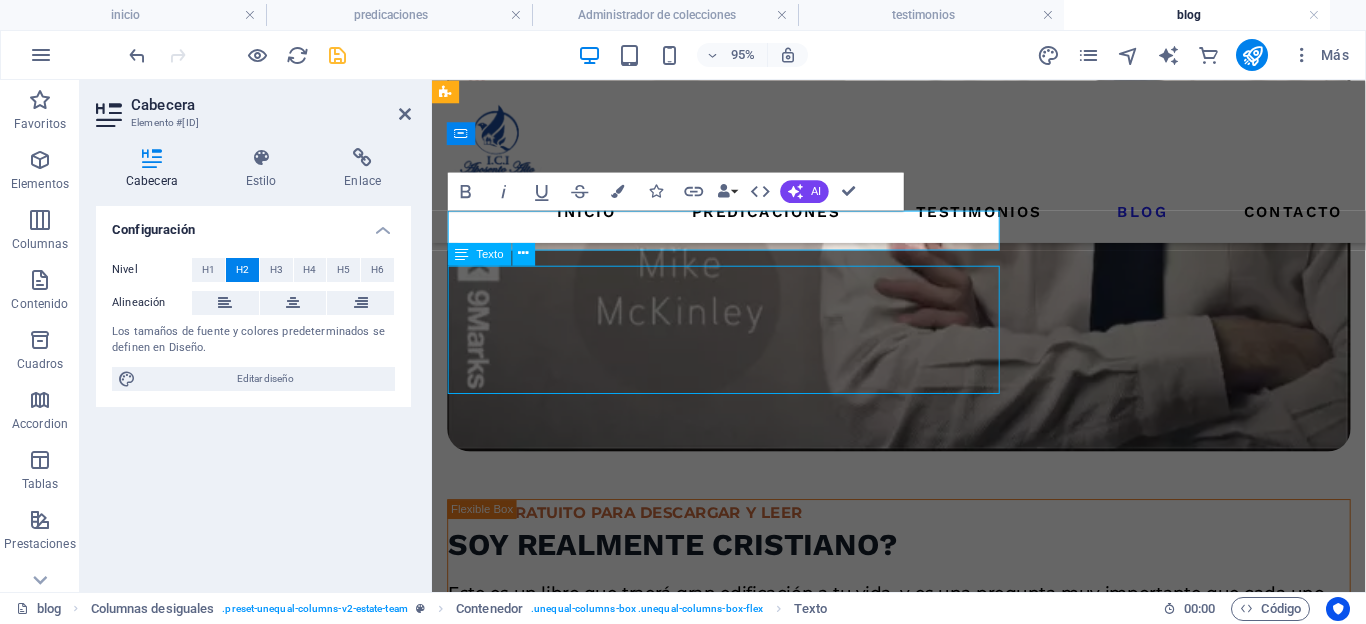 scroll, scrollTop: 1976, scrollLeft: 0, axis: vertical 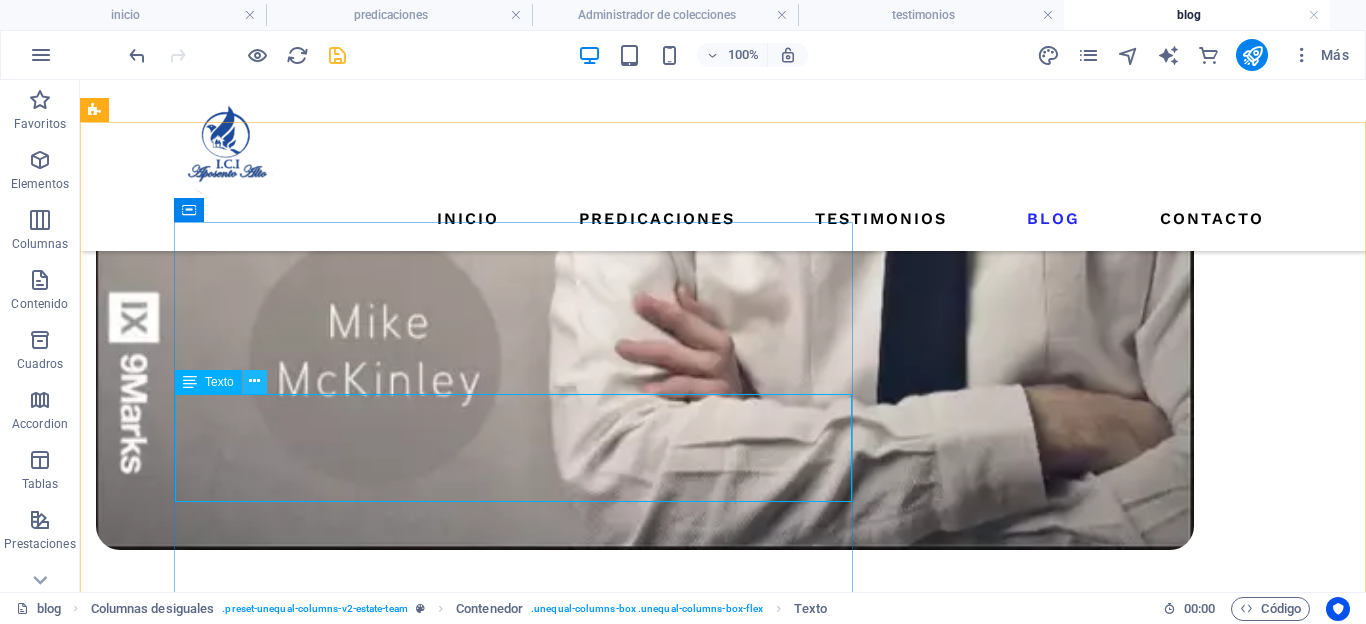 click at bounding box center (255, 382) 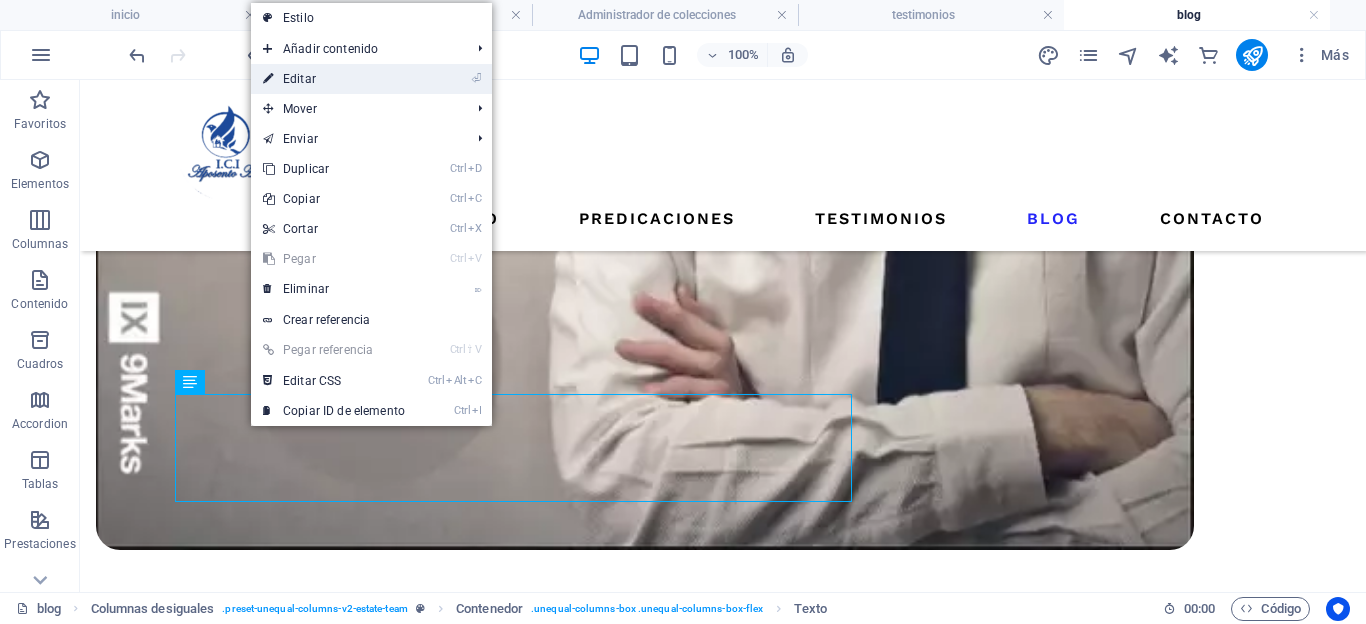 click on "⏎  Editar" at bounding box center (334, 79) 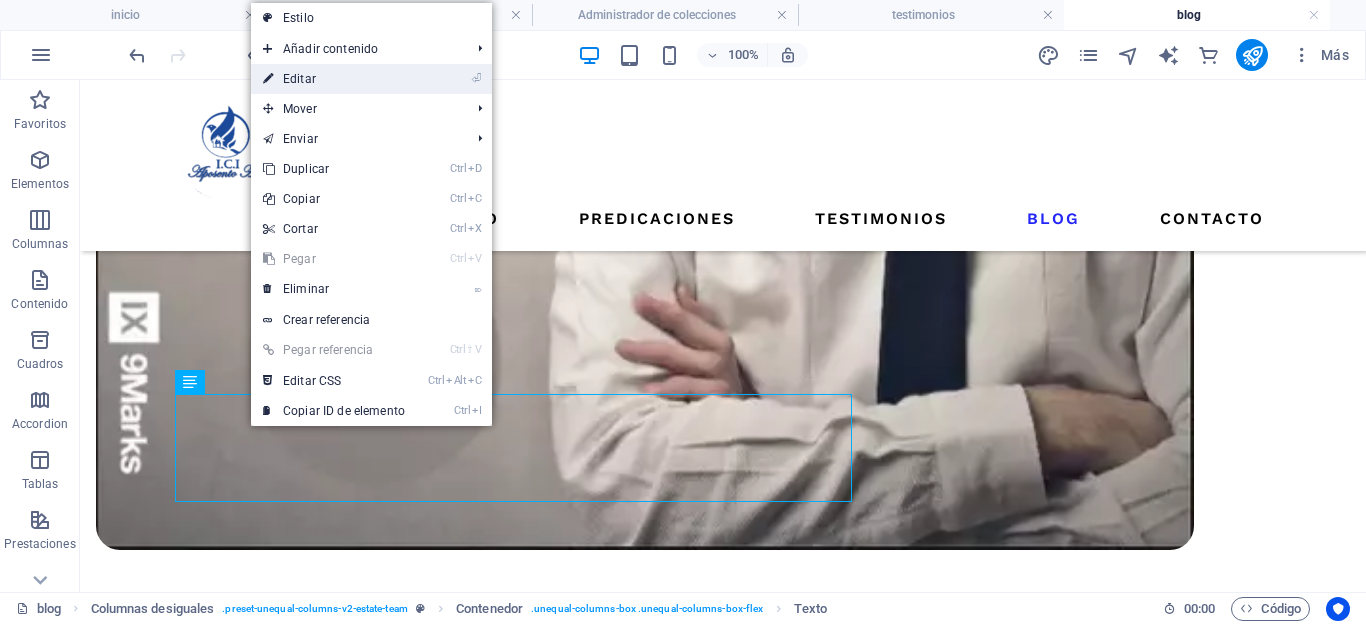 scroll, scrollTop: 1857, scrollLeft: 0, axis: vertical 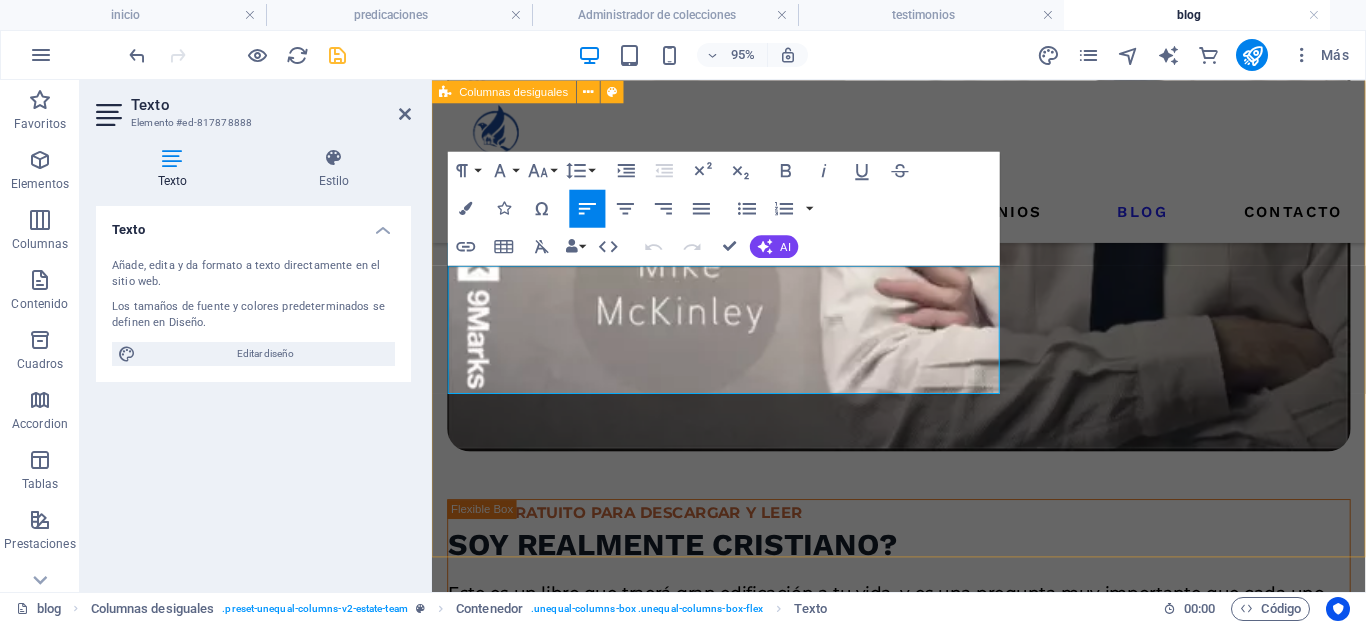 drag, startPoint x: 715, startPoint y: 387, endPoint x: 447, endPoint y: 269, distance: 292.8276 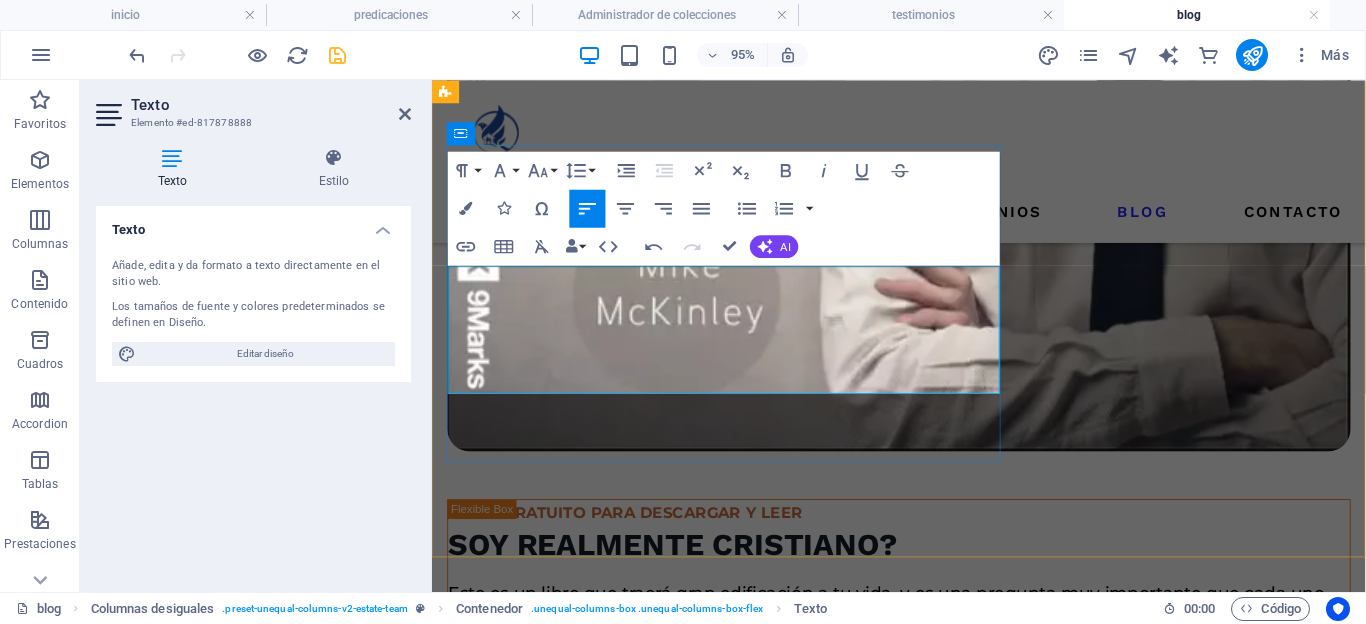 click on "PaPastor y fundador de la Iglesia y sus filiales, expositor y ministro reconocido por llevar el mensaje claro y puro de la sana doctrina y de la necesaria santidad de cada miembro, actualmente trabaja con el gobierno local para extender la palabra a los gobernantes que tanto necesitan de Dios.  [LAST]." at bounding box center [1132, 1733] 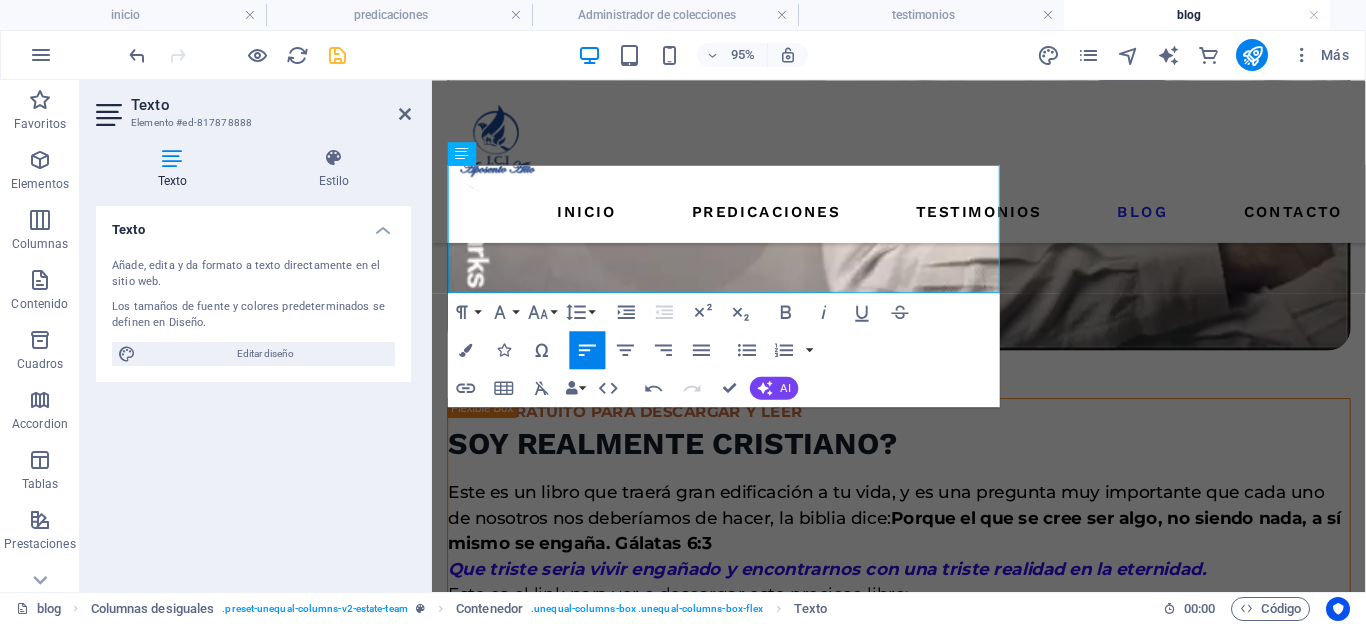 scroll, scrollTop: 1995, scrollLeft: 0, axis: vertical 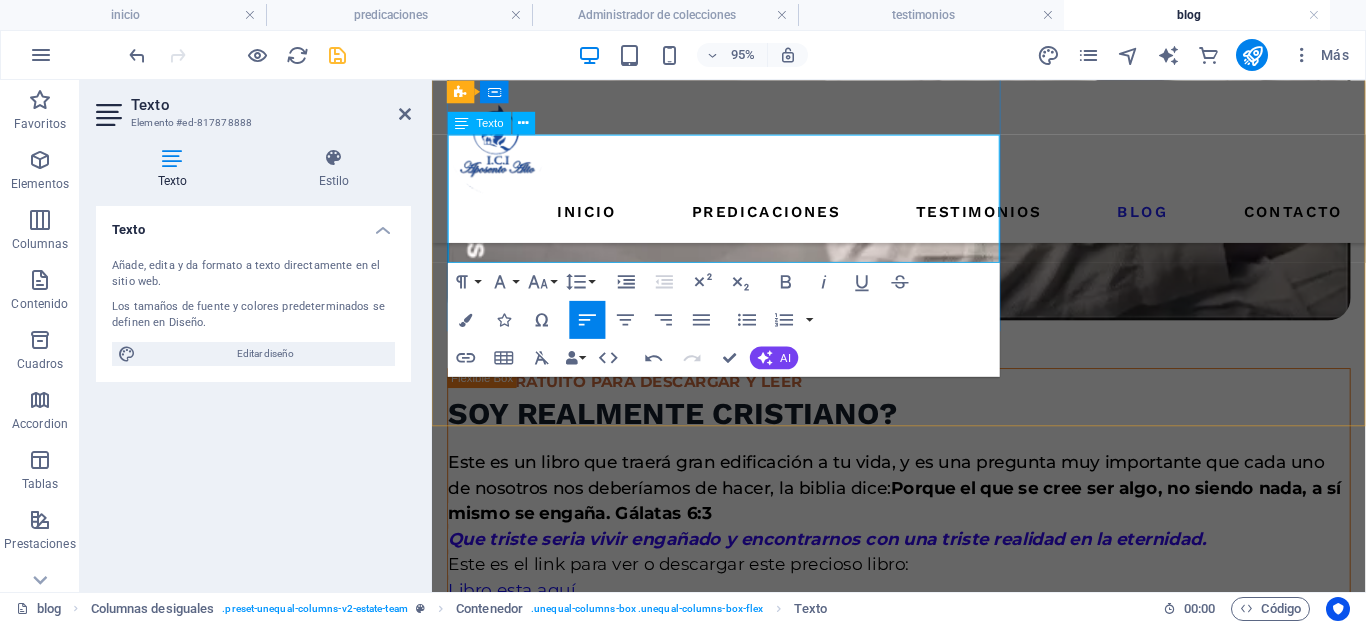 click on "Pastor y fundador de la Iglesia y sus filiales, expositor y ministro reconocido por llevar el mensaje claro y puro de la sana doctrina y de la necesaria santidad de cada miembro, actualmente trabaja con el gobierno local para extender la palabra a los gobernantes que tanto necesitan de Dios.  zando." at bounding box center [1132, 1595] 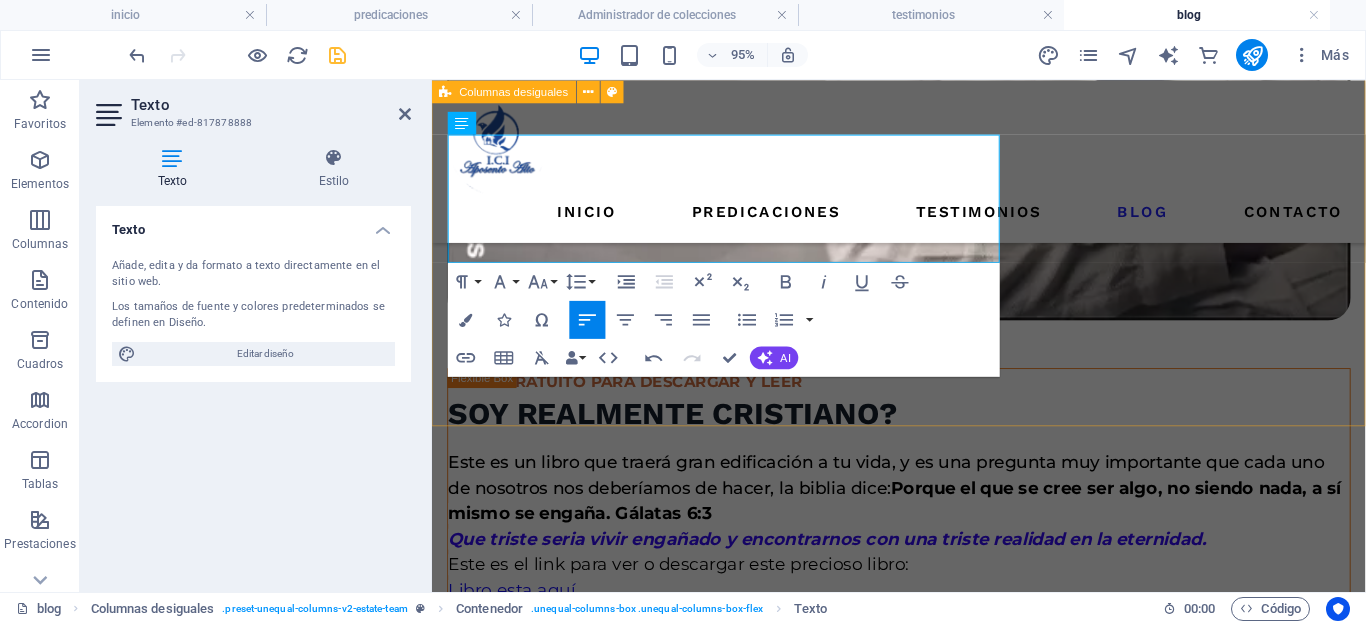 click on "COFUNDADOR Y PASTORA ivan dario rey Pastor y fundador de la Iglesia y sus filiales, expositor y ministro reconocido por llevar el mensaje claro y puro de la sana doctrina y de la necesaria santidad de cada miembro, actualmente trabaja con el gobierno local para extender la palabra a los gobernantes que tanto necesitan de Dios." at bounding box center [1133, 1924] 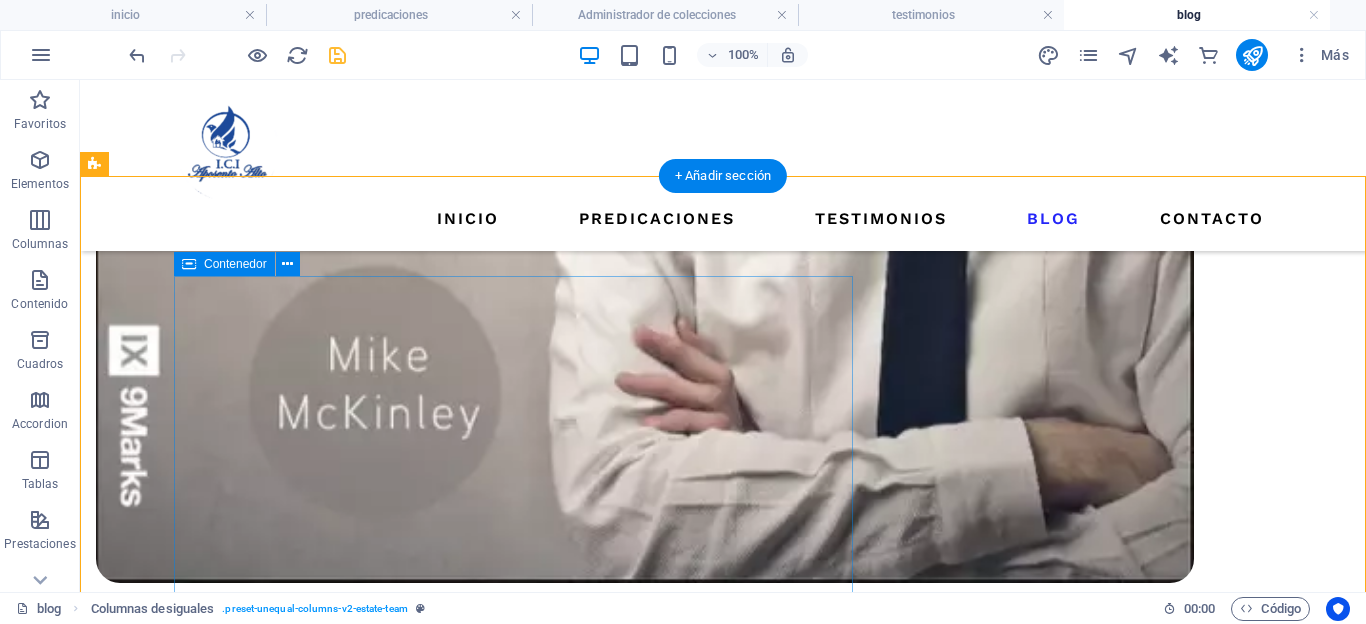scroll, scrollTop: 1911, scrollLeft: 0, axis: vertical 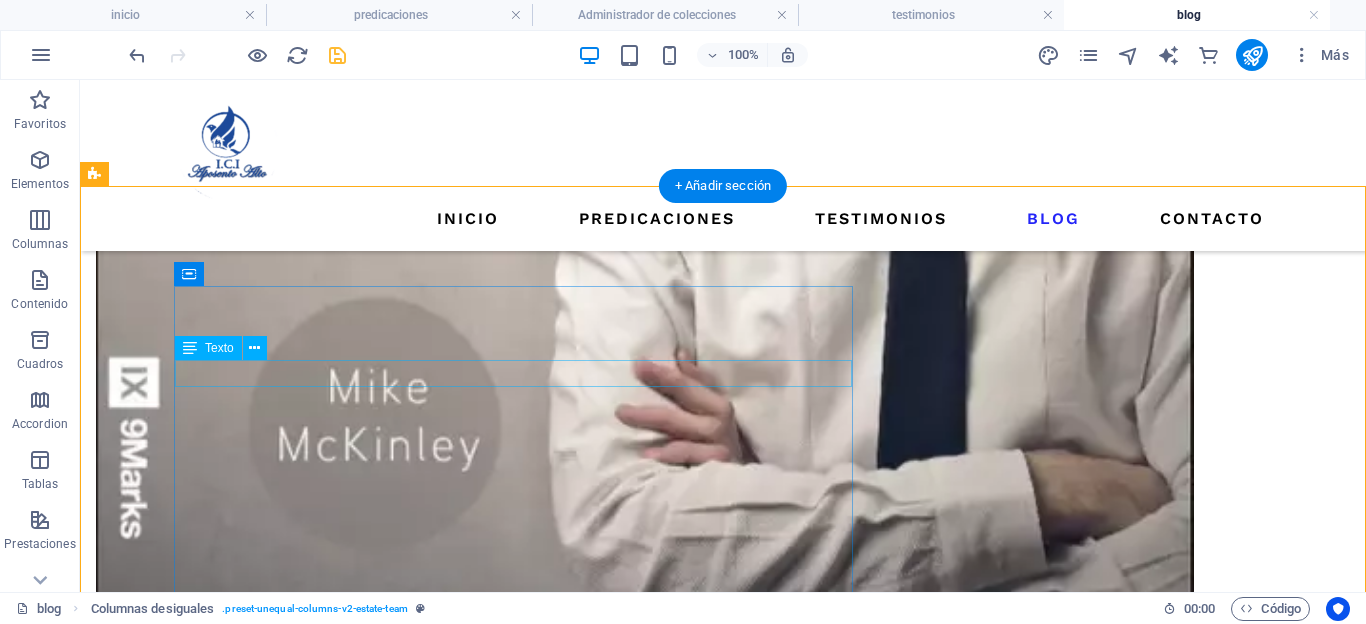 click on "COFUNDADOR Y PASTORA" at bounding box center (1001, 1699) 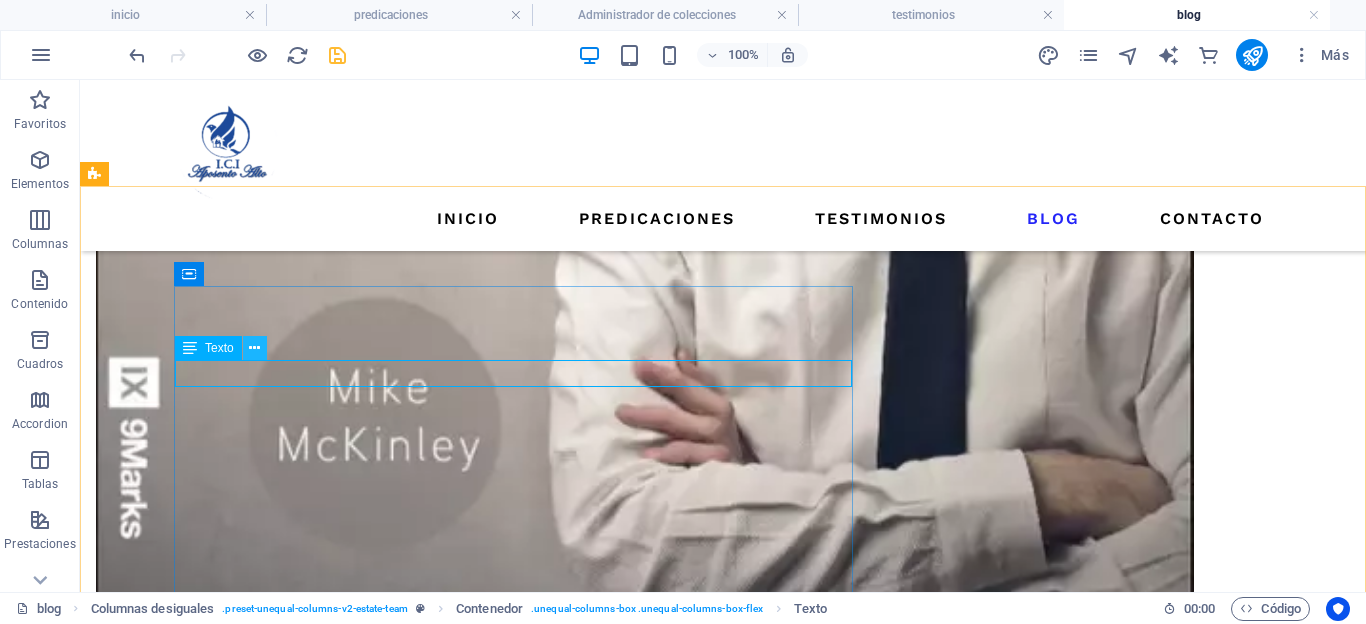 click at bounding box center [254, 348] 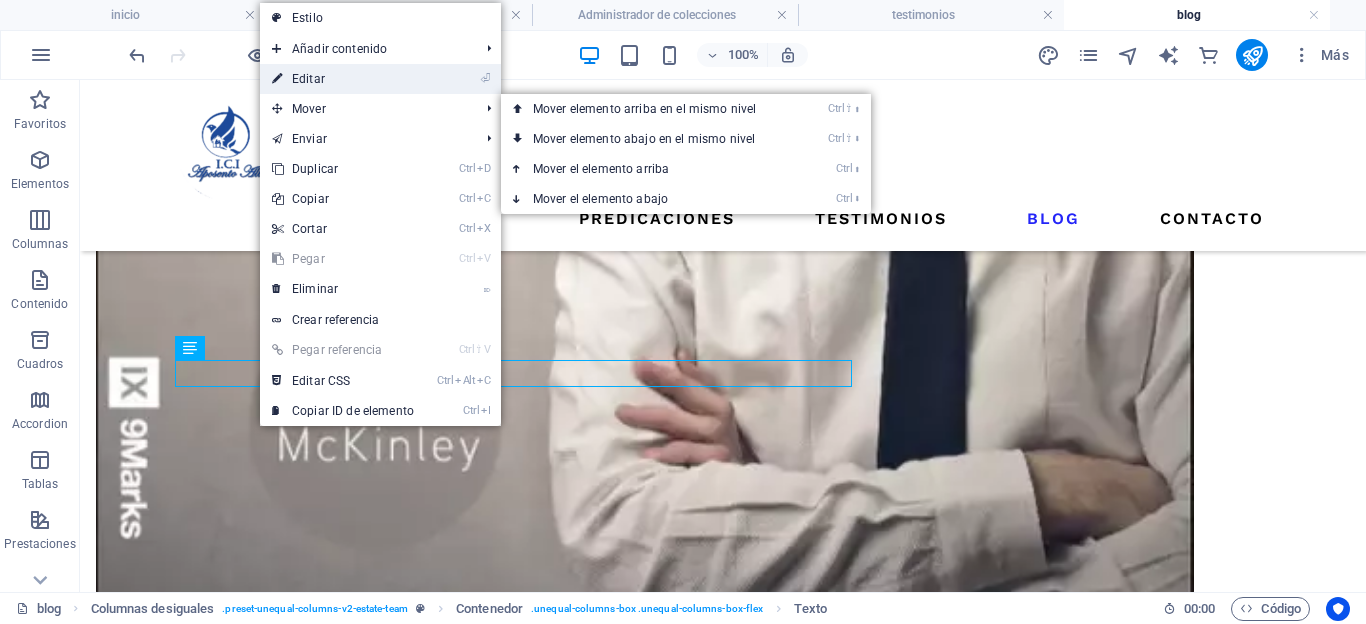 click on "⏎  Editar" at bounding box center [343, 79] 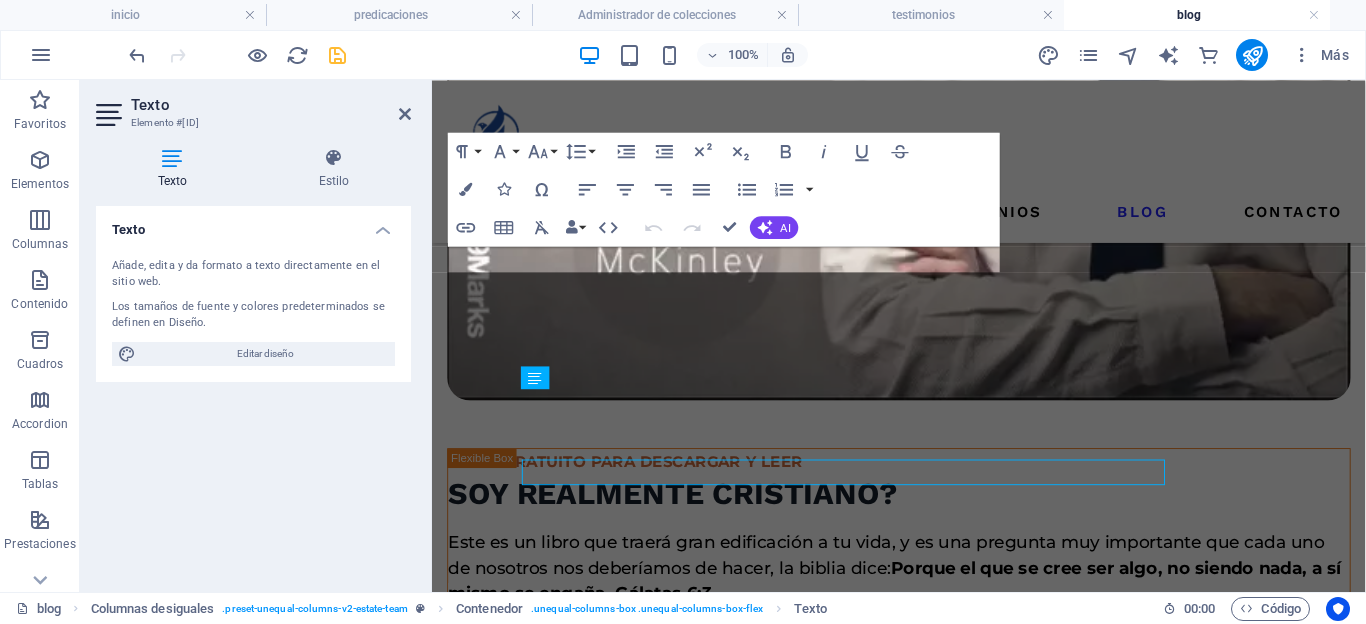 scroll, scrollTop: 1792, scrollLeft: 0, axis: vertical 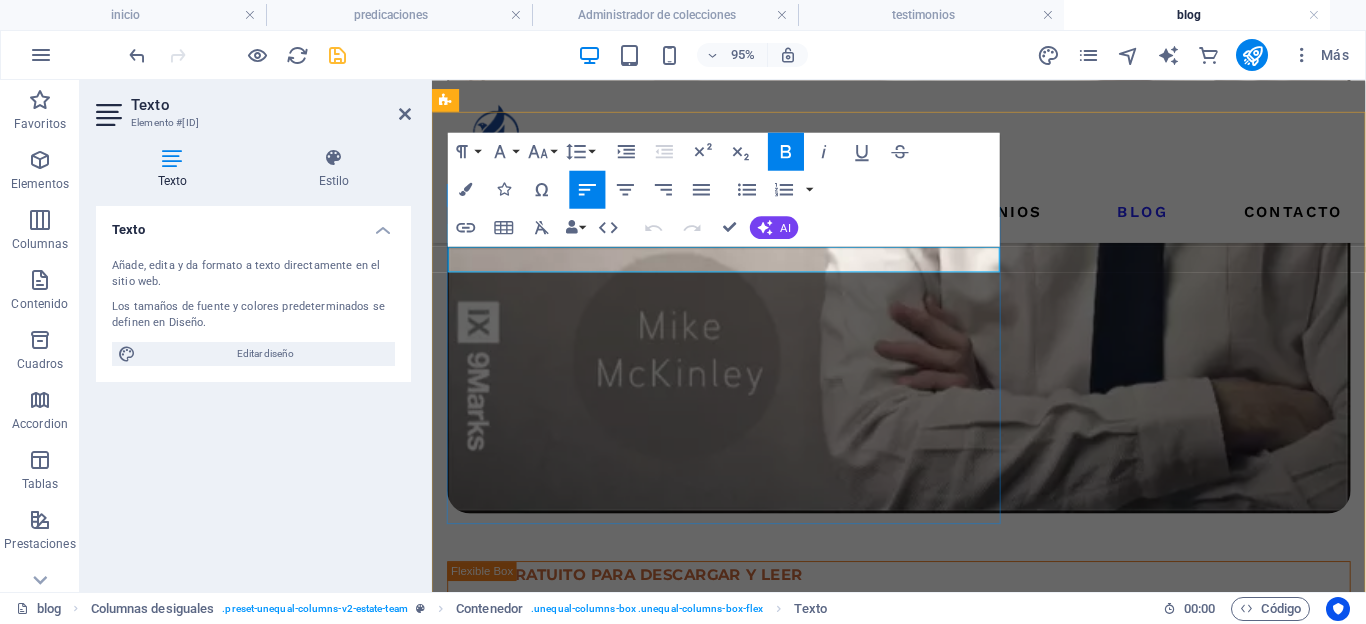 click on "COFUNDADOR Y PASTORA" at bounding box center [983, 1647] 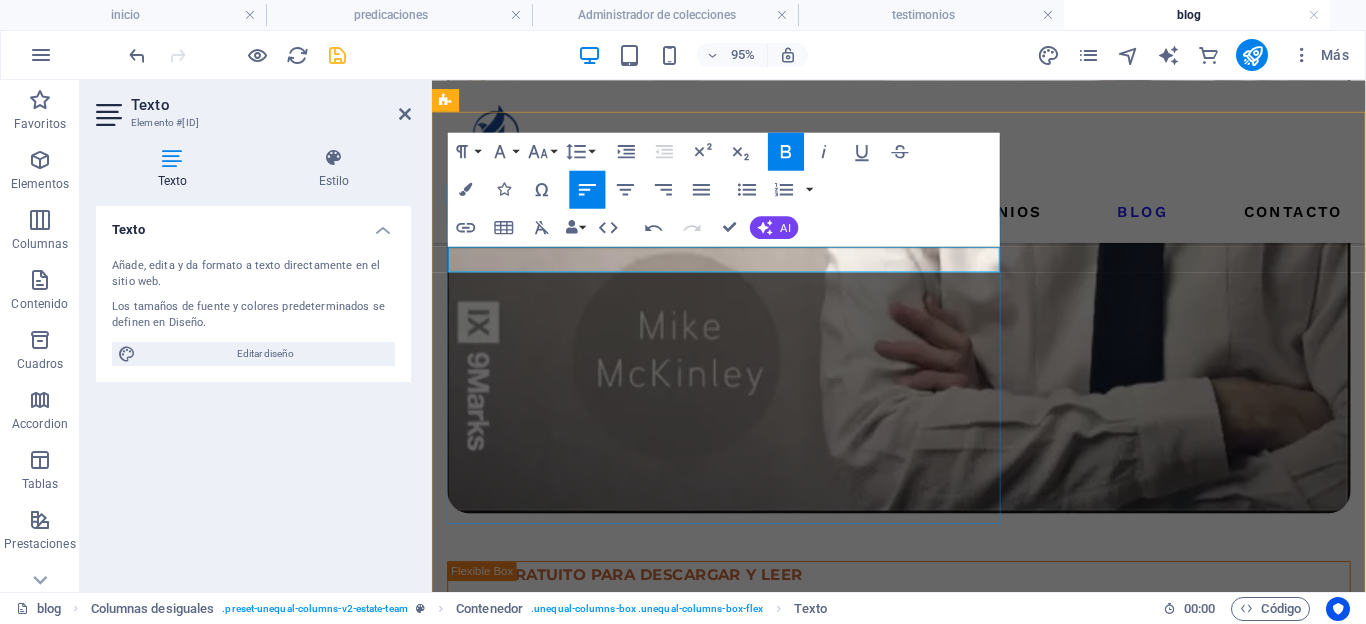 click on "PASTORA" at bounding box center (1133, 1647) 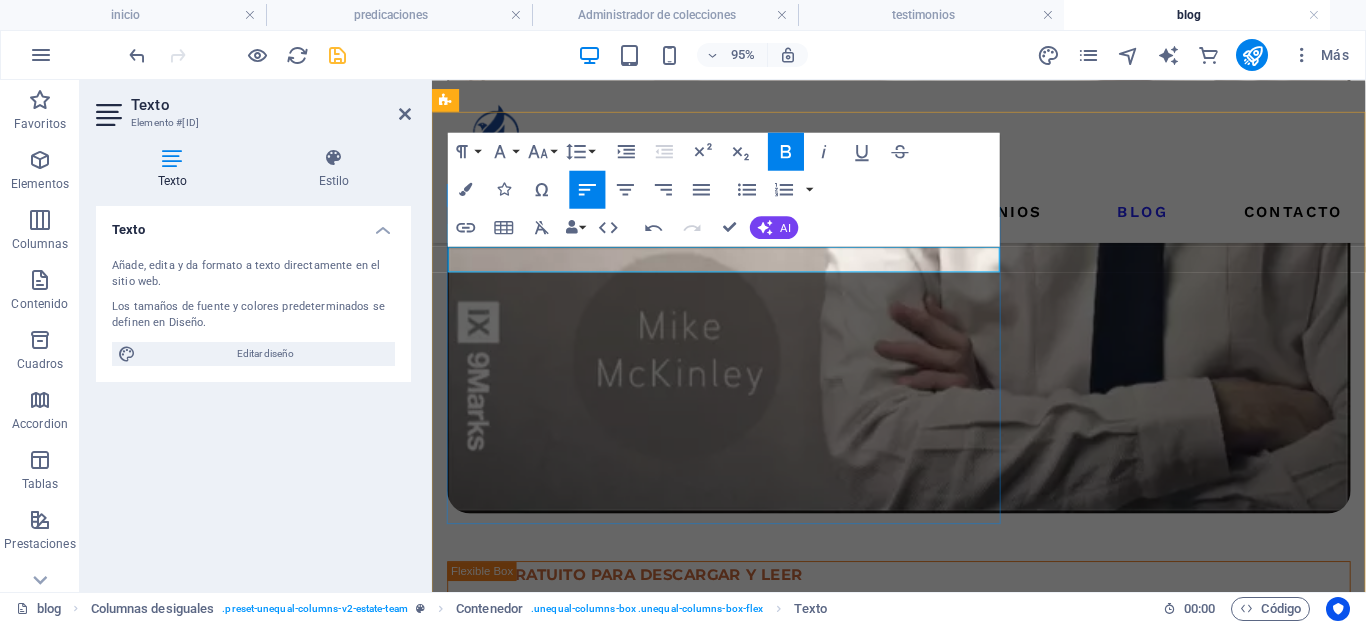 click on "PASTOR Y FUNDADOR [NAME] Pastor y fundador de la Iglesia y sus filiales, expositor y ministro reconocido por llevar el mensaje claro y puro de la sana doctrina y de la necesaria santidad de cada miembro, actualmente trabaja con el gobierno local para extender la palabra a los gobernantes que tanto necesitan de Dios." at bounding box center (1133, 1772) 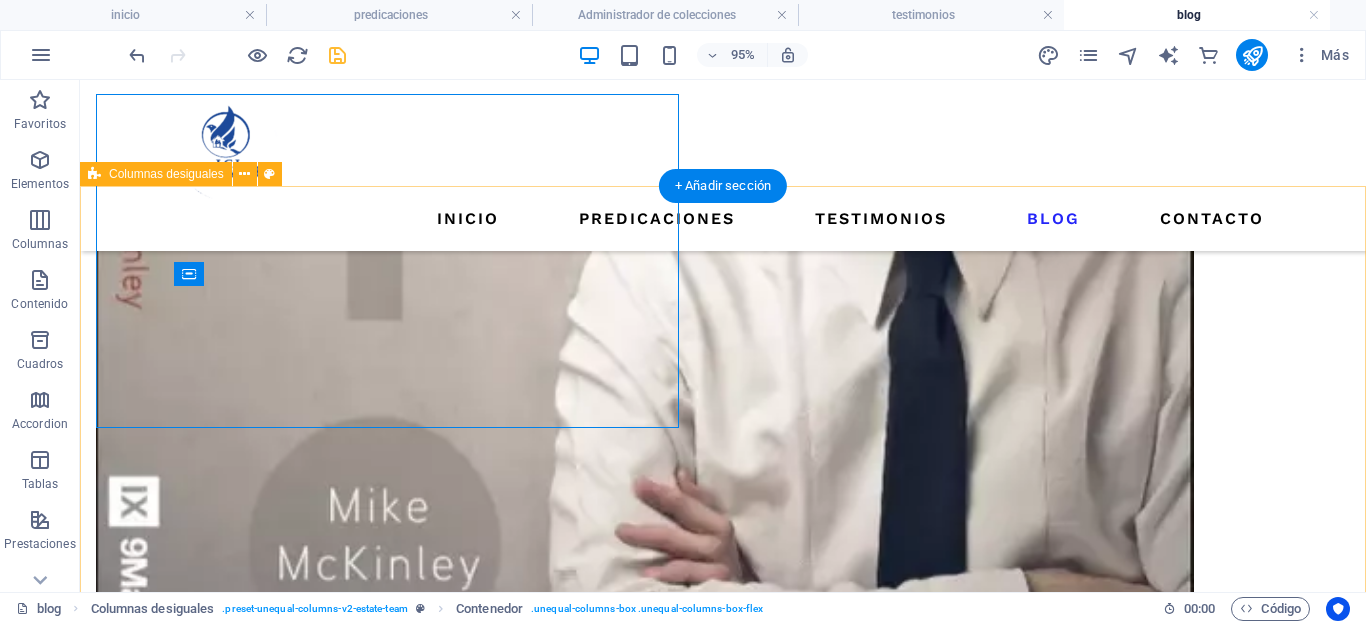 scroll, scrollTop: 1911, scrollLeft: 0, axis: vertical 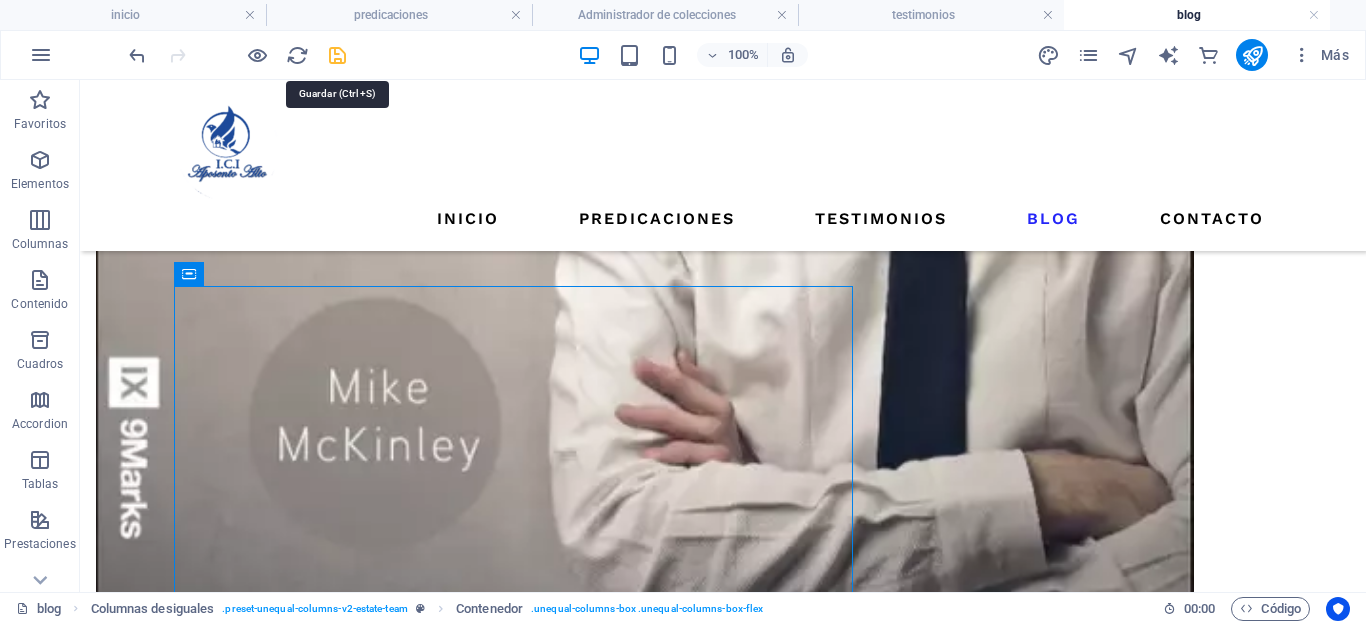 click at bounding box center [337, 55] 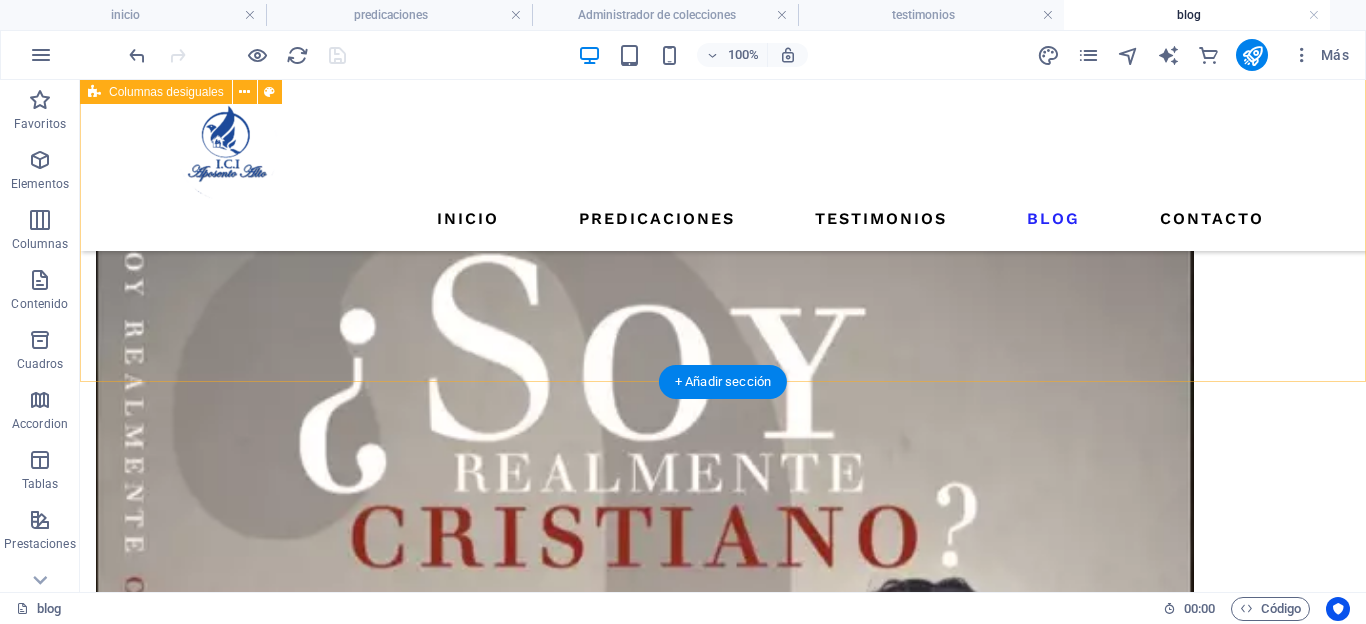 scroll, scrollTop: 945, scrollLeft: 0, axis: vertical 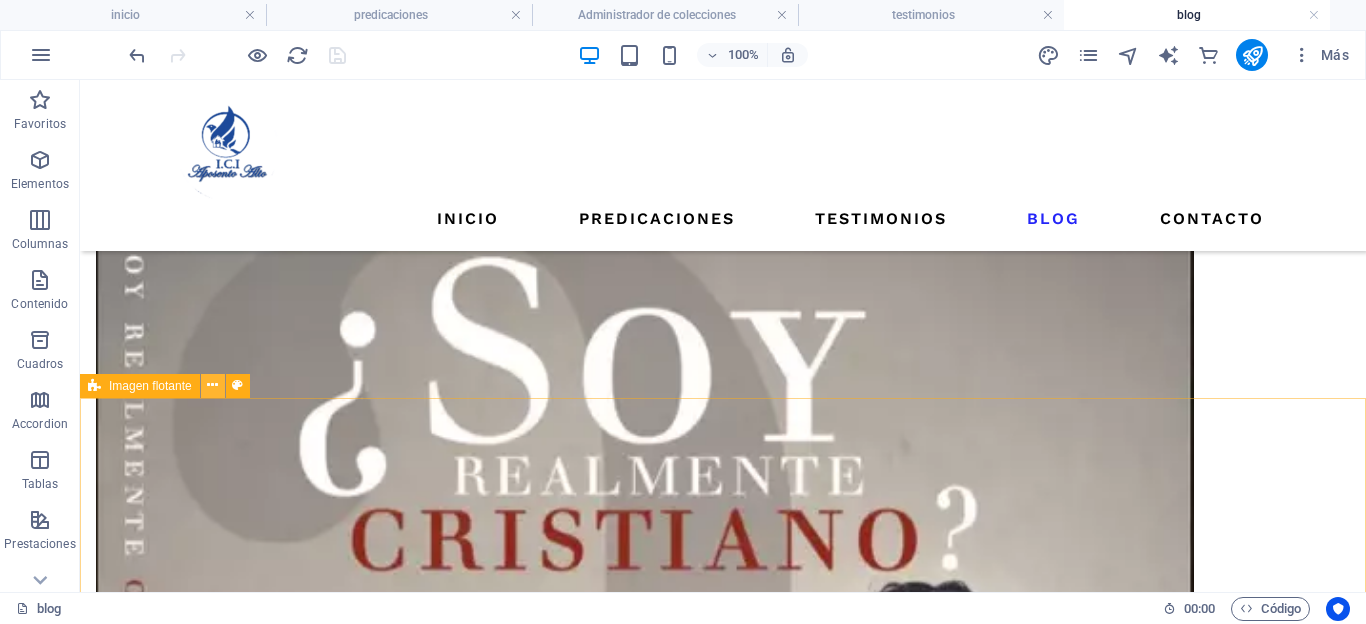 click at bounding box center [212, 385] 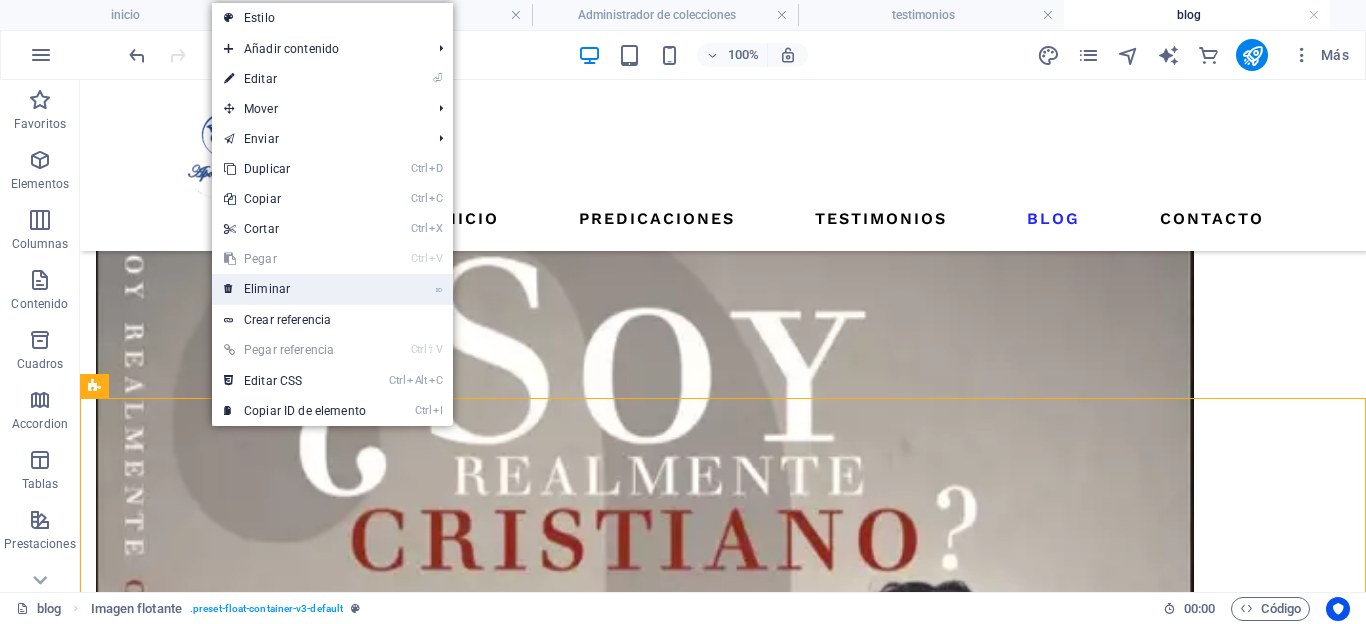 click on "⌦  Eliminar" at bounding box center [295, 289] 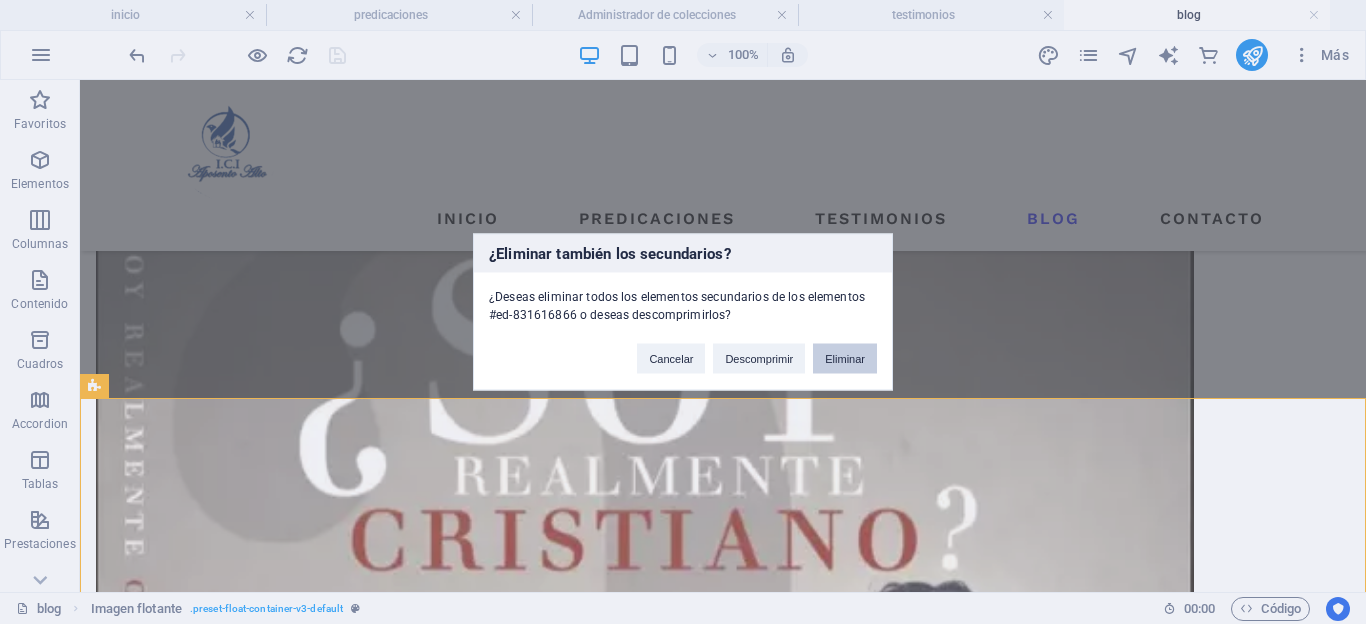click on "Eliminar" at bounding box center (845, 359) 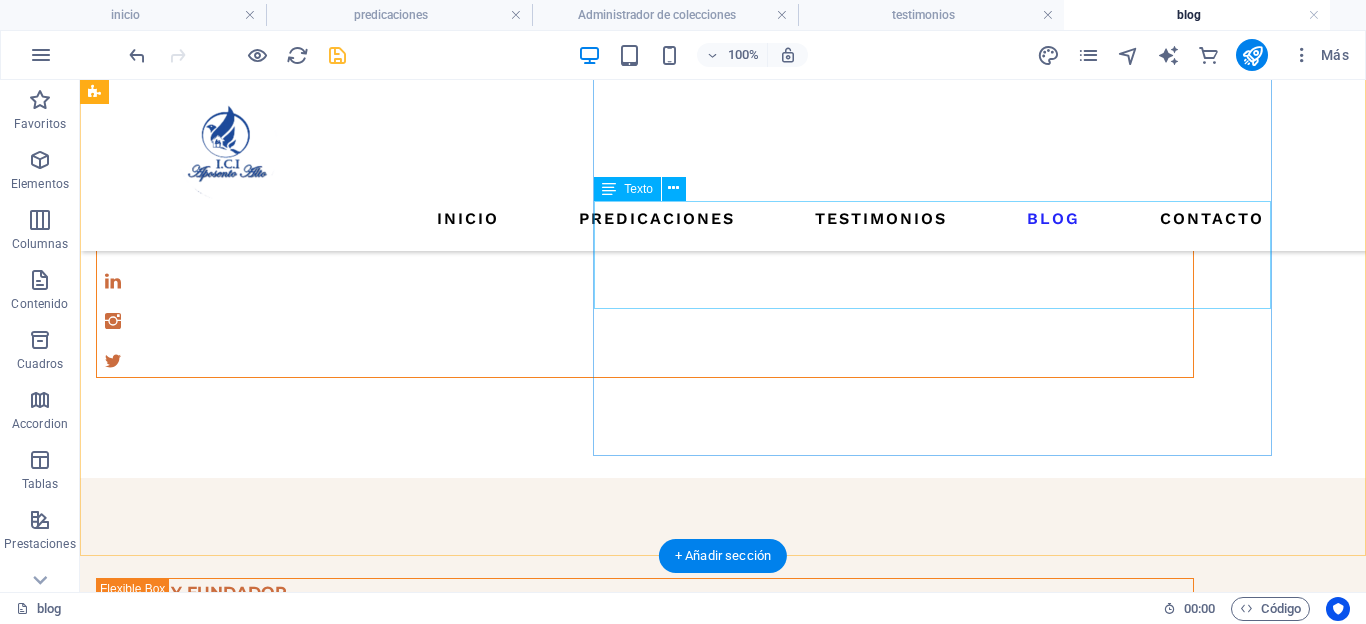scroll, scrollTop: 2622, scrollLeft: 0, axis: vertical 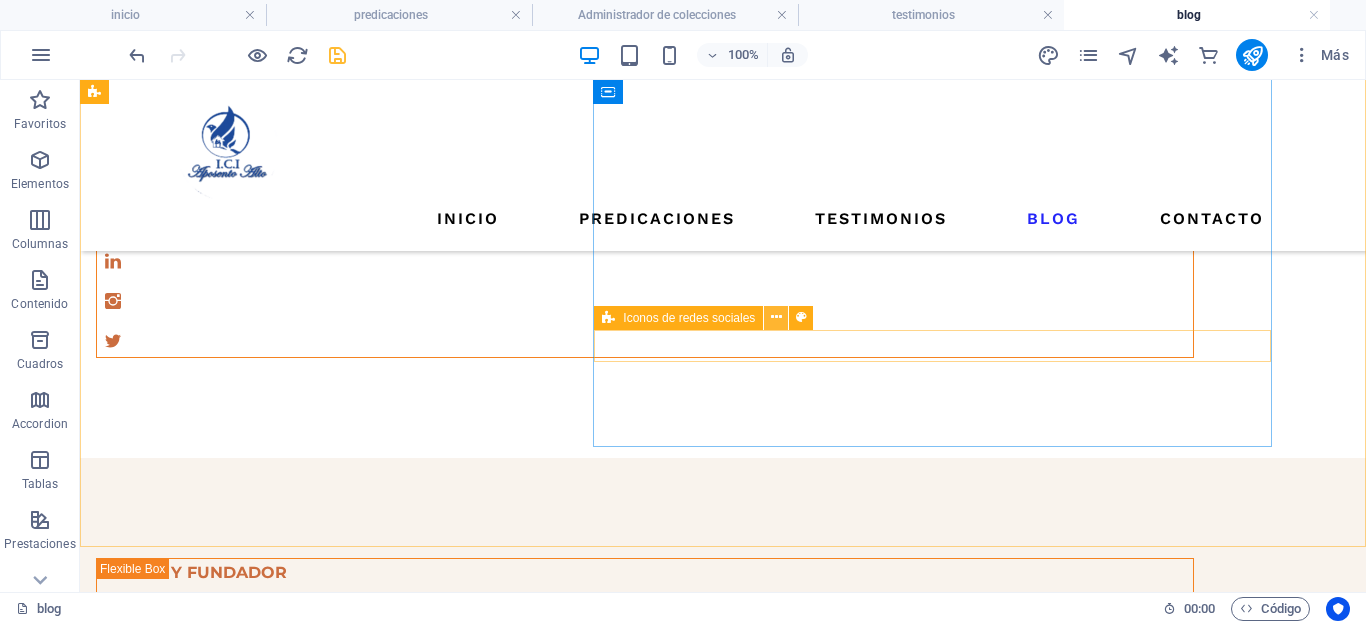 click at bounding box center [776, 317] 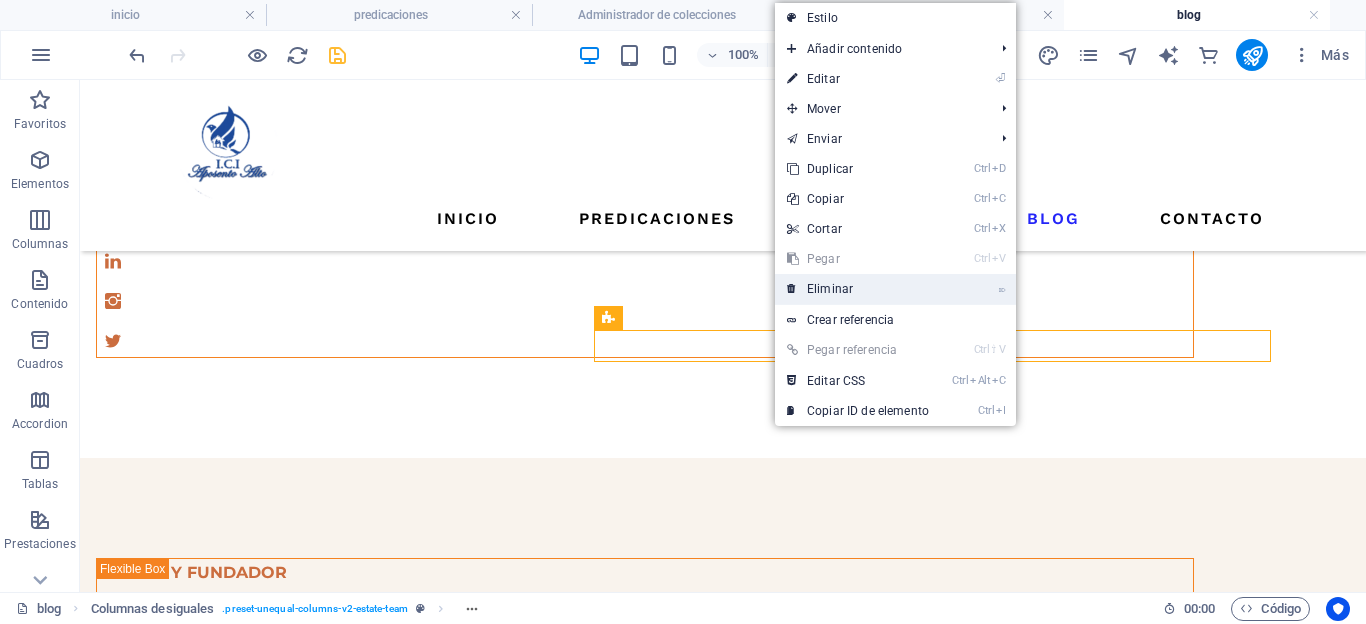 click on "⌦  Eliminar" at bounding box center (858, 289) 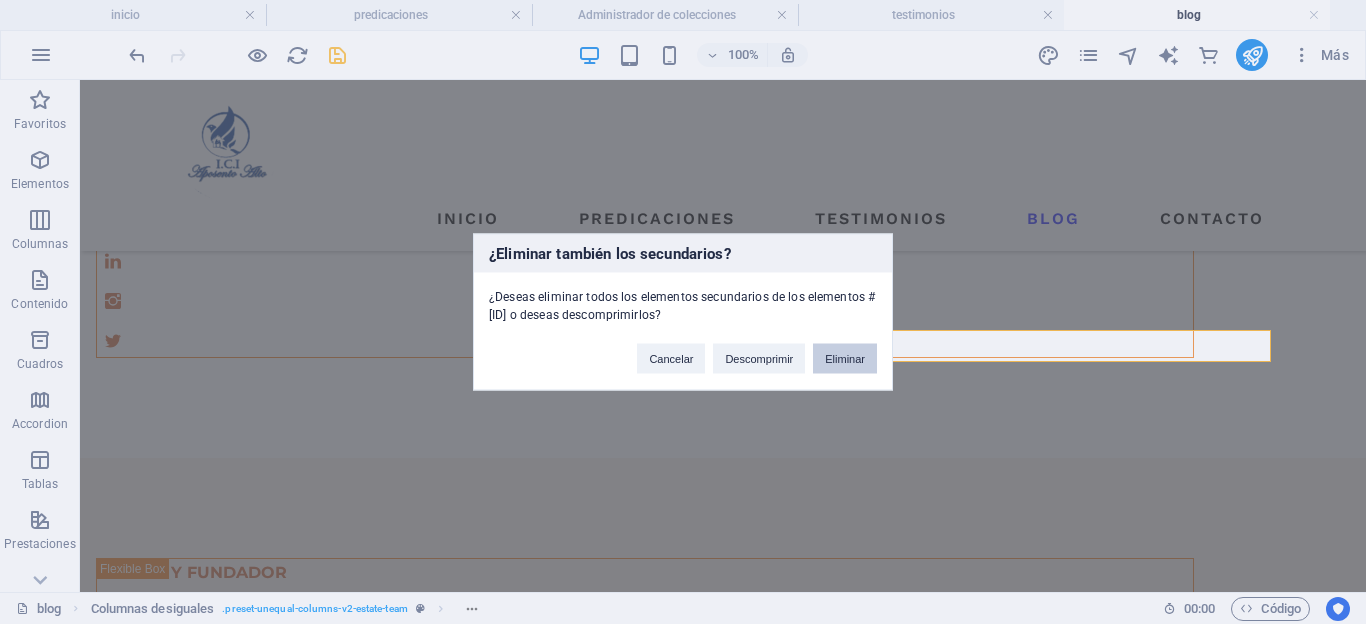click on "Eliminar" at bounding box center (845, 359) 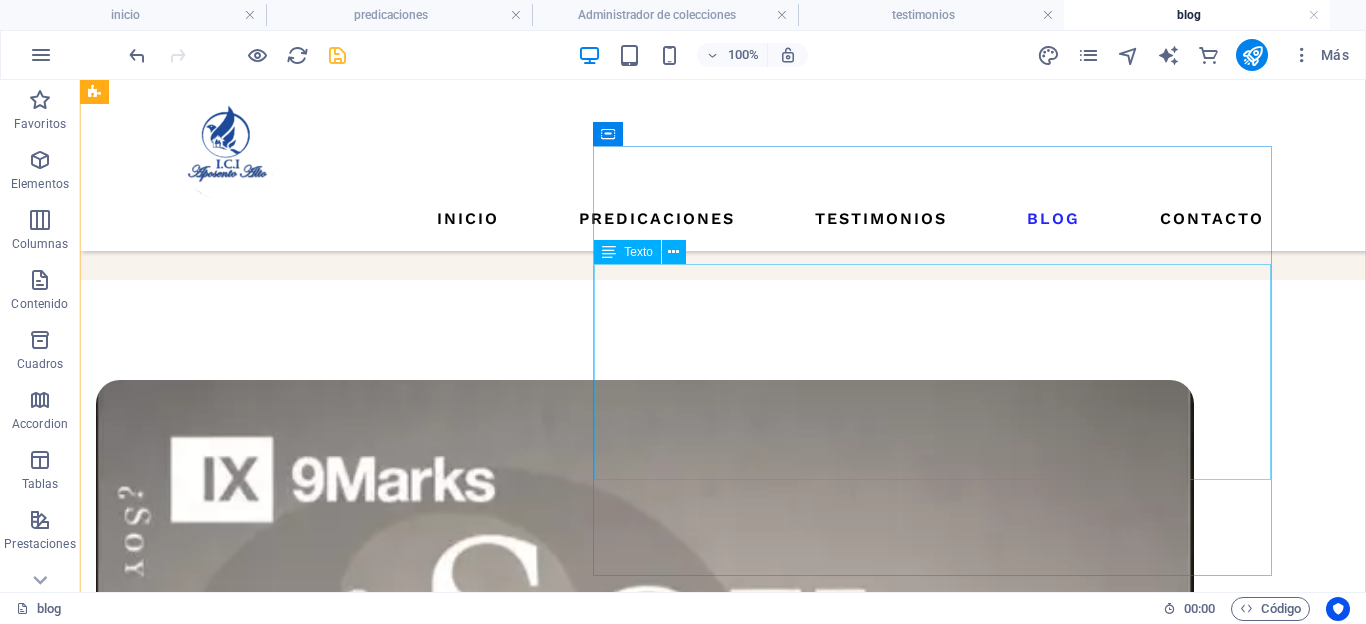 scroll, scrollTop: 0, scrollLeft: 0, axis: both 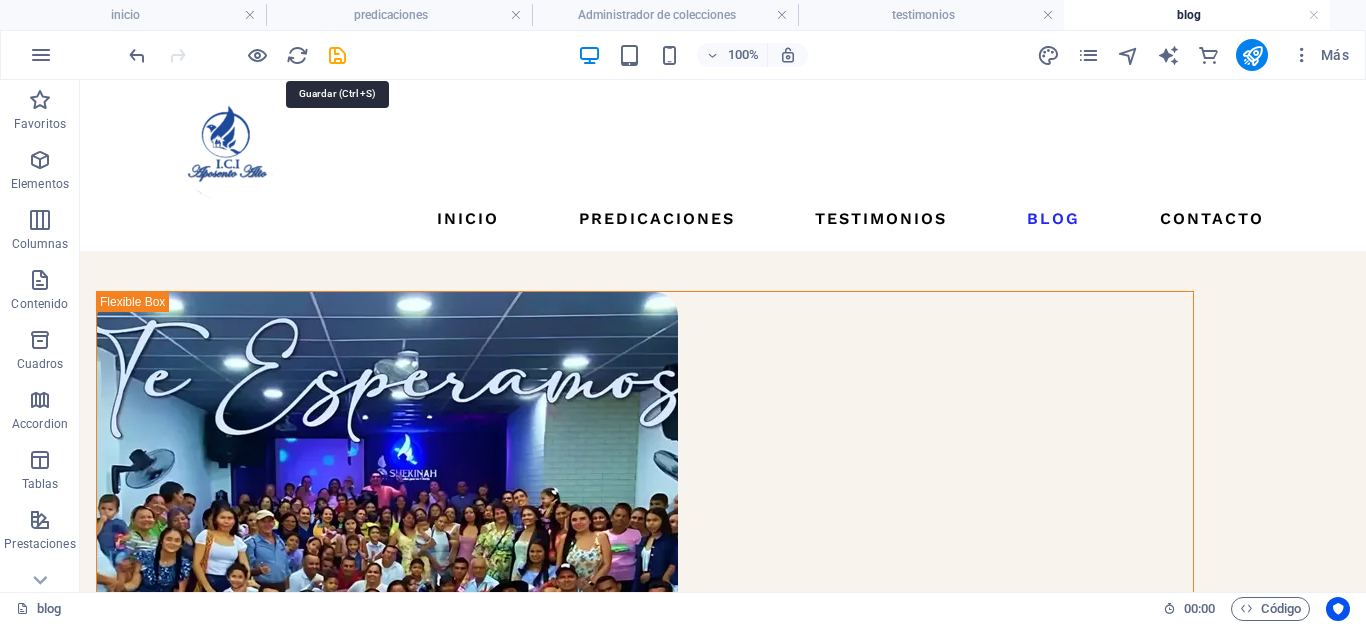 click at bounding box center [337, 55] 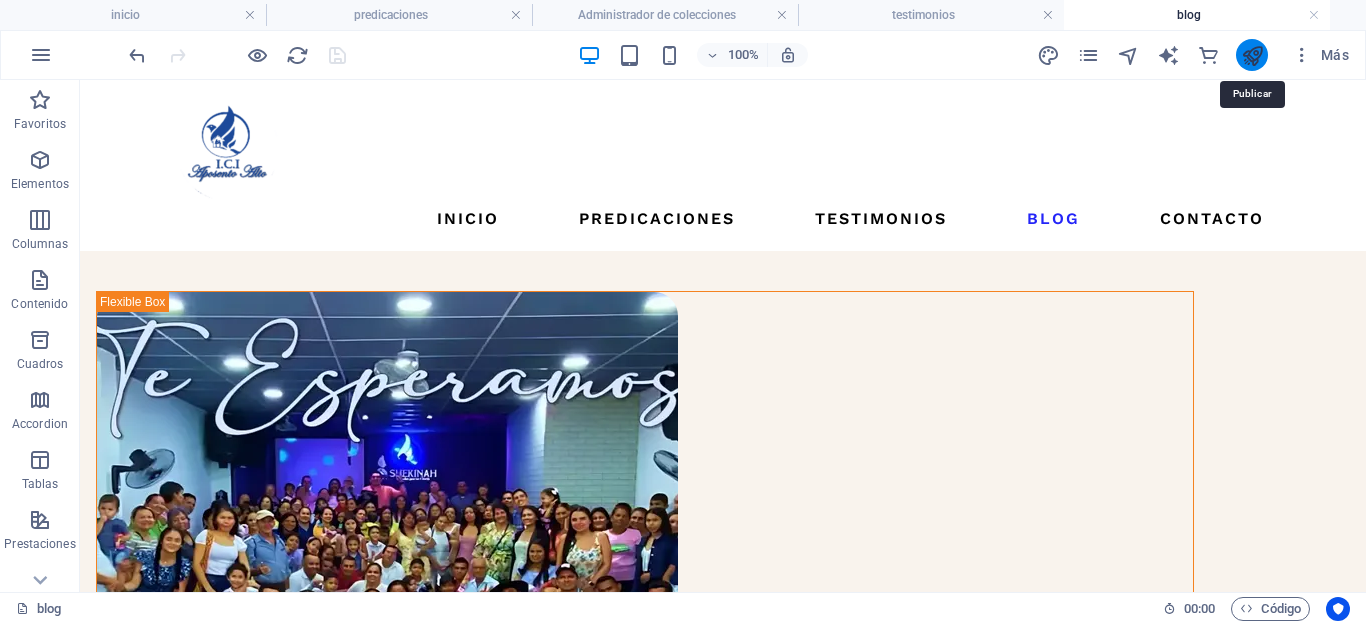 click at bounding box center (1252, 55) 